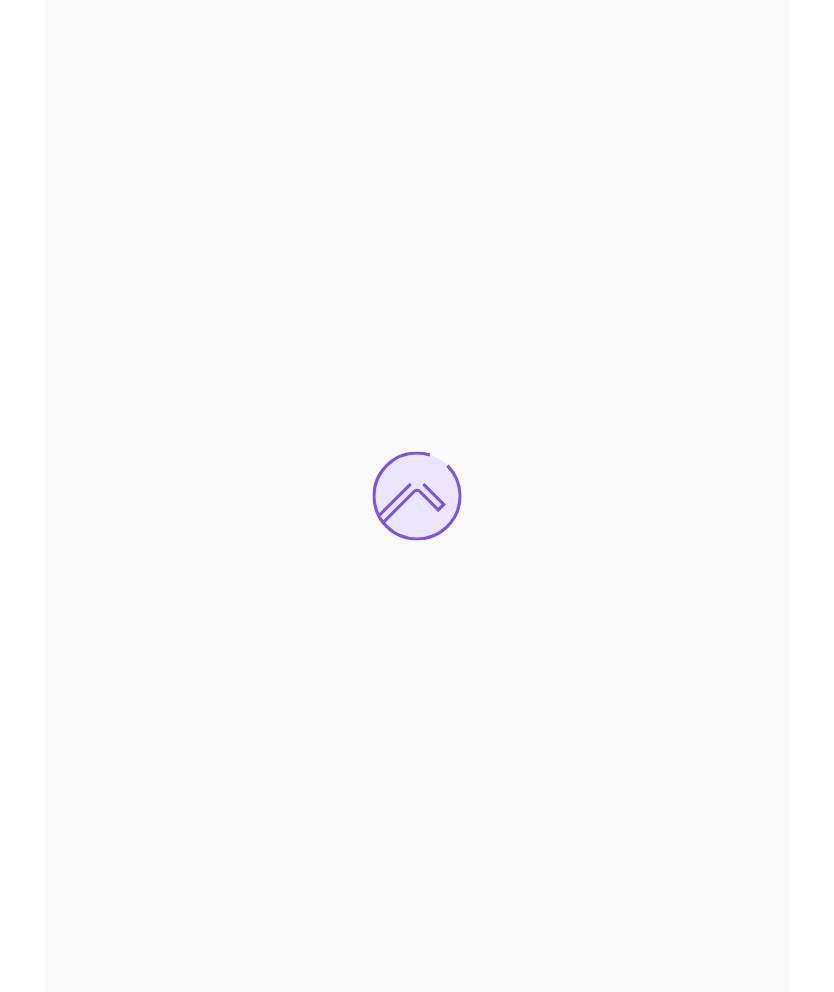 scroll, scrollTop: 80, scrollLeft: 0, axis: vertical 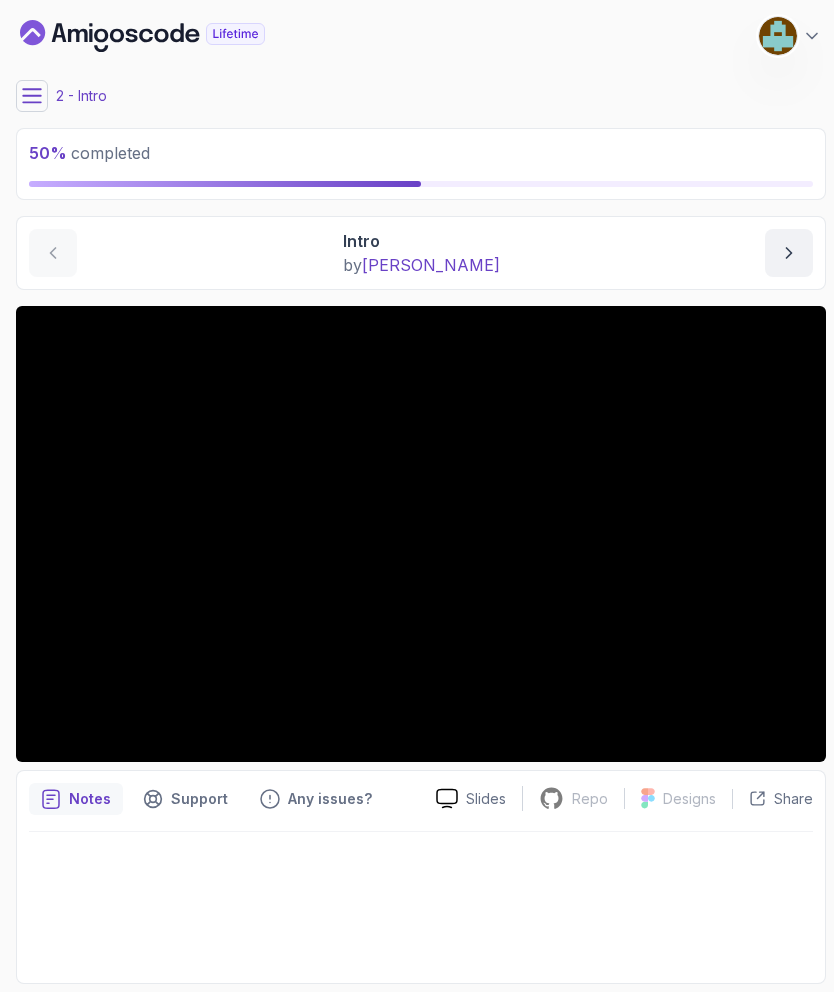 click at bounding box center (32, 96) 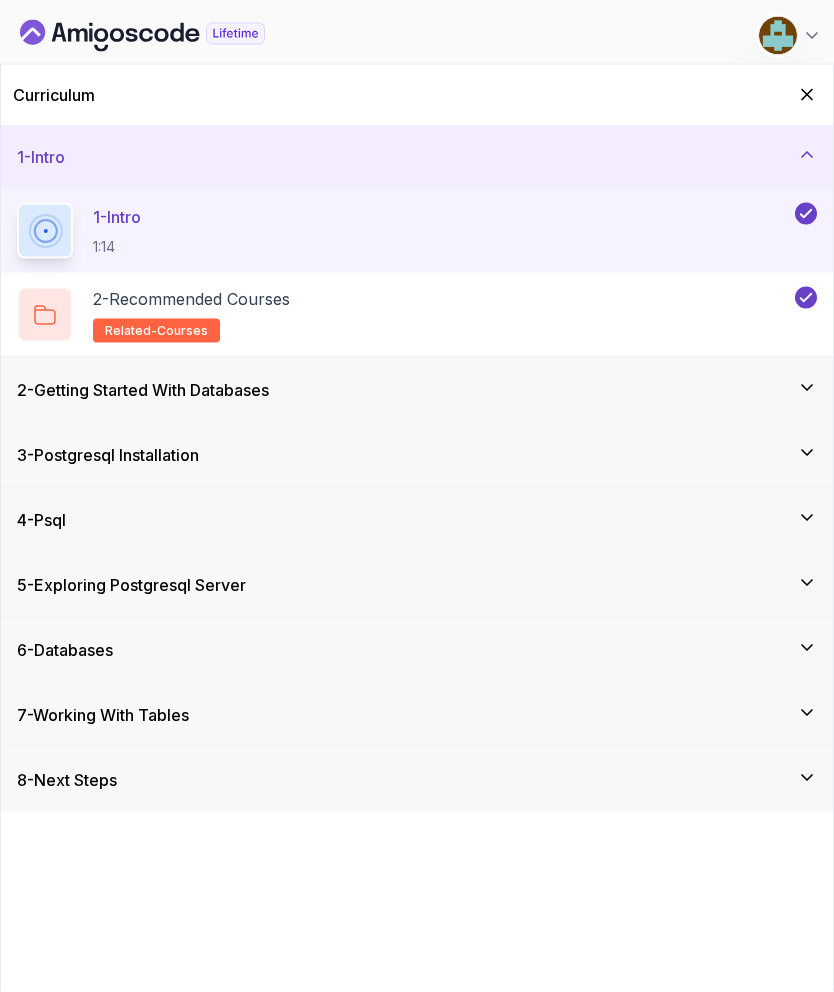 scroll, scrollTop: 0, scrollLeft: 0, axis: both 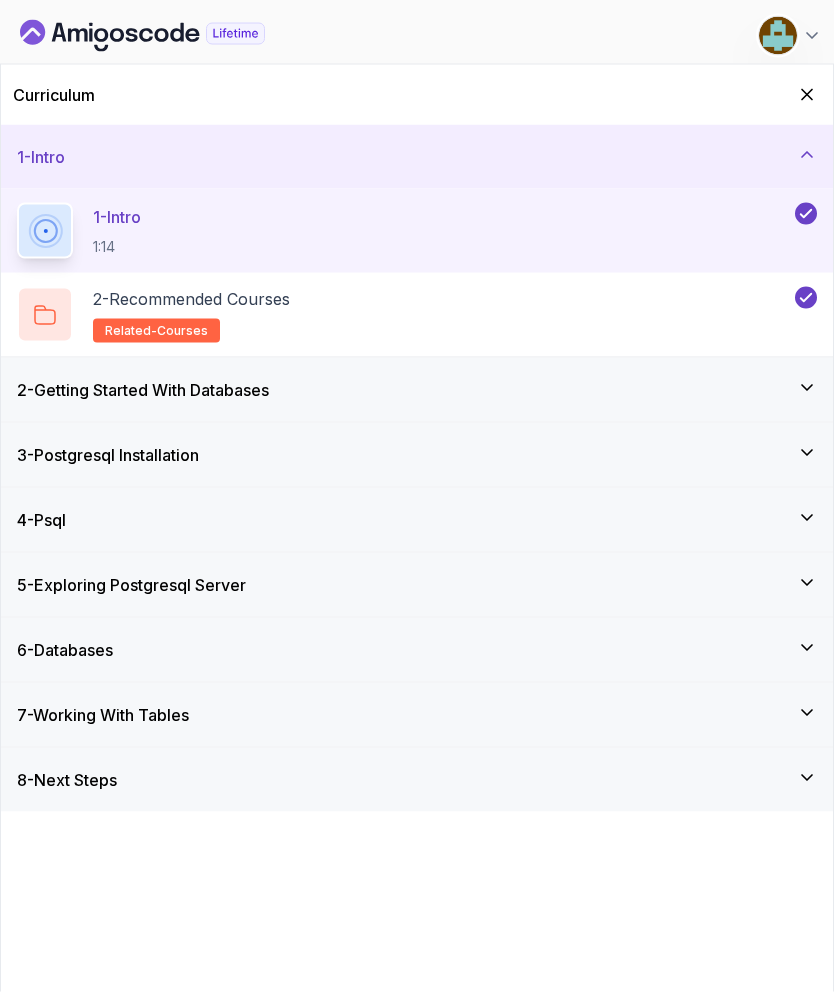 click on "2  -  Getting Started With Databases" at bounding box center [143, 390] 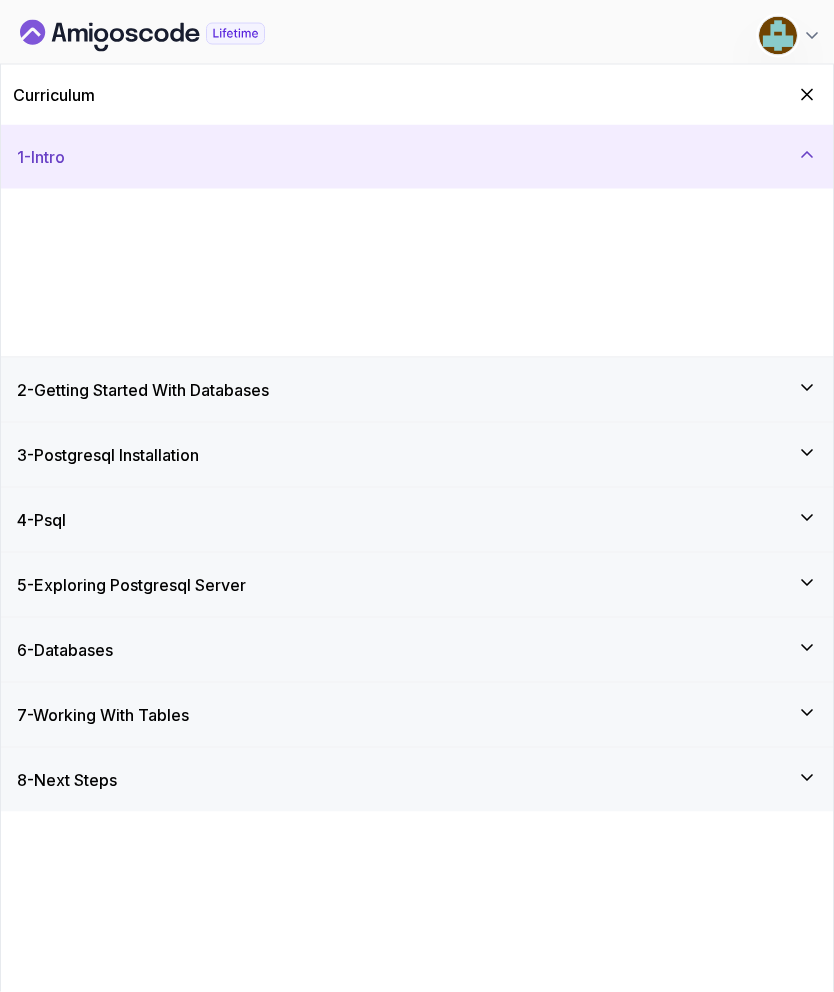 scroll, scrollTop: 62, scrollLeft: 0, axis: vertical 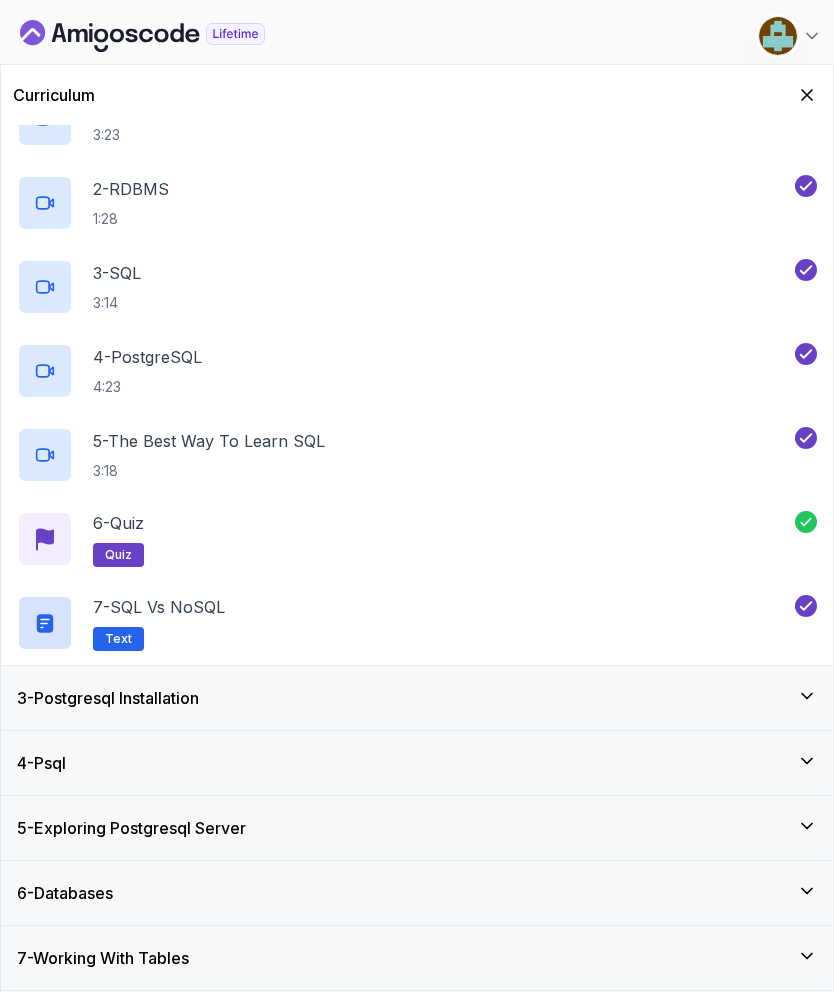 click on "3  -  Postgresql Installation" at bounding box center (108, 698) 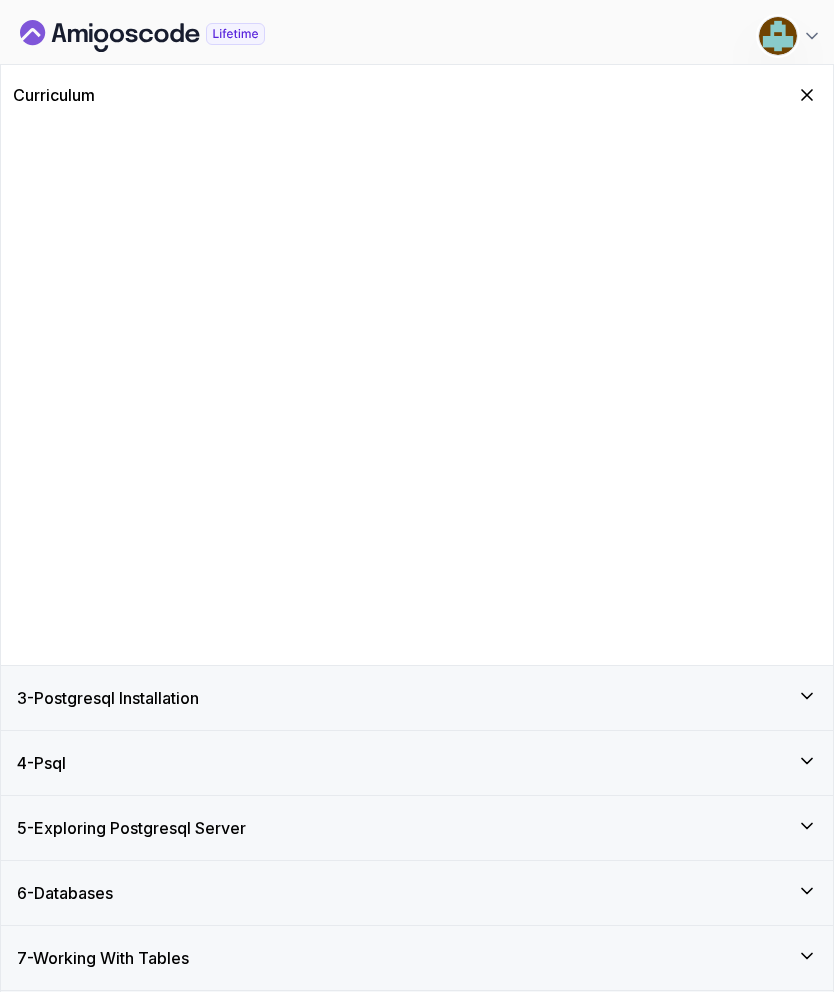 scroll, scrollTop: 0, scrollLeft: 0, axis: both 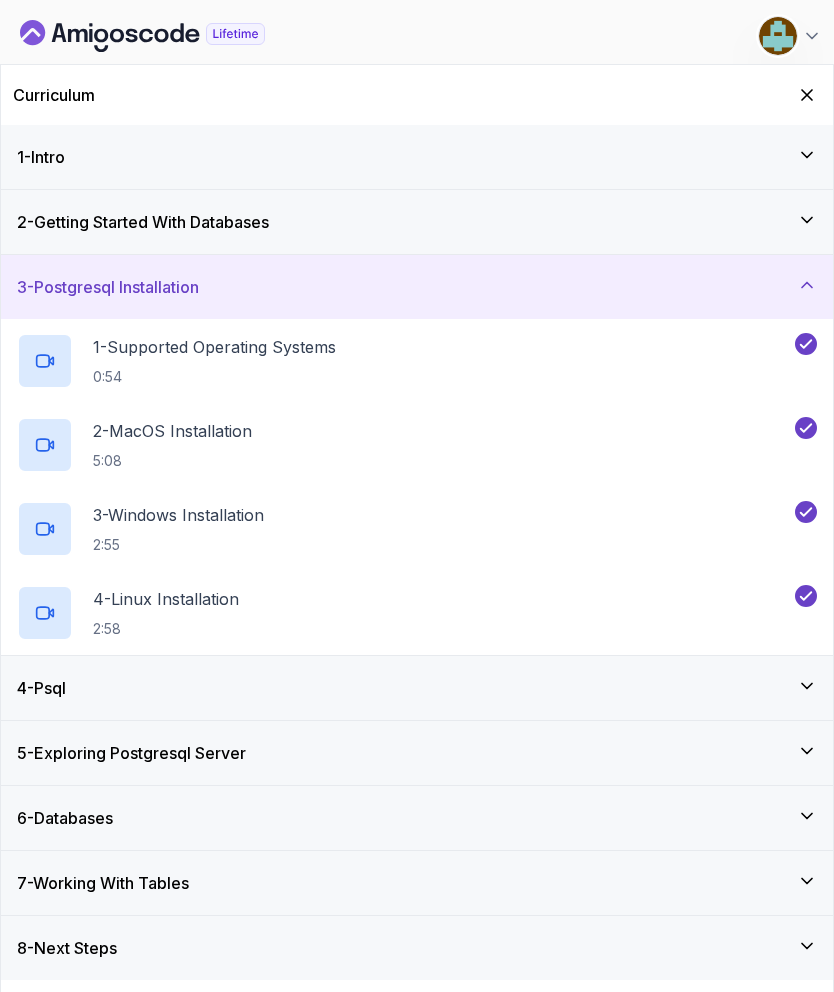 click on "4  -  Psql" at bounding box center [417, 688] 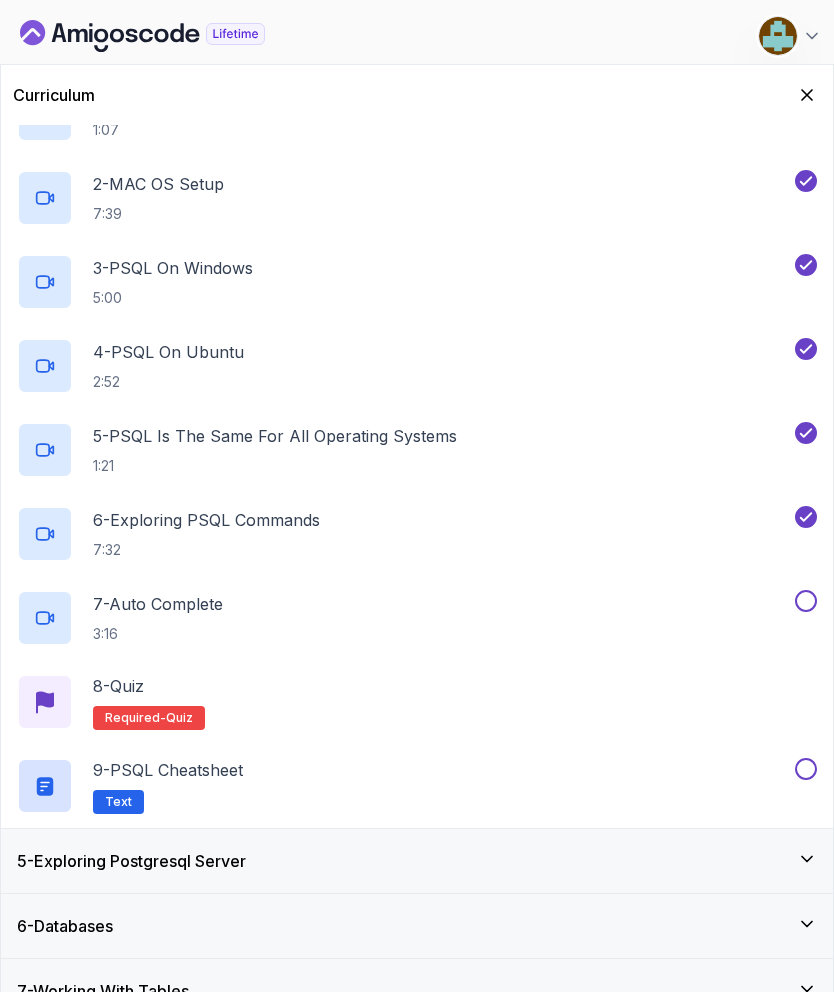 scroll, scrollTop: 313, scrollLeft: 0, axis: vertical 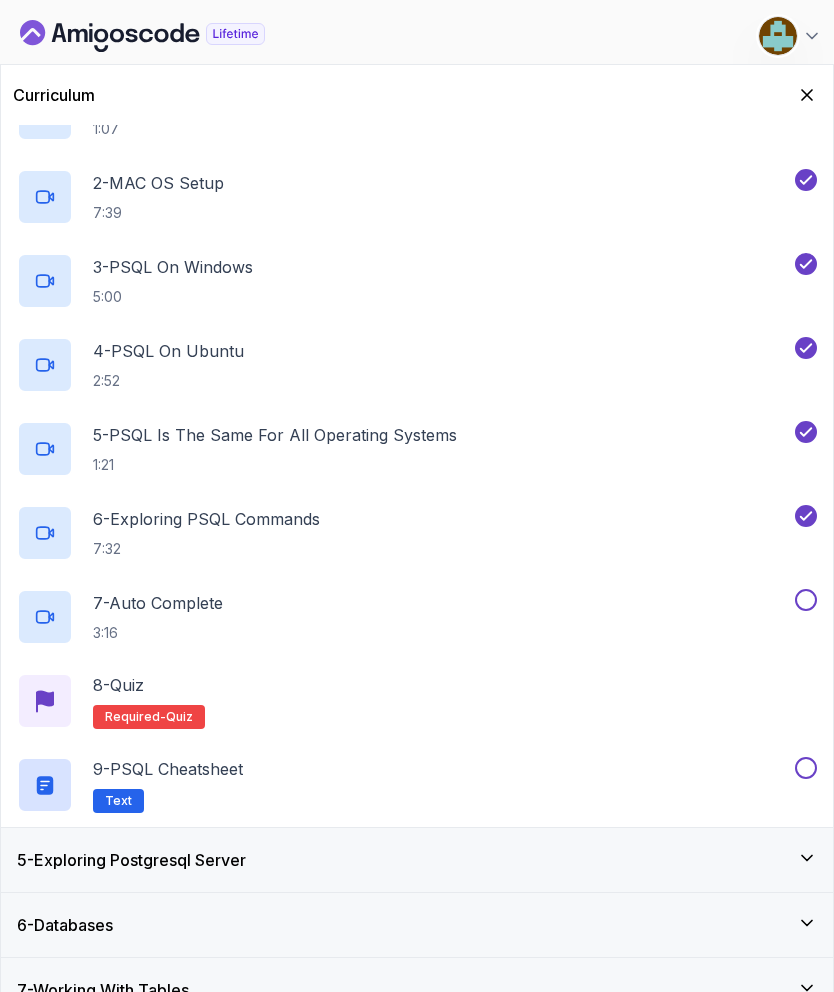 click on "6  -  Exploring PSQL Commands" at bounding box center (206, 519) 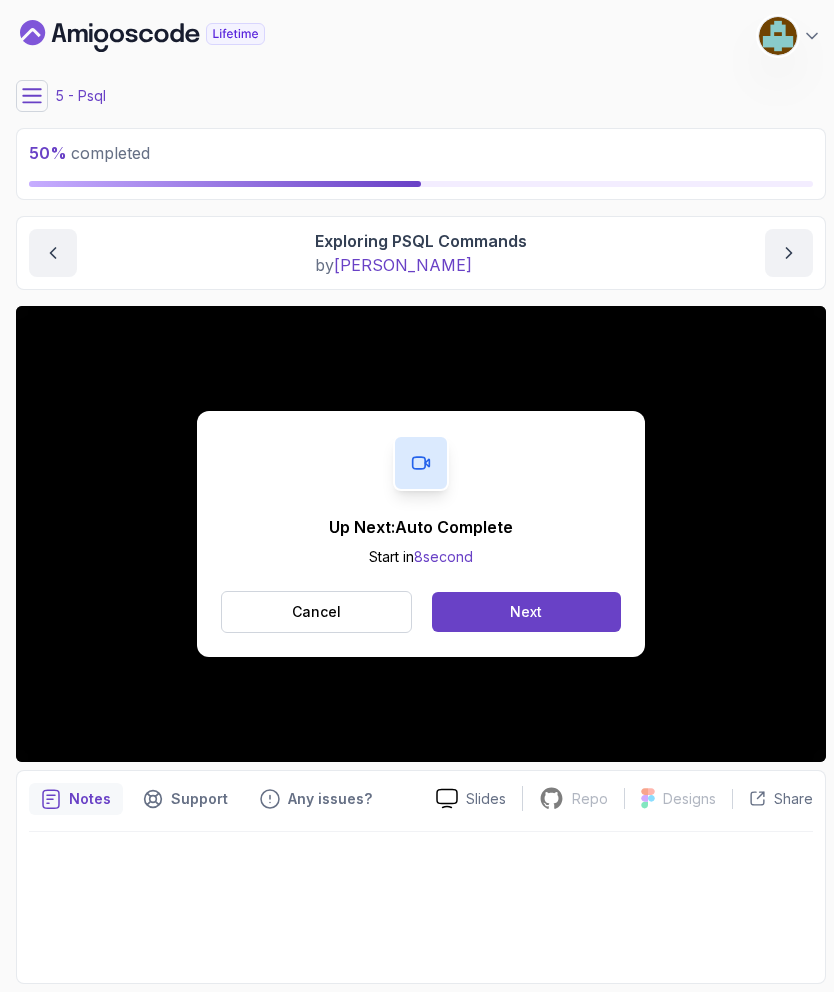 click on "Next" at bounding box center (526, 612) 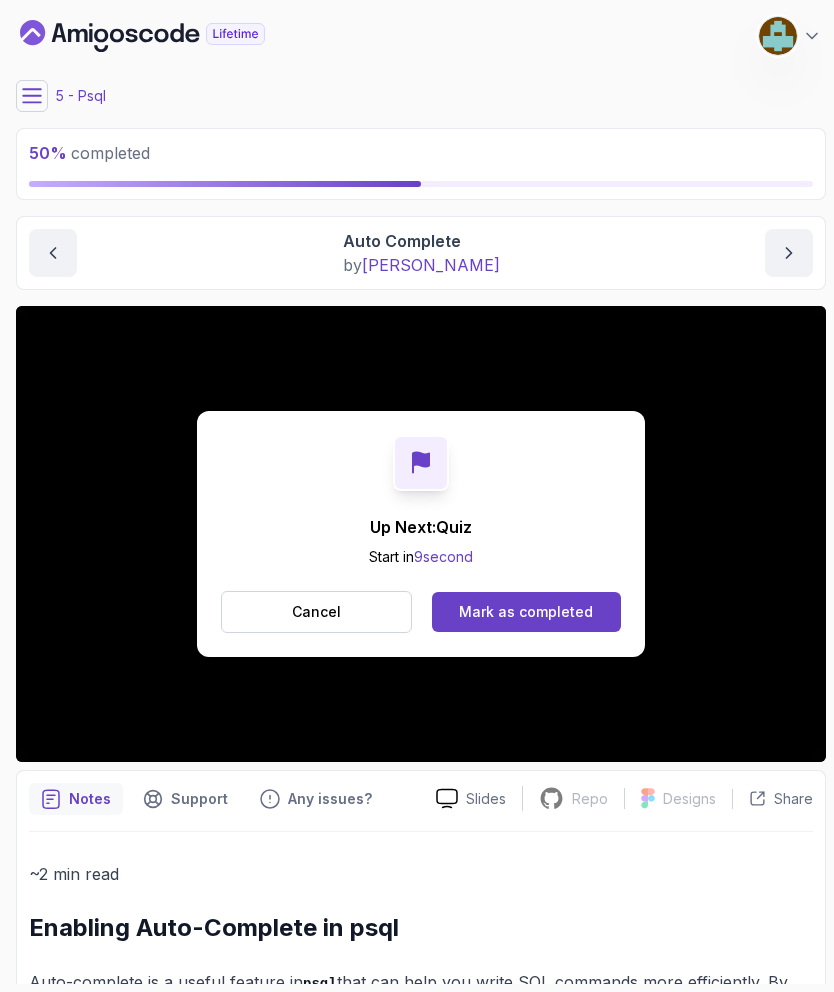 click on "Mark as completed" at bounding box center (526, 612) 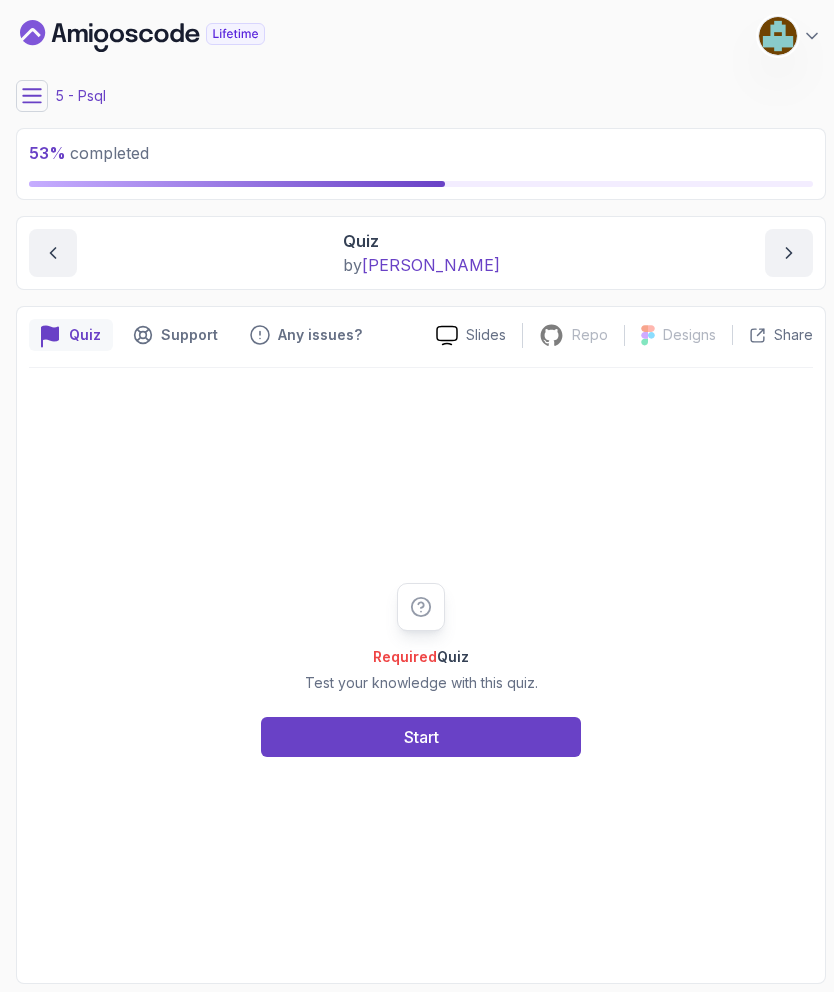 click on "Start" at bounding box center [421, 737] 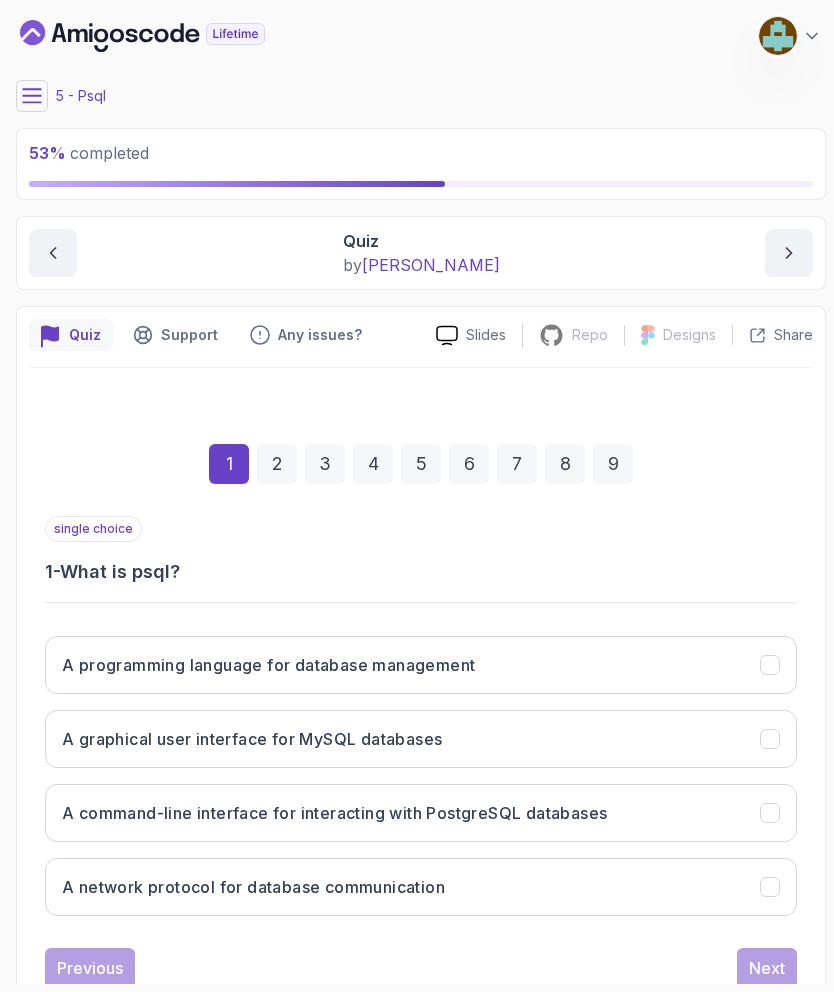 click on "A command-line interface for interacting with PostgreSQL databases" at bounding box center (334, 813) 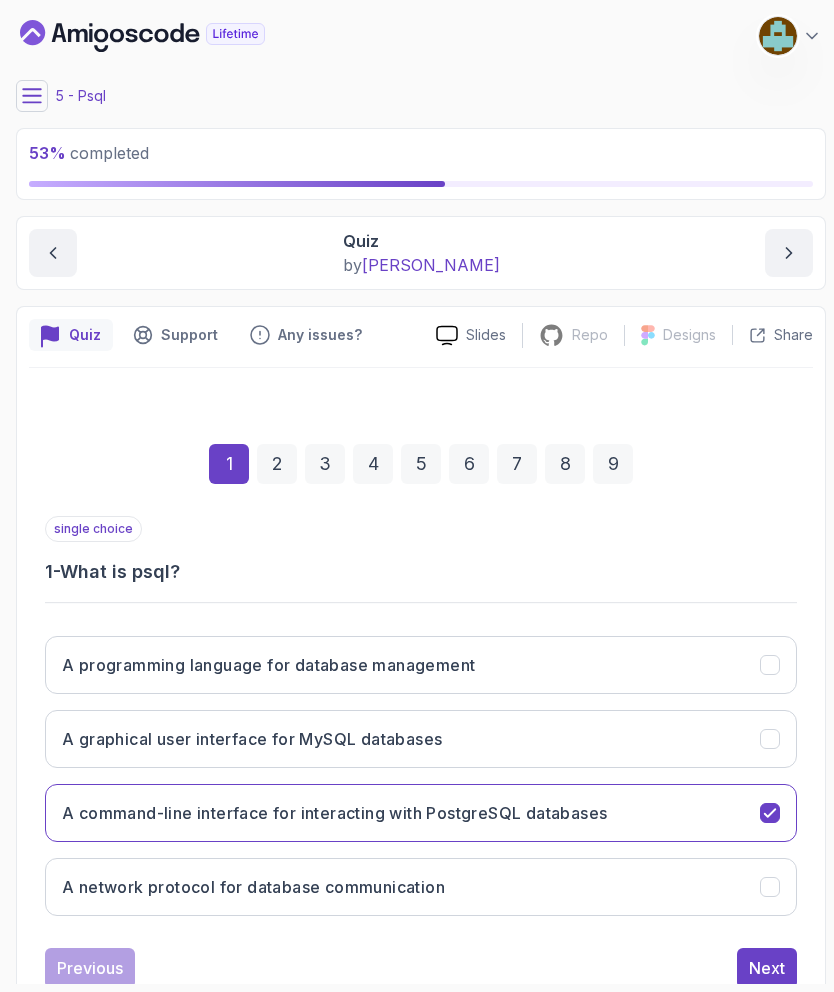 click on "Next" at bounding box center (767, 968) 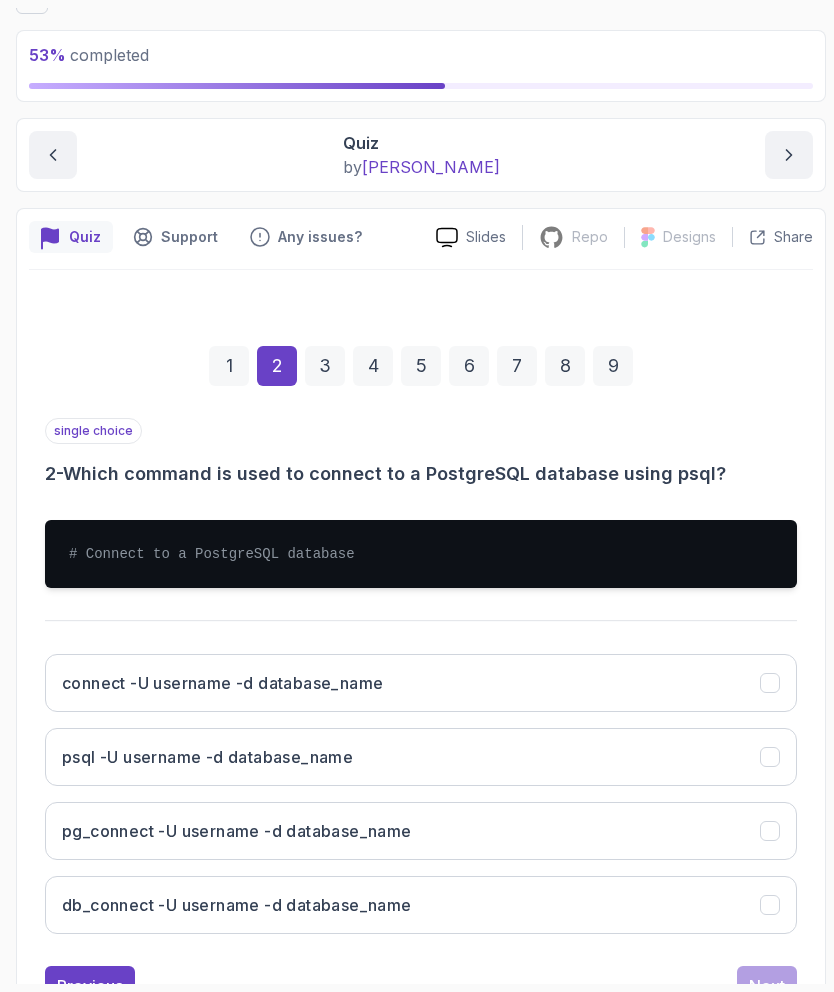 scroll, scrollTop: 97, scrollLeft: 0, axis: vertical 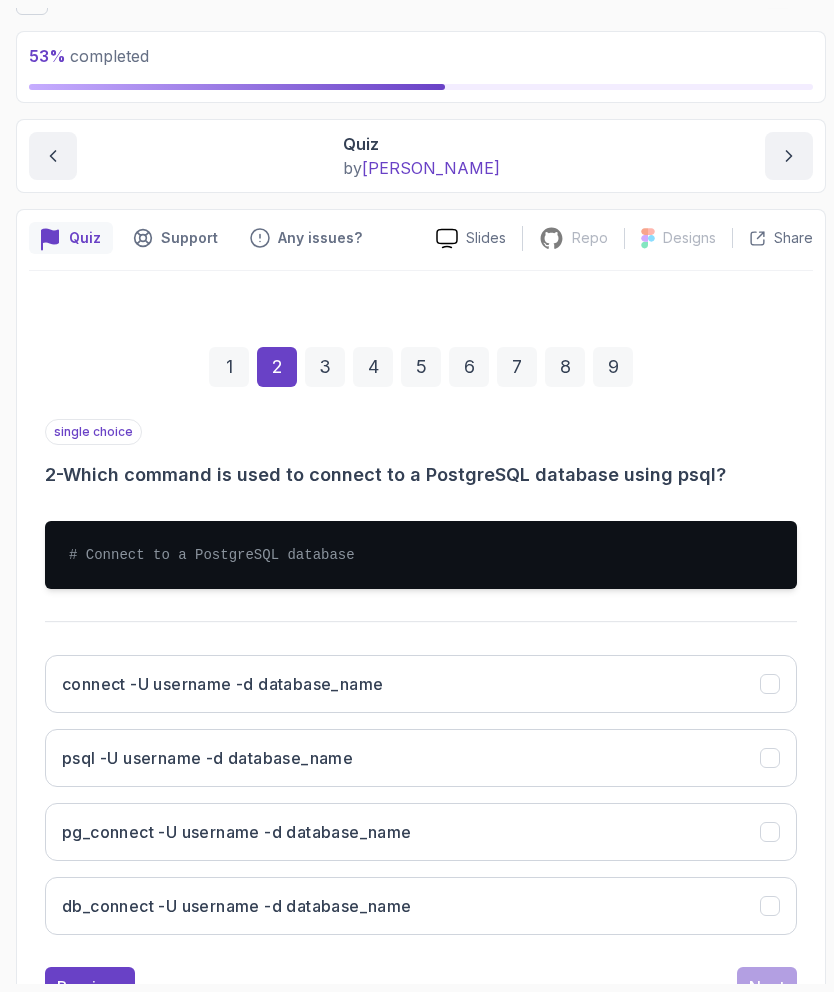 click on "psql -U username -d database_name" at bounding box center [421, 758] 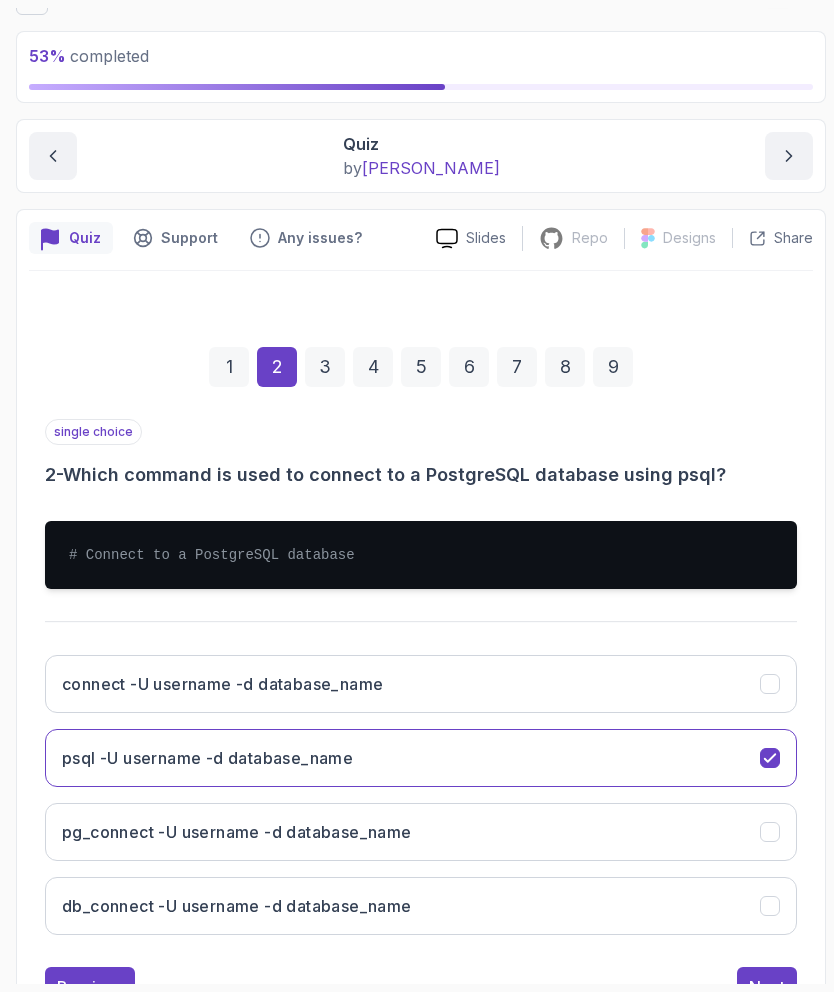 click on "Next" at bounding box center [767, 987] 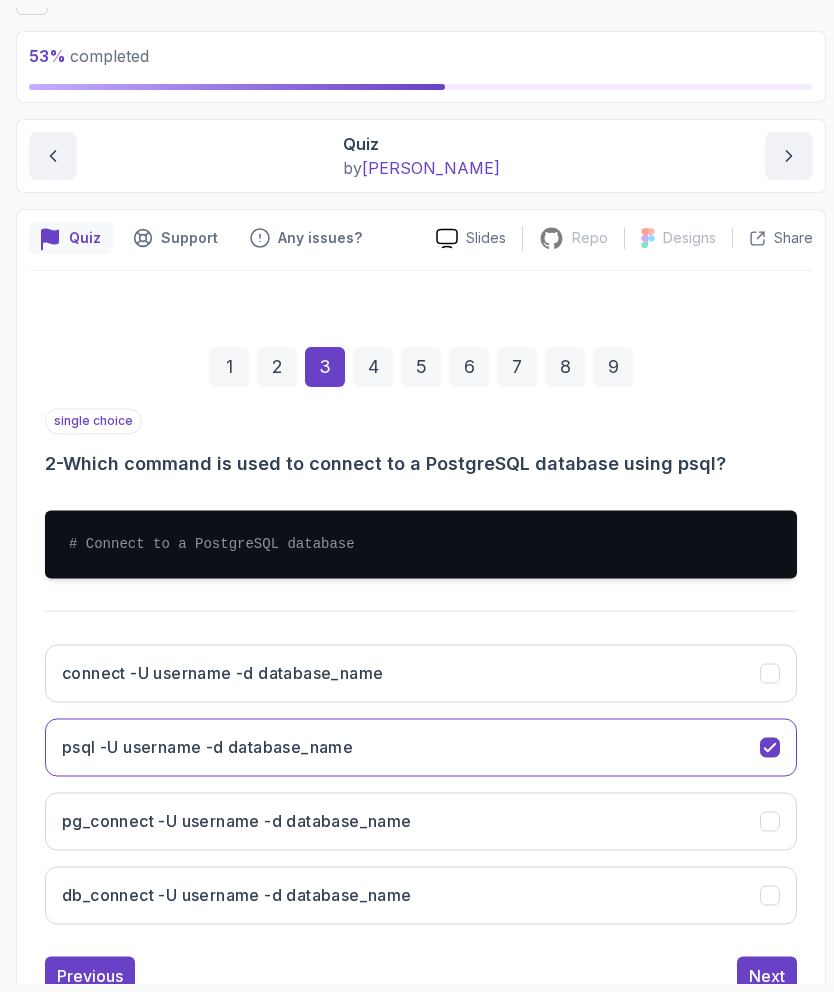 scroll, scrollTop: 0, scrollLeft: 0, axis: both 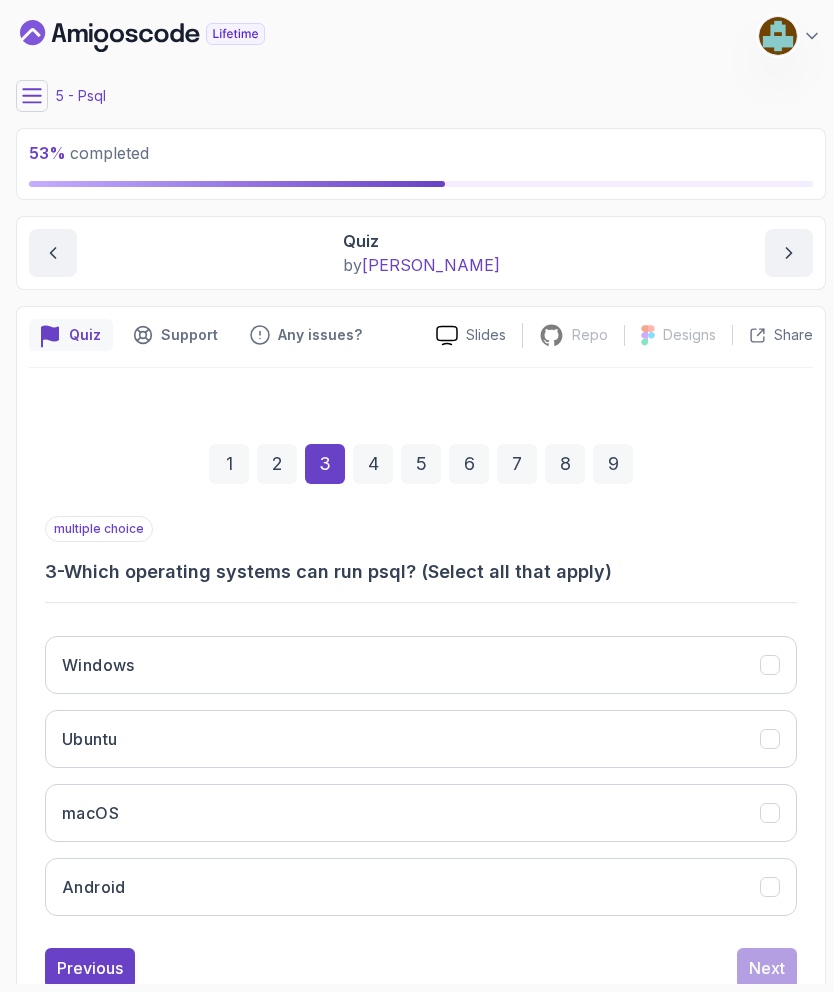 click at bounding box center [770, 665] 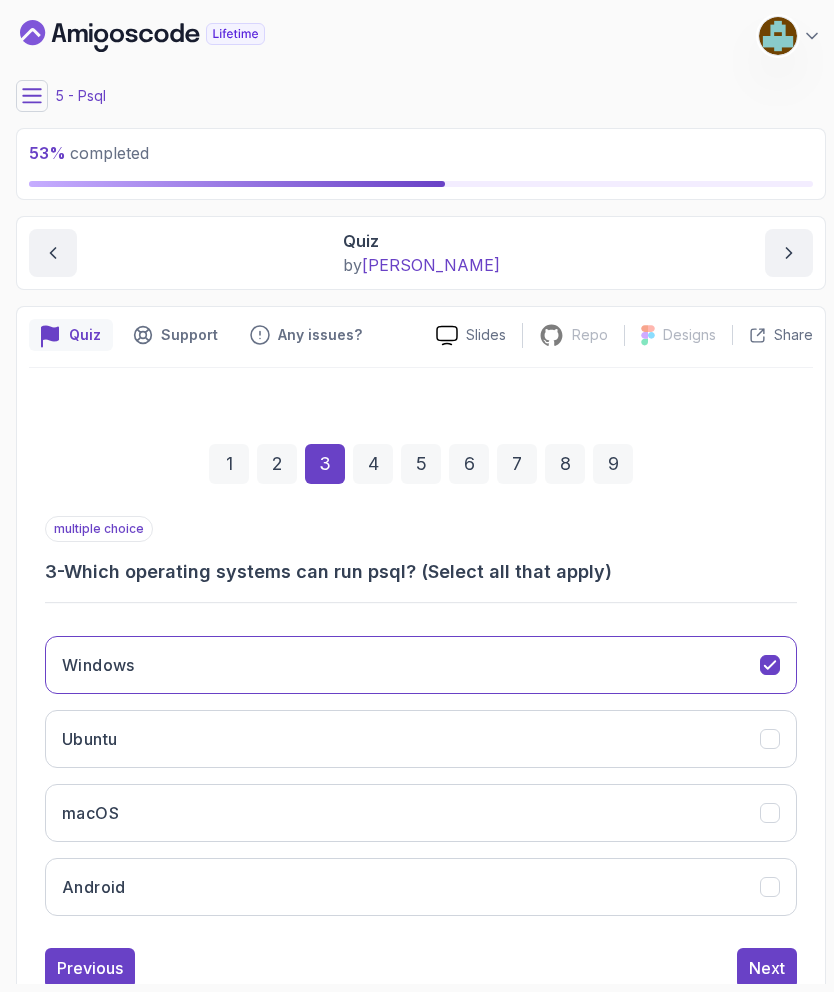 click on "Ubuntu" at bounding box center (421, 739) 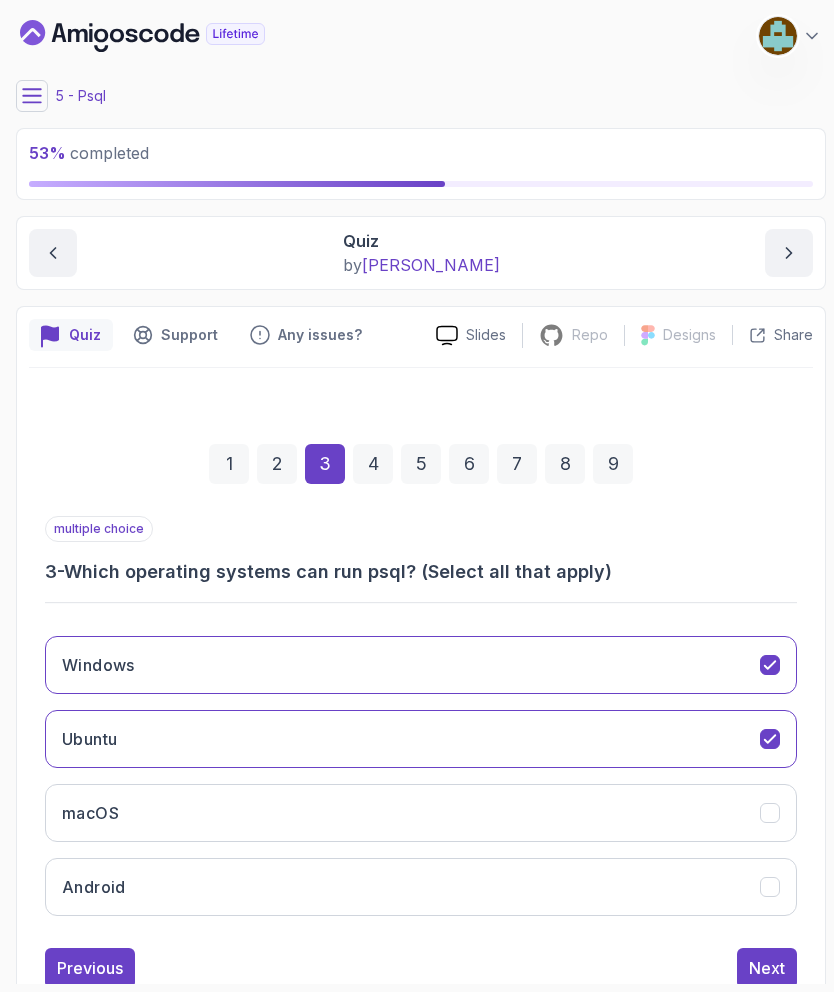 click at bounding box center [770, 813] 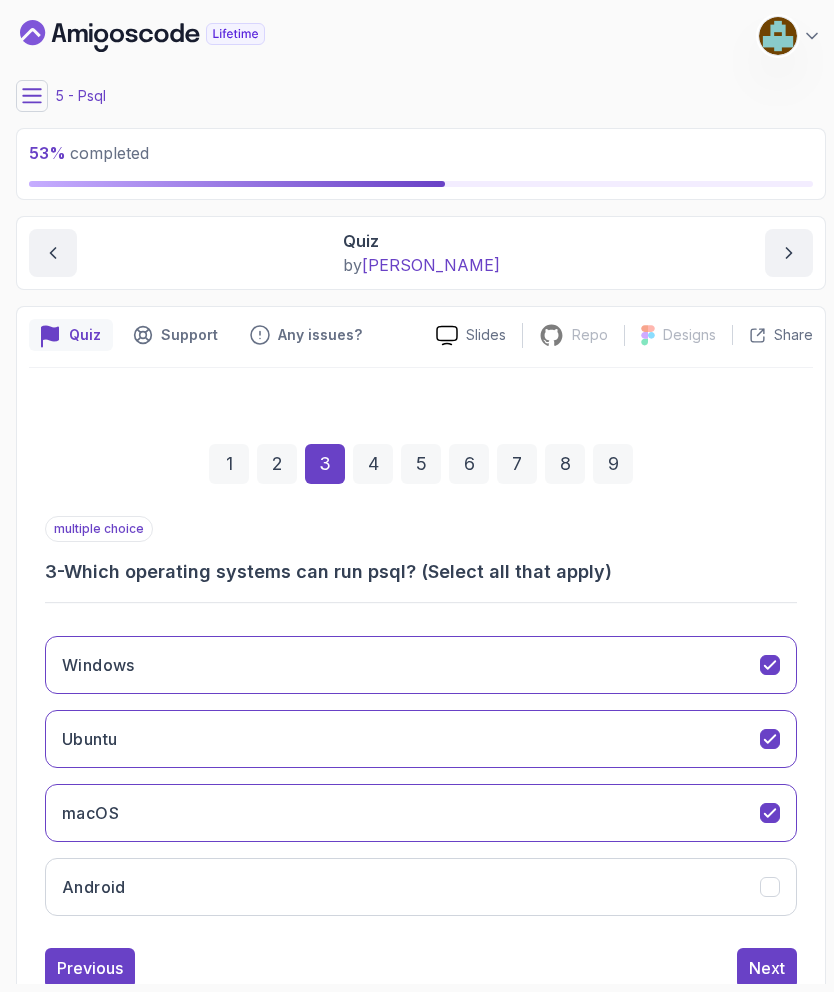 click at bounding box center [770, 887] 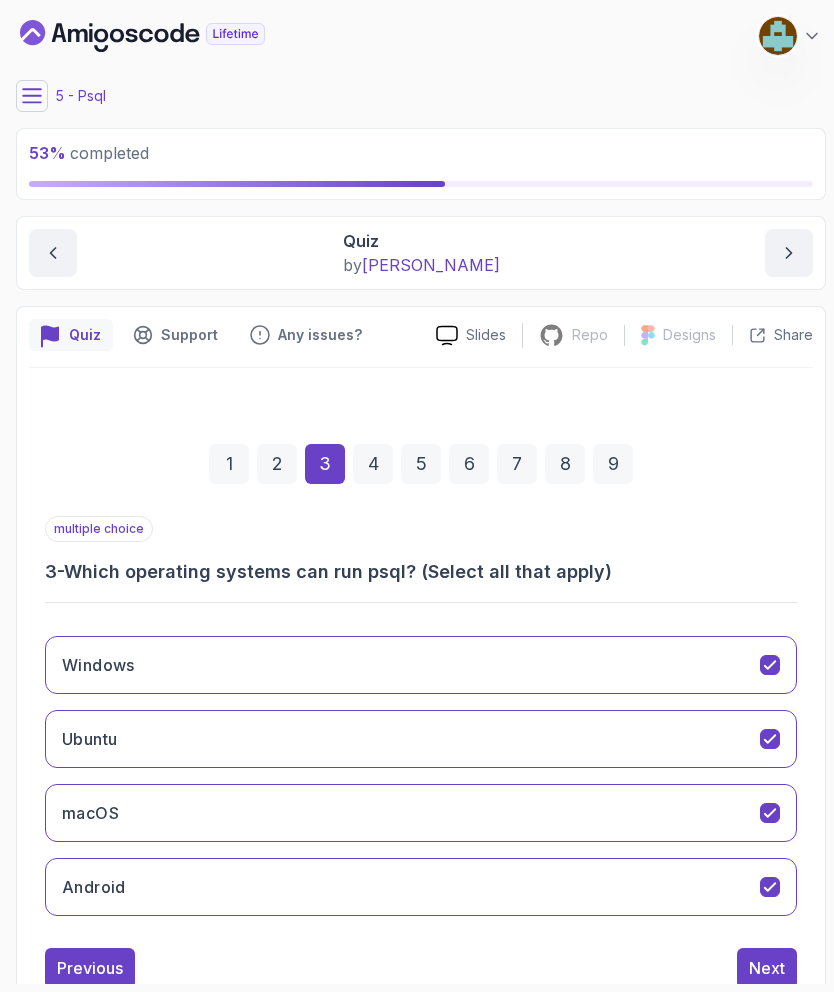 click on "Next" at bounding box center (767, 968) 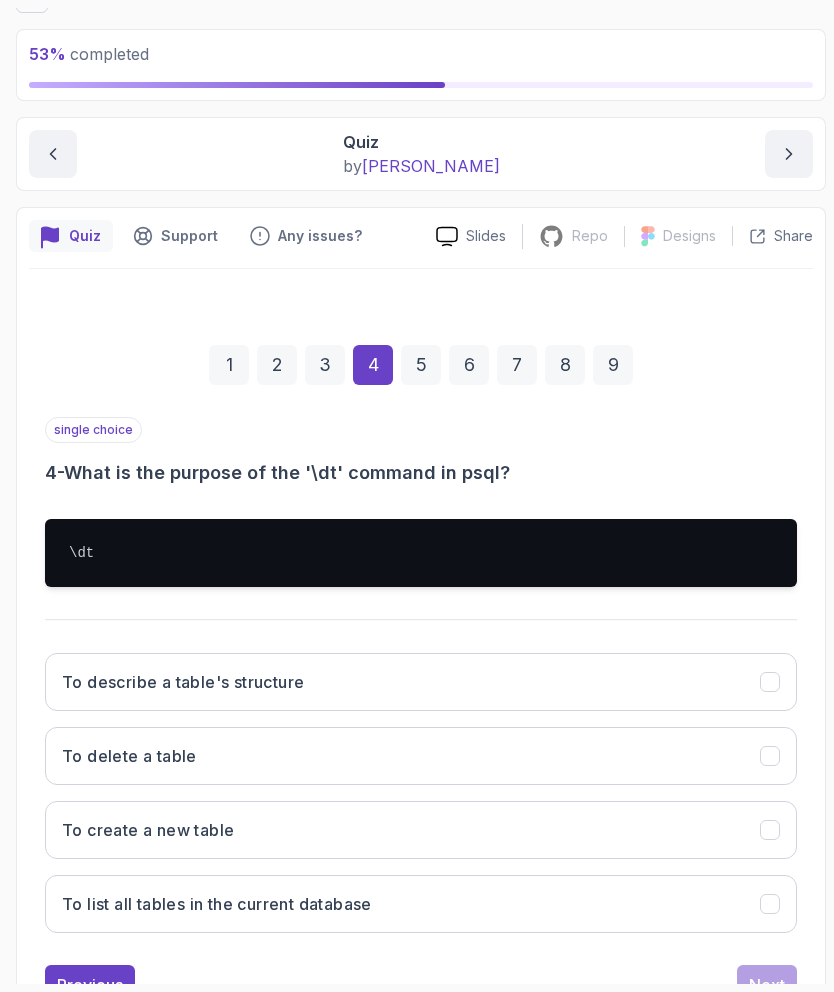 scroll, scrollTop: 97, scrollLeft: 0, axis: vertical 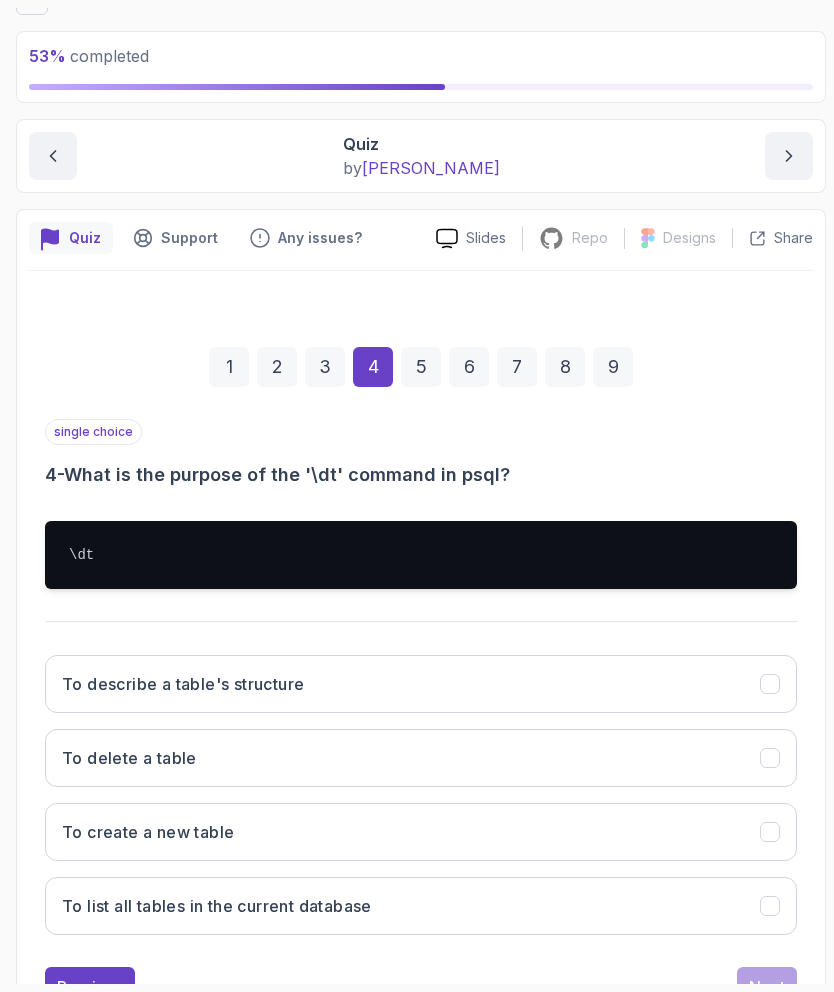 click on "To list all tables in the current database" at bounding box center (421, 906) 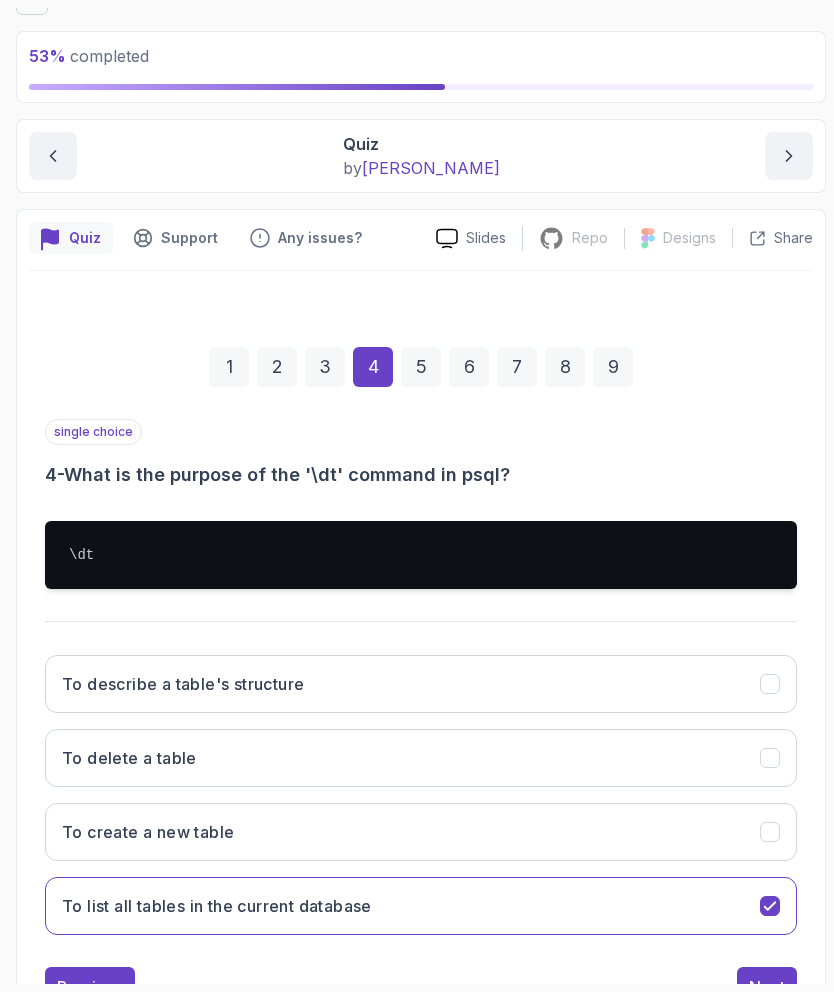 click on "Next" at bounding box center [767, 987] 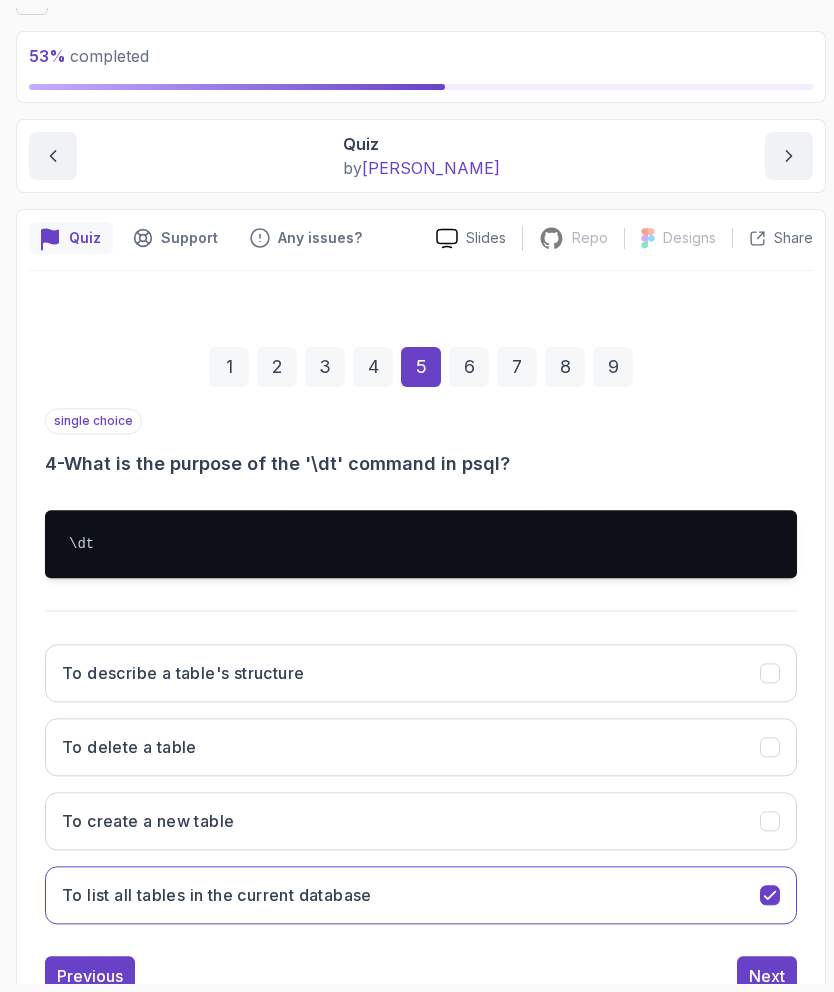 scroll, scrollTop: 0, scrollLeft: 0, axis: both 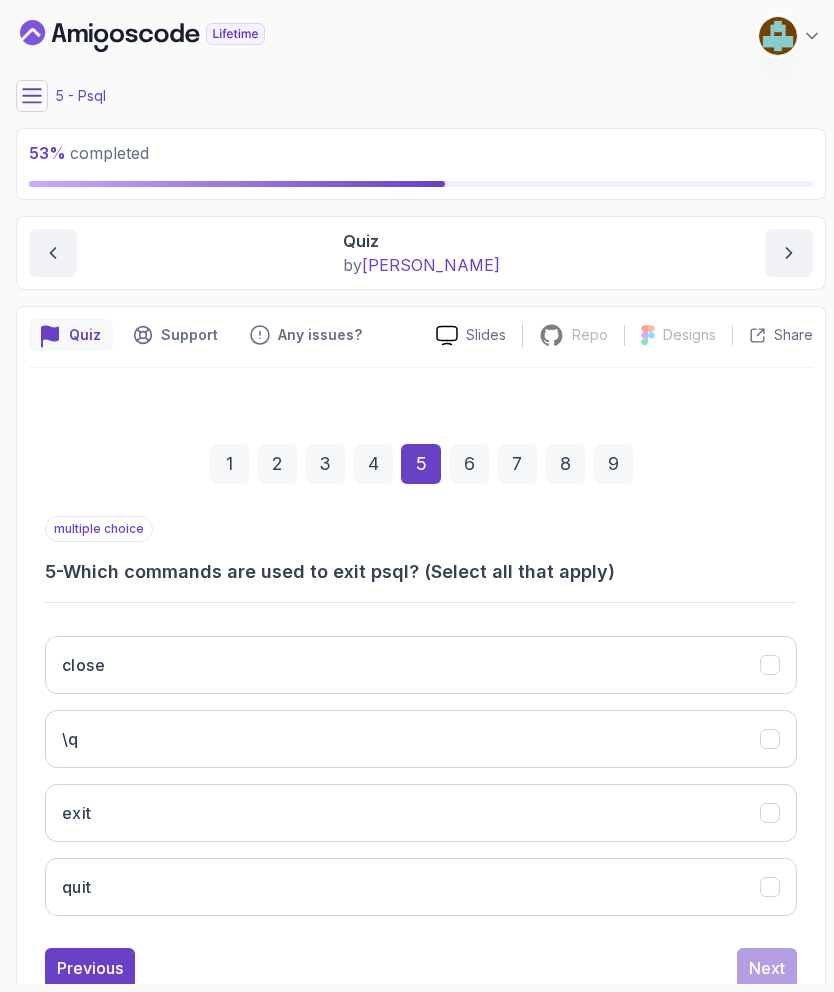 click on "\q" 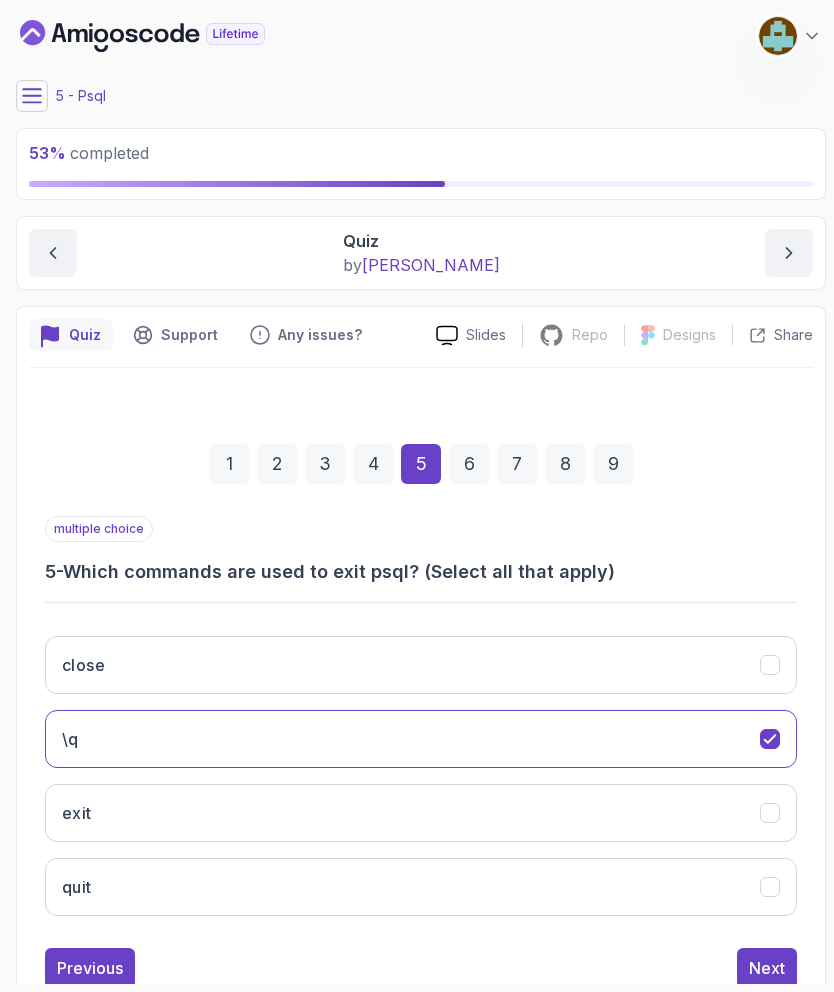 click on "Next" at bounding box center (767, 968) 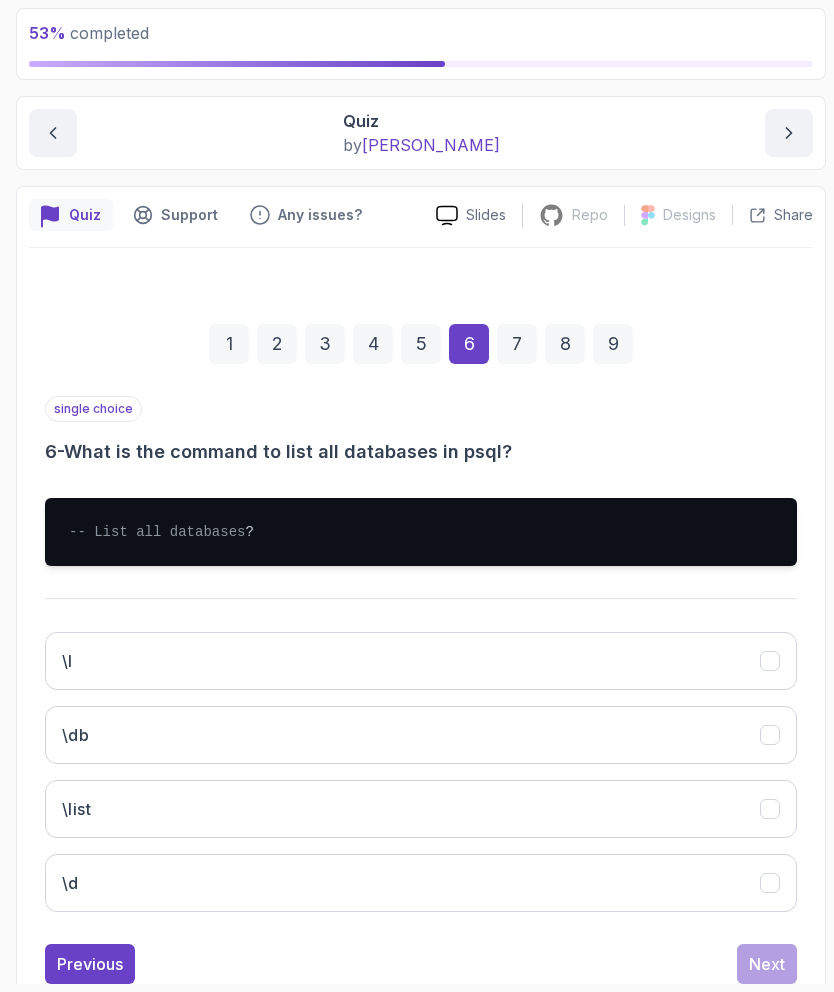 scroll, scrollTop: 117, scrollLeft: 0, axis: vertical 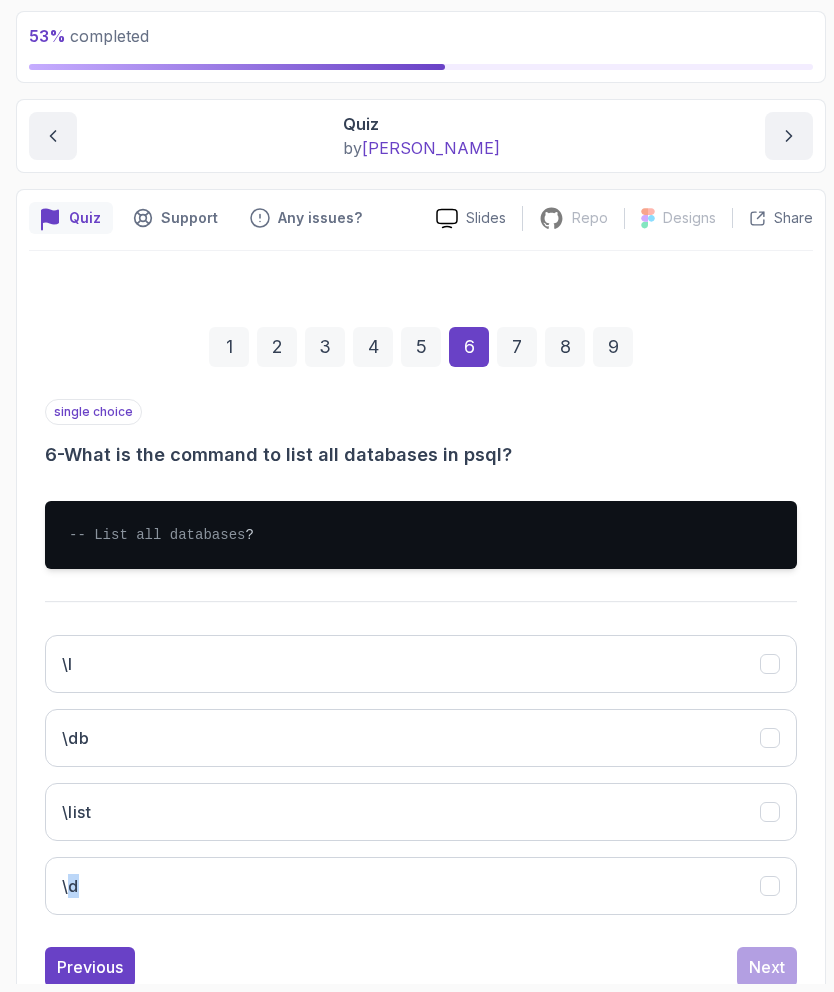 click on "\db" 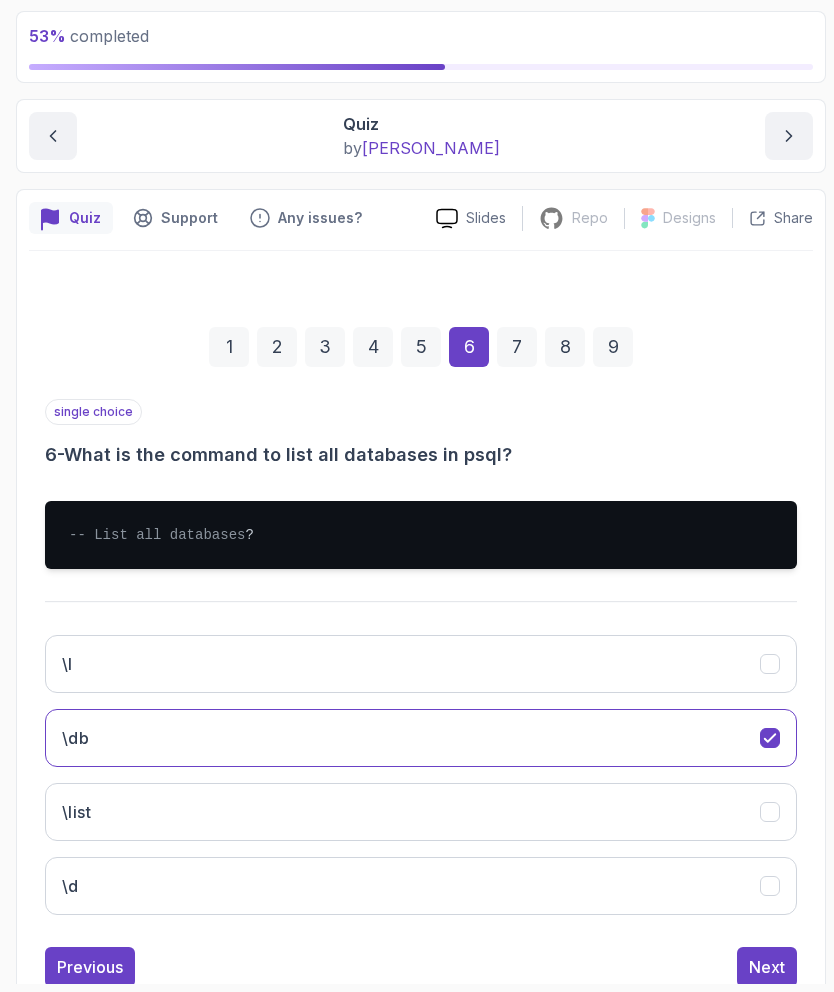click on "Next" at bounding box center [767, 967] 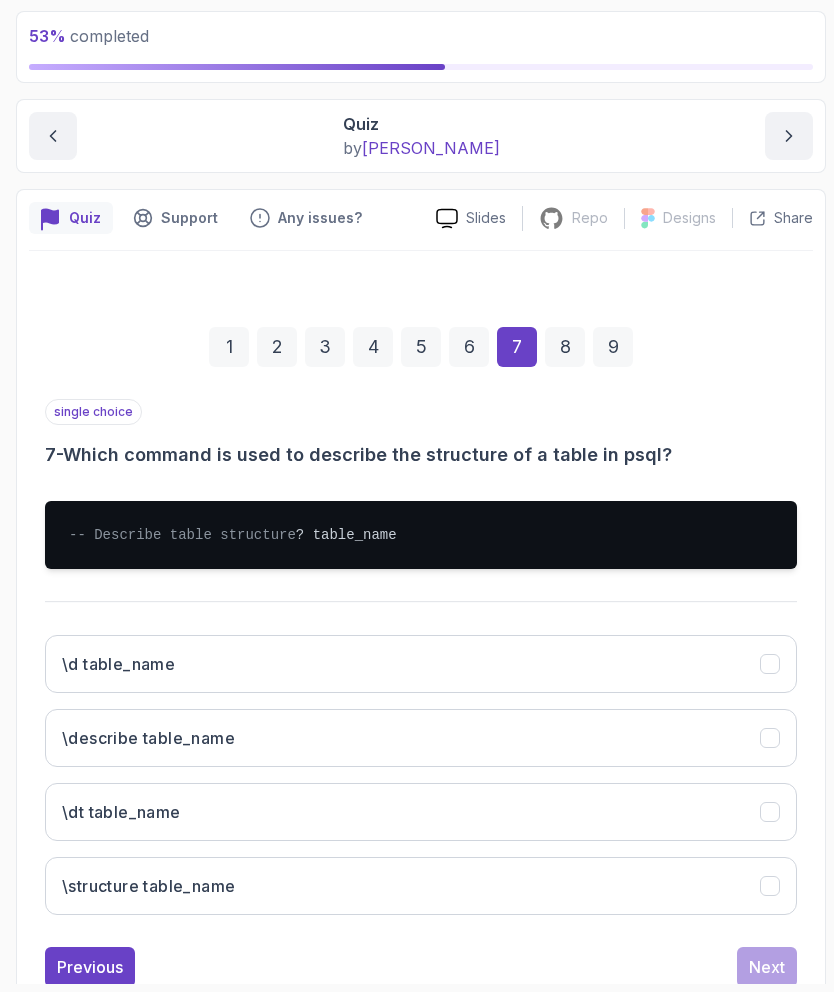 click on "\dt table_name" 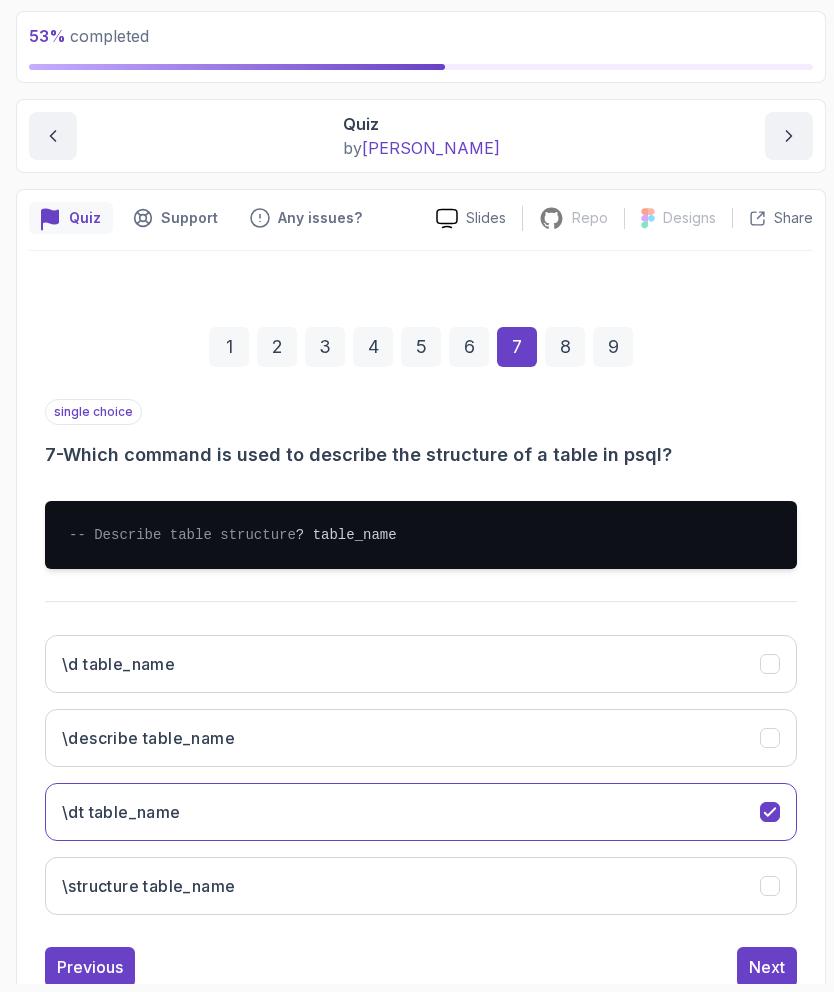 click on "Next" at bounding box center (767, 967) 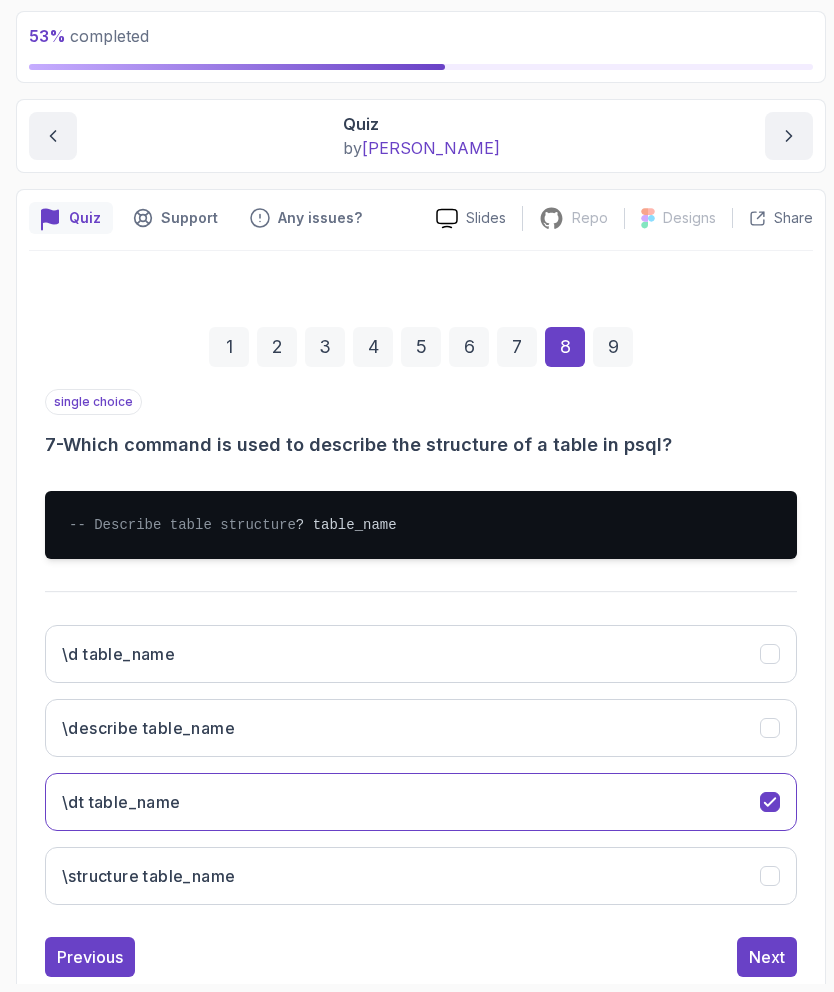 scroll, scrollTop: 0, scrollLeft: 0, axis: both 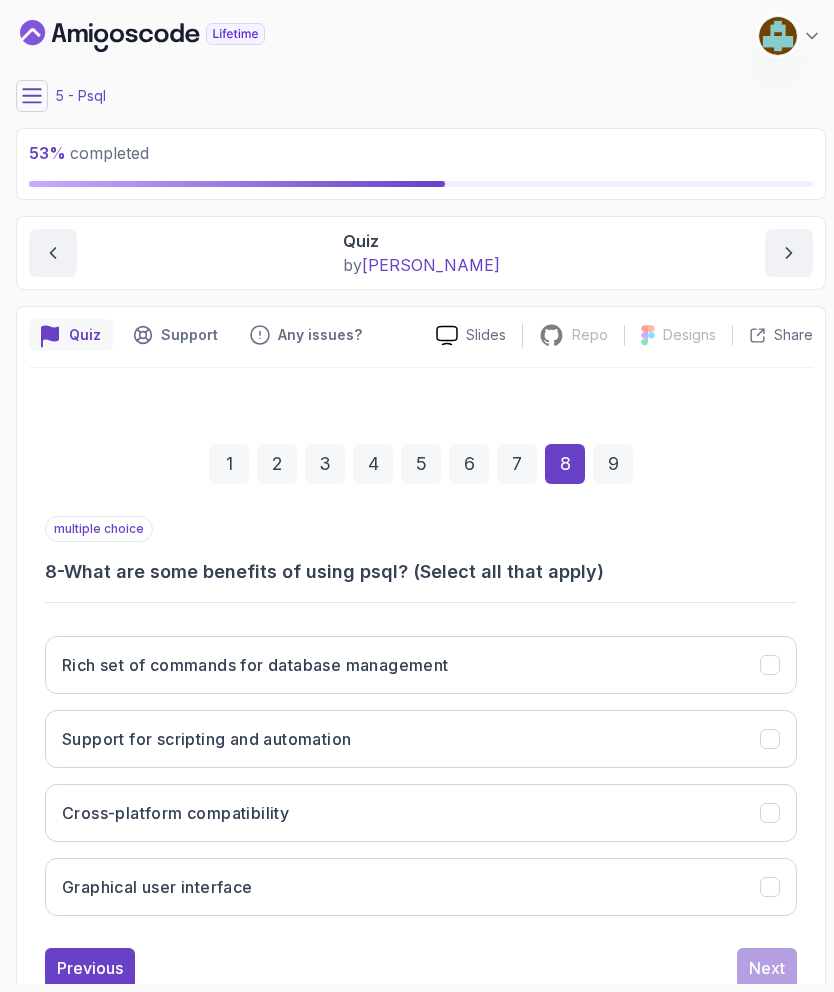 click on "Rich set of commands for database management" at bounding box center [255, 665] 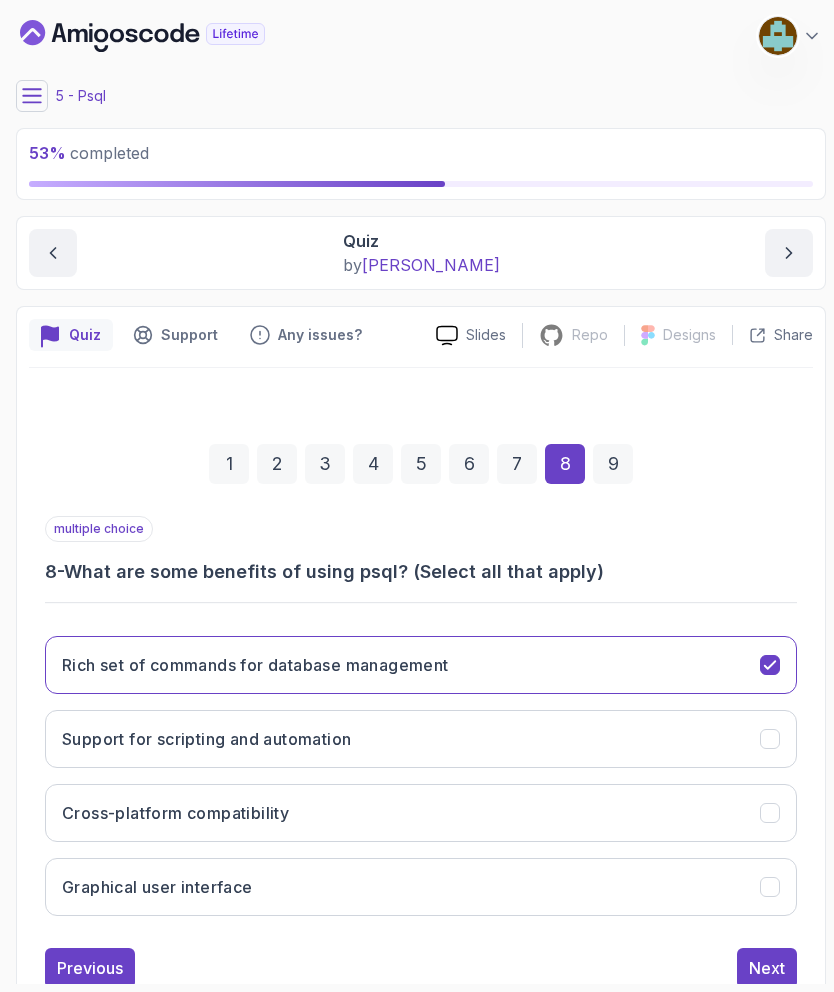 click on "Cross-platform compatibility" at bounding box center (421, 813) 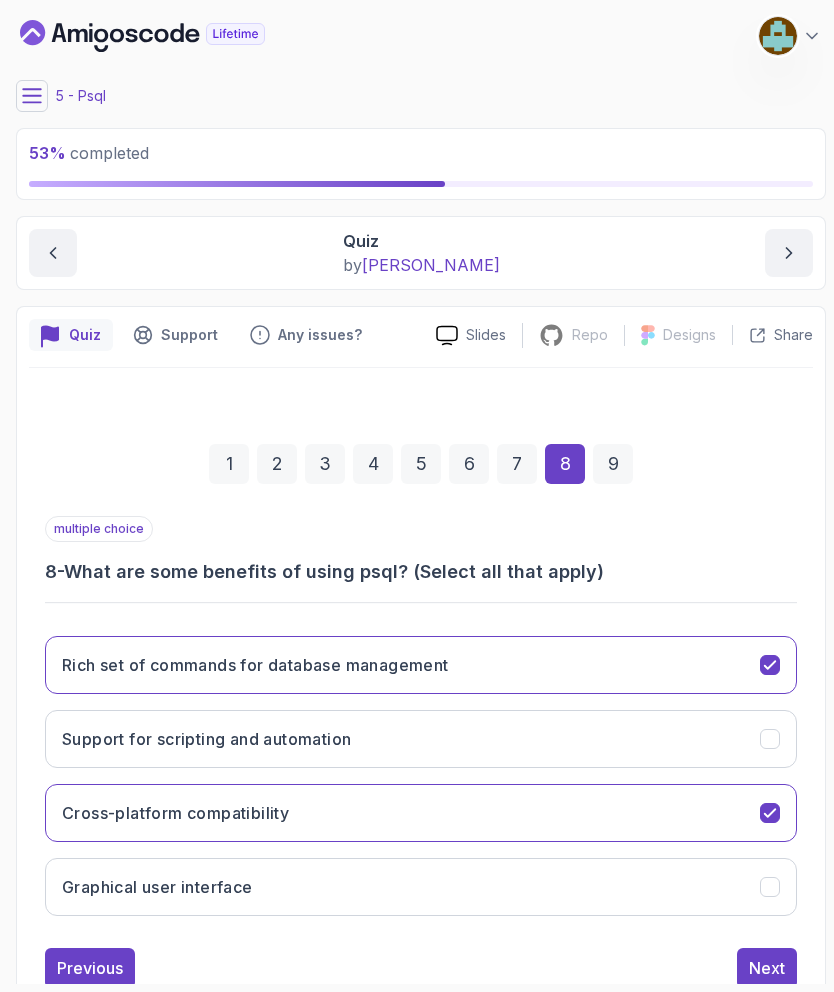 click on "Next" at bounding box center (767, 968) 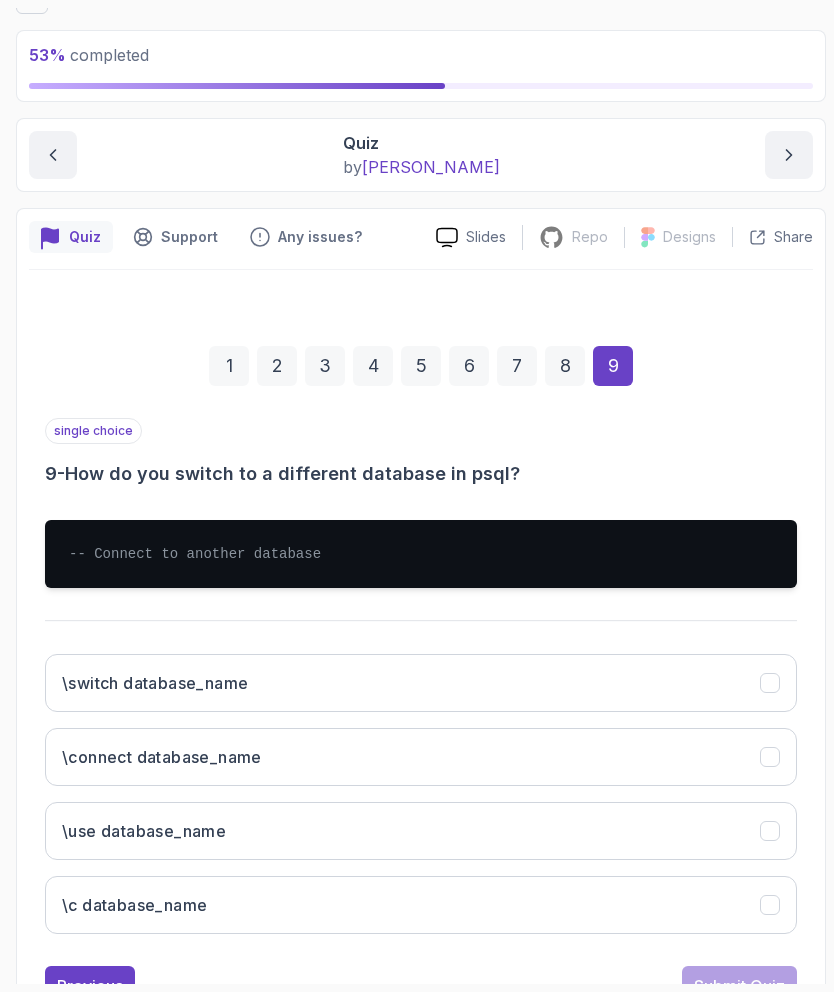 scroll, scrollTop: 97, scrollLeft: 0, axis: vertical 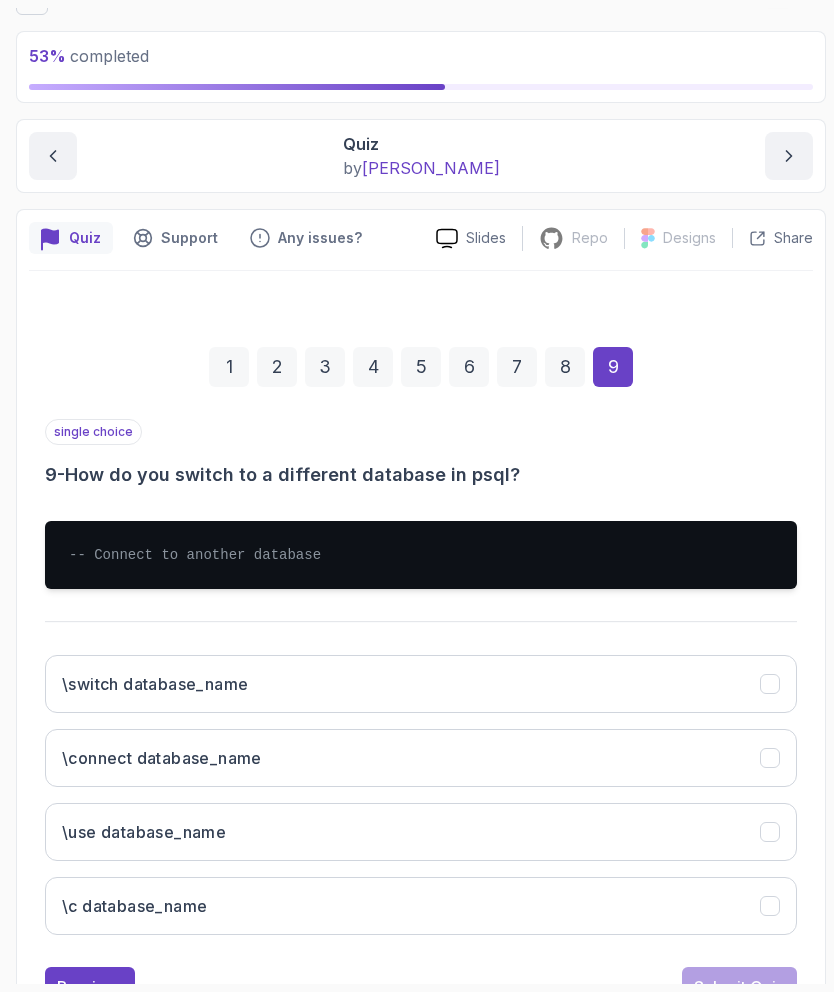 click on "Submit Quiz" at bounding box center (739, 987) 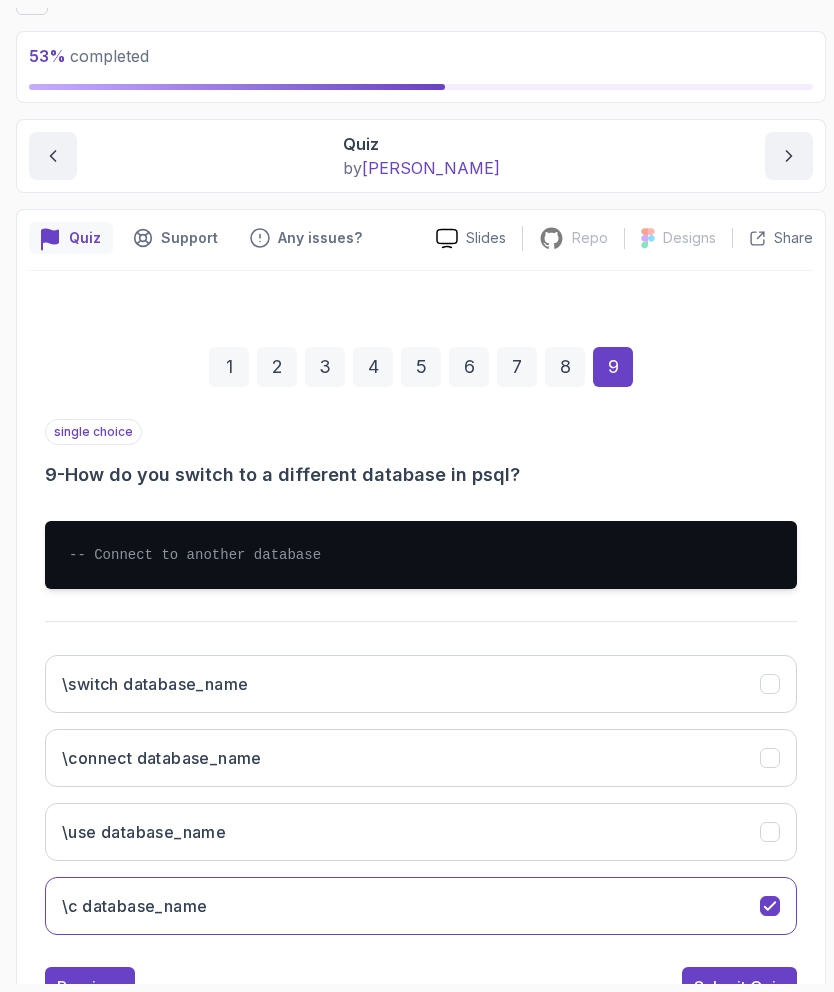 click on "Submit Quiz" at bounding box center (739, 987) 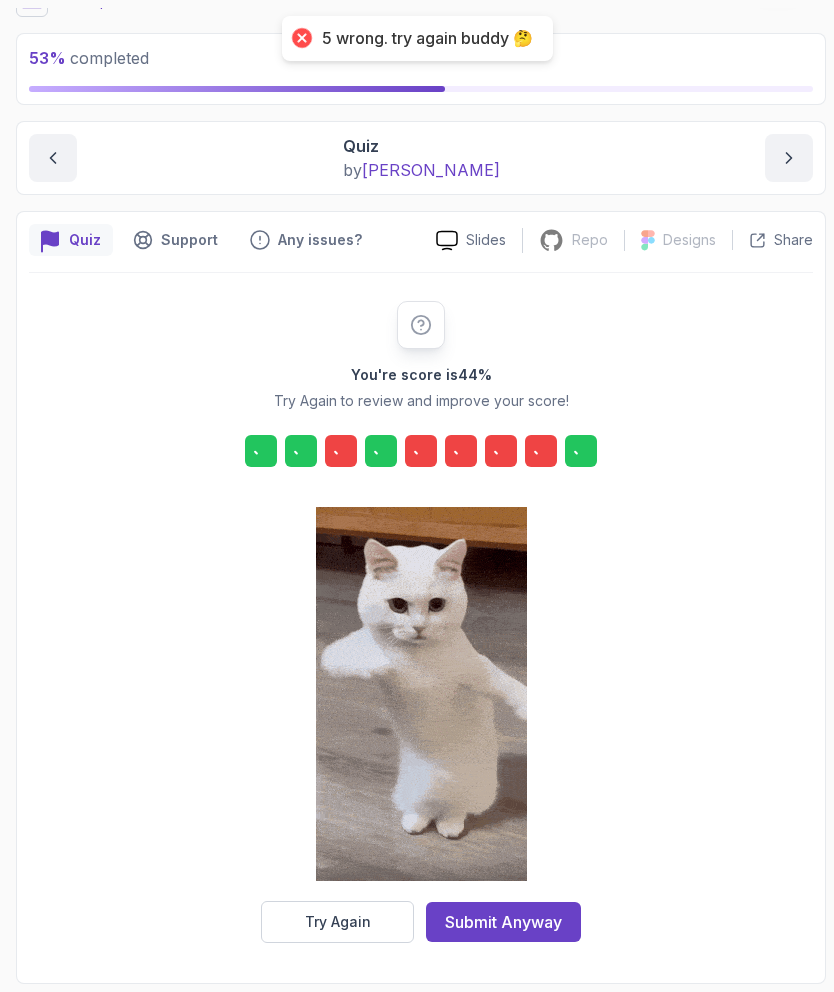 scroll, scrollTop: 15, scrollLeft: 0, axis: vertical 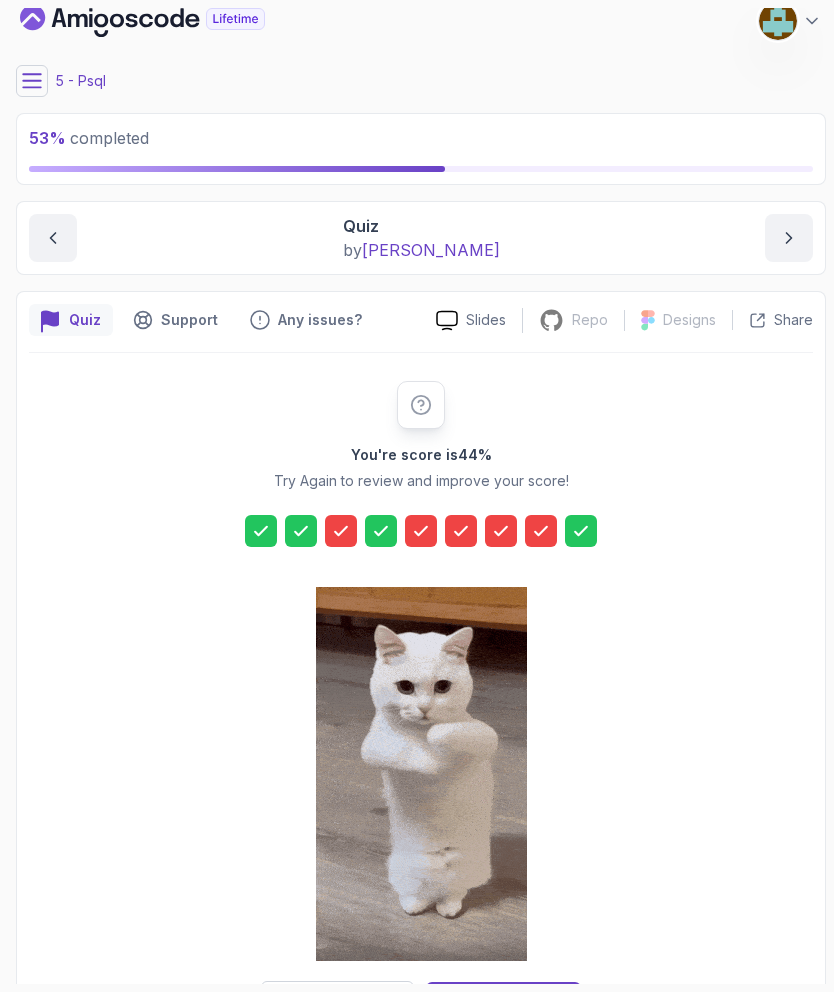 click on "Try Again" at bounding box center [338, 1002] 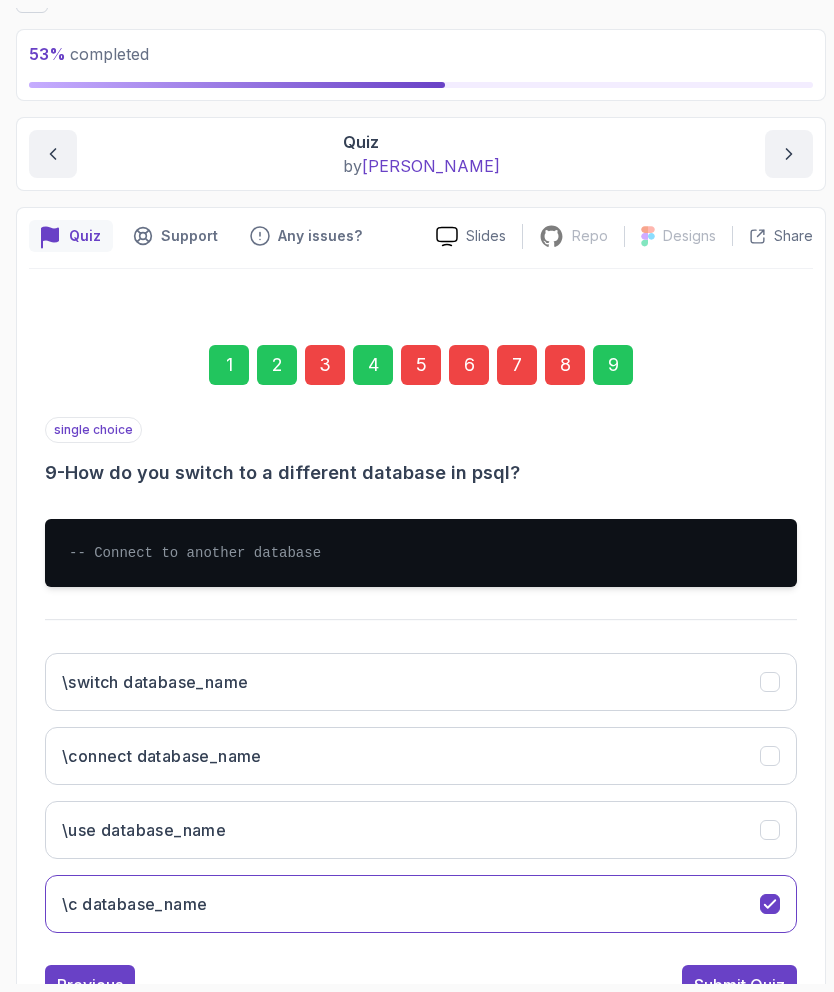 scroll, scrollTop: 97, scrollLeft: 0, axis: vertical 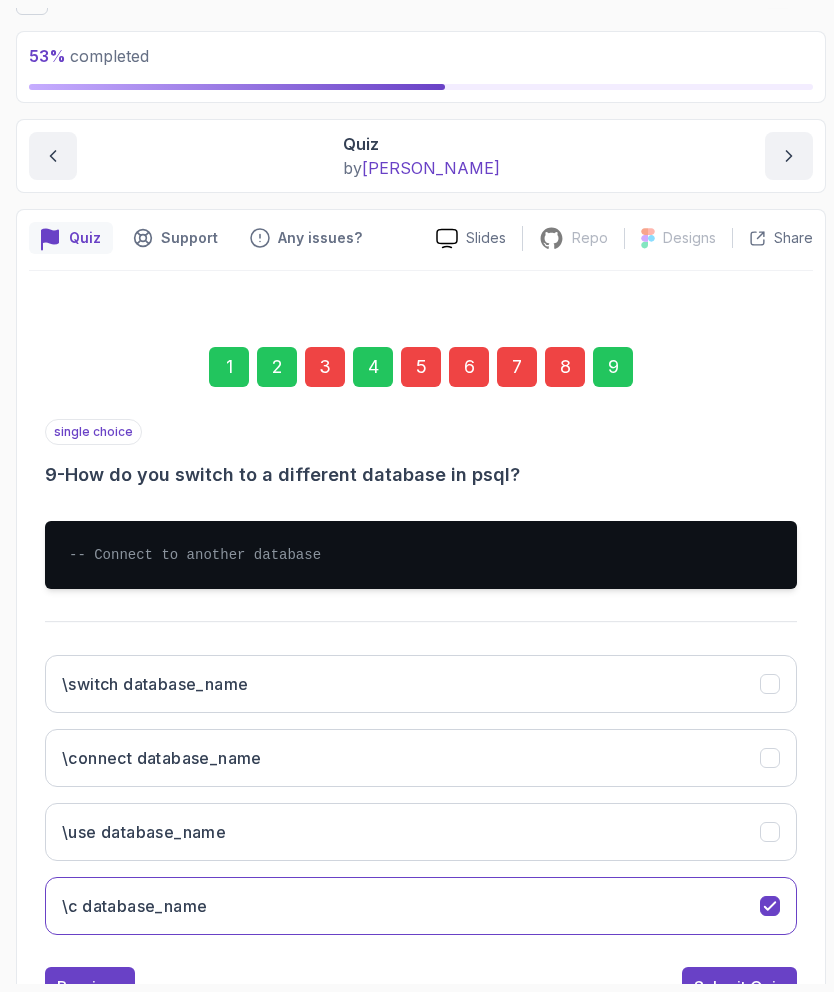 click on "Previous" at bounding box center [90, 987] 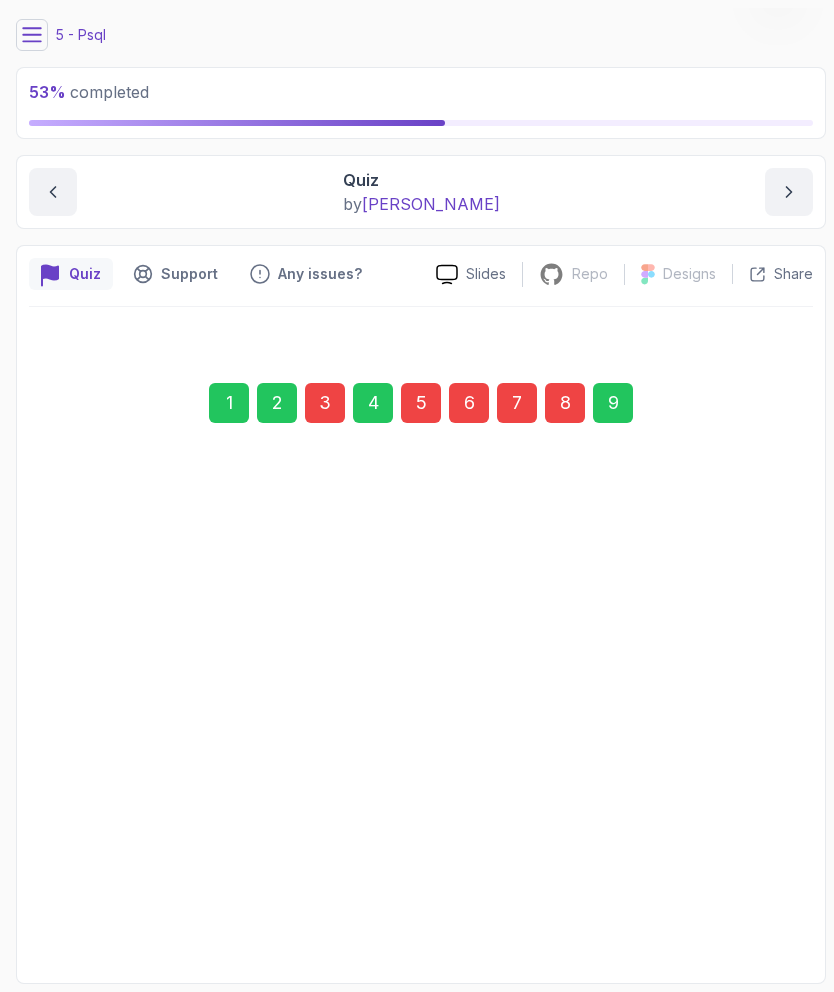 scroll, scrollTop: 0, scrollLeft: 0, axis: both 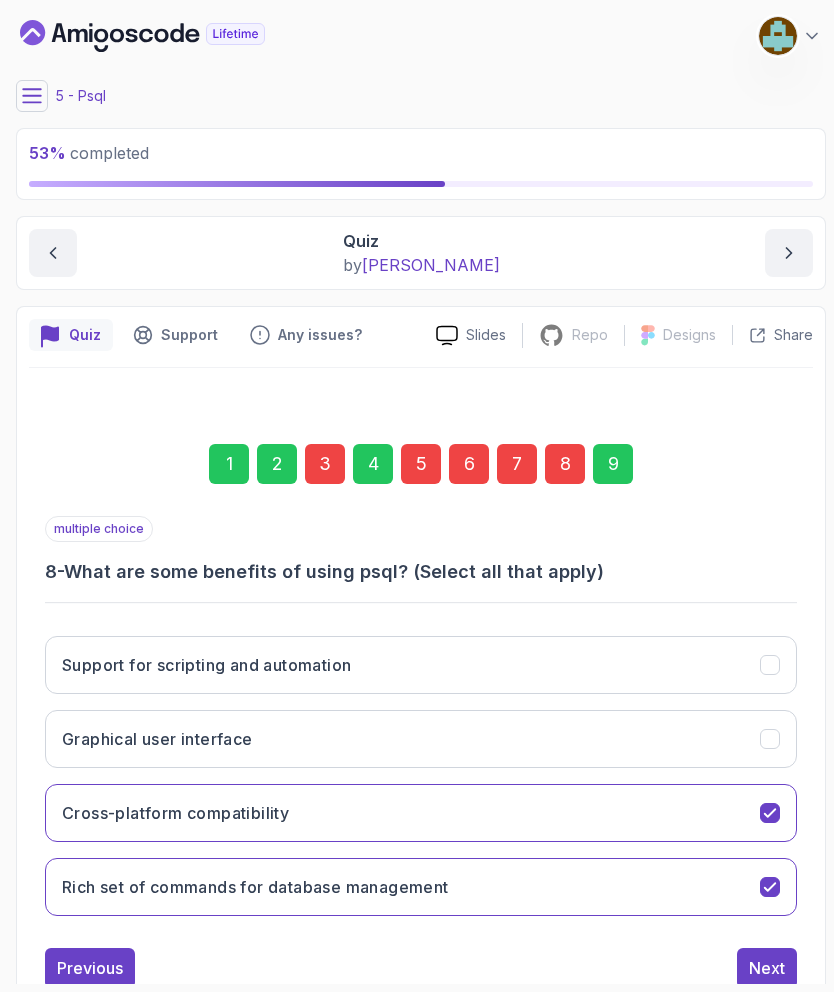 click at bounding box center [770, 665] 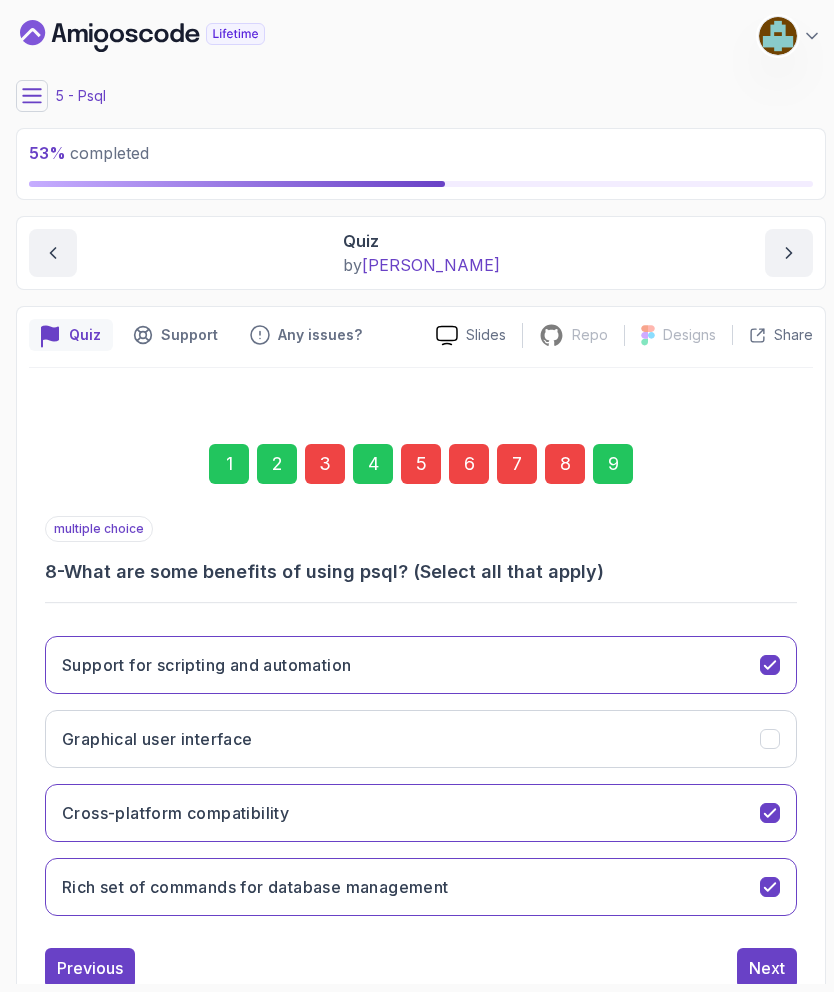 click on "Previous" at bounding box center [90, 968] 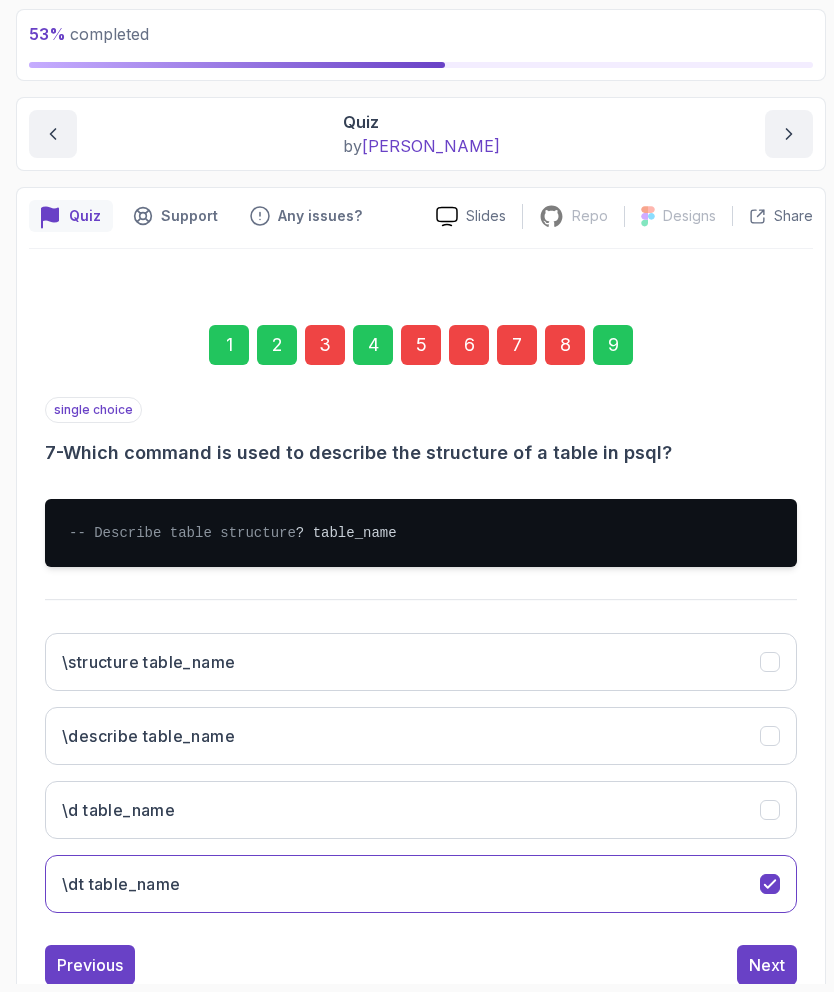 scroll, scrollTop: 117, scrollLeft: 0, axis: vertical 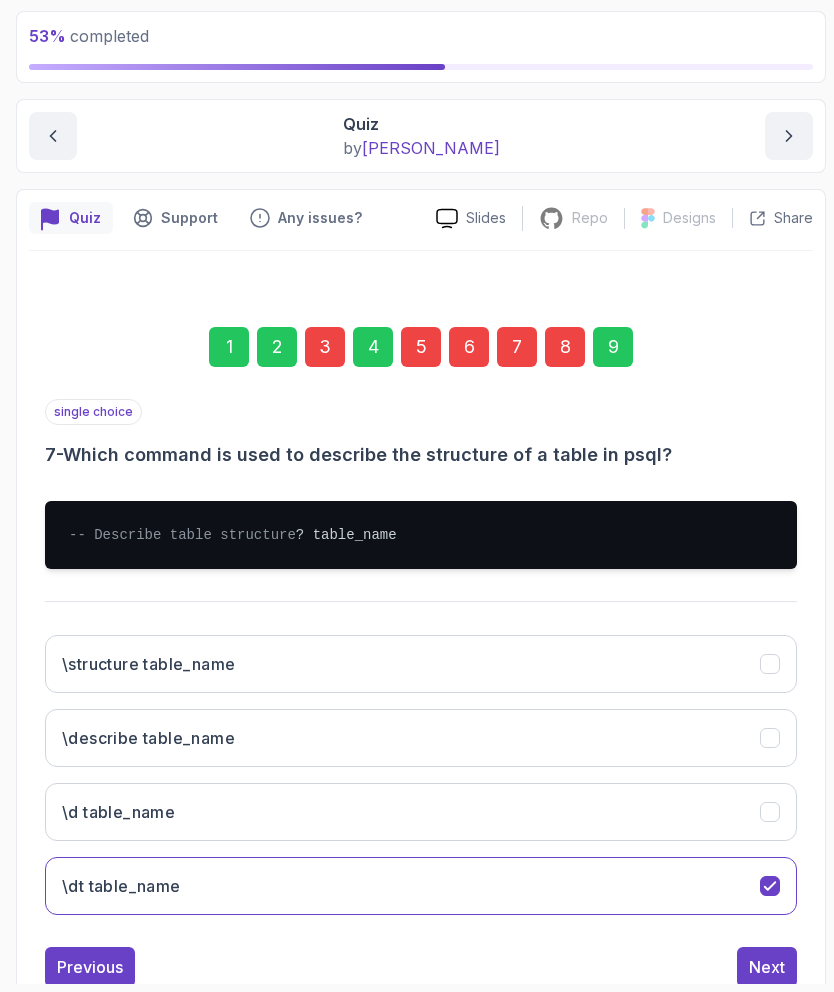 click on "\d table_name" 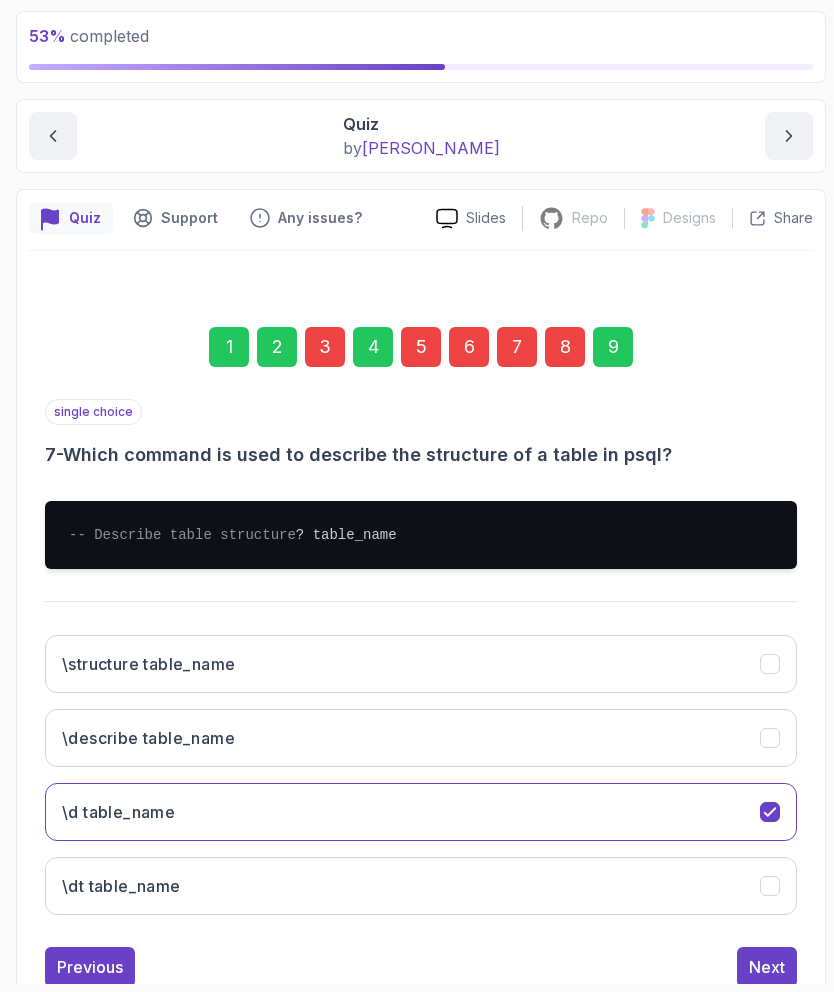 click on "Previous" at bounding box center (90, 967) 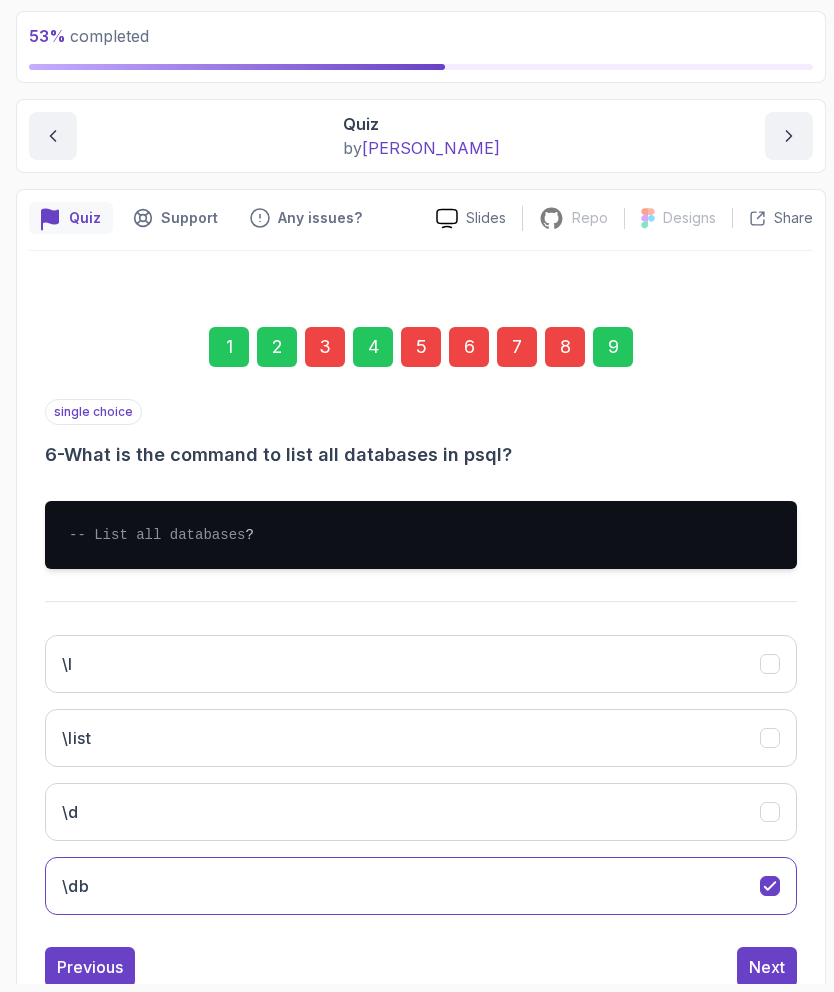 click on "\list" 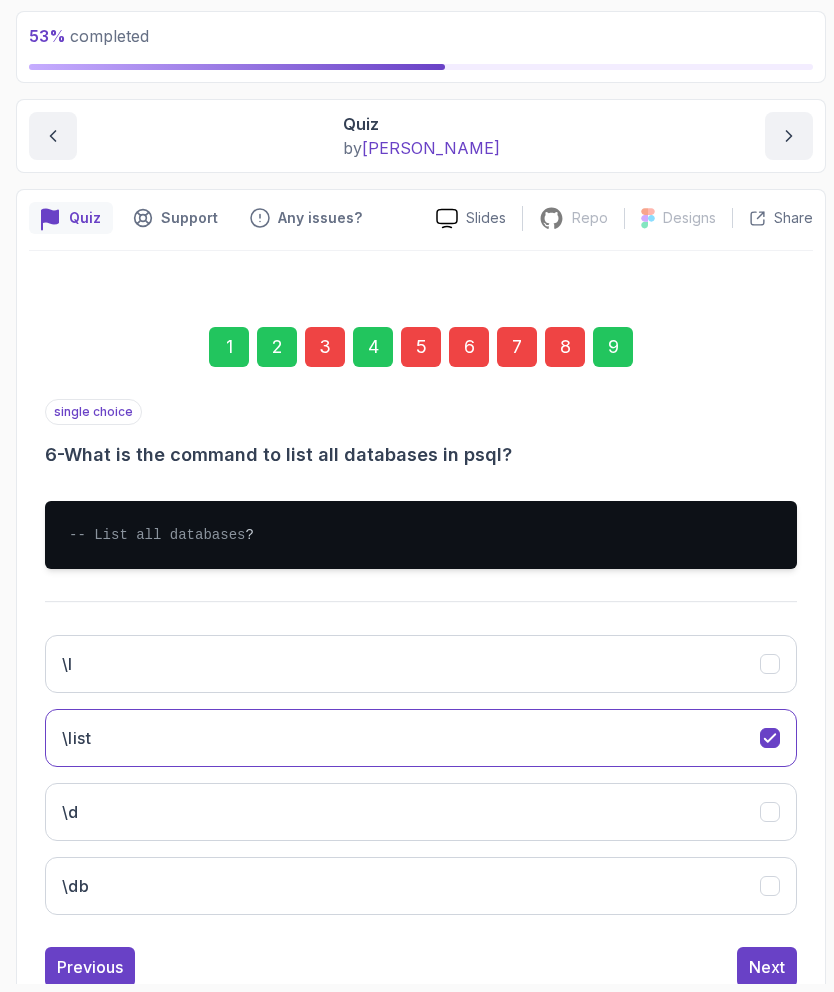 click on "\l" 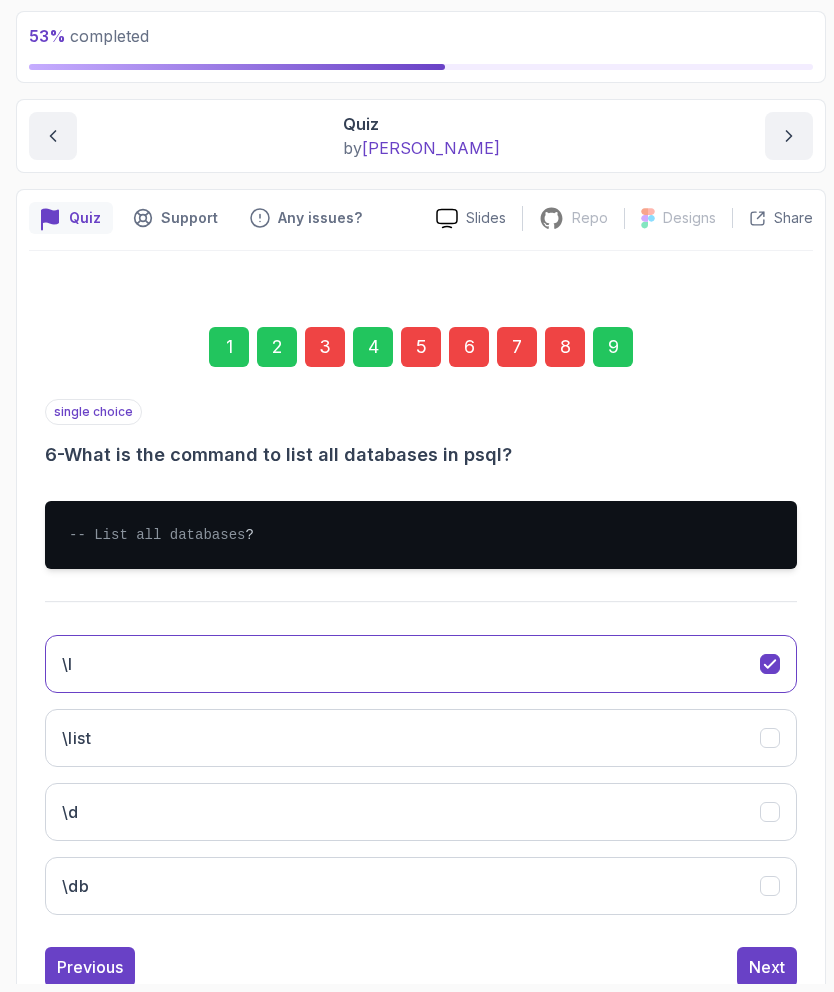click on "Previous" at bounding box center [90, 967] 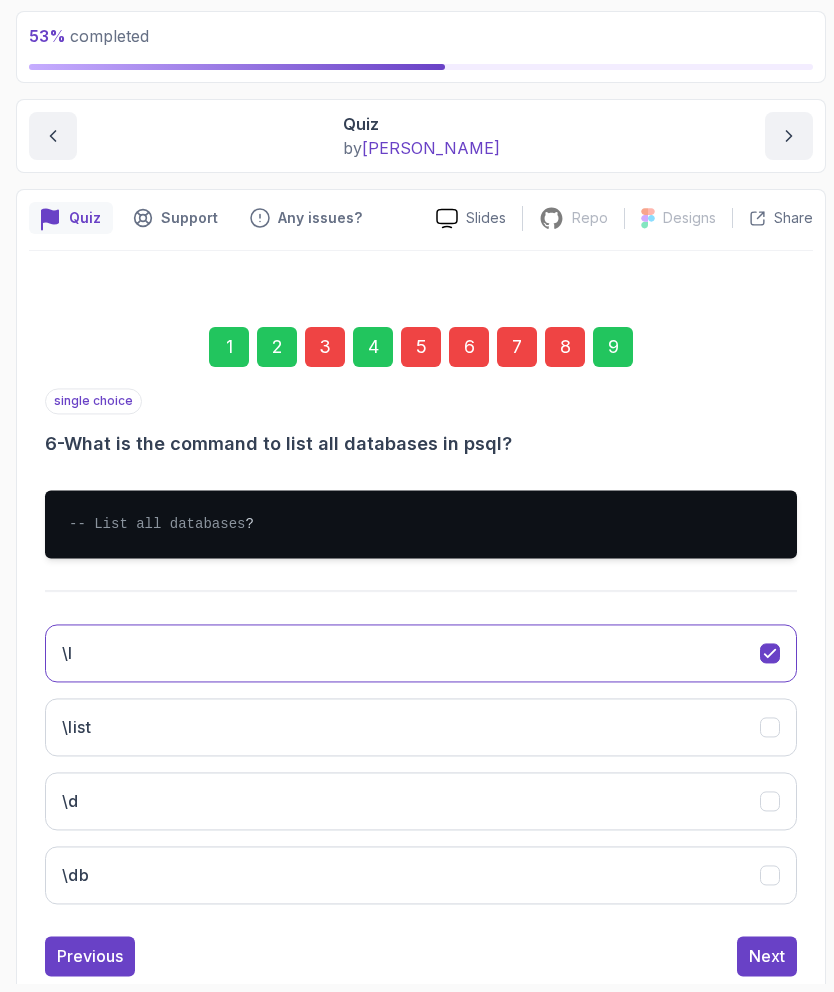 scroll, scrollTop: 0, scrollLeft: 0, axis: both 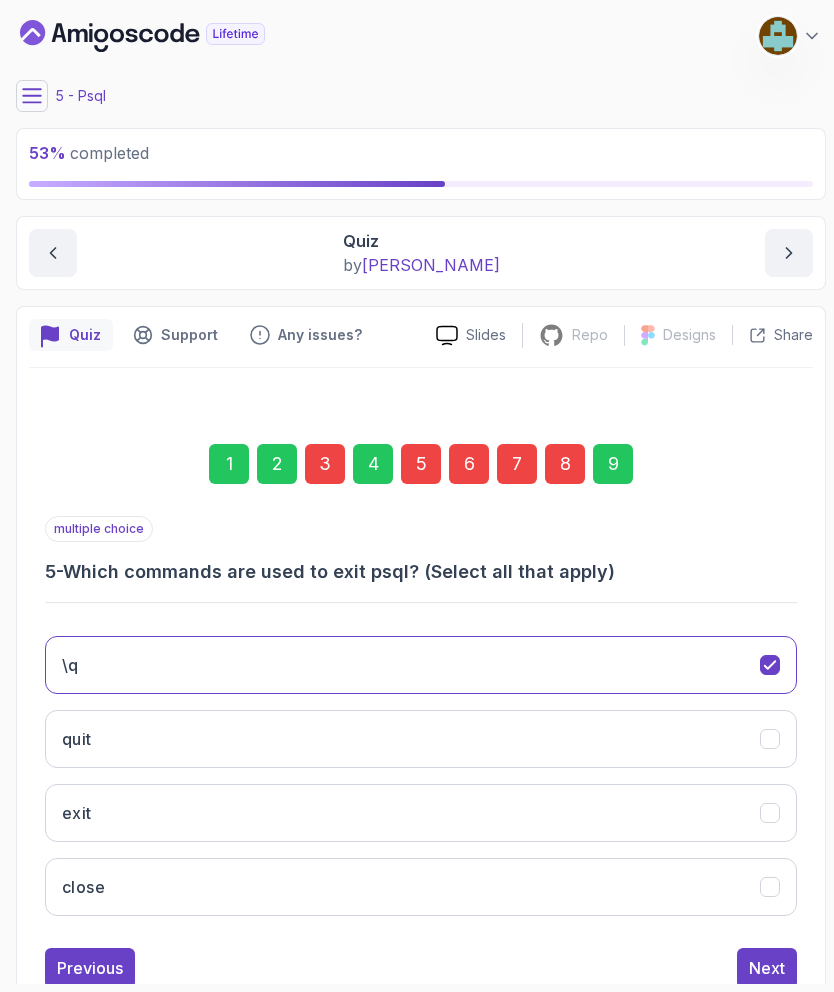 click on "close" at bounding box center [421, 887] 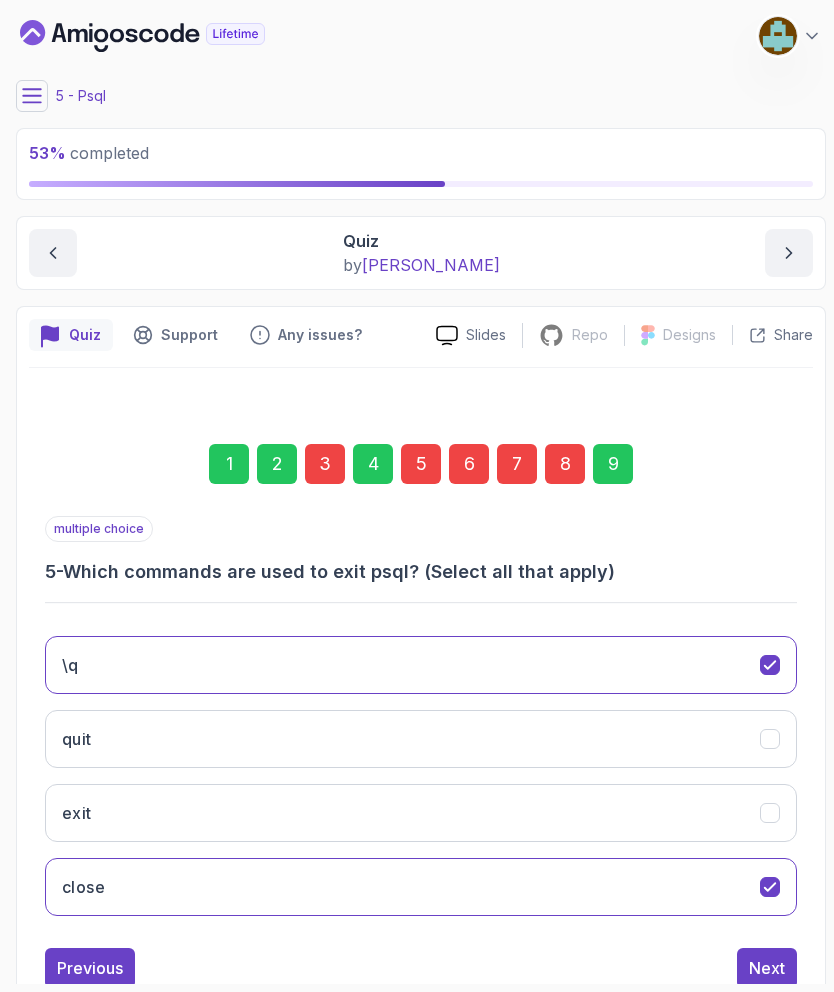 click on "close" at bounding box center (421, 887) 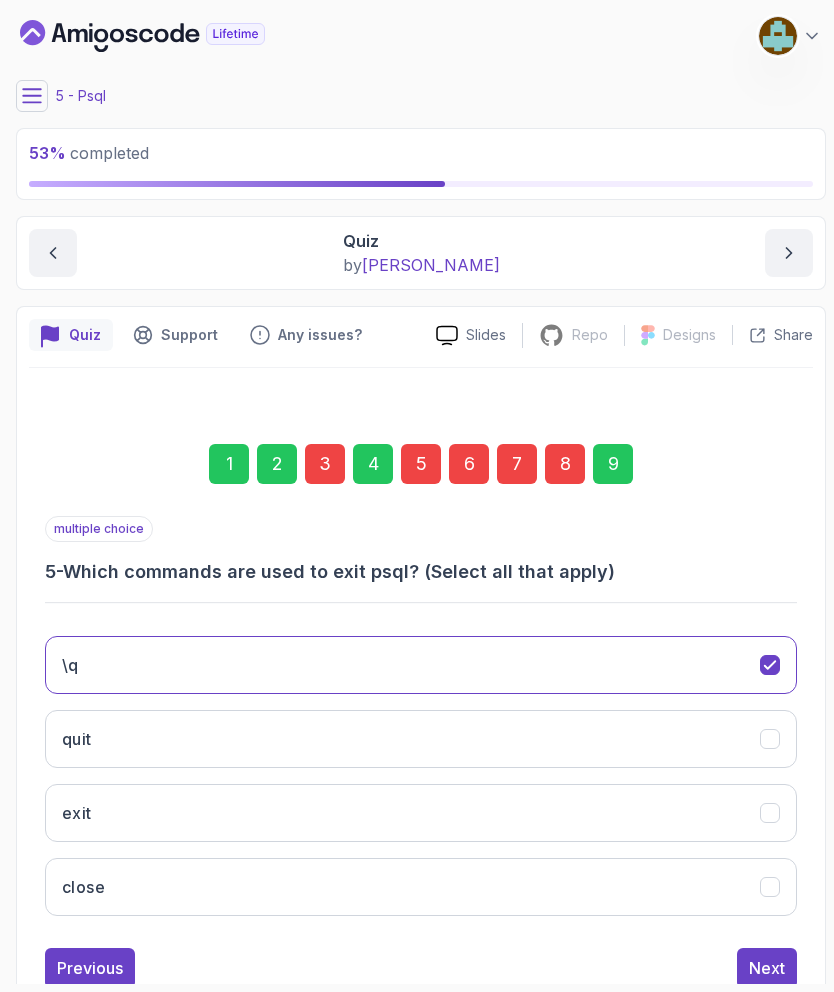 click on "exit" at bounding box center [421, 813] 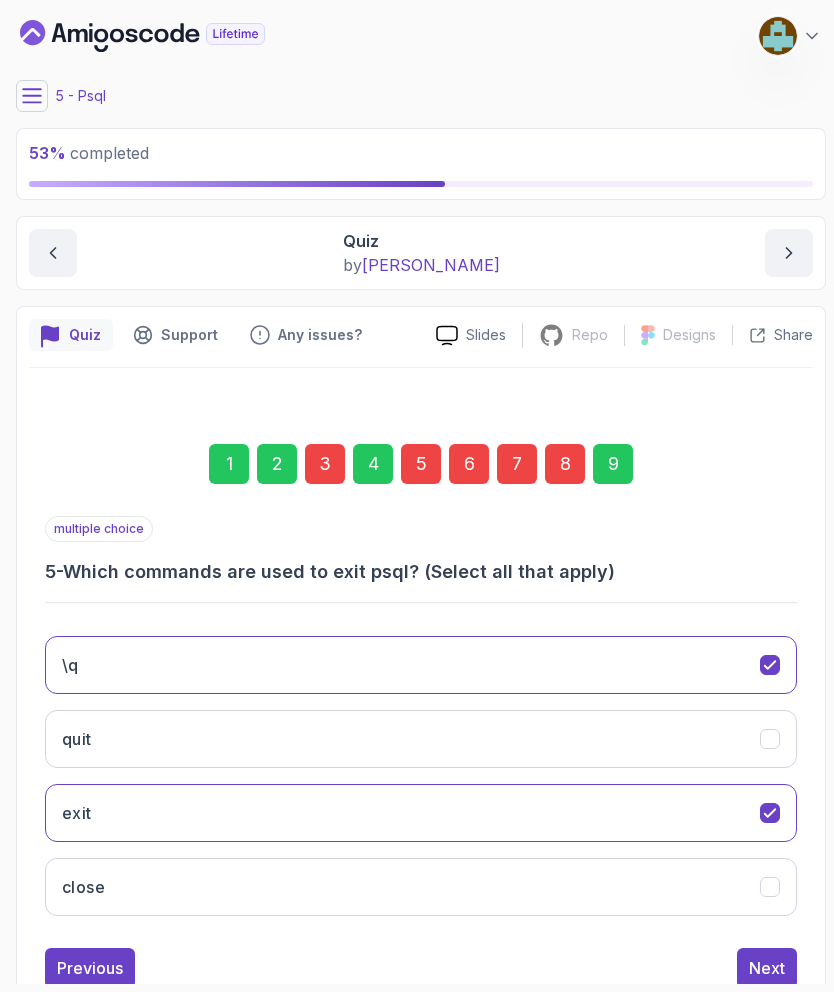 click on "Previous" at bounding box center [90, 968] 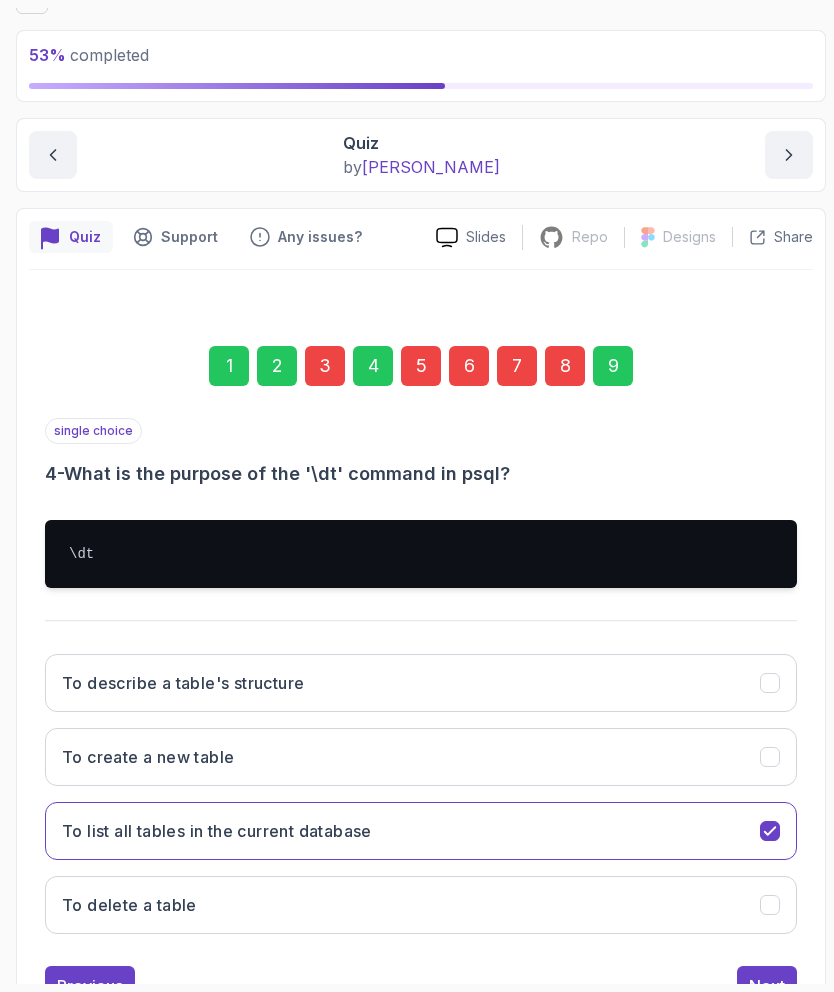 scroll, scrollTop: 97, scrollLeft: 0, axis: vertical 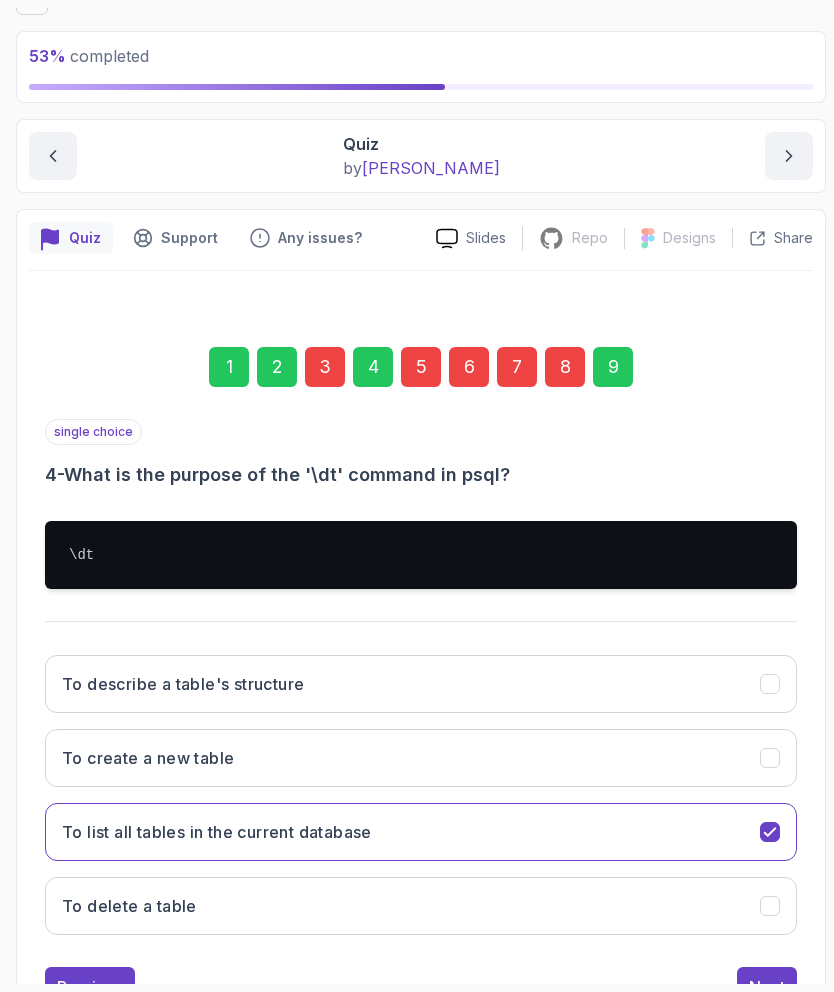 click on "Previous" at bounding box center [90, 987] 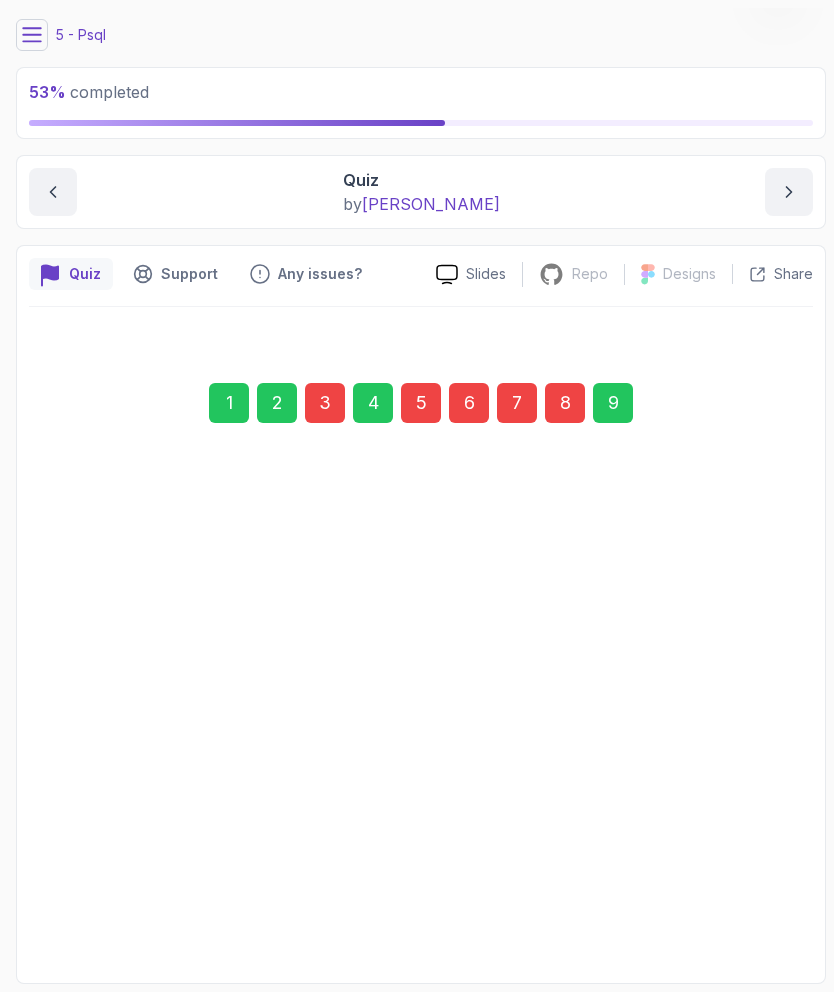 scroll, scrollTop: 0, scrollLeft: 0, axis: both 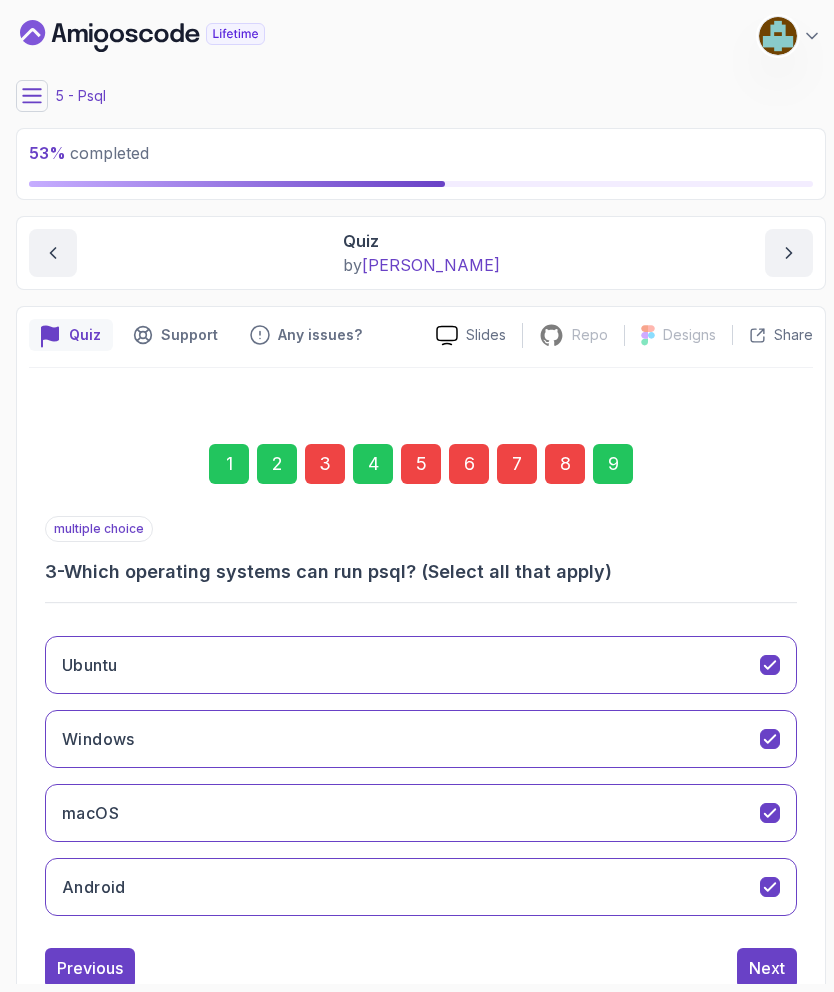 click at bounding box center (770, 887) 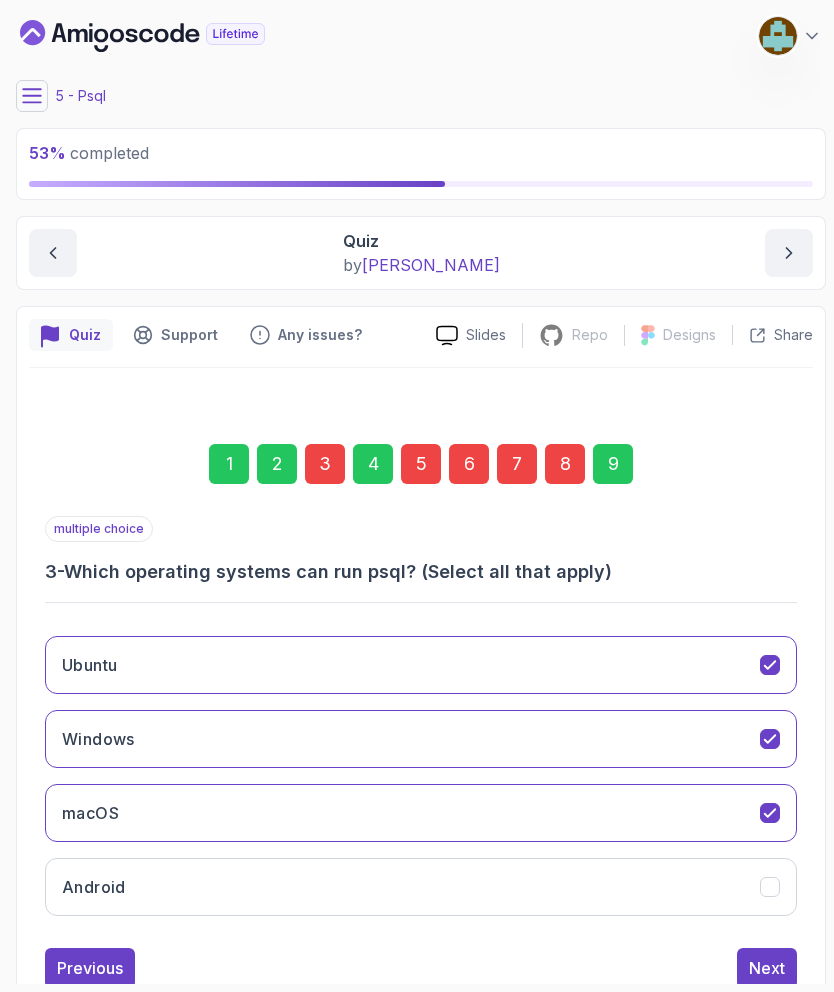 click on "Next" at bounding box center [767, 968] 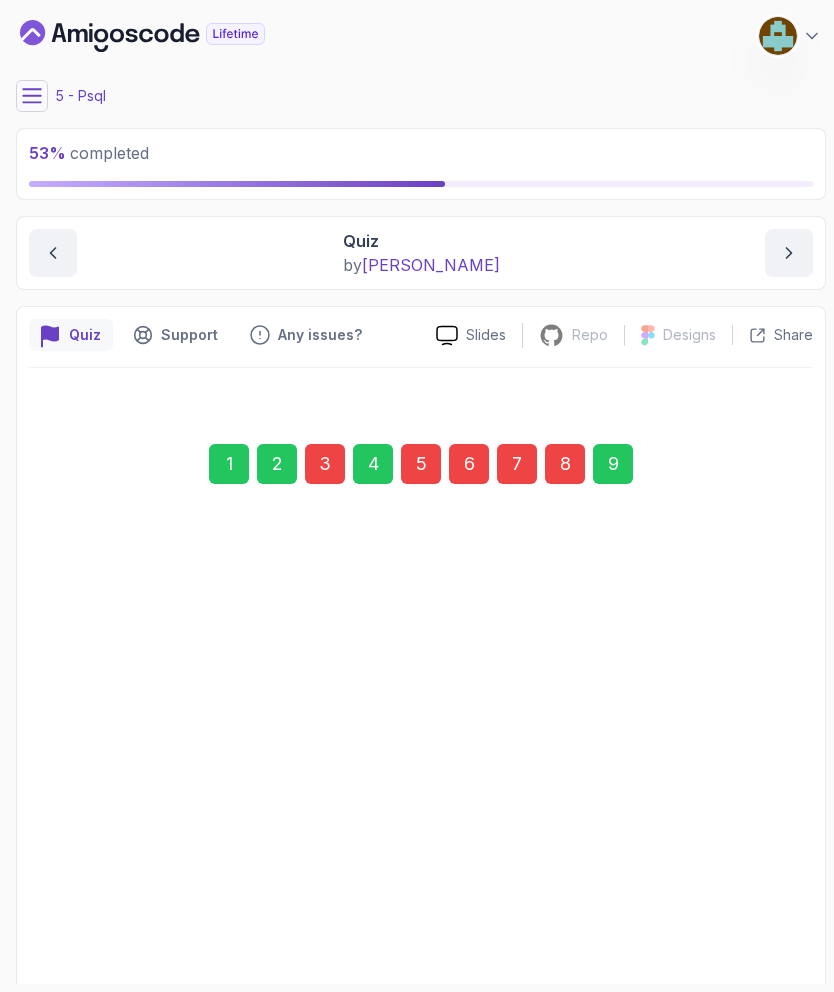 click on "Next" at bounding box center (767, 957) 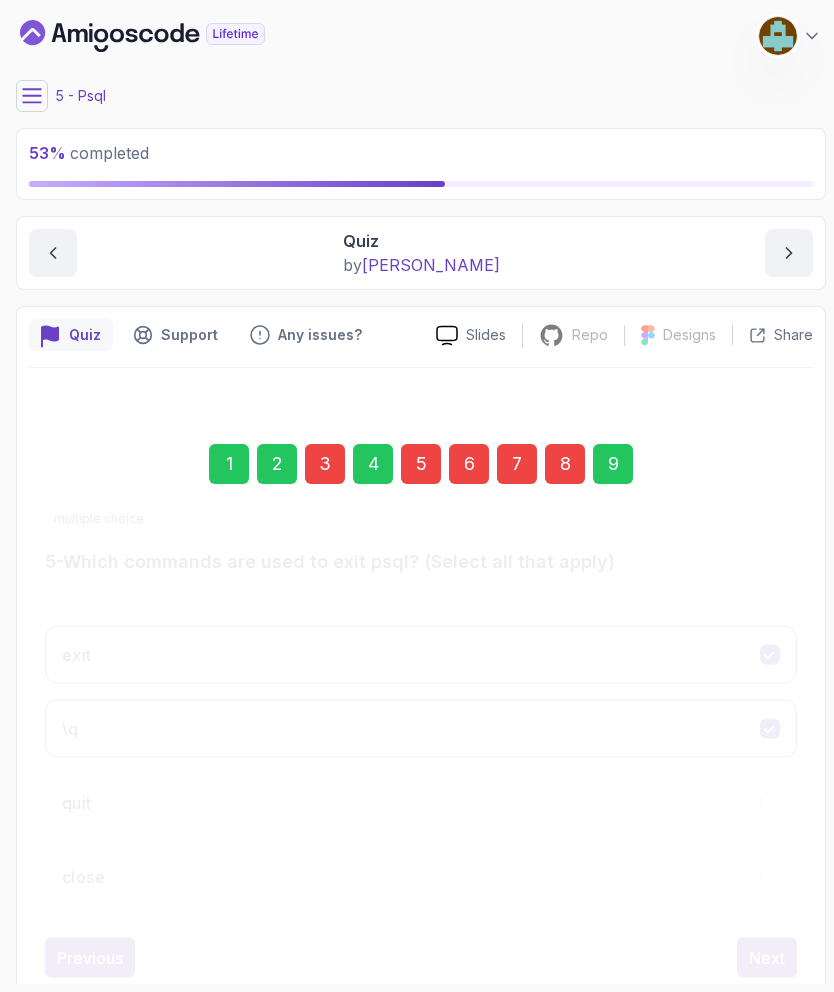 click on "Next" at bounding box center (767, 958) 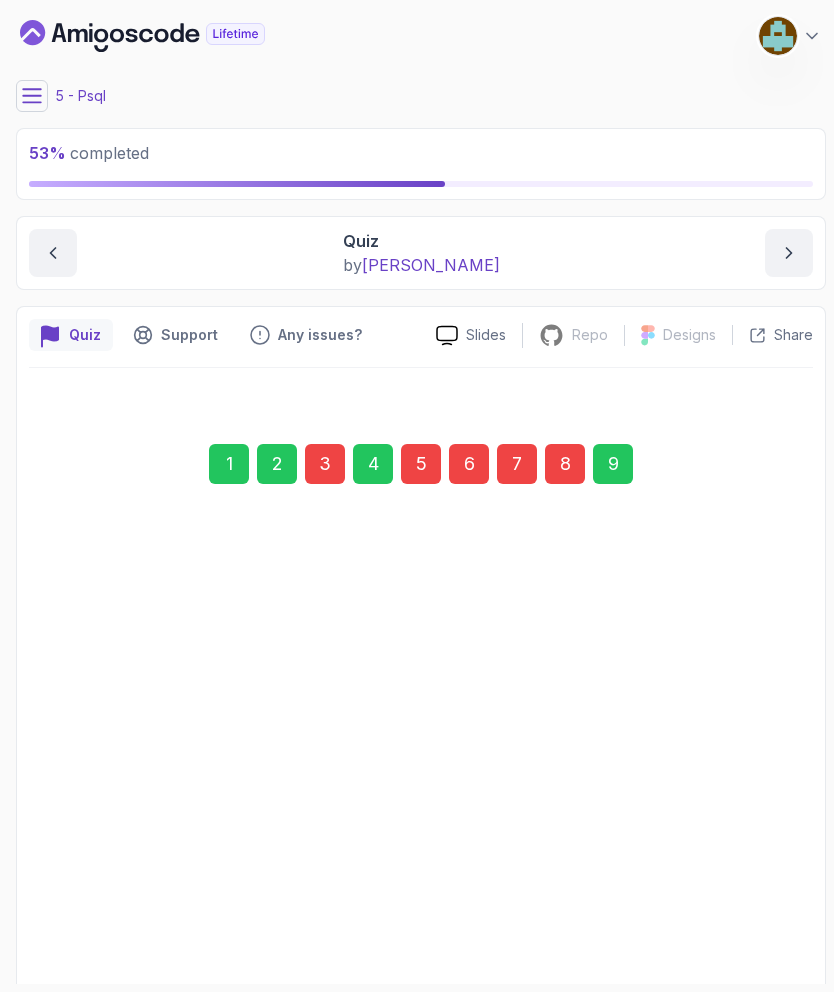 click on "\d table_name \describe table_name \structure table_name \dt table_name" at bounding box center [421, 891] 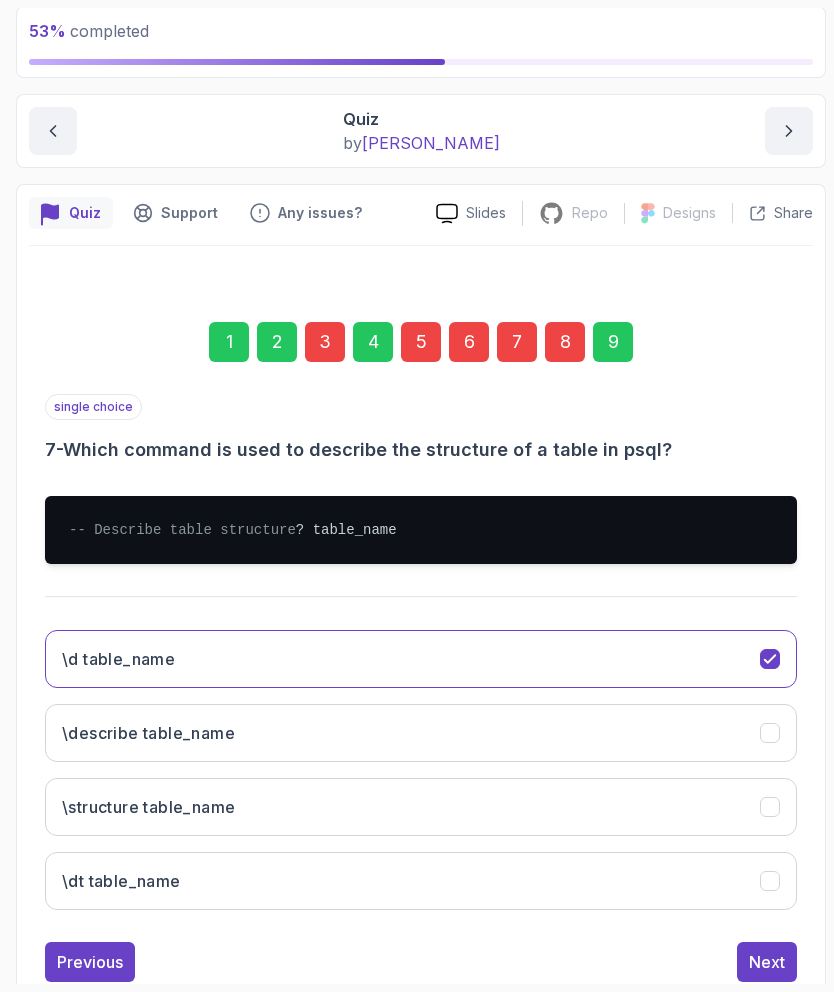 scroll, scrollTop: 117, scrollLeft: 0, axis: vertical 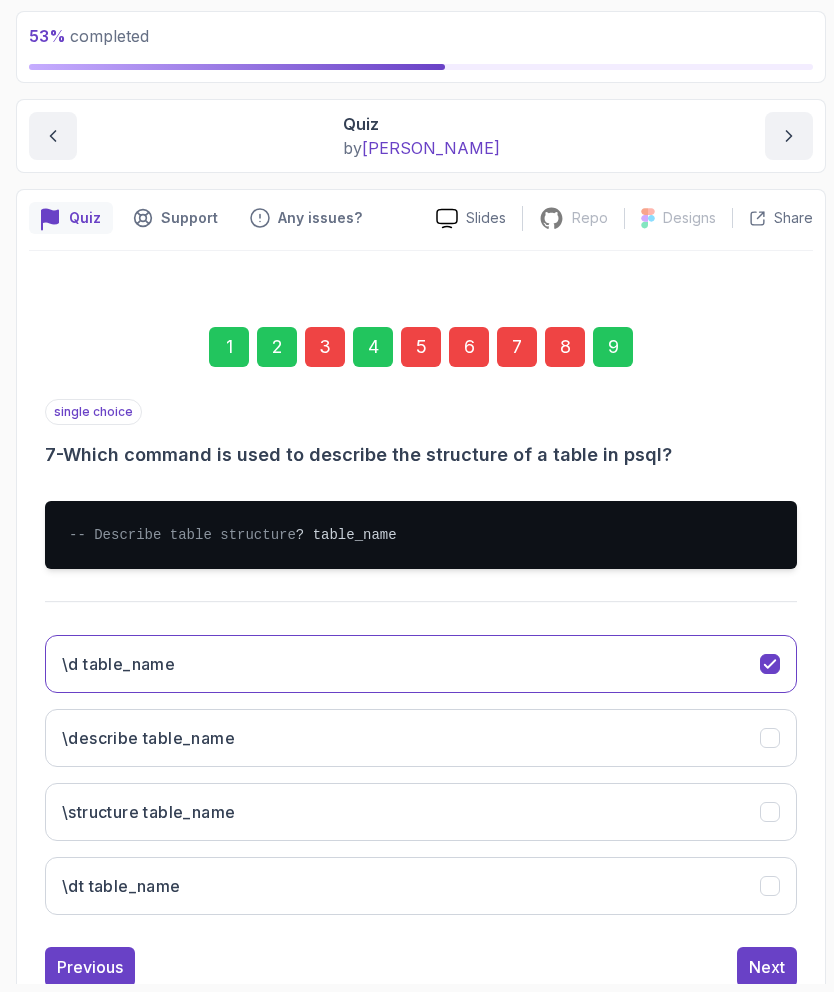 click on "Next" at bounding box center (767, 967) 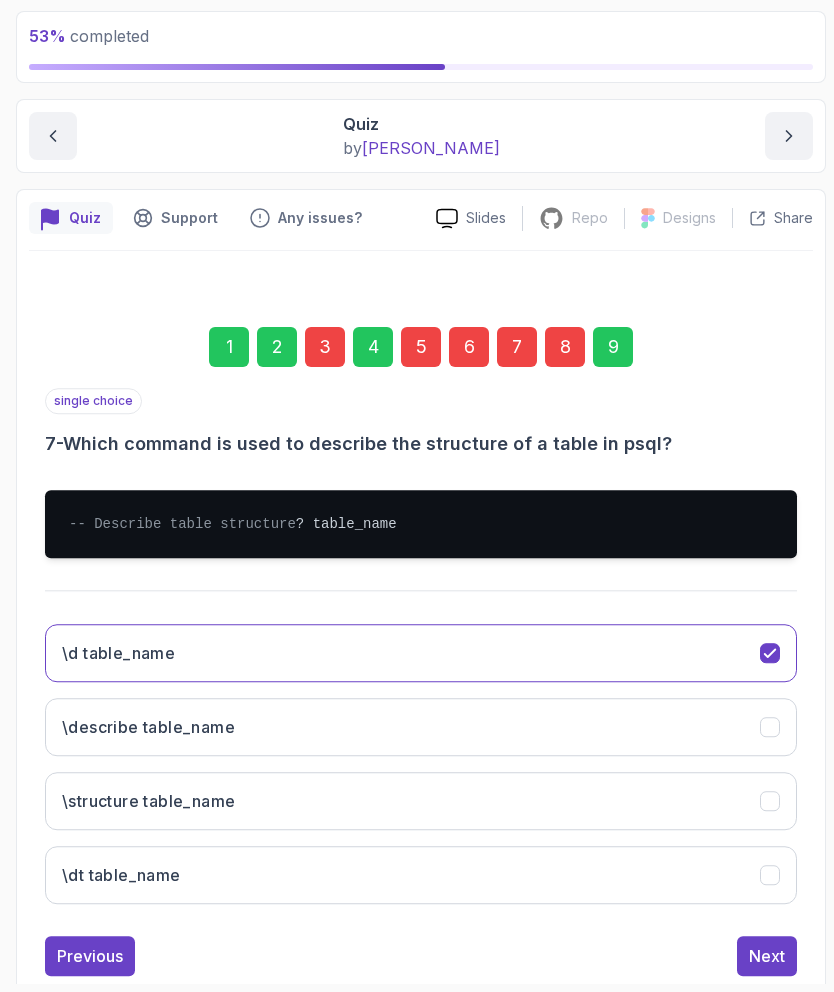 scroll, scrollTop: 0, scrollLeft: 0, axis: both 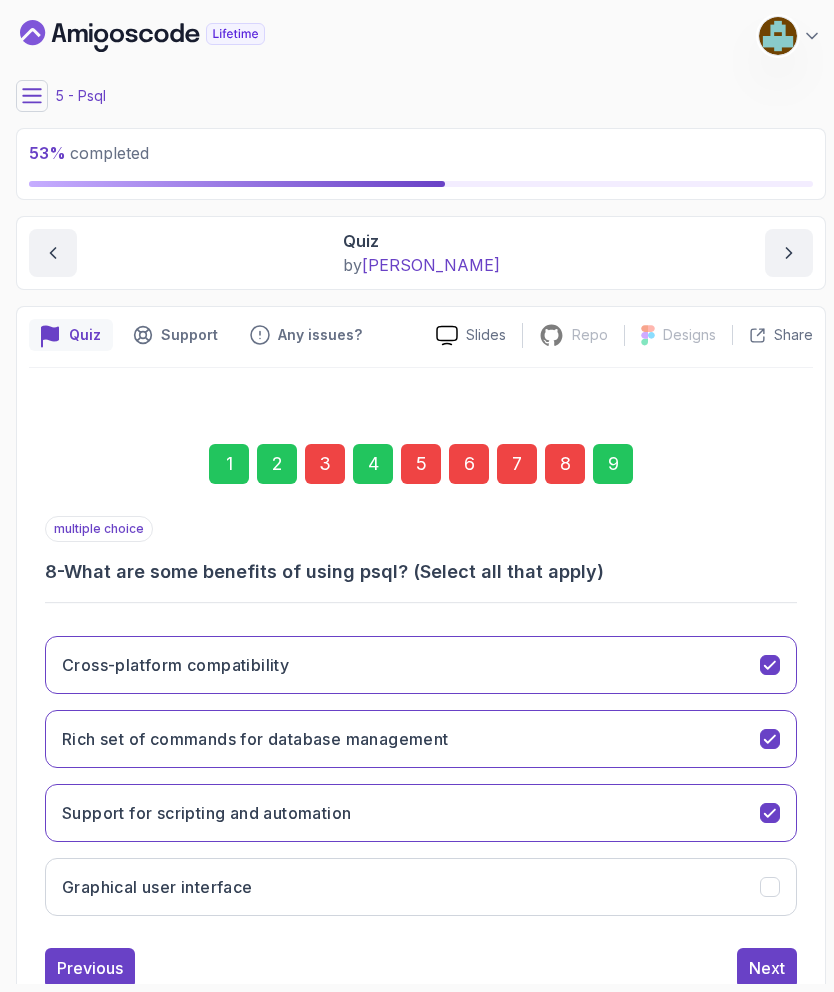 click on "Next" at bounding box center (767, 968) 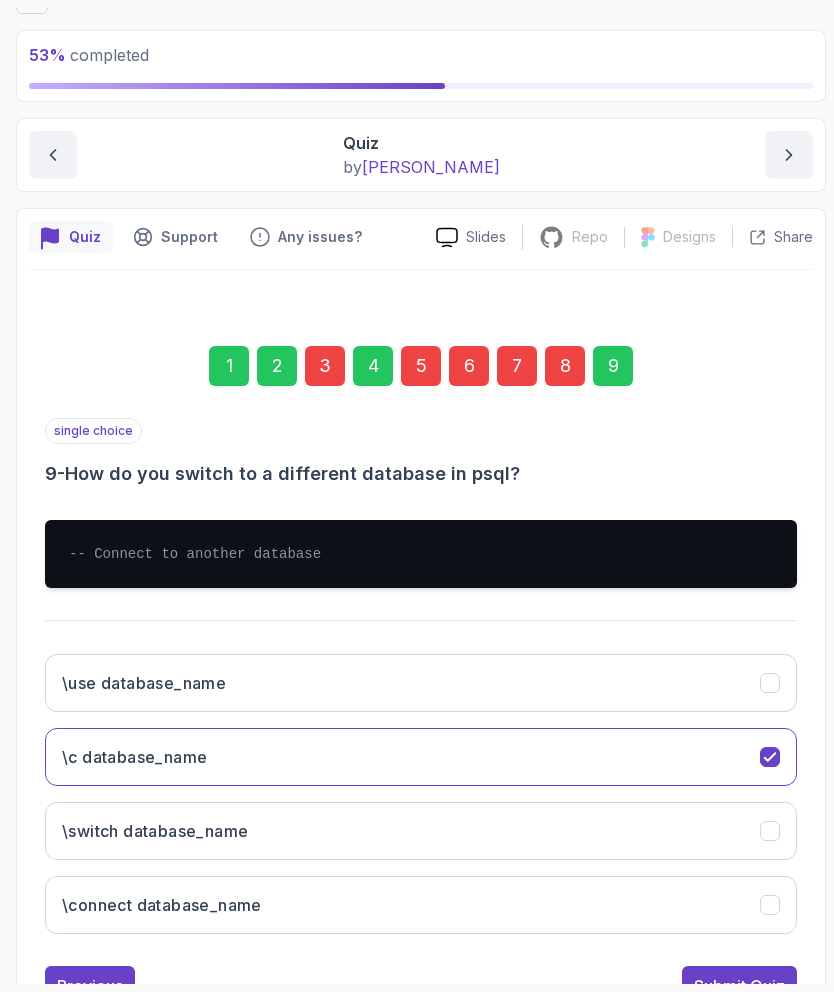 scroll, scrollTop: 97, scrollLeft: 0, axis: vertical 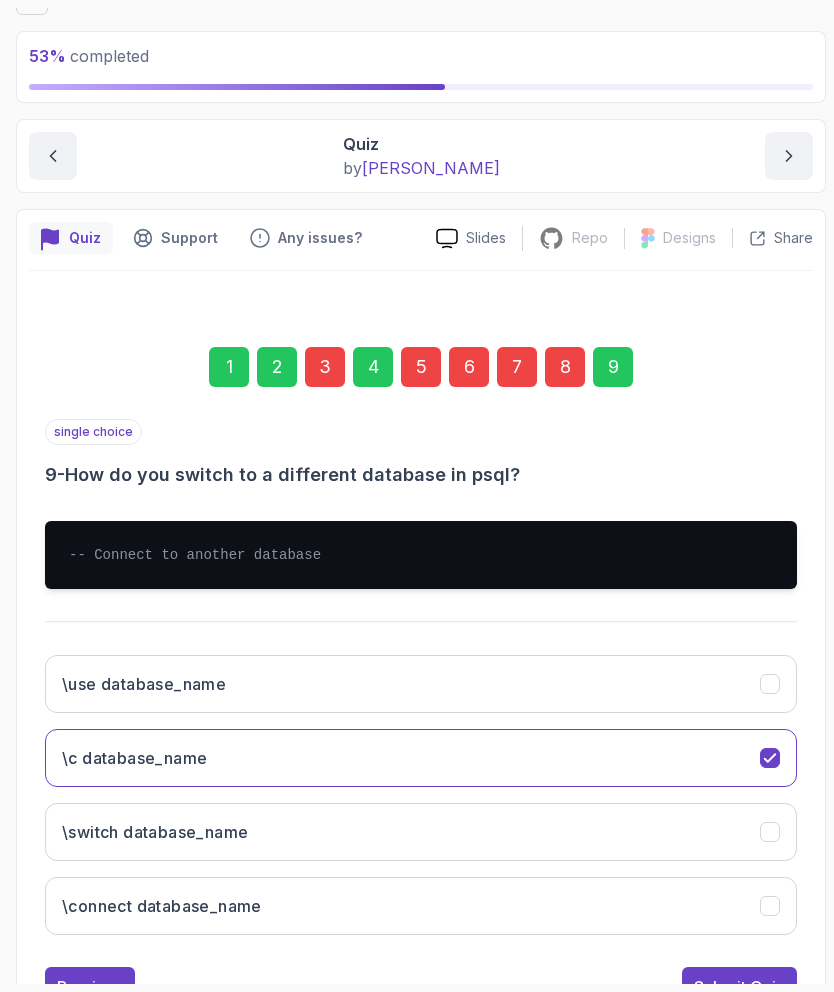 click on "Submit Quiz" at bounding box center [739, 987] 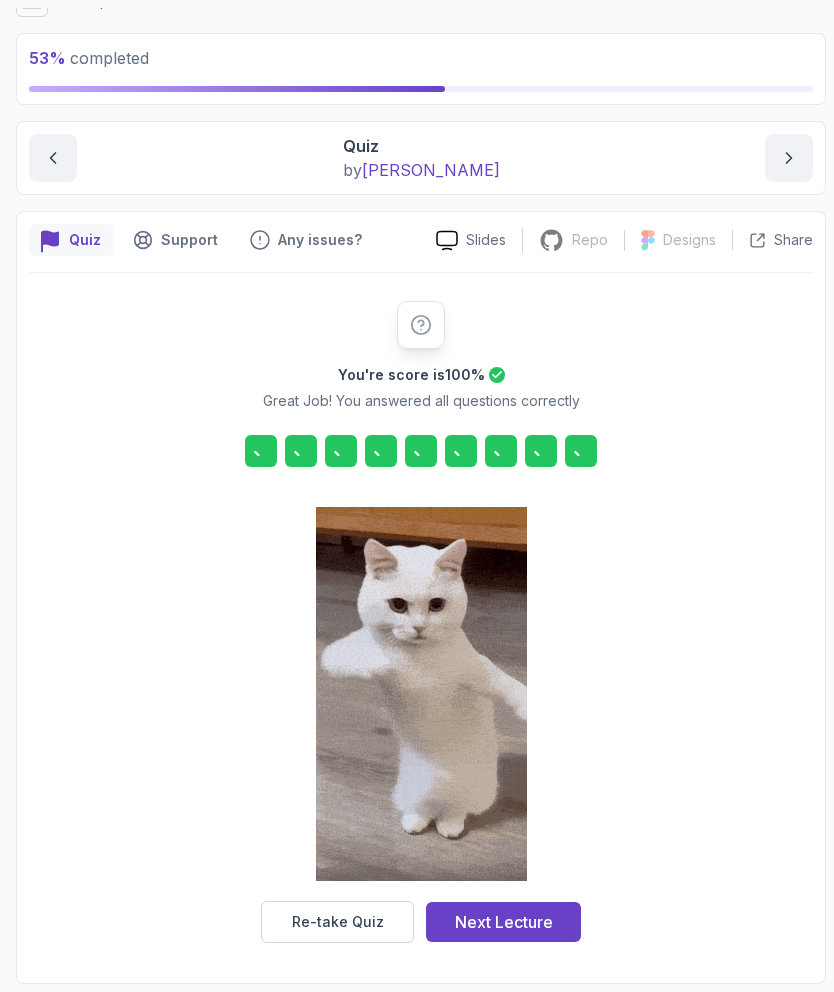 scroll, scrollTop: 15, scrollLeft: 0, axis: vertical 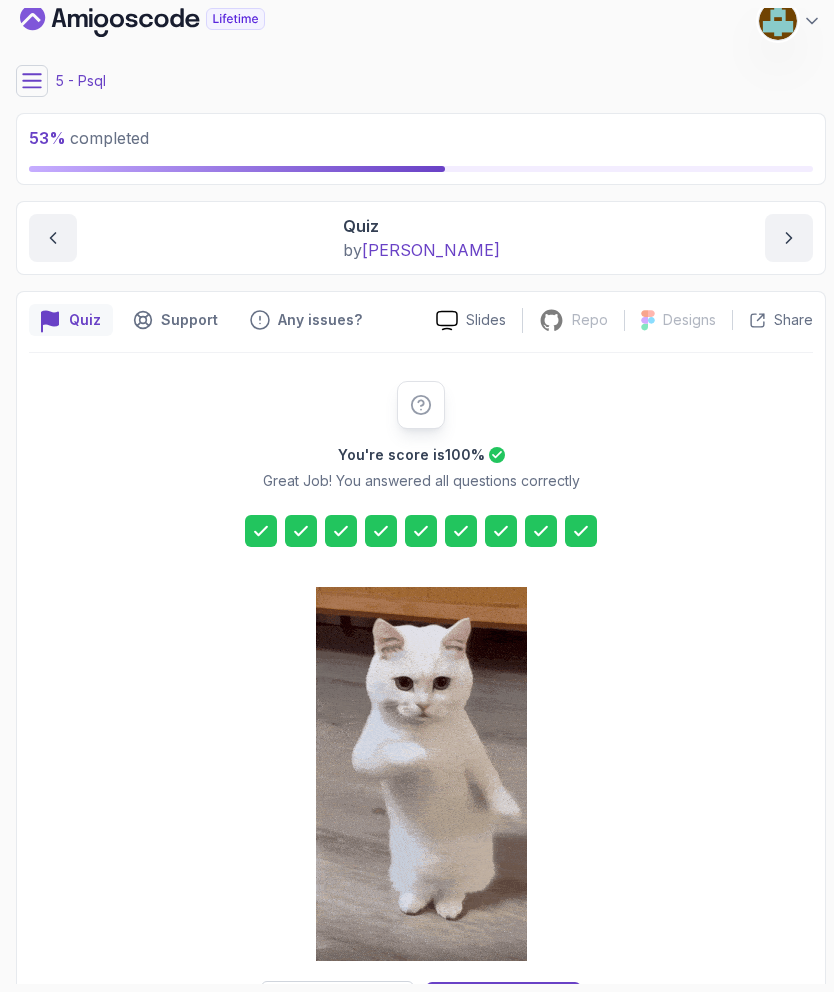 click on "Next Lecture" at bounding box center (504, 1002) 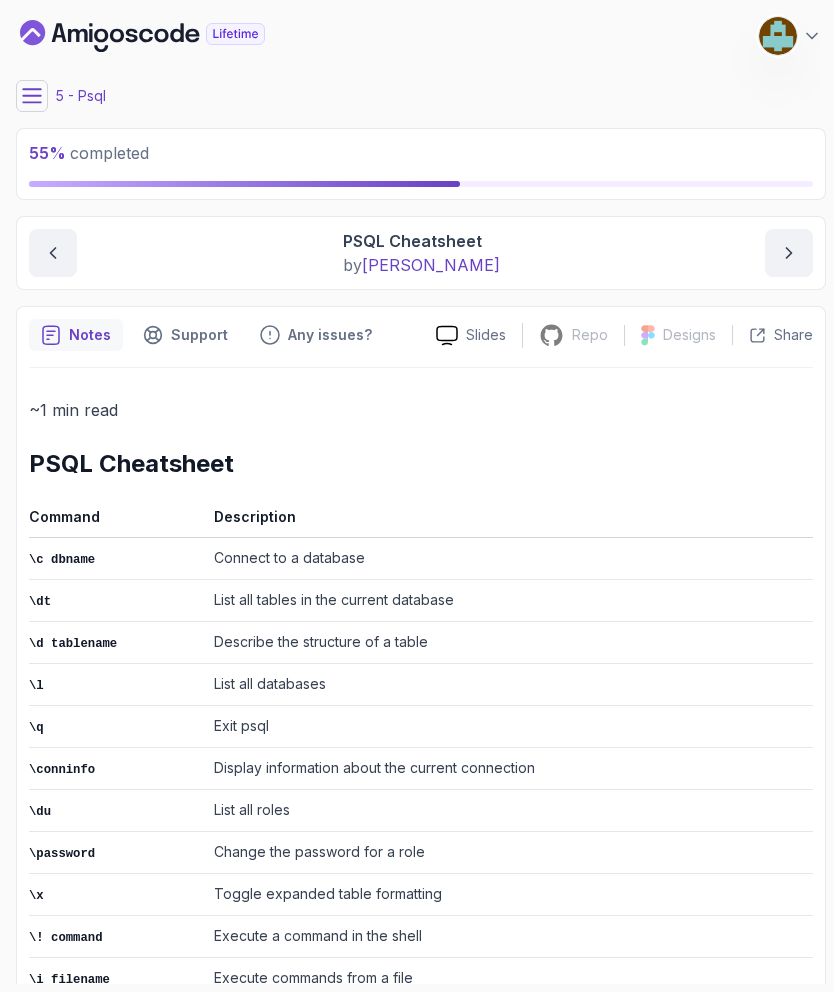 scroll, scrollTop: 0, scrollLeft: 0, axis: both 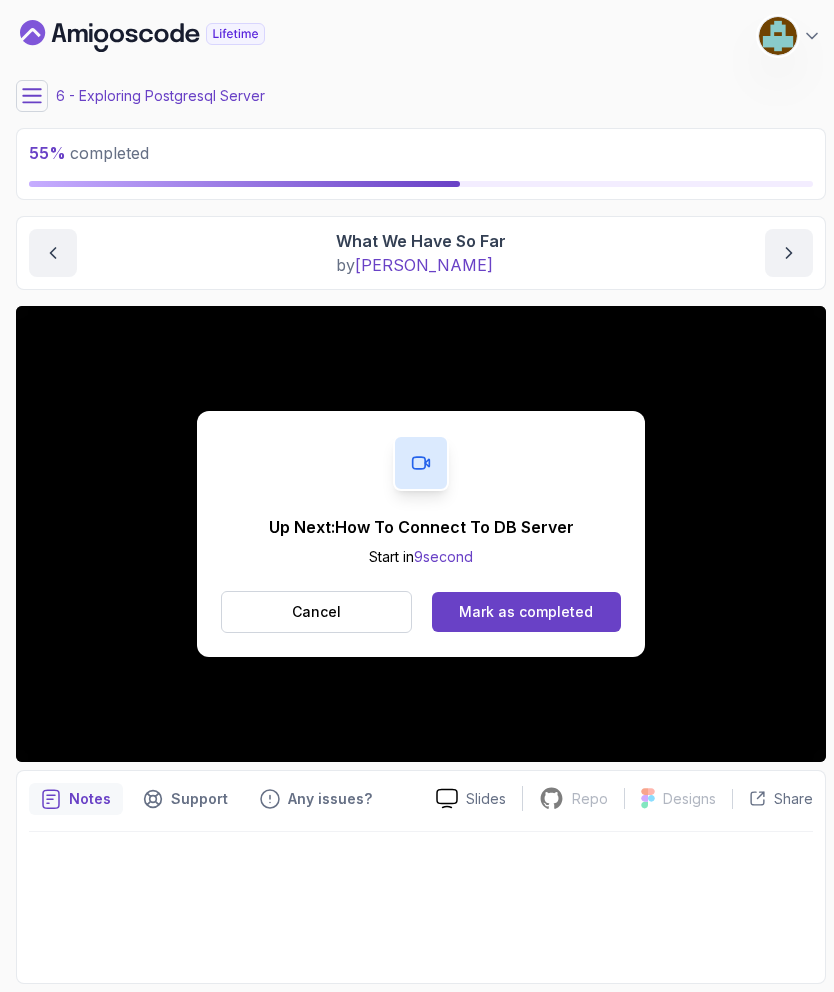 click on "Mark as completed" at bounding box center (526, 612) 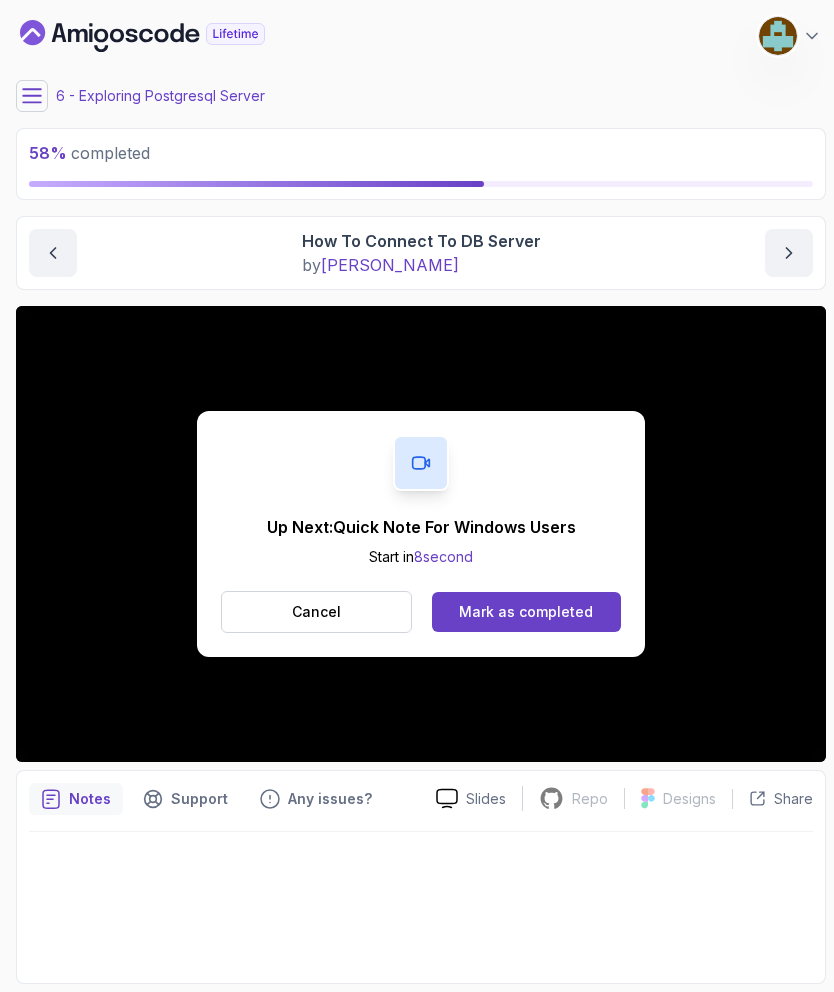click on "Mark as completed" at bounding box center [526, 612] 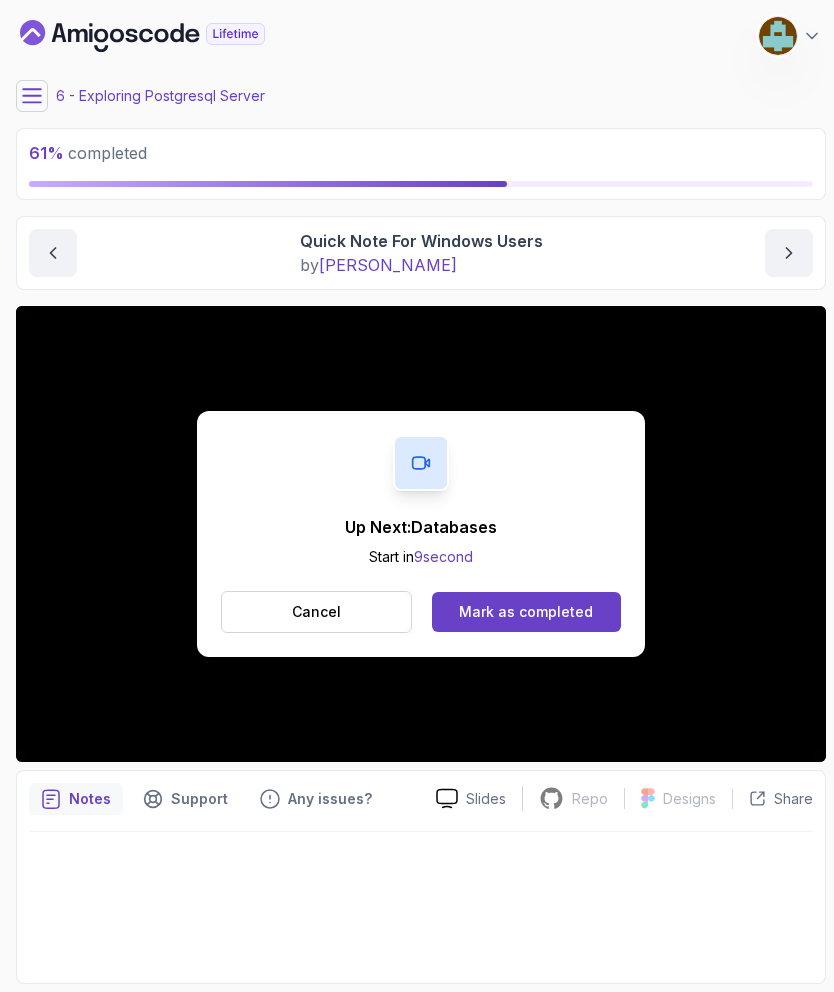click on "Mark as completed" at bounding box center [526, 612] 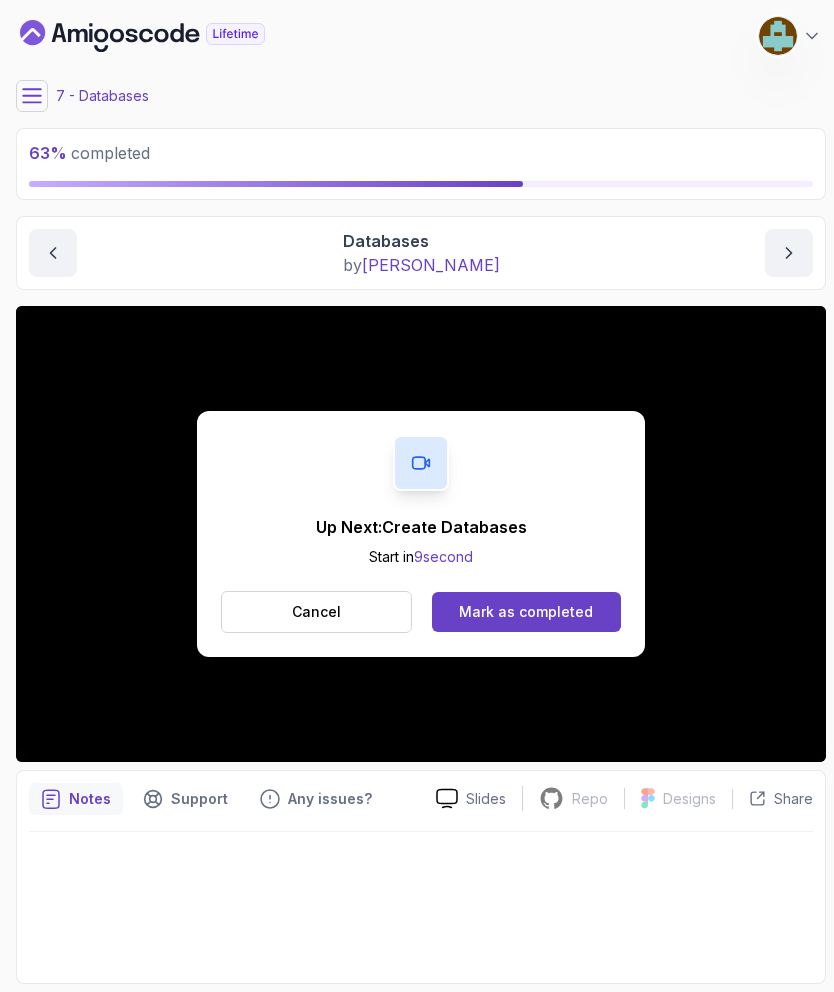 click on "Mark as completed" at bounding box center [526, 612] 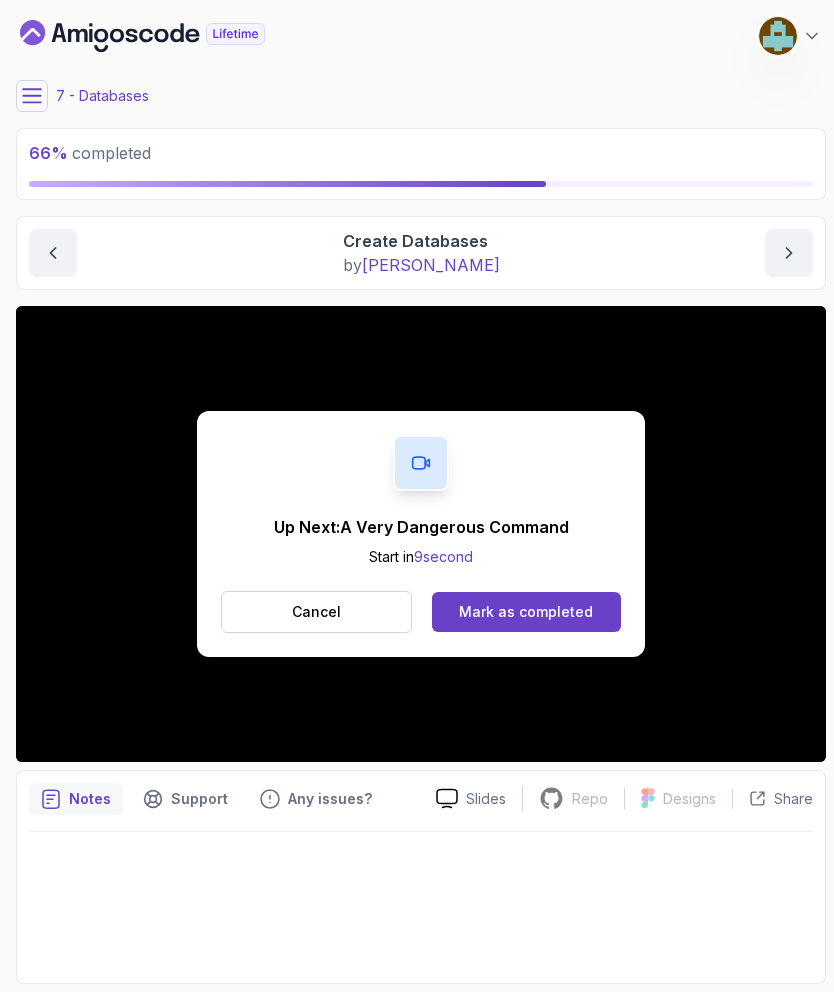 click on "Mark as completed" at bounding box center [526, 612] 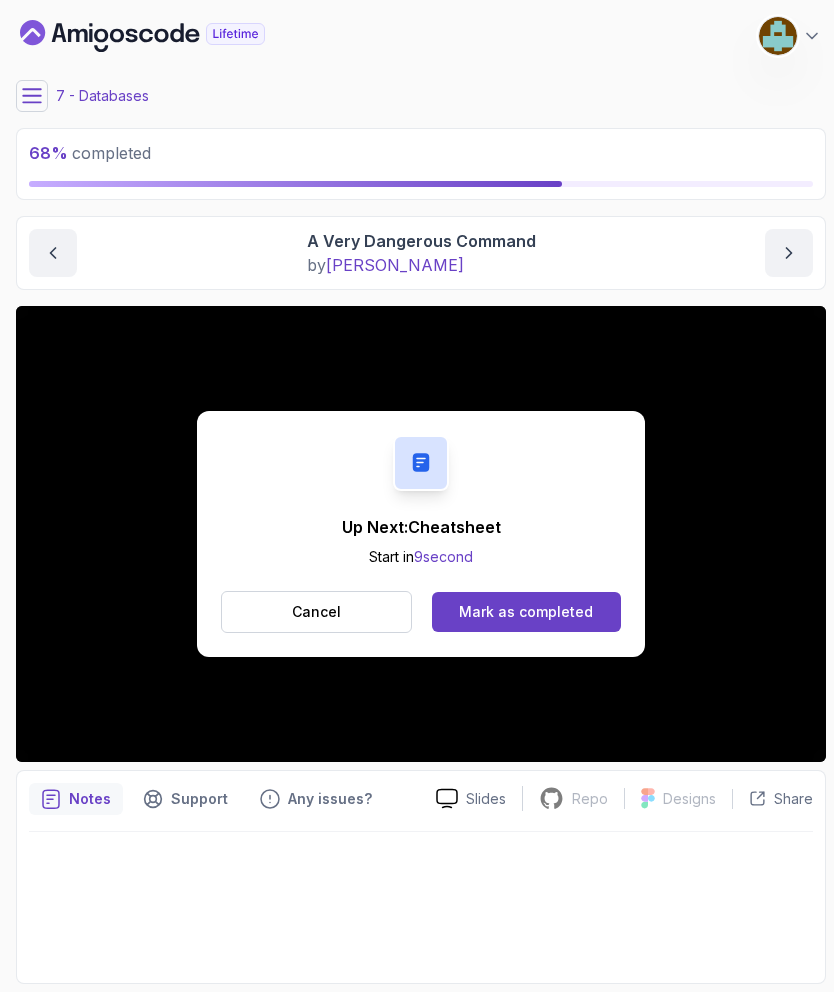 click on "Mark as completed" at bounding box center [526, 612] 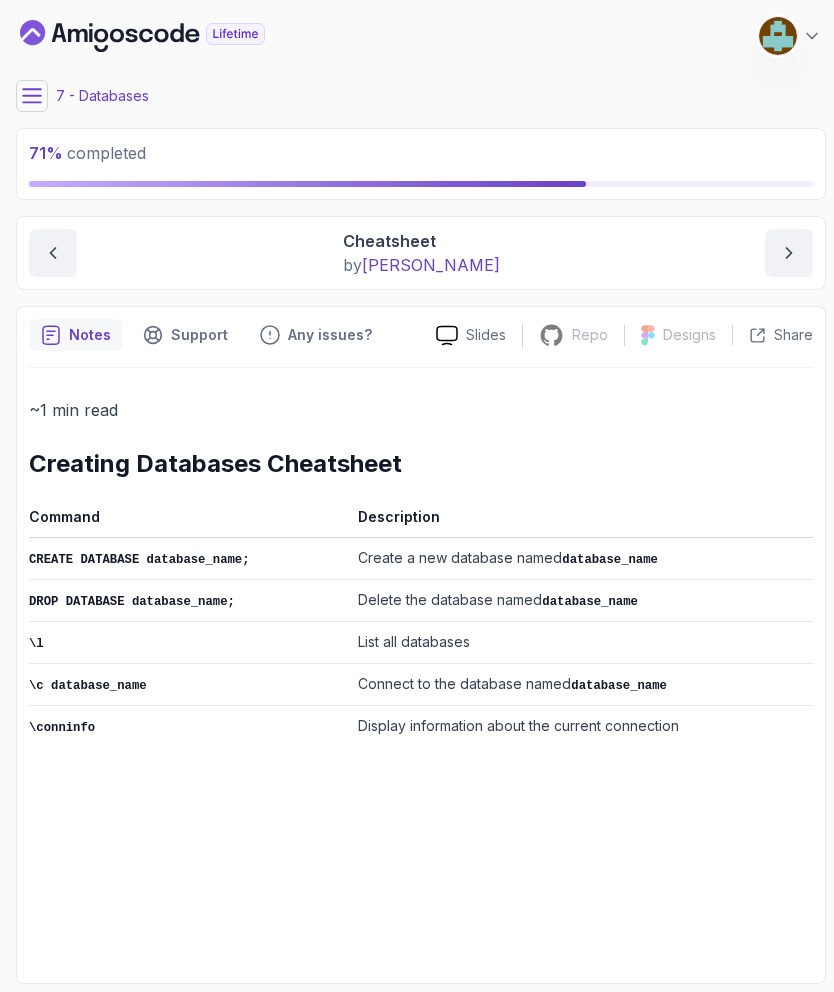 click 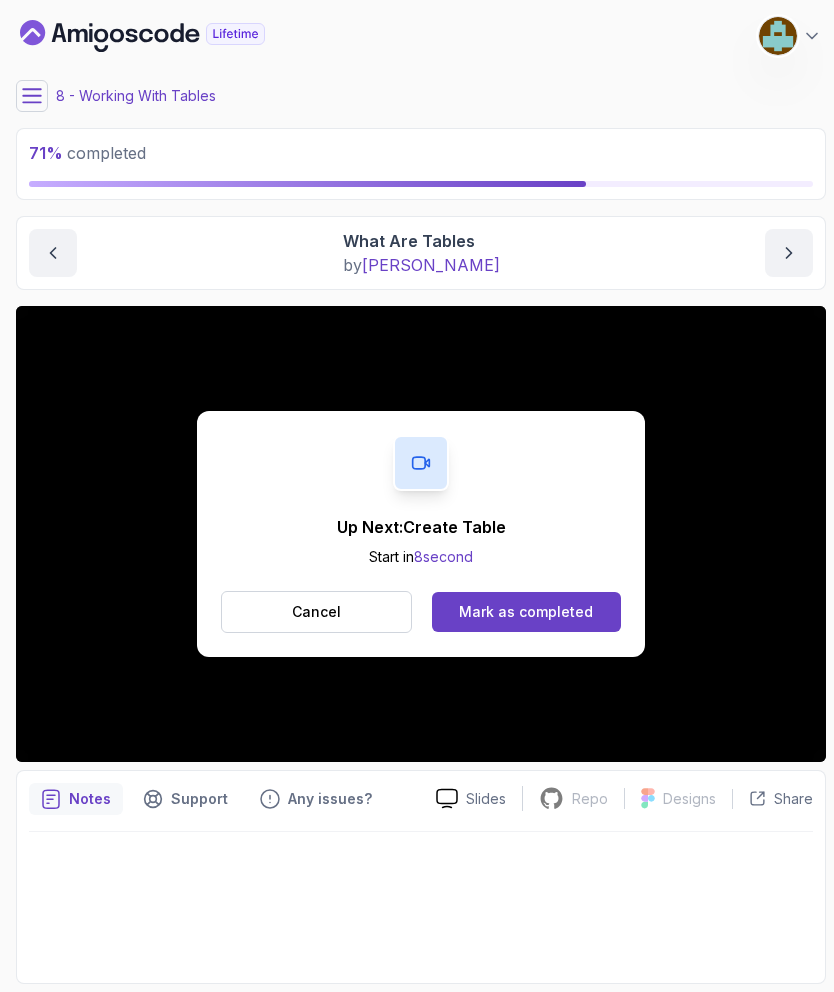 click on "Mark as completed" at bounding box center [526, 612] 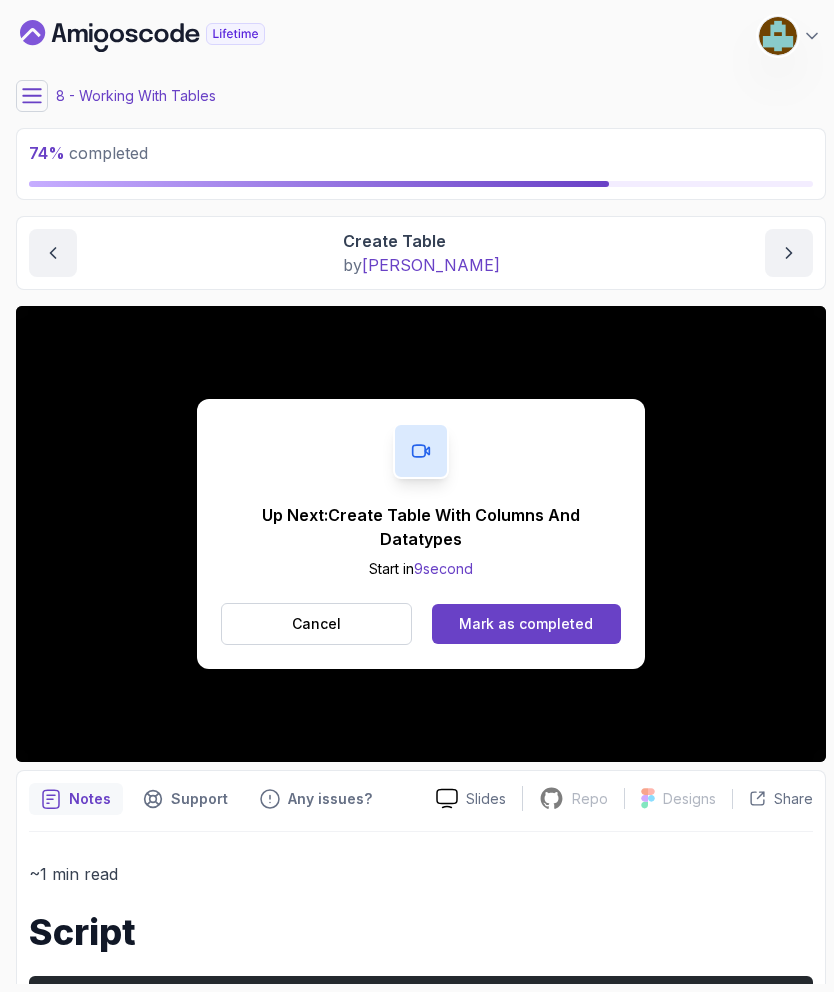 click on "Mark as completed" at bounding box center (526, 624) 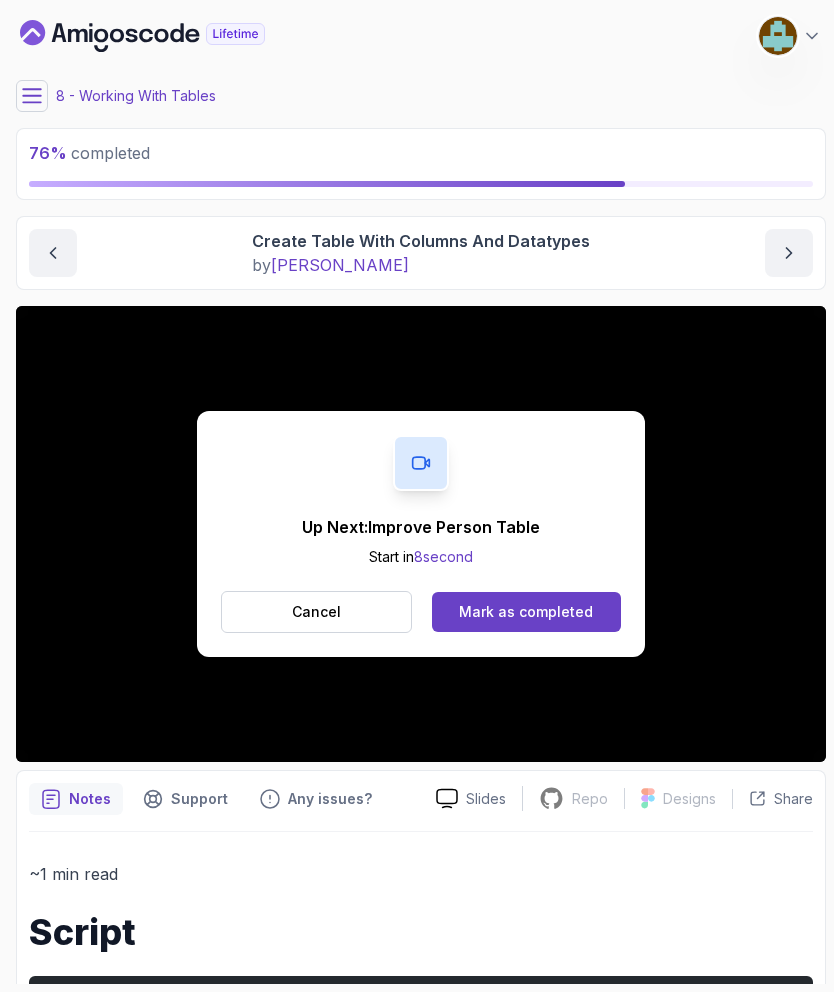 click on "Mark as completed" at bounding box center (526, 612) 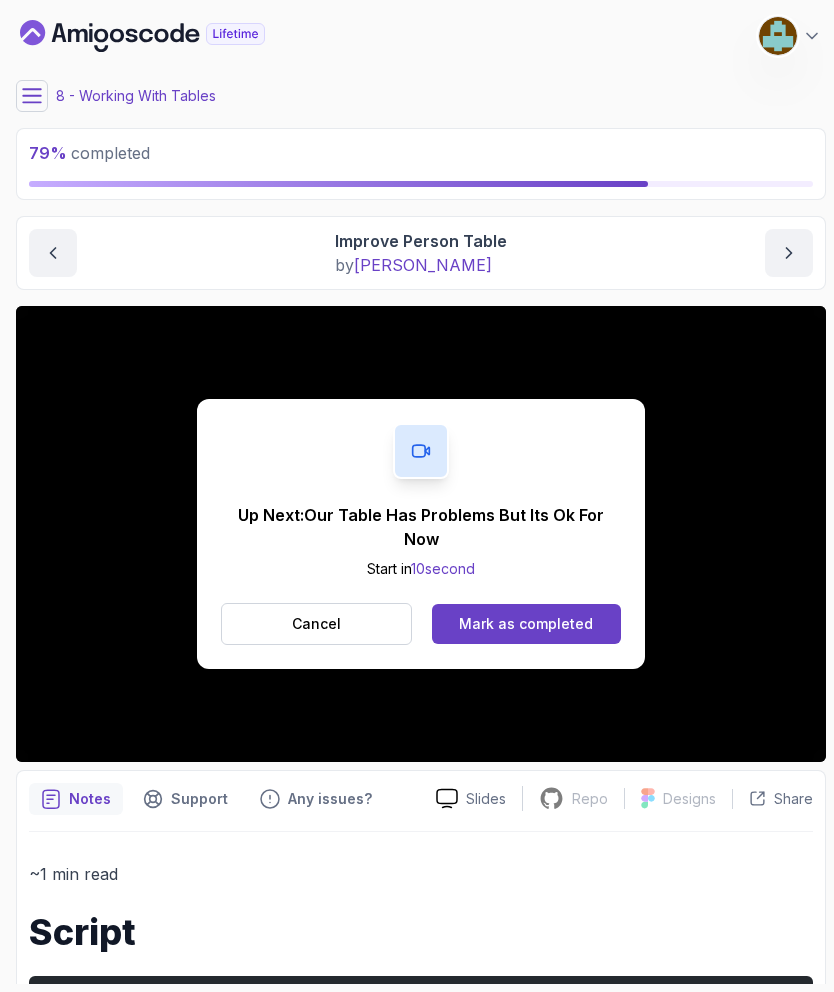 click on "Mark as completed" at bounding box center (526, 624) 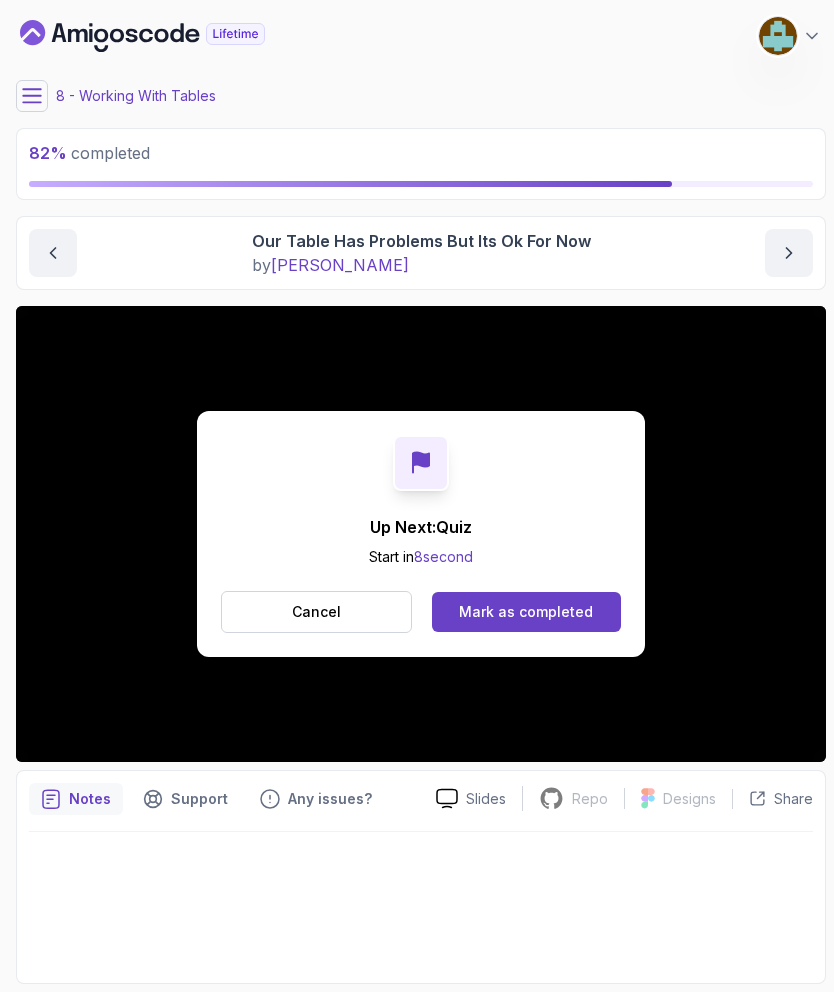 click on "Mark as completed" at bounding box center [526, 612] 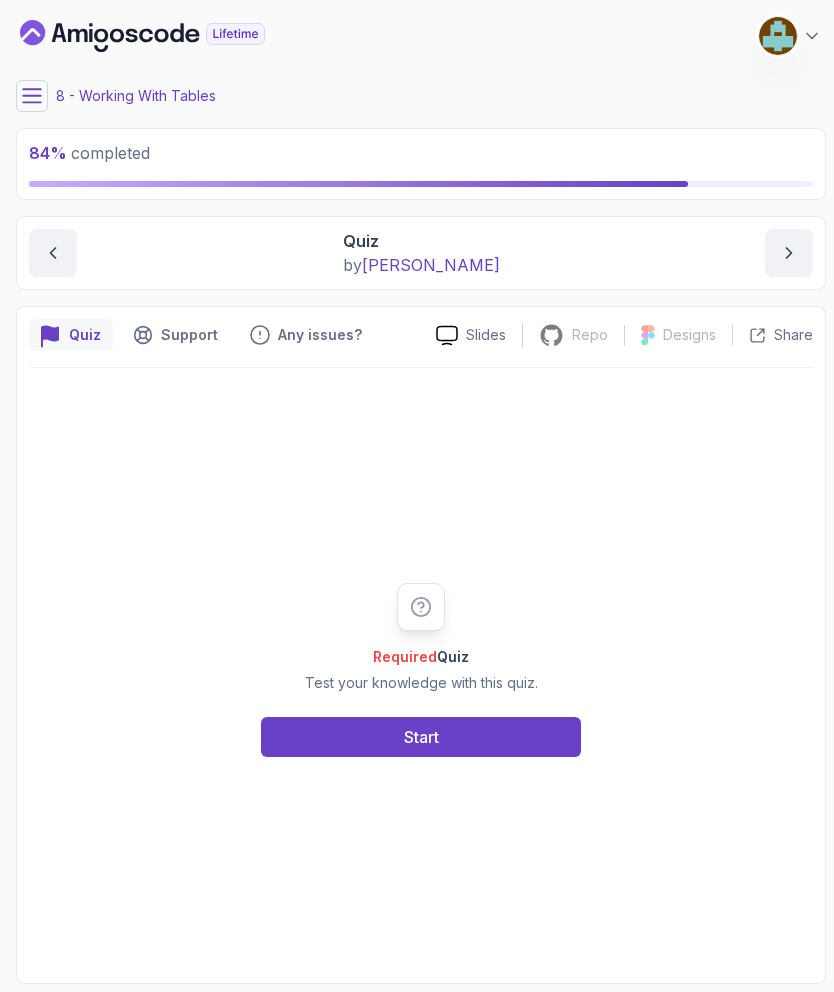 click on "Required   Quiz Test your knowledge with this quiz. Start" at bounding box center [421, 670] 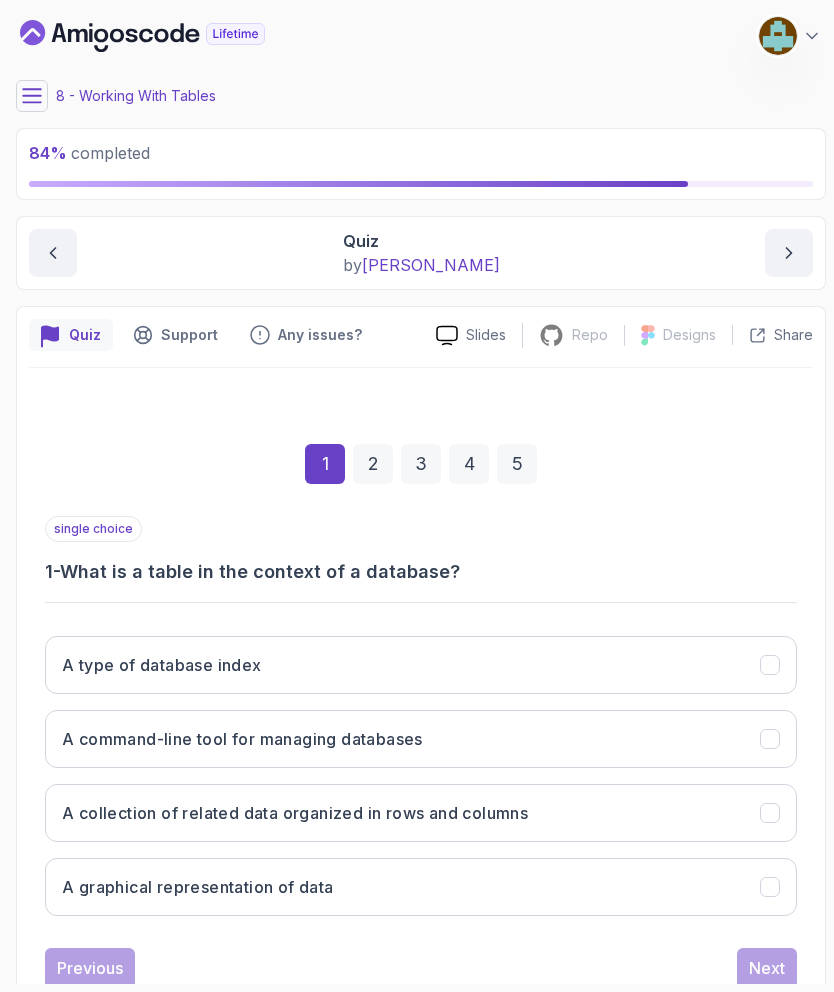 click on "A collection of related data organized in rows and columns" at bounding box center [295, 813] 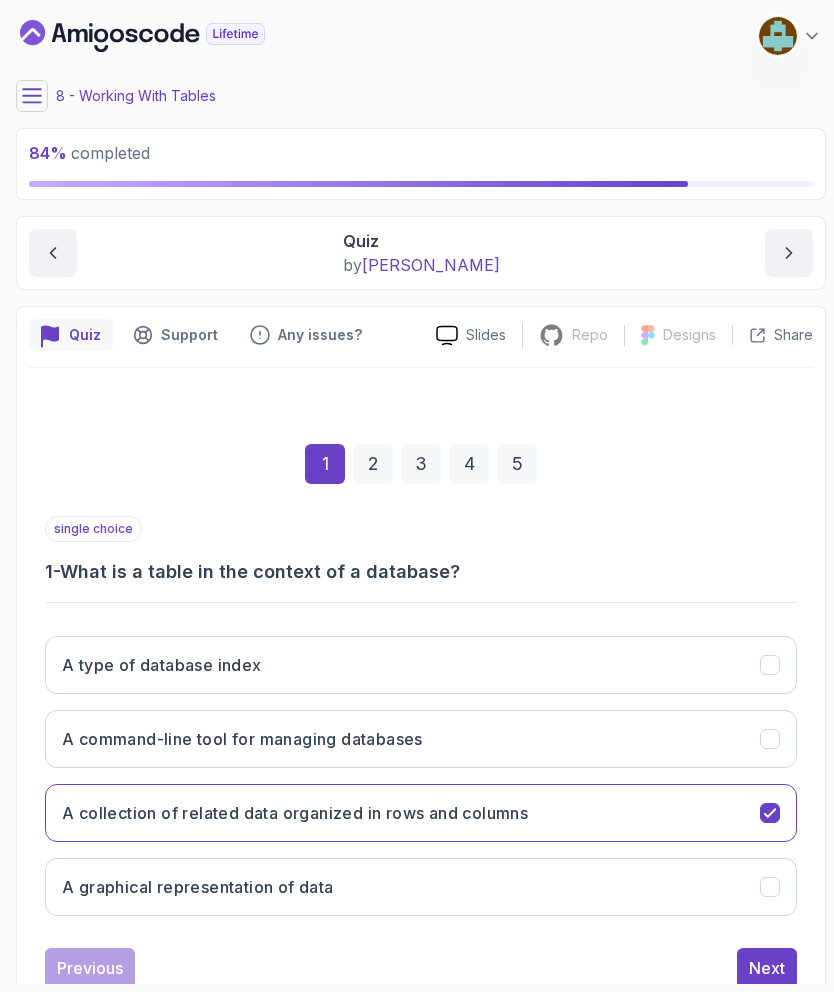 click on "Next" at bounding box center (767, 968) 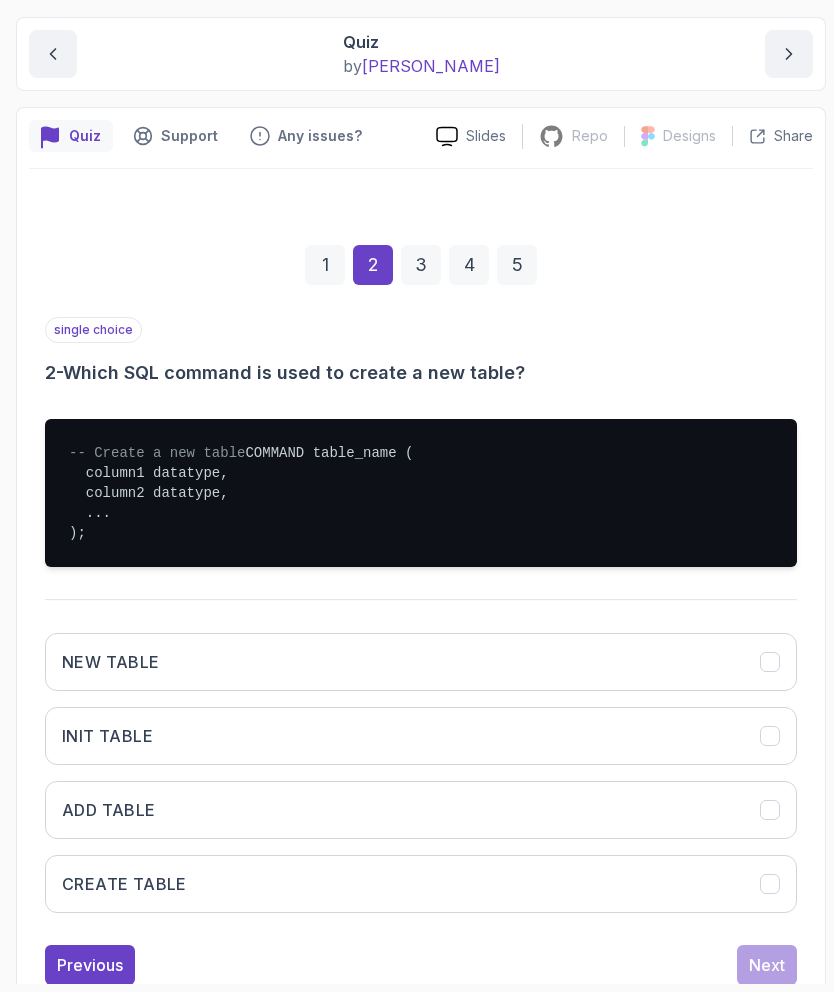 scroll, scrollTop: 197, scrollLeft: 0, axis: vertical 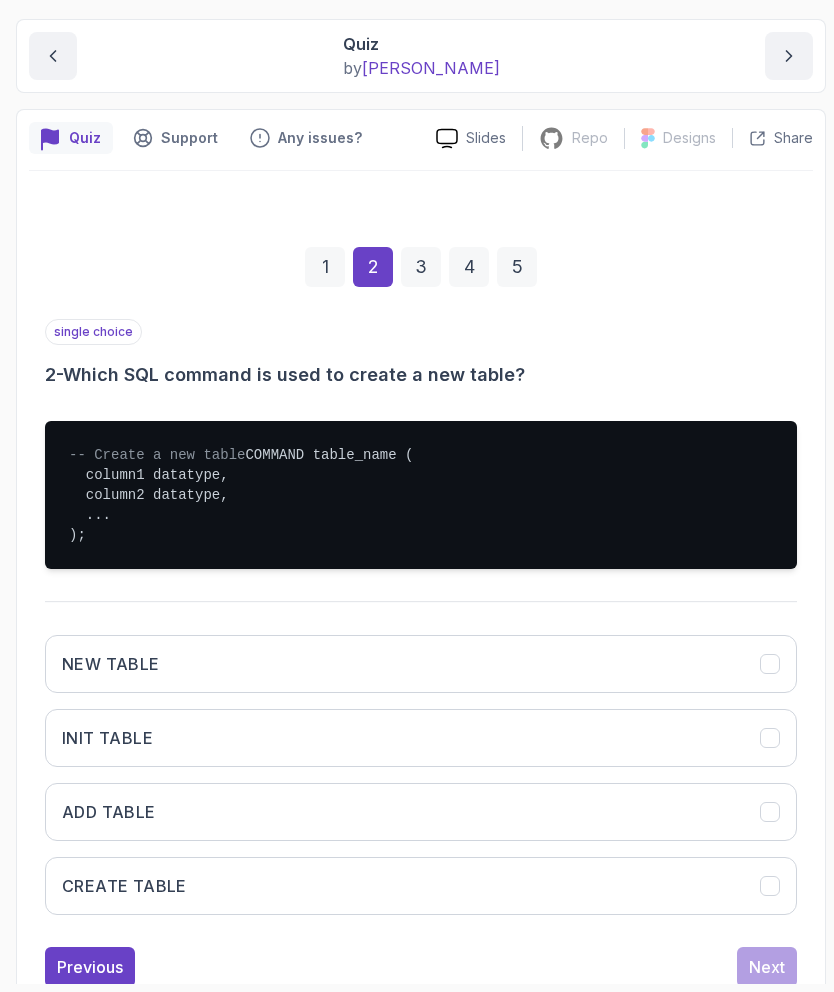 click on "CREATE TABLE" at bounding box center [421, 886] 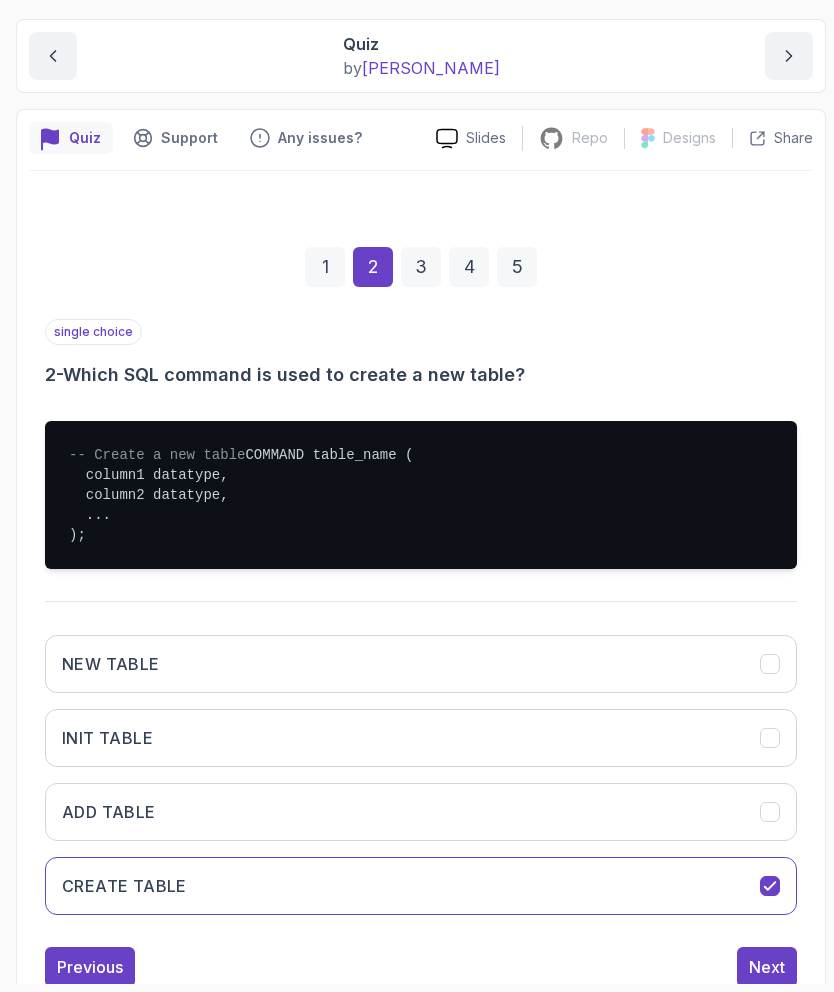 click on "Next" at bounding box center (767, 967) 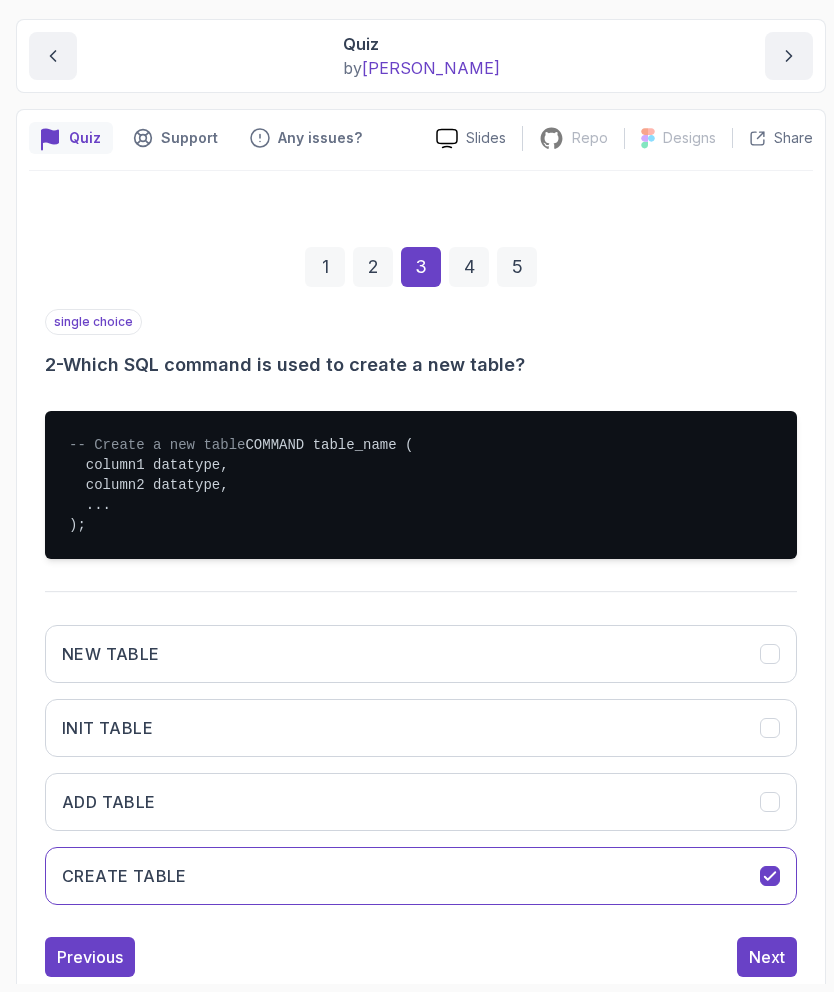scroll, scrollTop: 9, scrollLeft: 0, axis: vertical 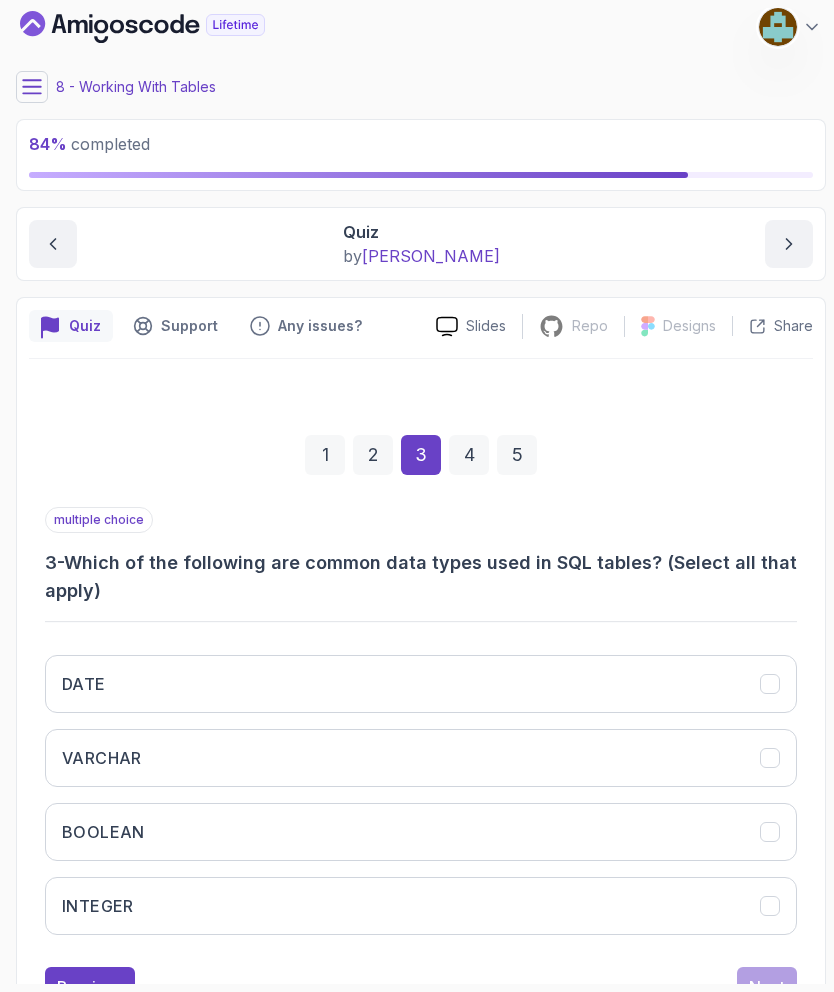 click on "DATE" at bounding box center [421, 684] 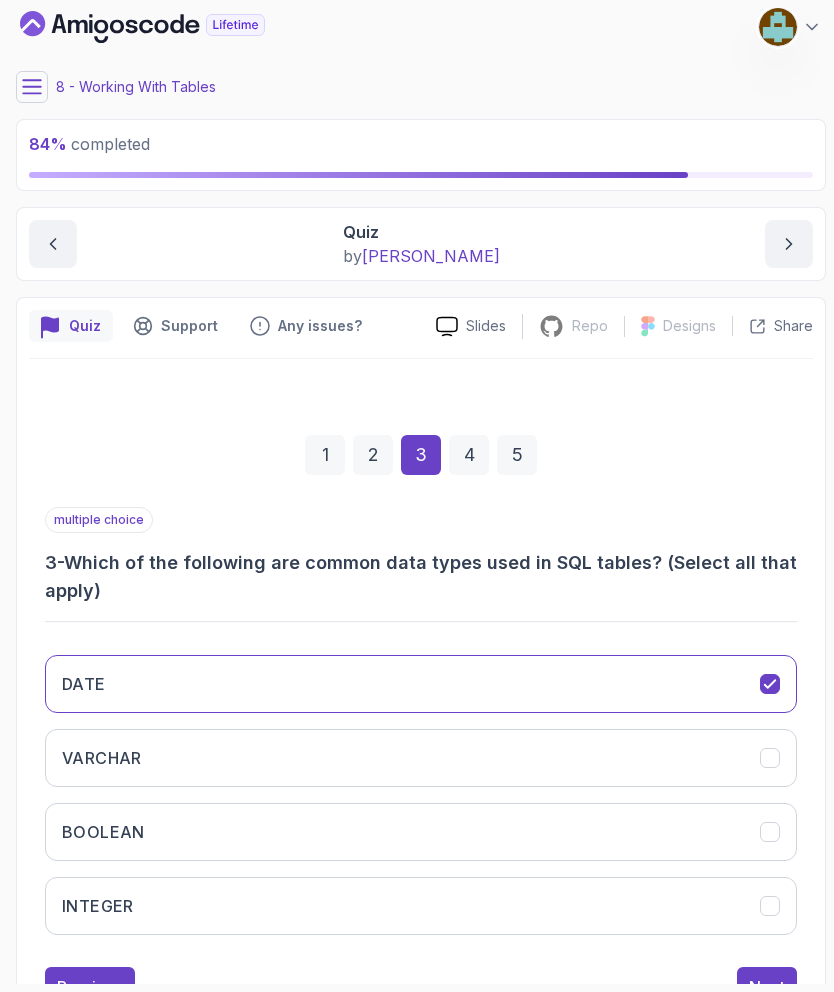 click on "VARCHAR" at bounding box center (421, 758) 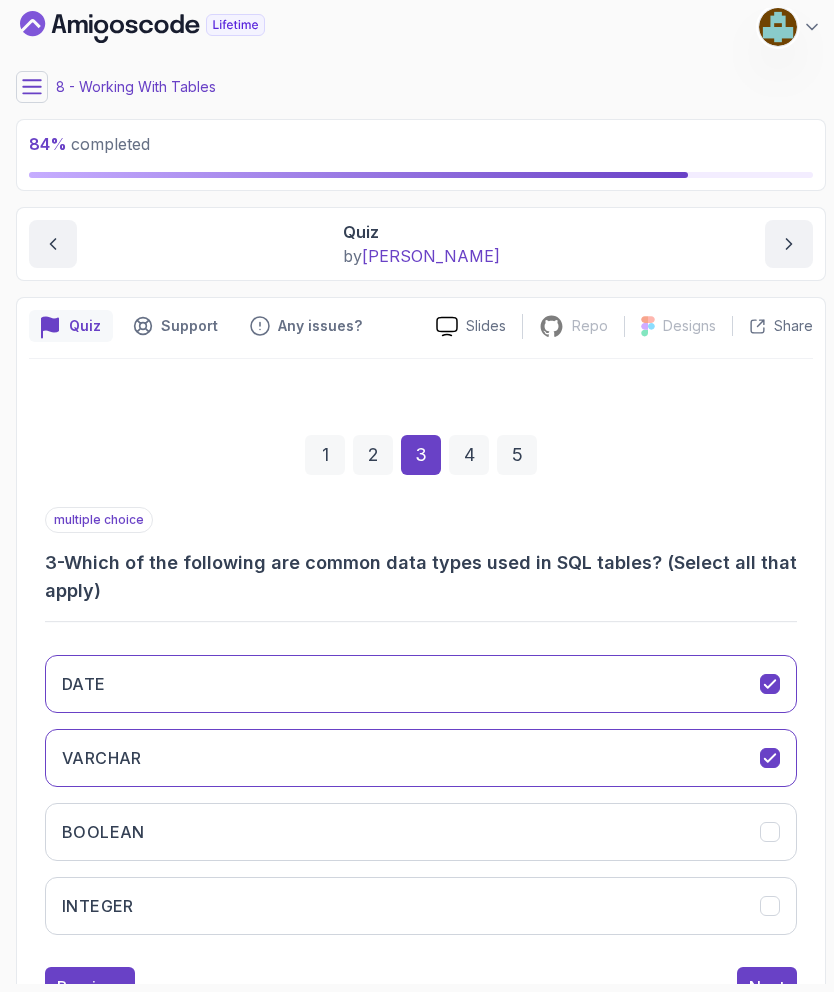 click at bounding box center (770, 906) 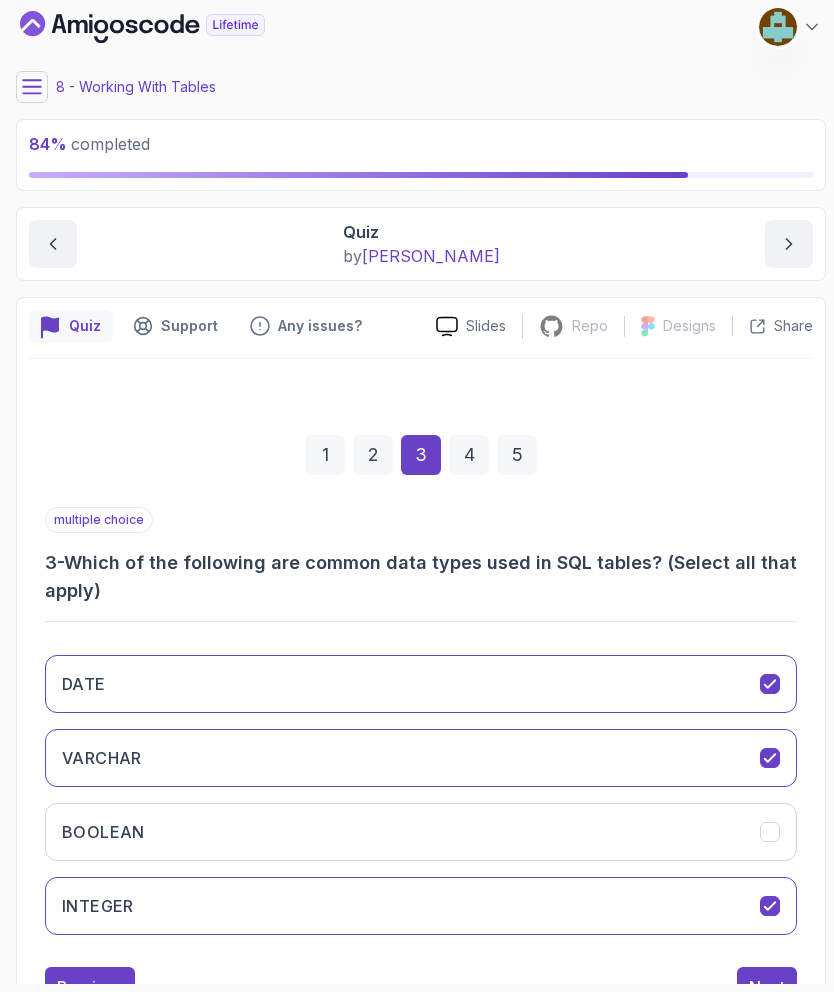 click on "BOOLEAN" at bounding box center [421, 832] 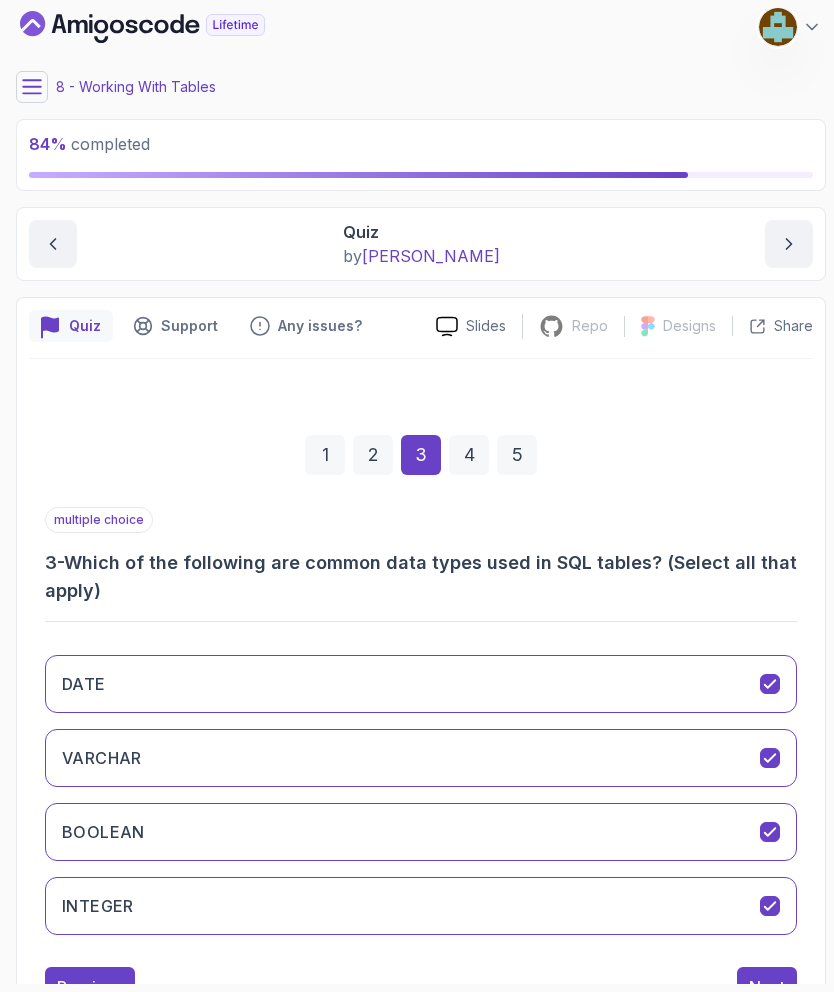 click on "Next" at bounding box center (767, 987) 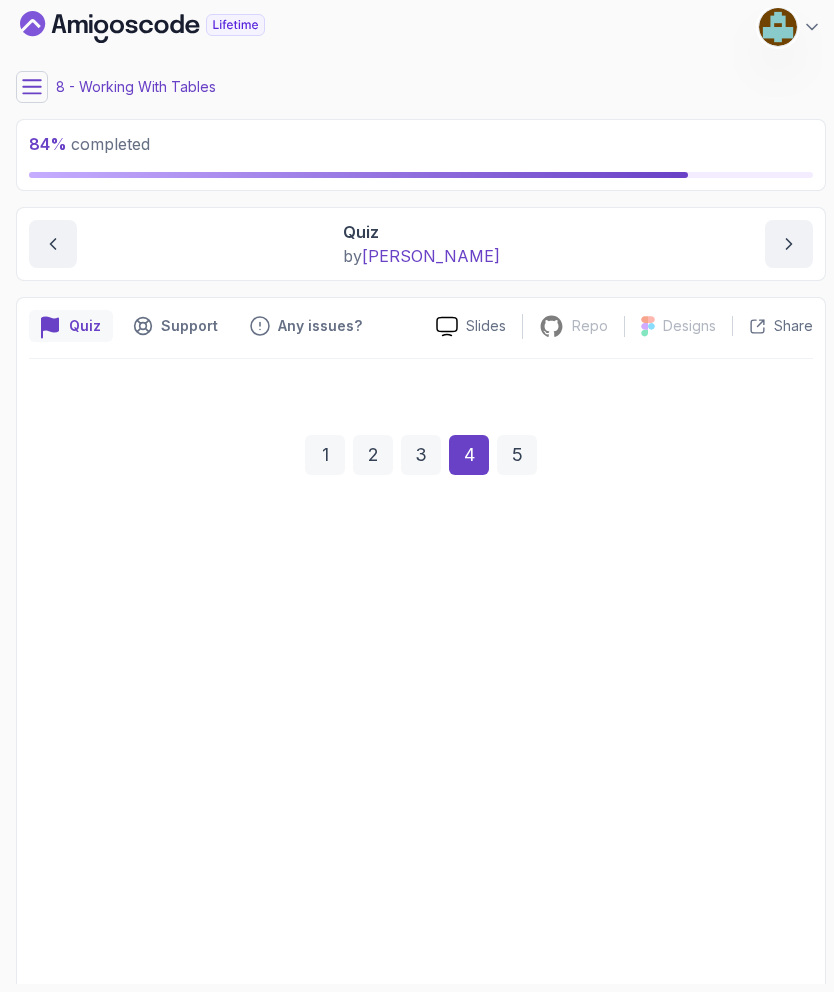 scroll, scrollTop: 0, scrollLeft: 0, axis: both 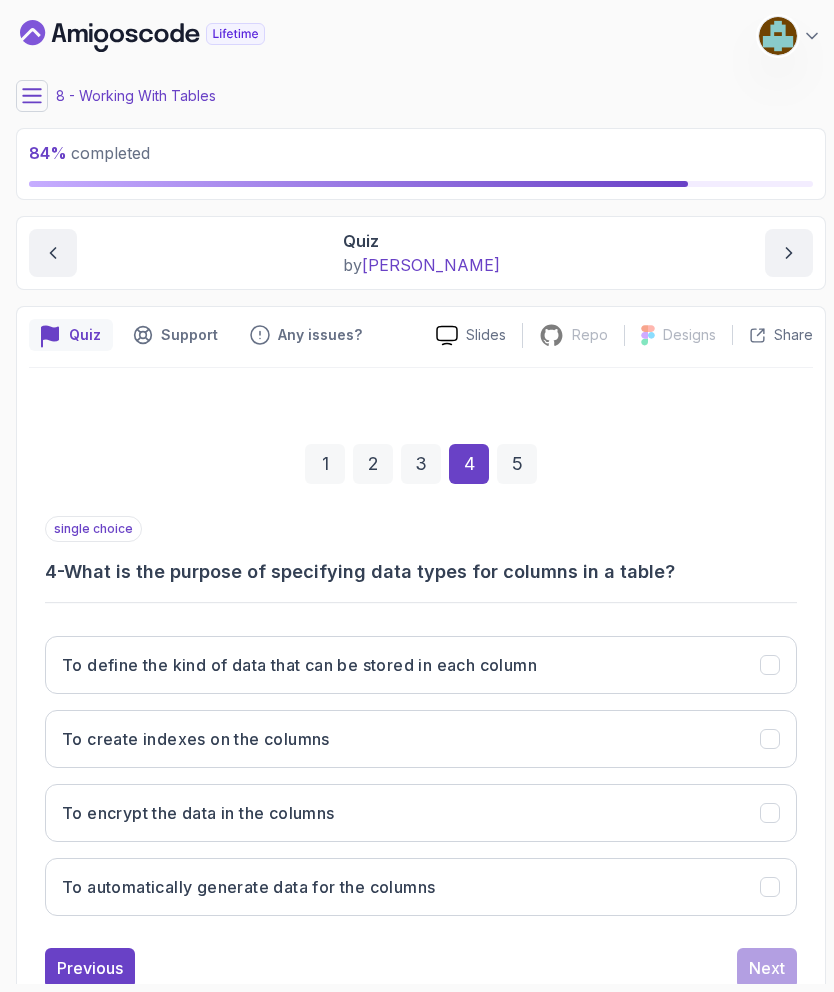 click at bounding box center (770, 665) 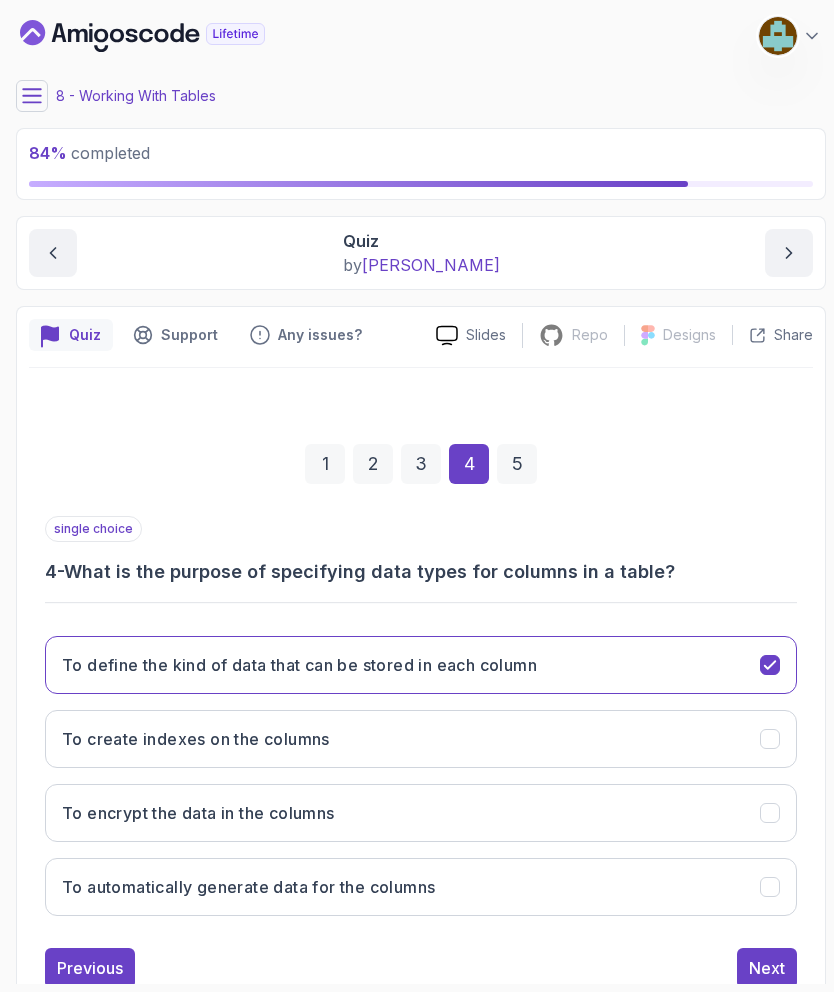 click on "Next" at bounding box center (767, 968) 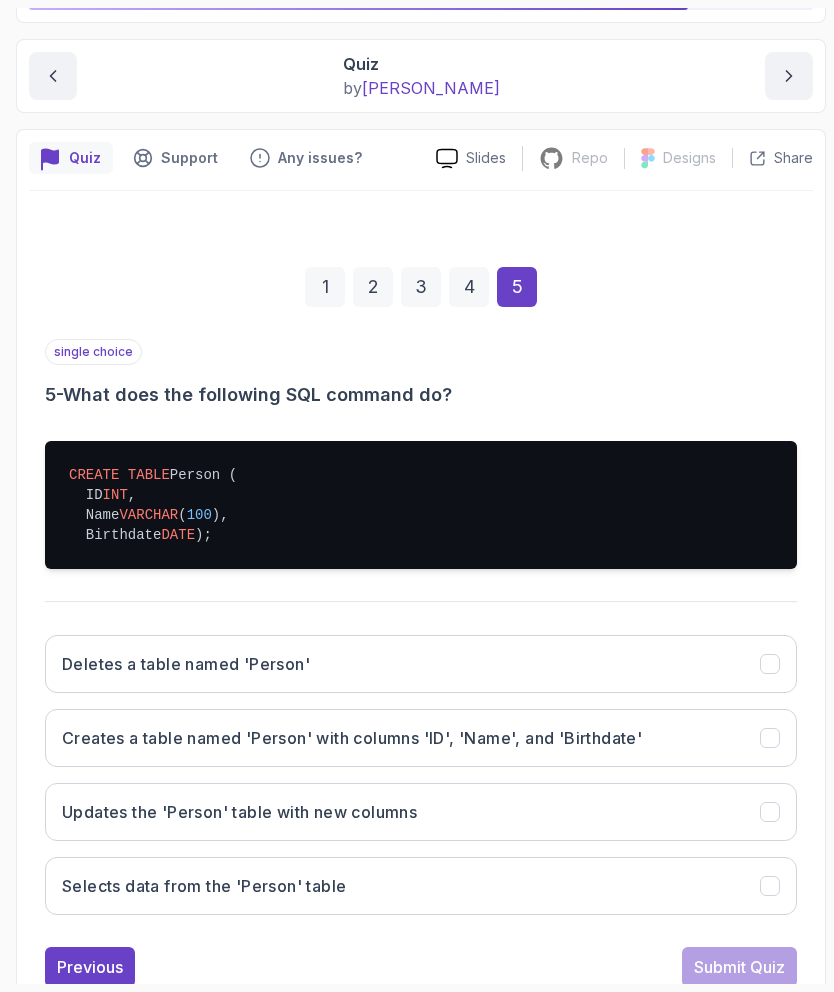 scroll, scrollTop: 177, scrollLeft: 0, axis: vertical 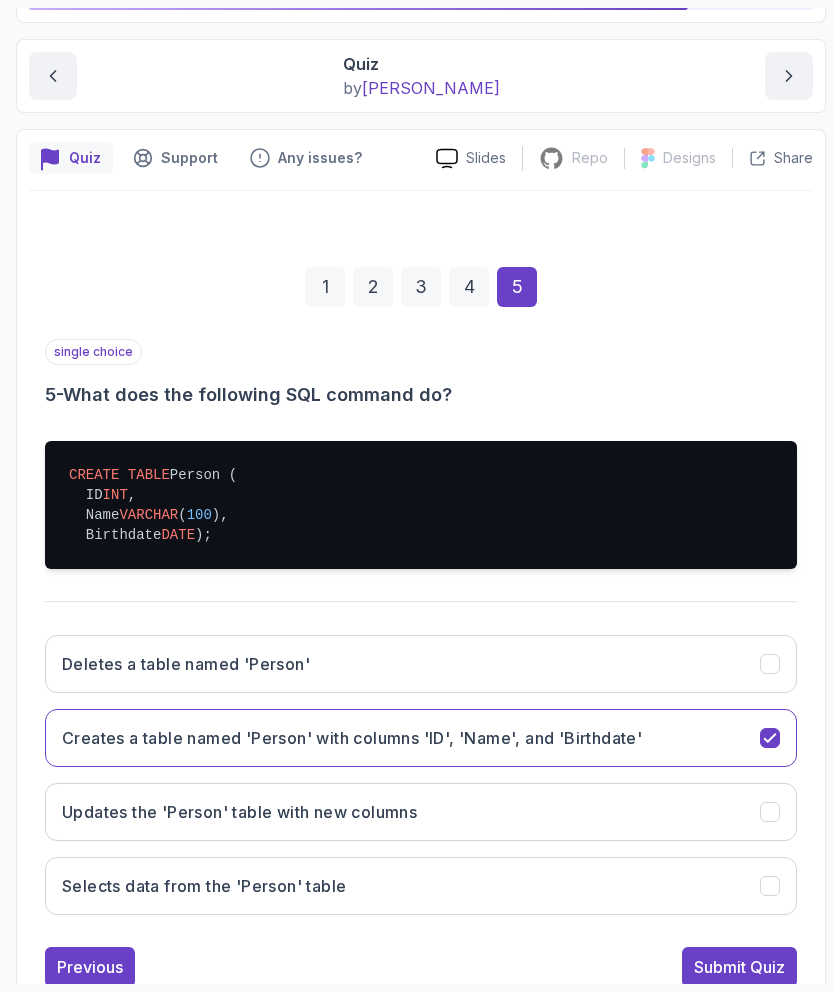 click on "Submit Quiz" at bounding box center [739, 967] 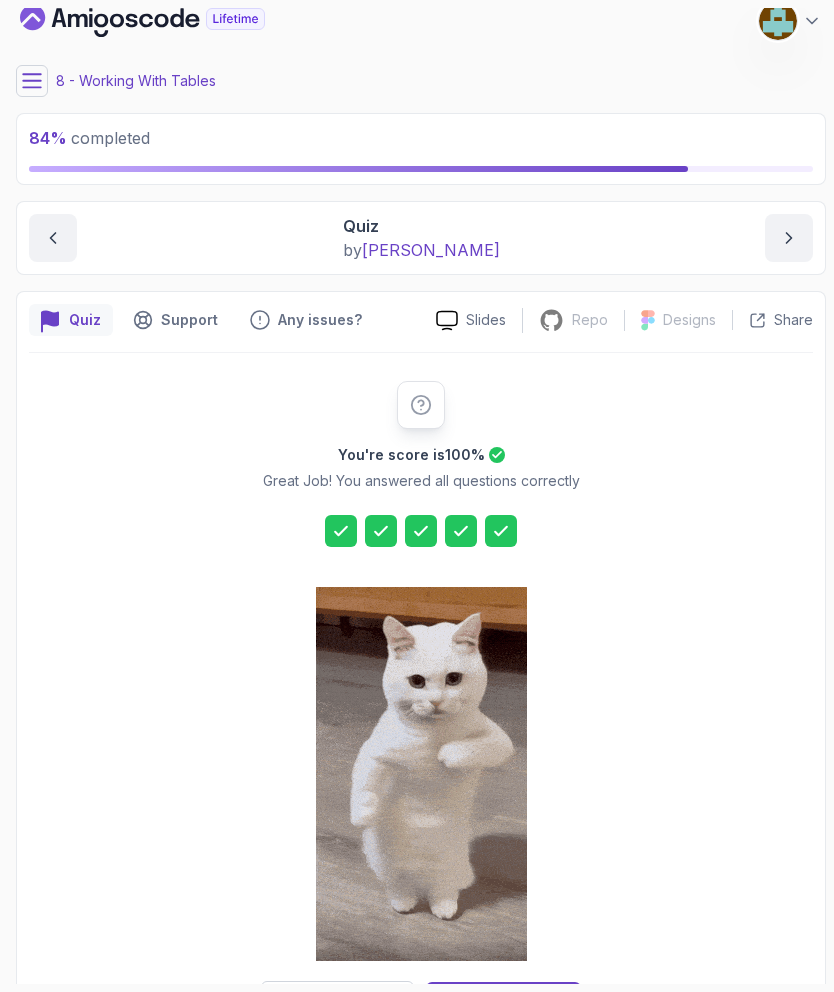 click on "Next Lecture" at bounding box center [504, 1002] 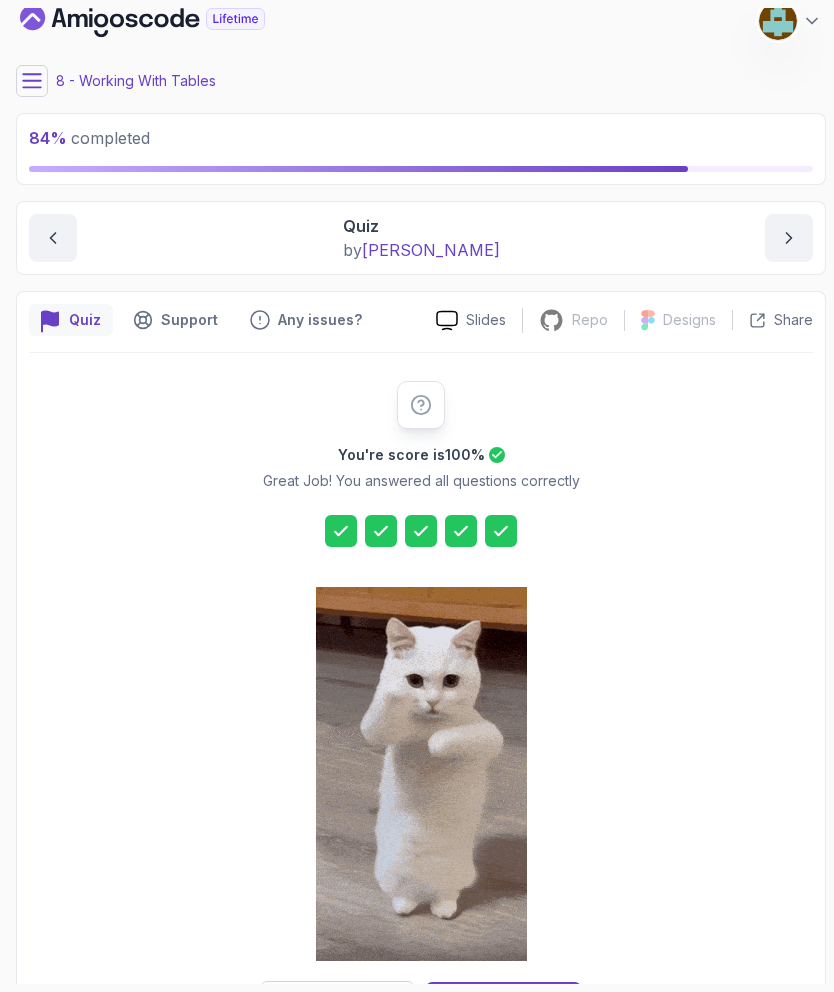 scroll, scrollTop: 0, scrollLeft: 0, axis: both 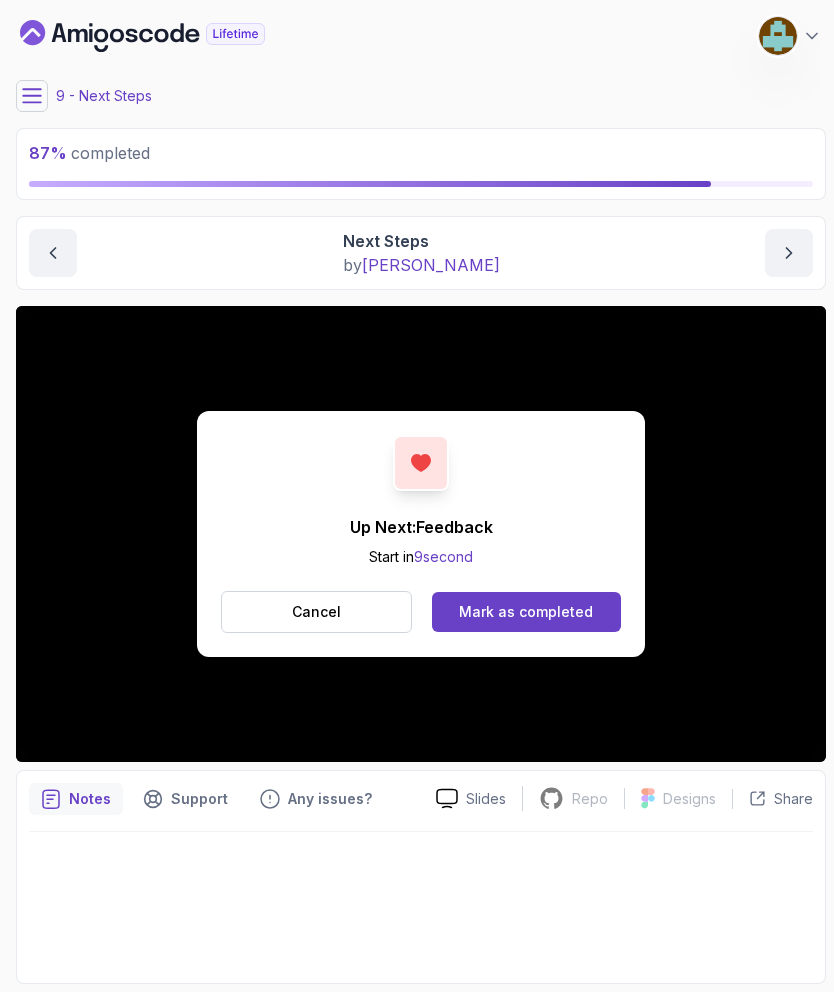 click on "Mark as completed" at bounding box center (526, 612) 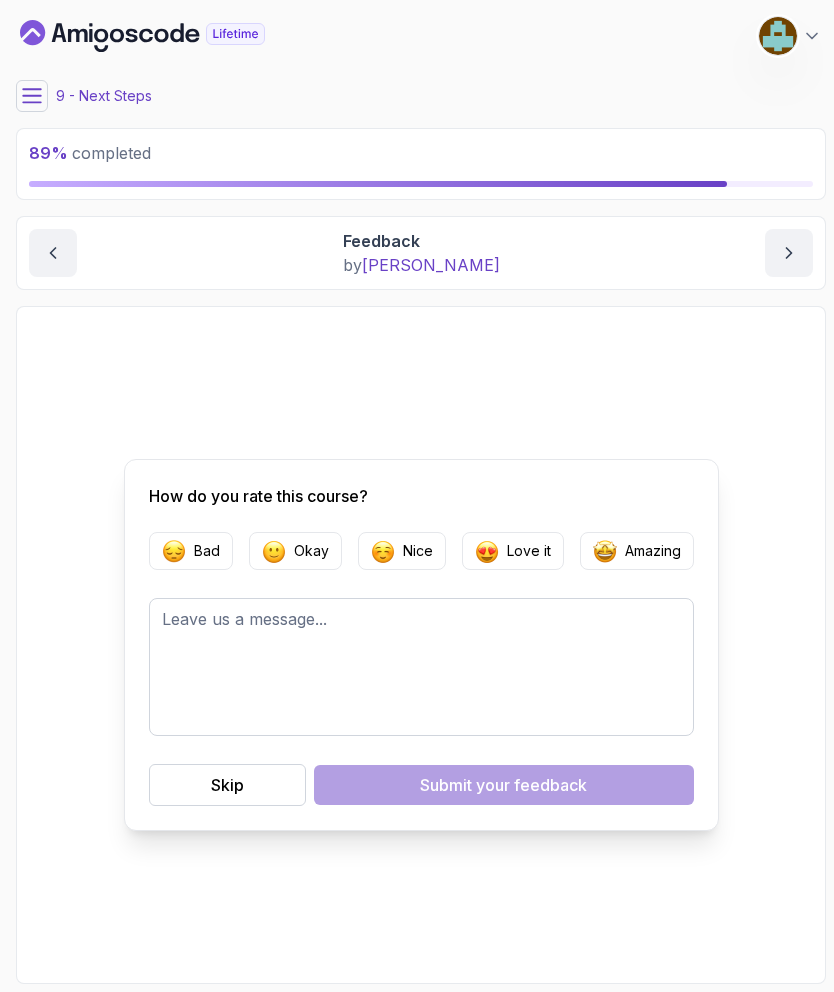 click at bounding box center [383, 551] 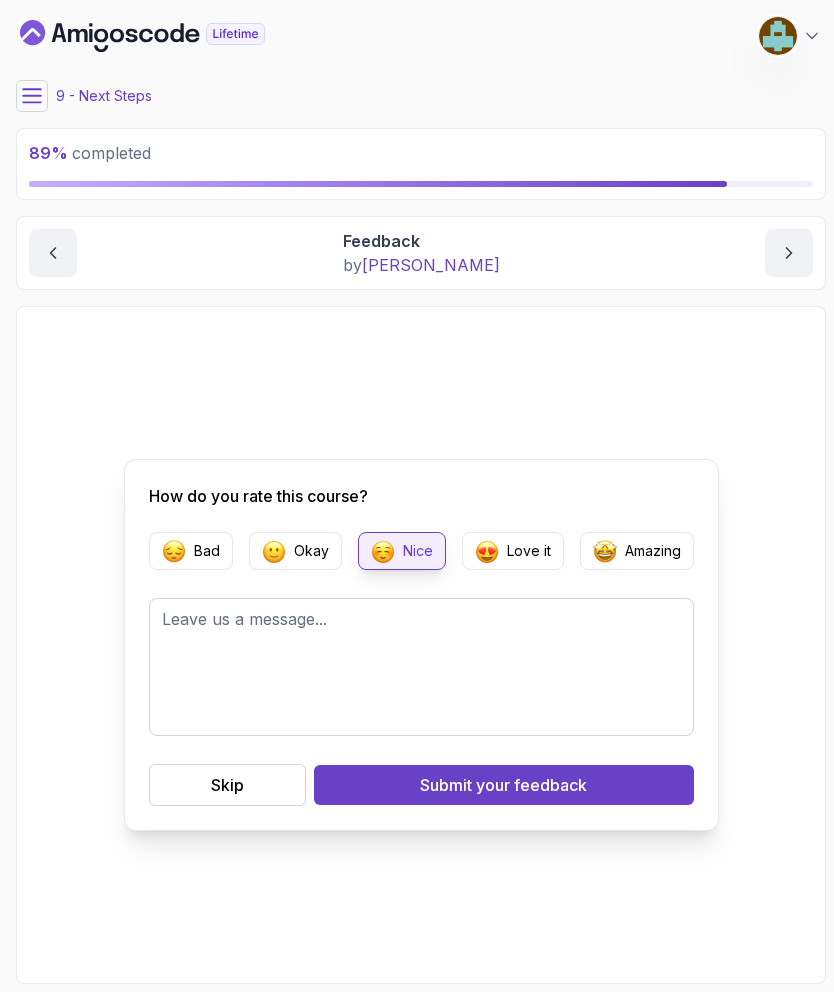 click on "Submit   your feedback" at bounding box center (503, 785) 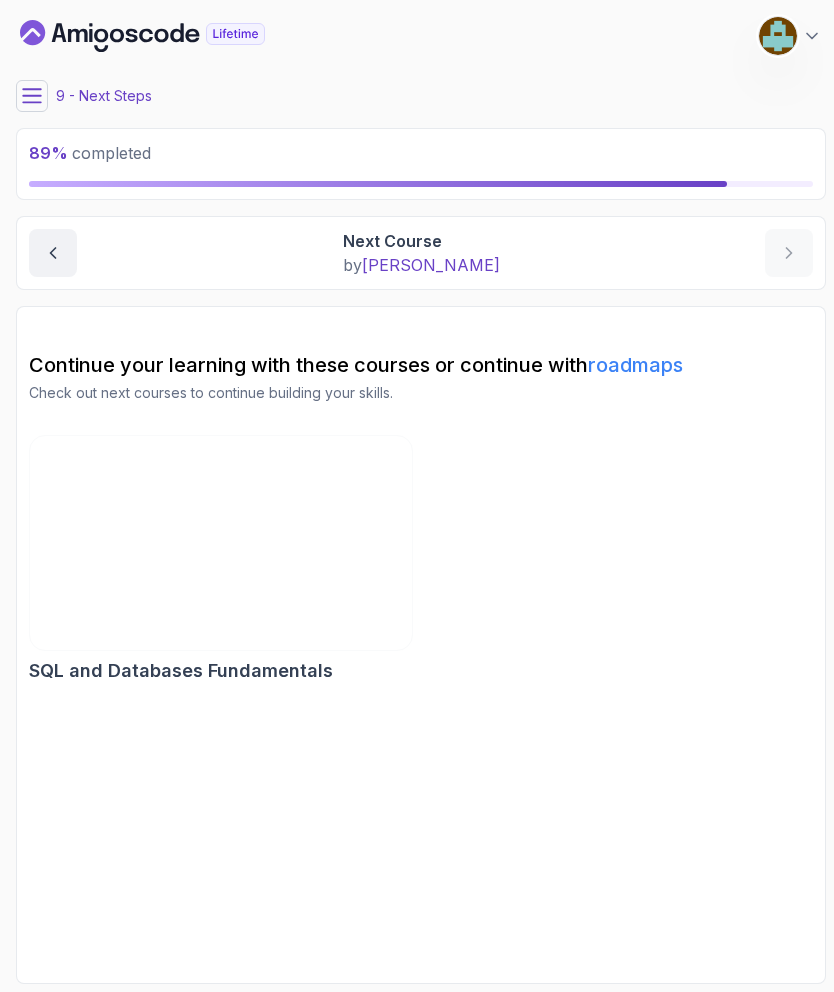 scroll, scrollTop: 80, scrollLeft: 0, axis: vertical 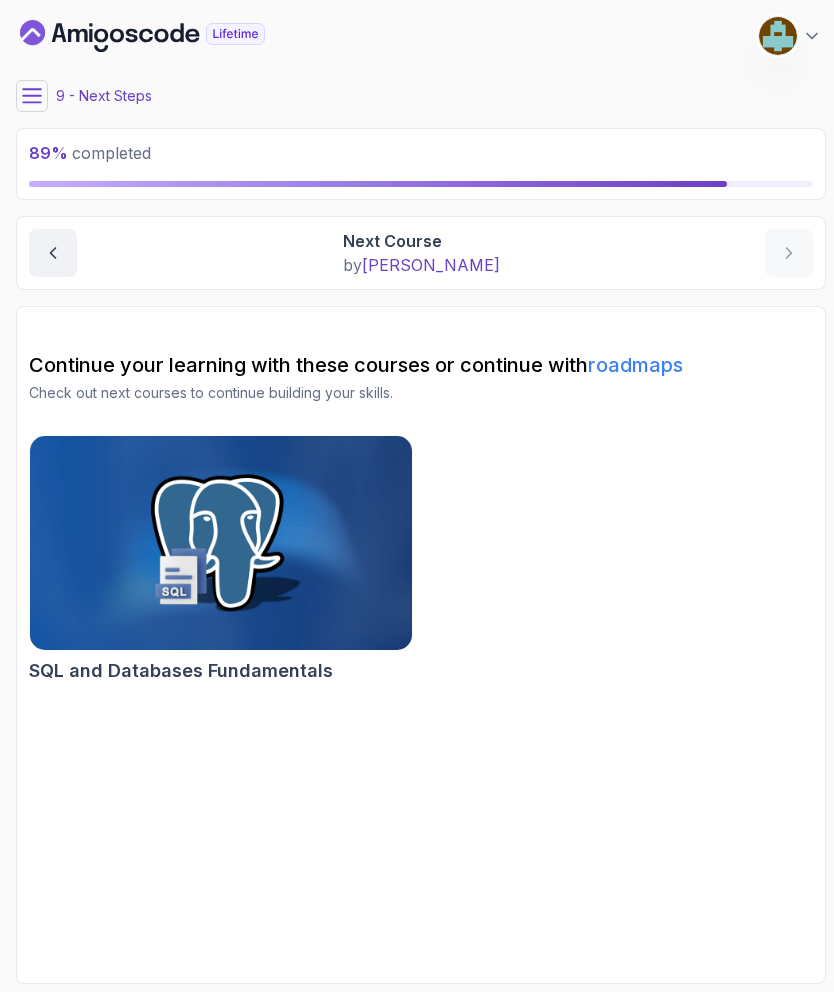 click on "My Courses Up and Running with SQL and Databases 156  Points [PERSON_NAME] Software Engineer 9 - Next Steps  89 % completed Next Steps Next Course Next Course by  [PERSON_NAME] Continue your learning with these courses or continue with  roadmaps Check out next courses to continue building your skills. SQL and Databases Fundamentals" at bounding box center (421, 496) 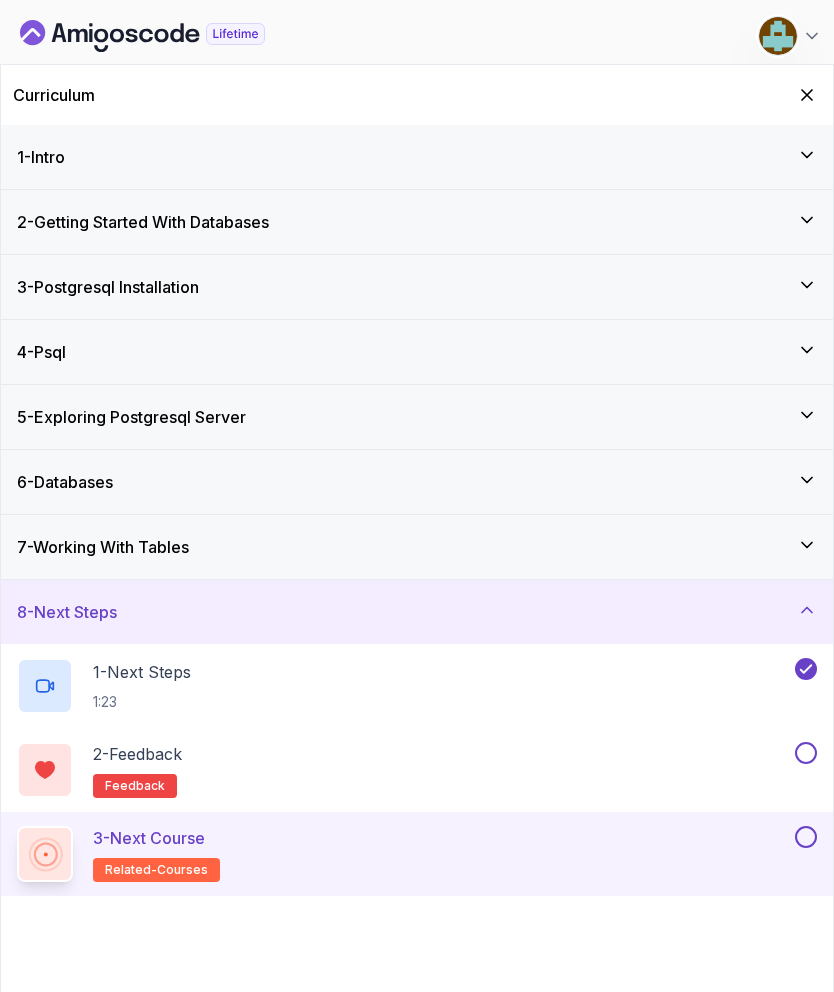 click at bounding box center [804, 753] 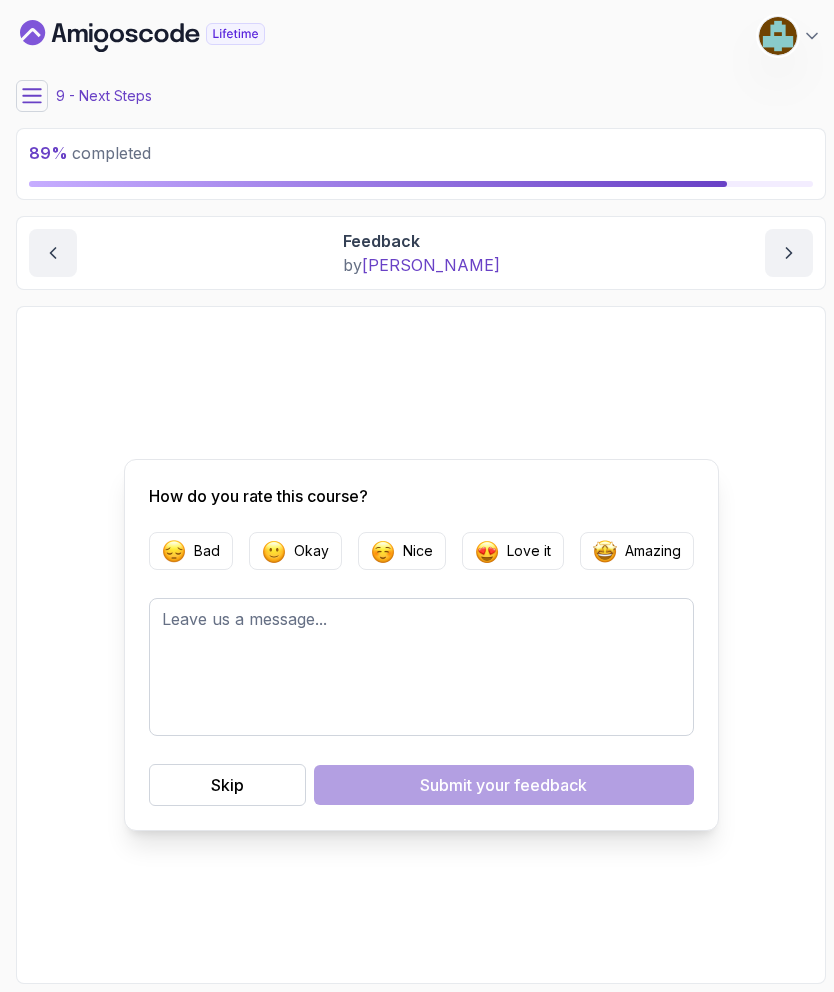 click on "Nice" at bounding box center (418, 551) 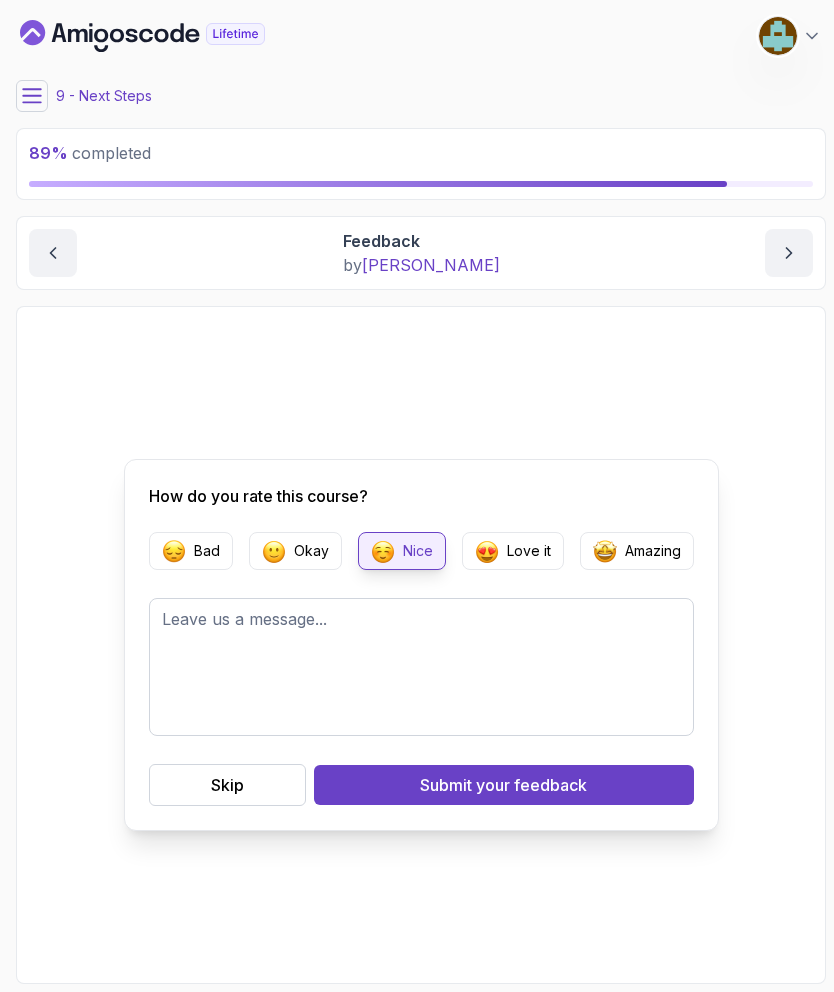 click on "Submit   your feedback" at bounding box center [503, 785] 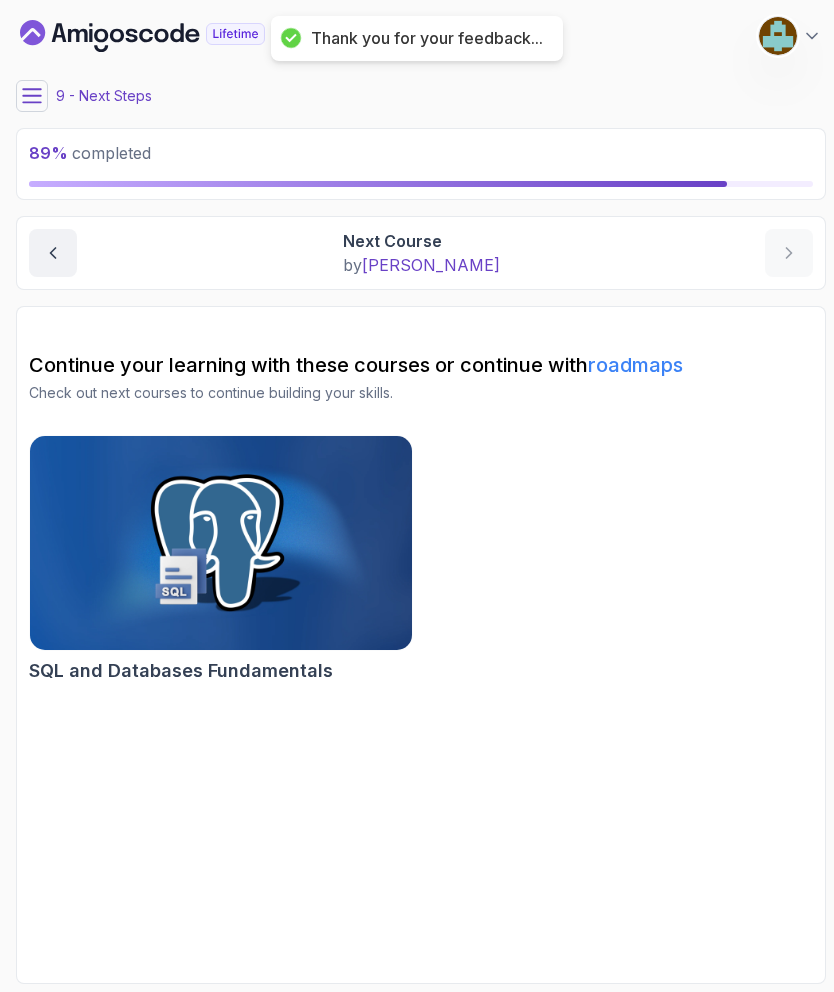 click 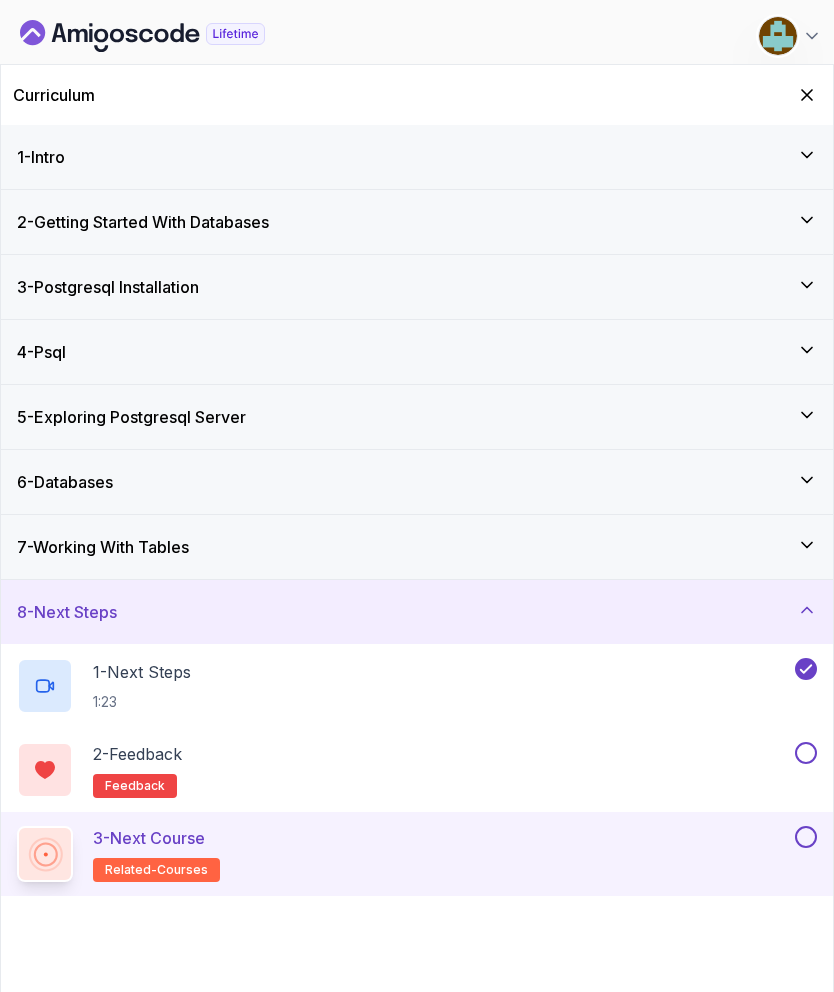click at bounding box center [806, 753] 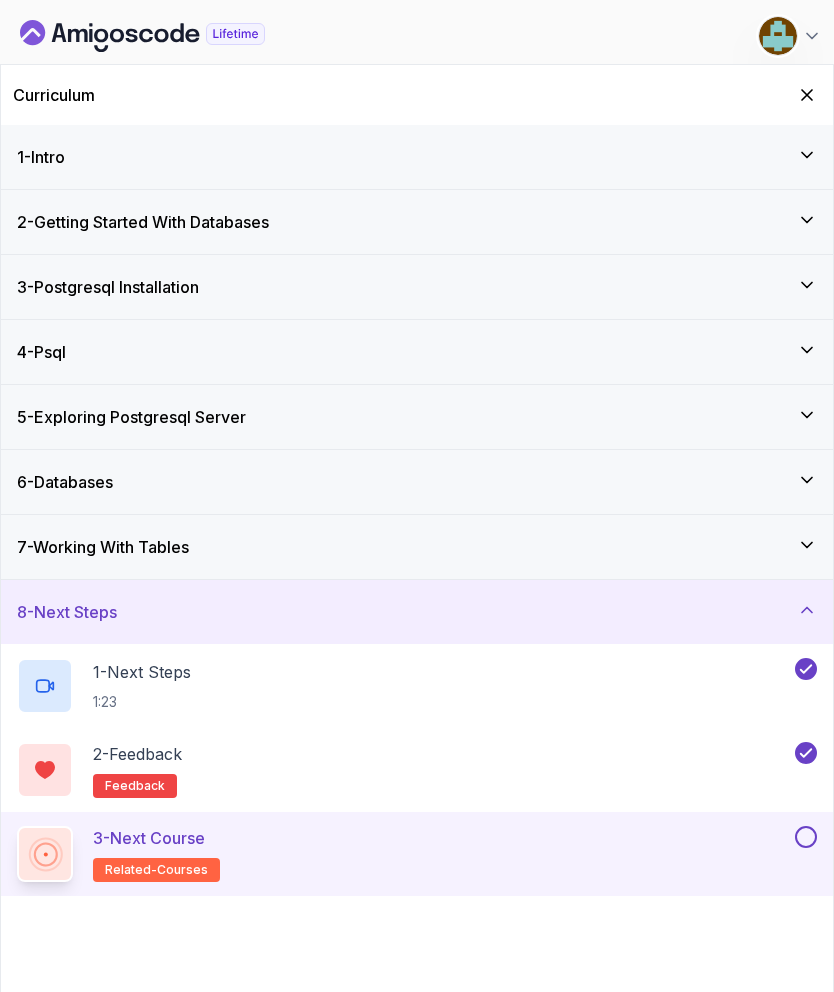 click at bounding box center [806, 837] 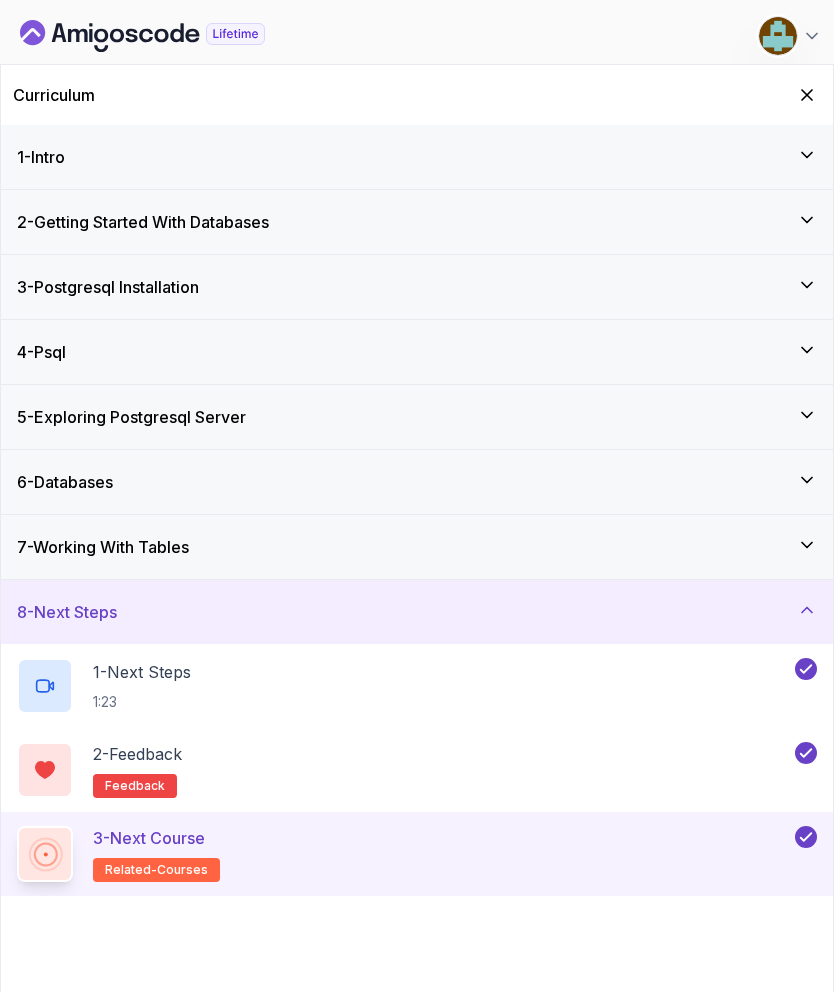 click on "8  -  Next Steps" at bounding box center [417, 612] 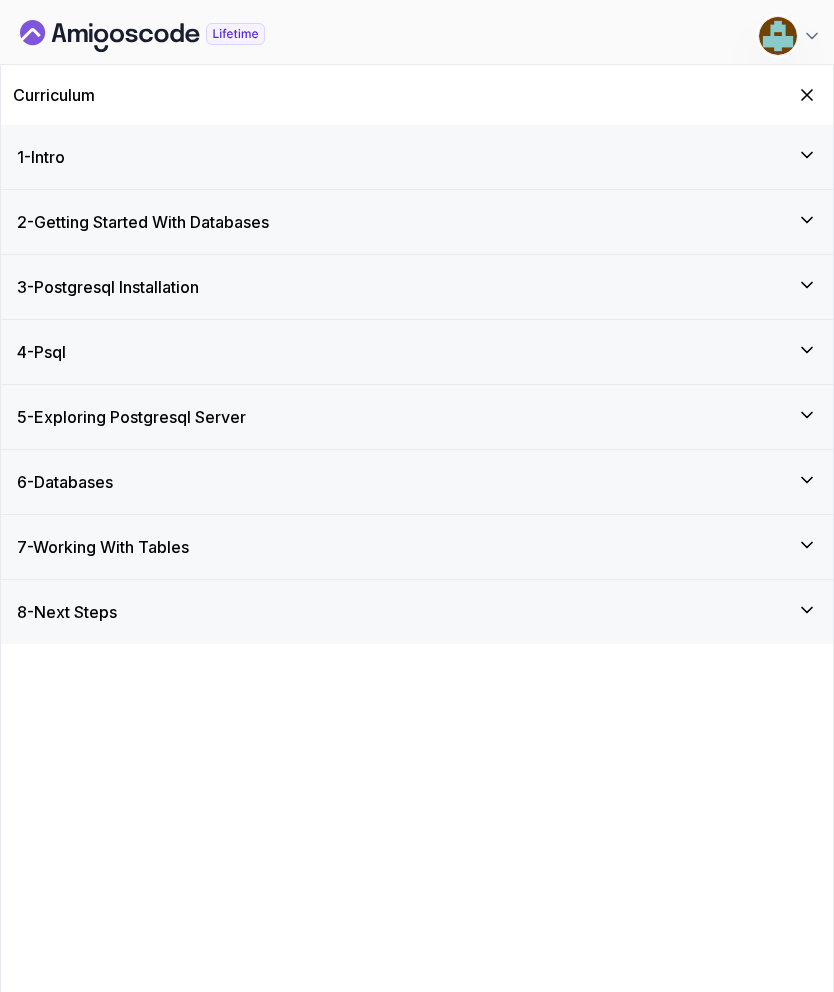 click on "7  -  Working With Tables" at bounding box center [417, 547] 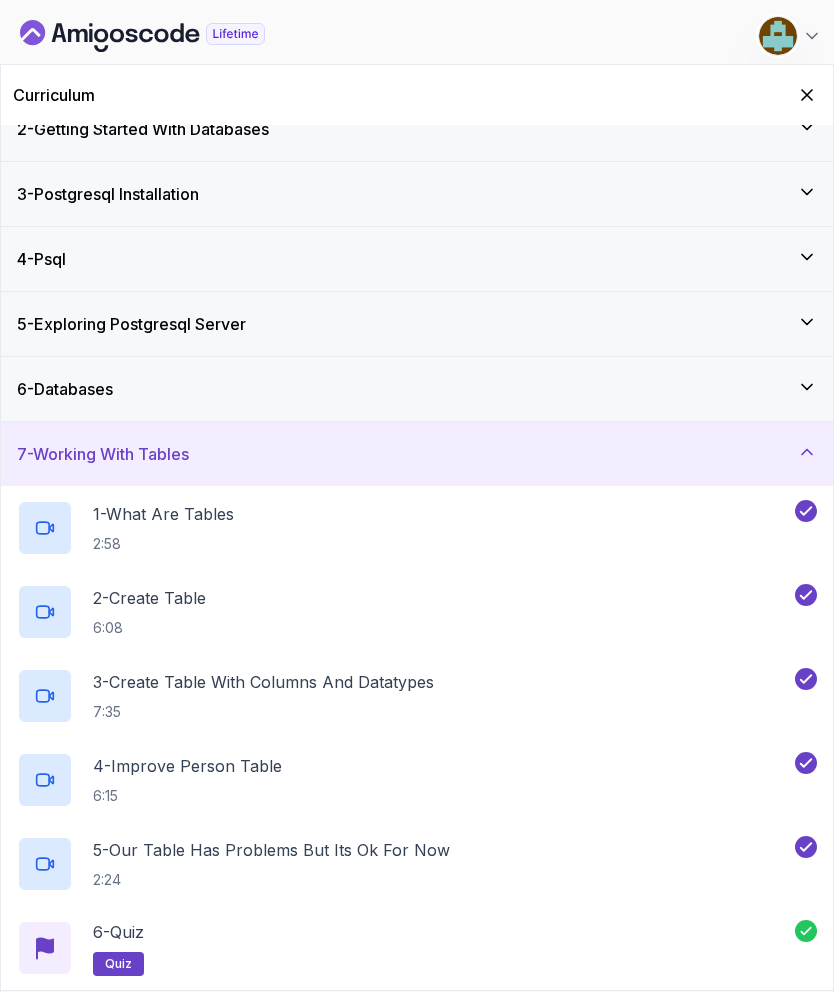 scroll, scrollTop: 93, scrollLeft: 0, axis: vertical 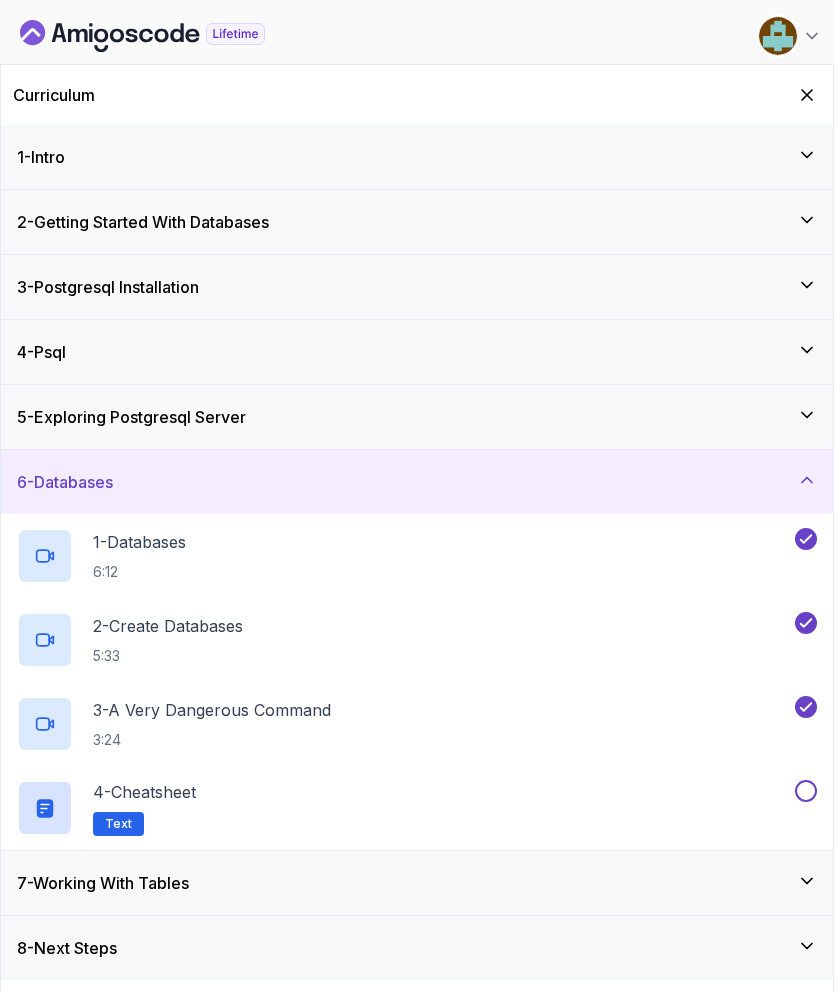 click at bounding box center [806, 791] 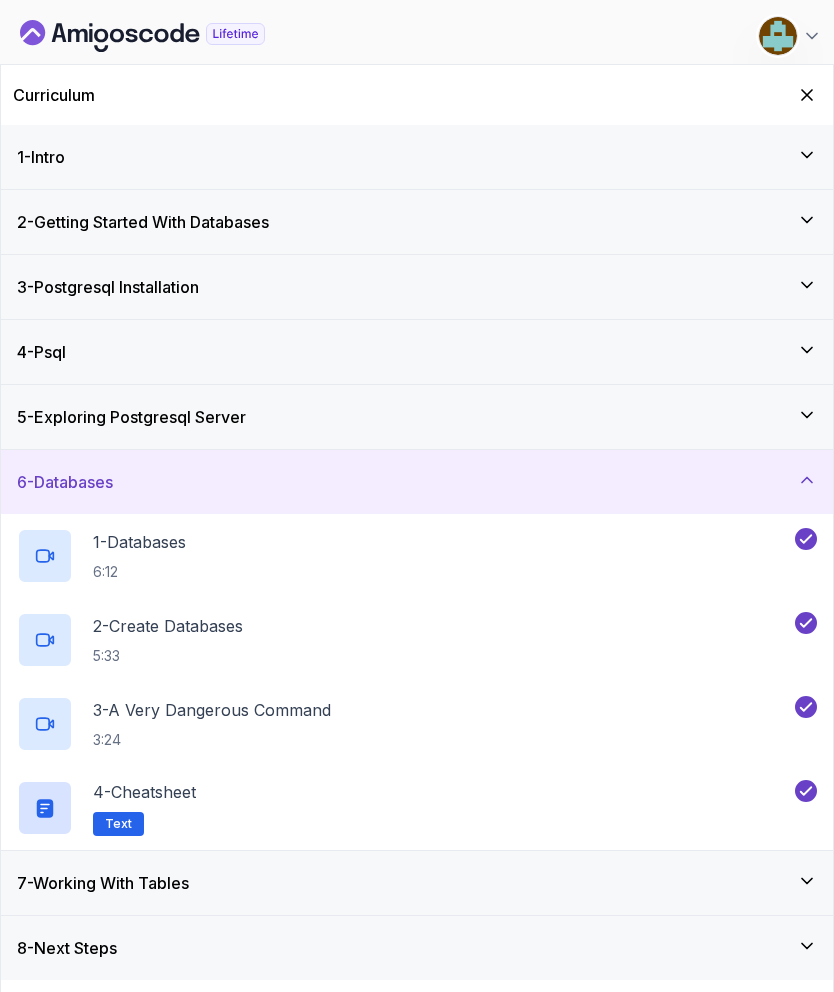 click on "5  -  Exploring Postgresql Server" at bounding box center (417, 417) 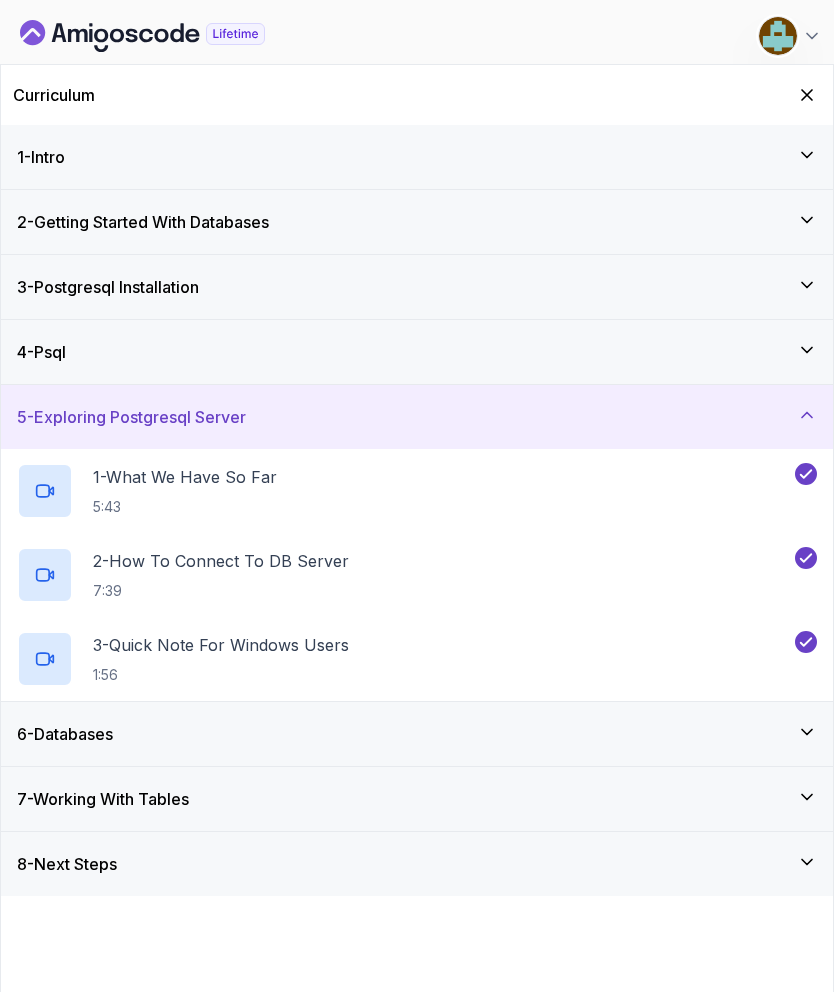 click on "4  -  Psql" at bounding box center (417, 352) 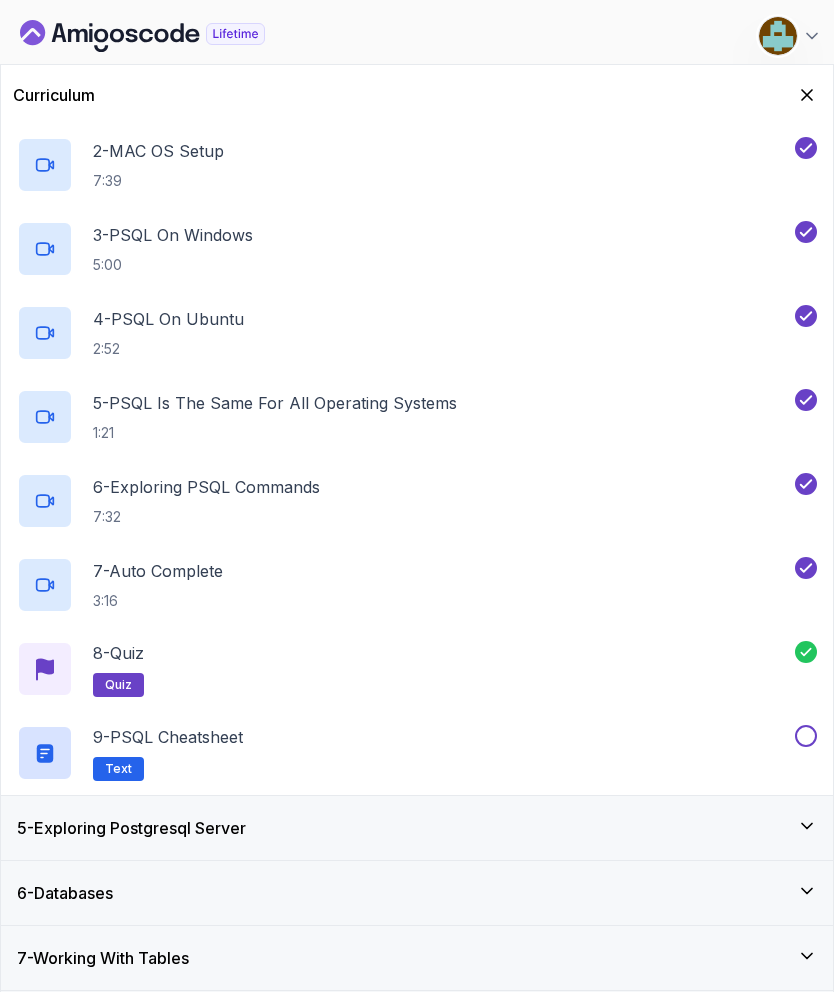 scroll, scrollTop: 345, scrollLeft: 0, axis: vertical 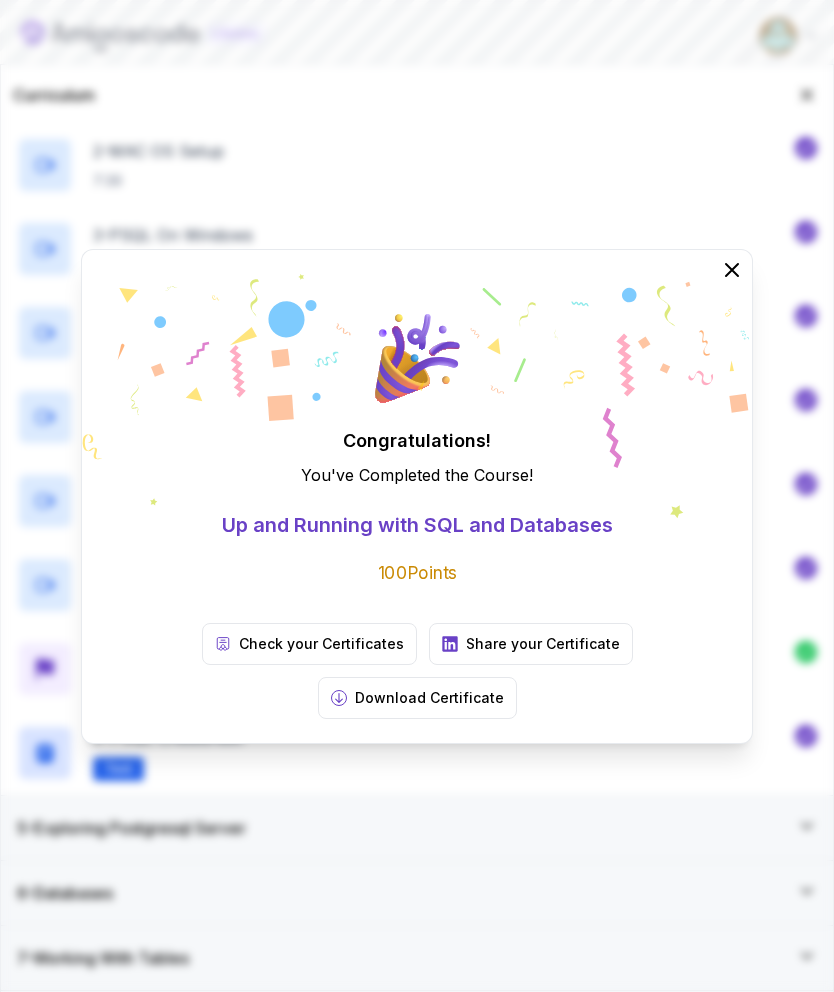click at bounding box center [732, 270] 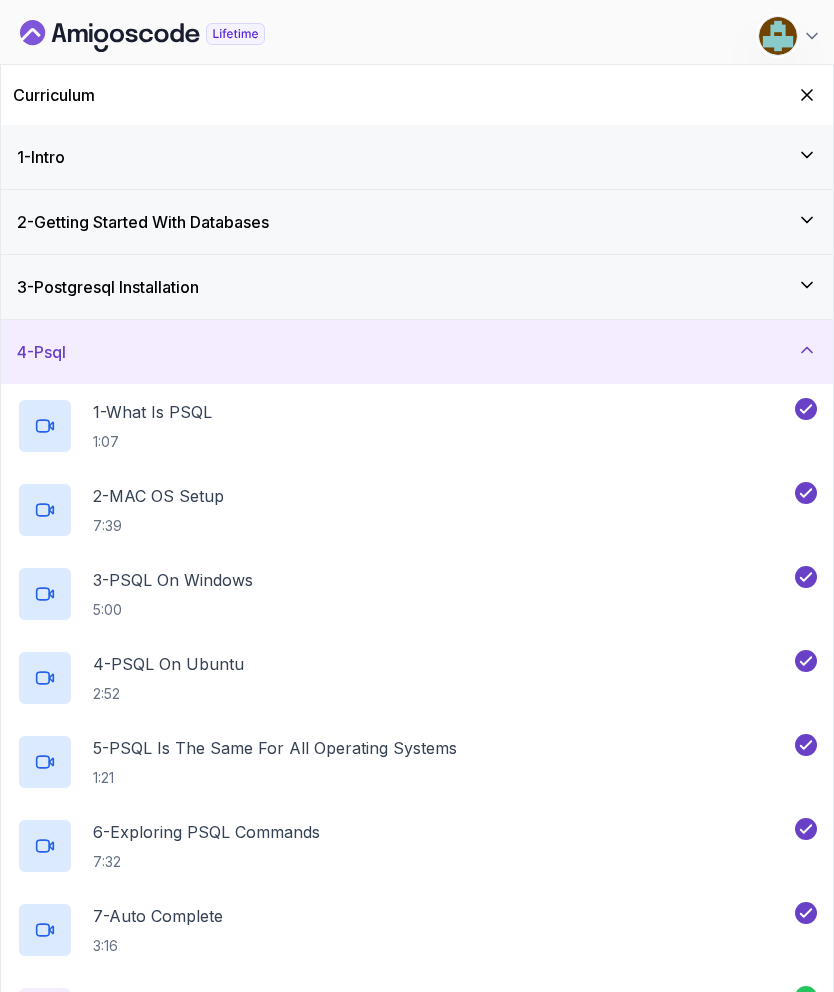 scroll, scrollTop: 0, scrollLeft: 0, axis: both 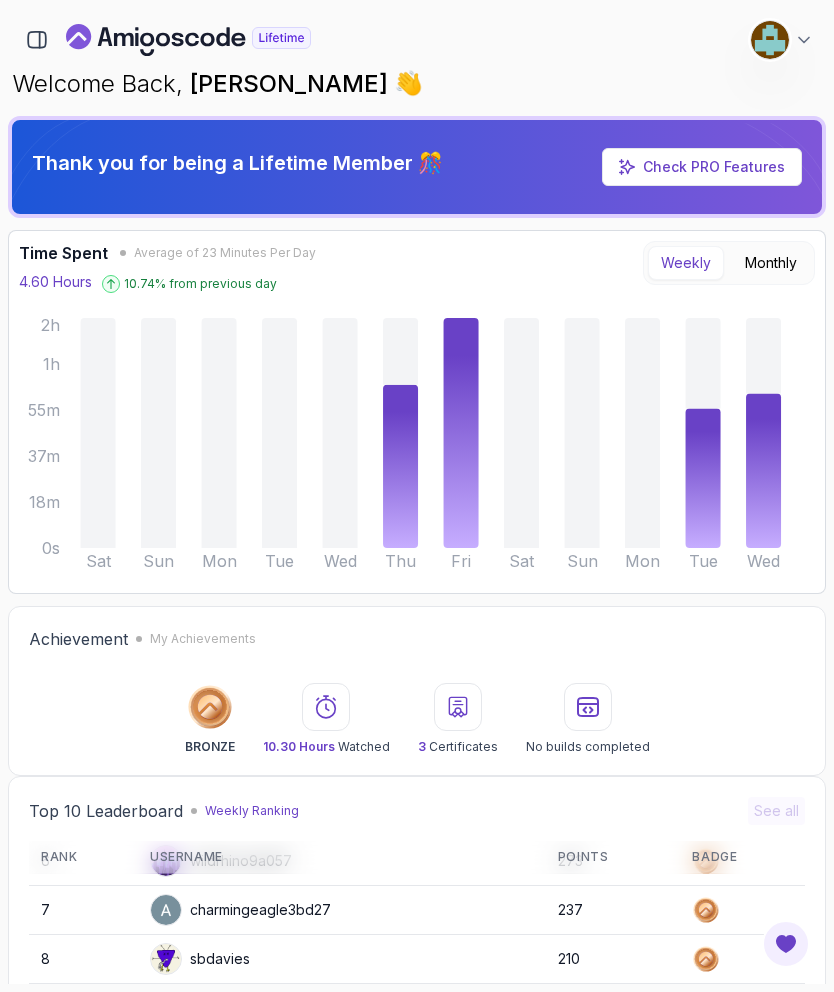 click 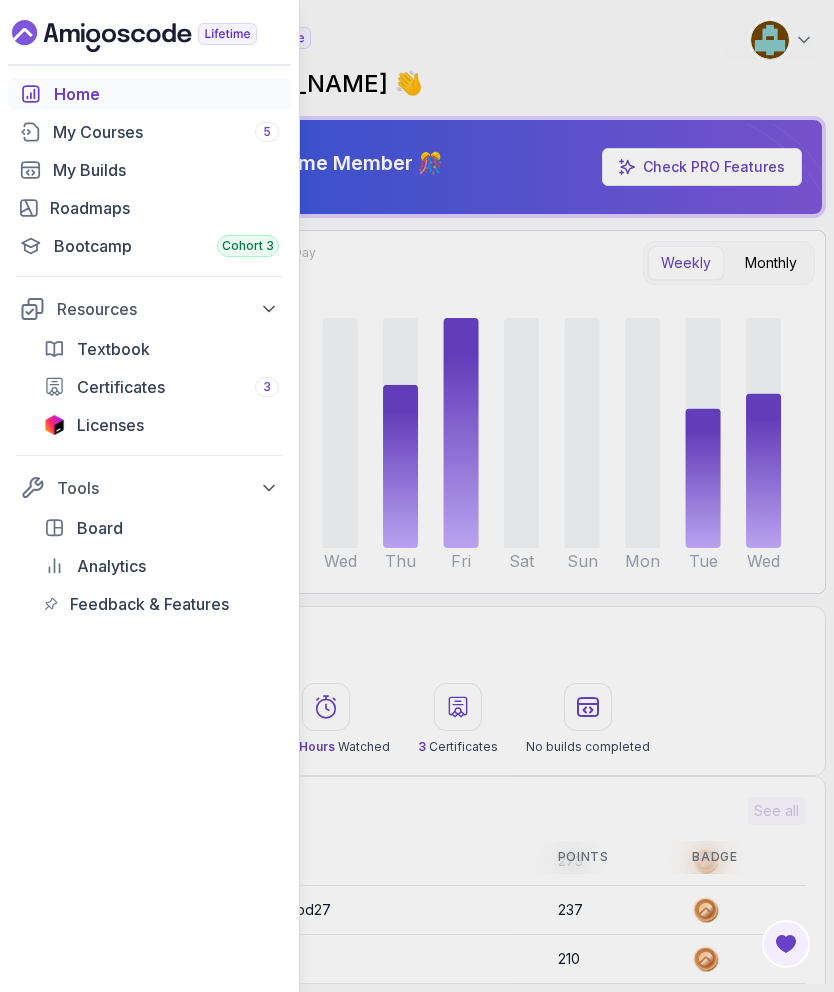 click on "Roadmaps" at bounding box center (164, 208) 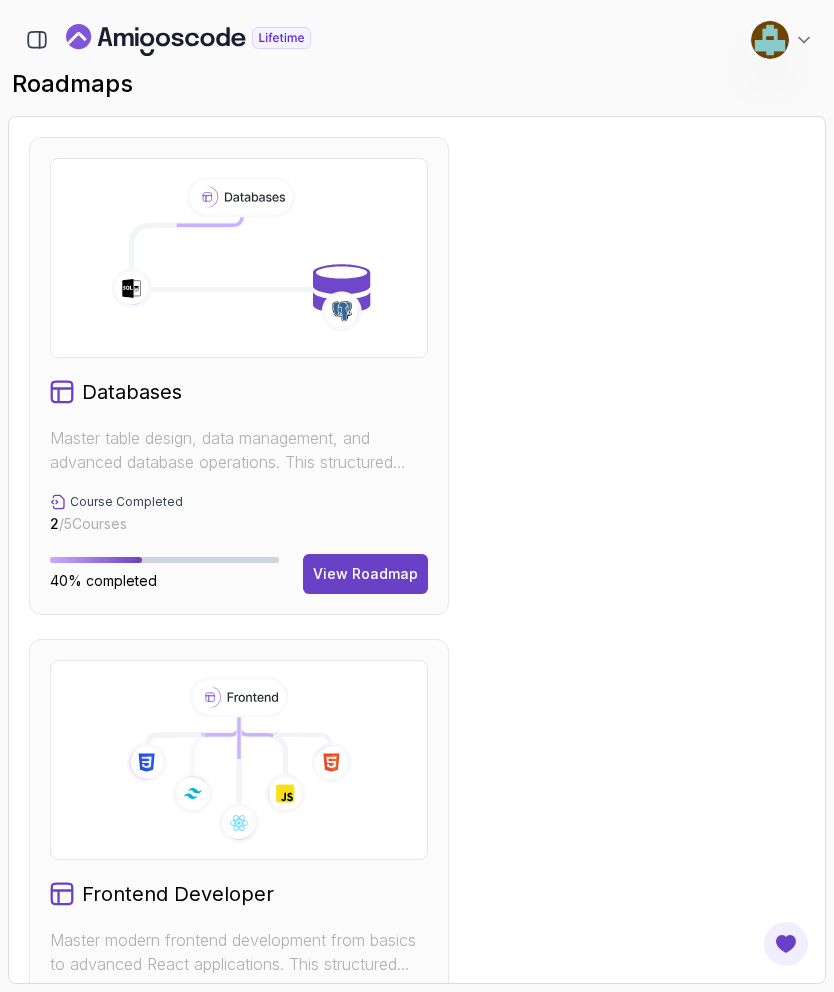 scroll, scrollTop: -62, scrollLeft: 0, axis: vertical 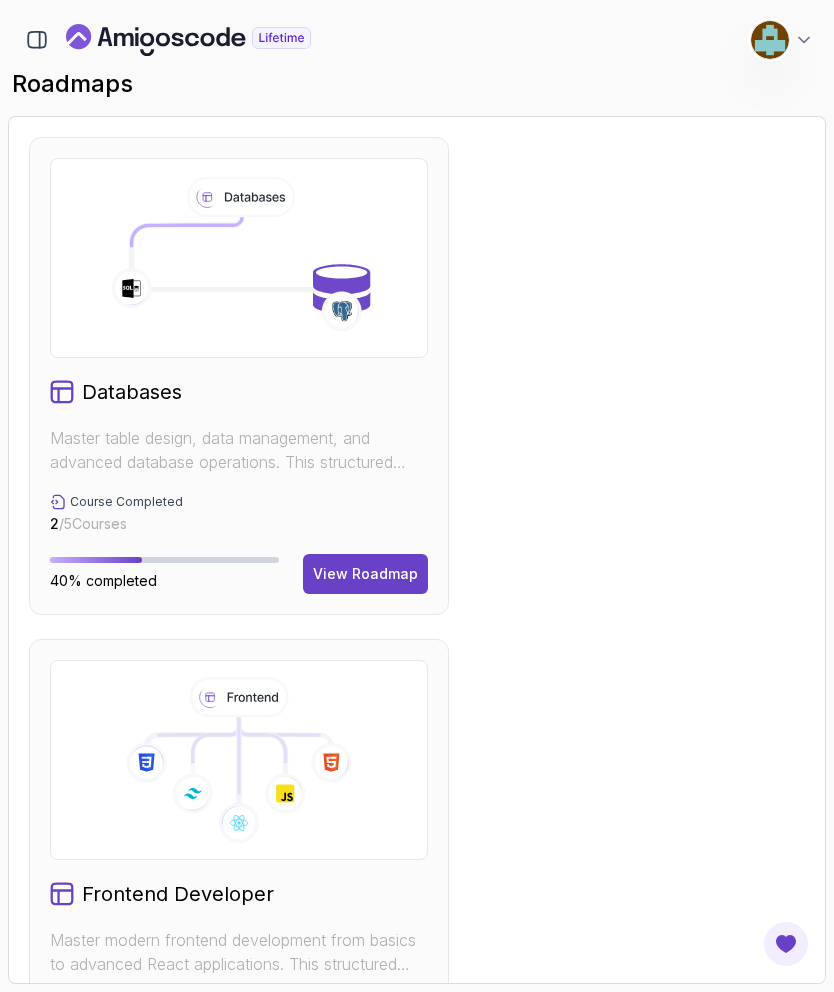 click on "Course Completed 2 / 5  Courses" at bounding box center (239, 514) 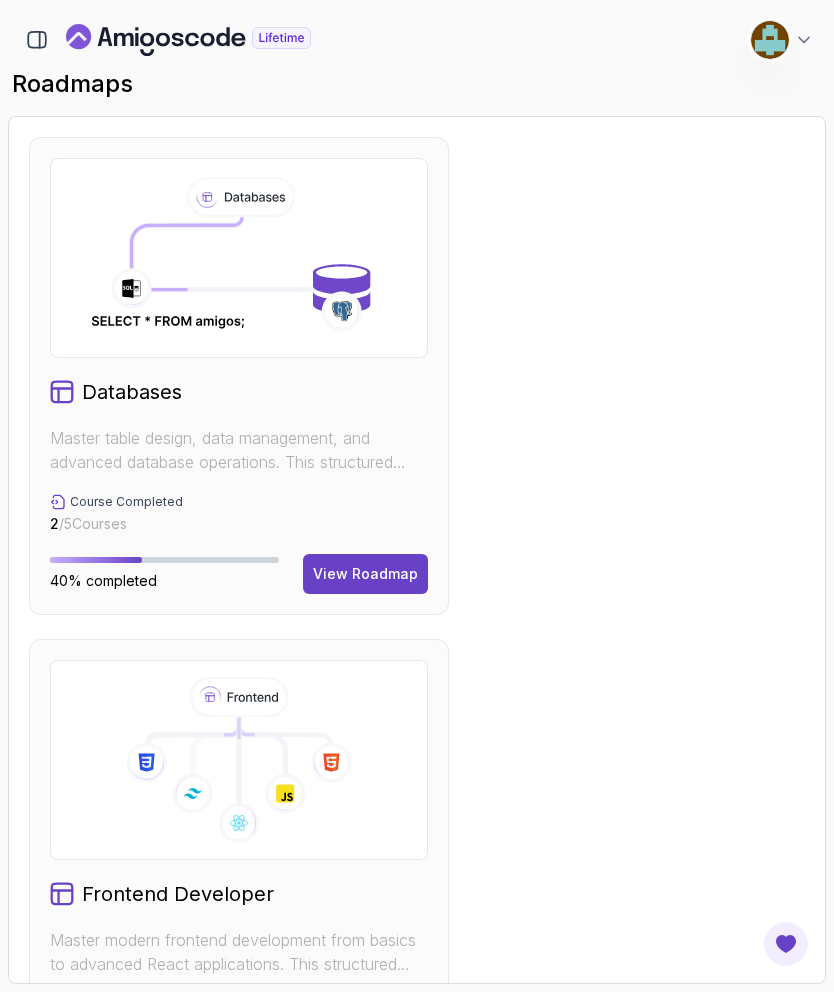 click on "Course Completed 2 / 5  Courses" at bounding box center (239, 514) 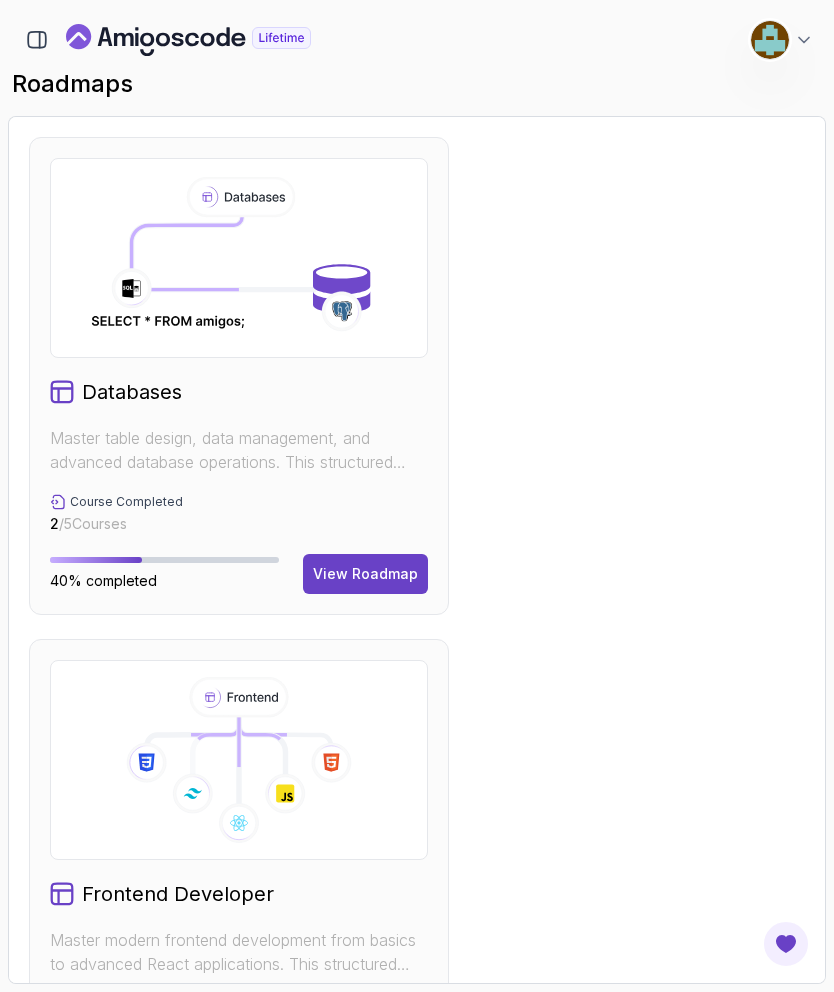 click on "Course Completed 2 / 5  Courses" at bounding box center [239, 514] 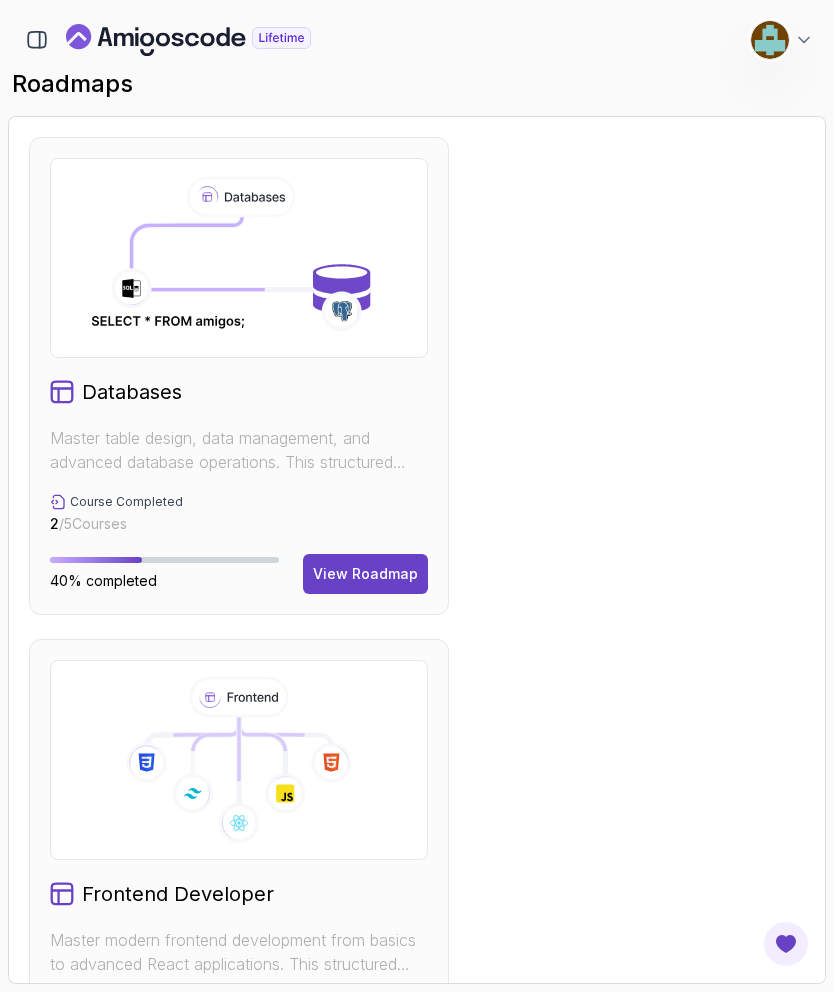 click on "Course Completed 2 / 5  Courses" at bounding box center [239, 514] 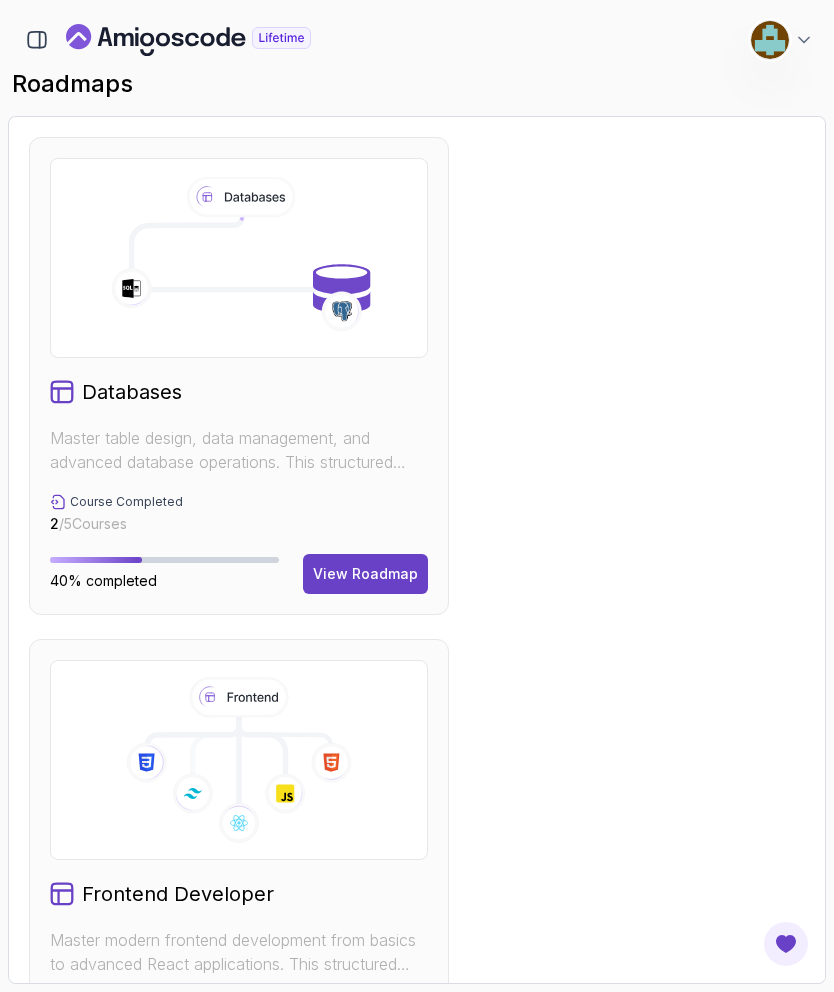 scroll, scrollTop: 23, scrollLeft: 0, axis: vertical 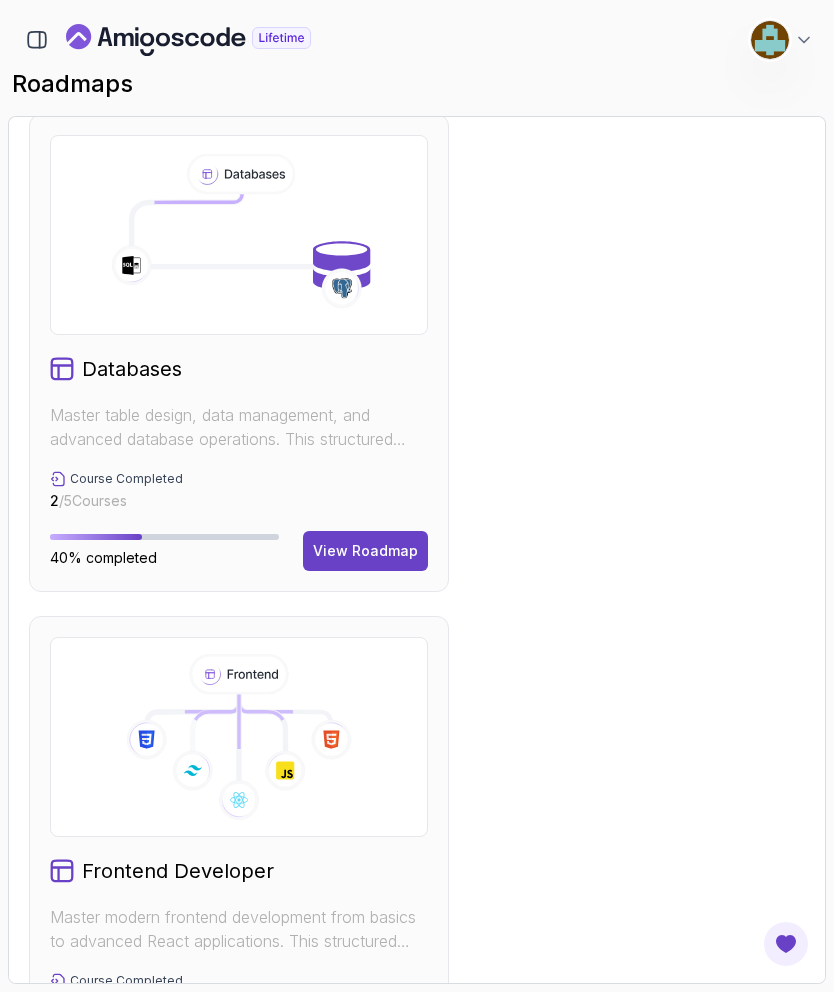click on "View Roadmap" at bounding box center (365, 551) 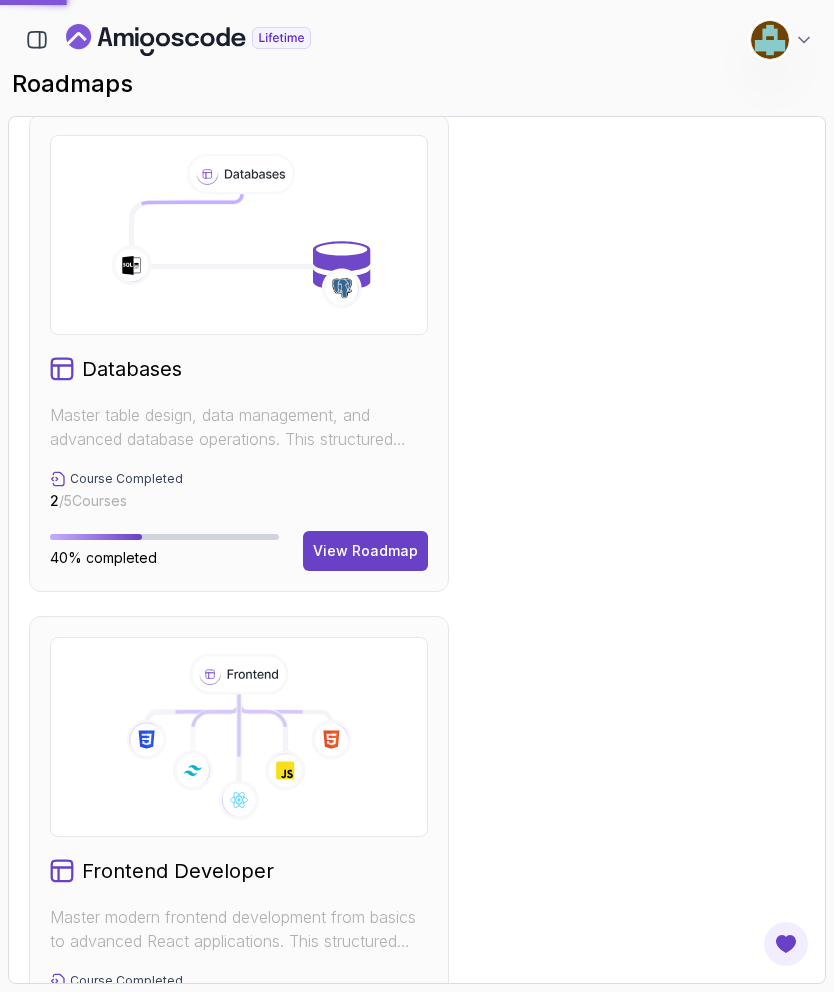 click on "View Roadmap" at bounding box center (365, 551) 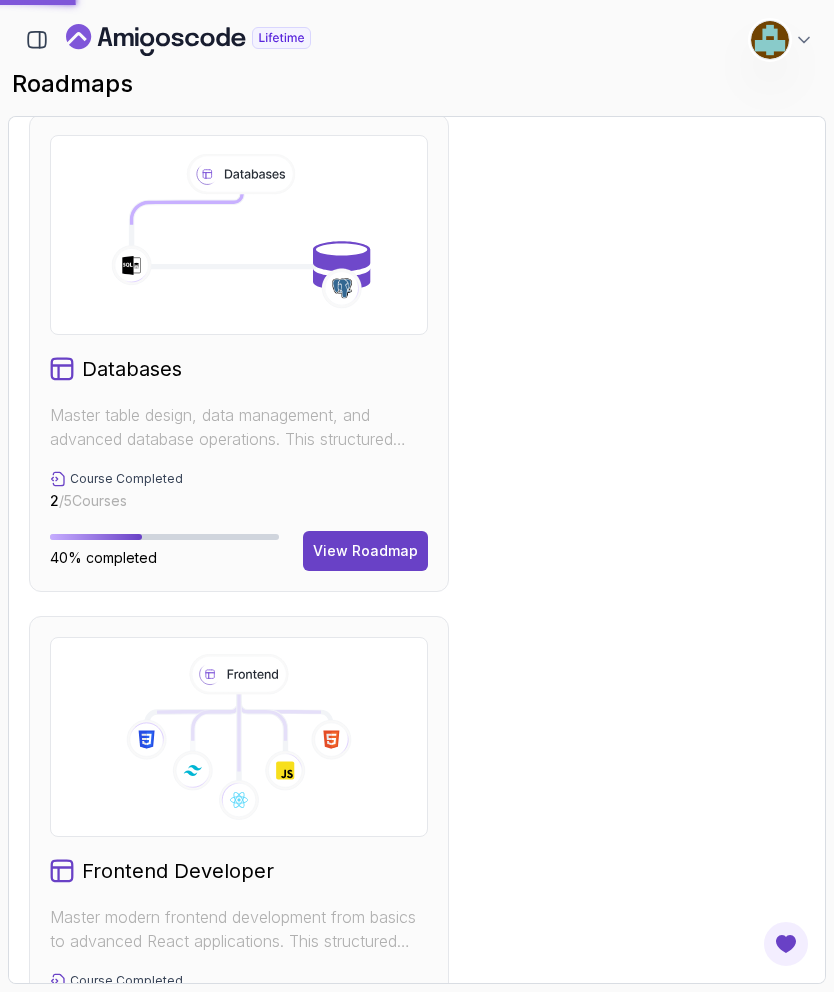 click on "Databases Master table design, data management, and advanced database operations. This structured learning path will take you from database fundamentals to advanced SQL queries. Course Completed 2 / 5  Courses 40% completed View Roadmap" at bounding box center [239, 353] 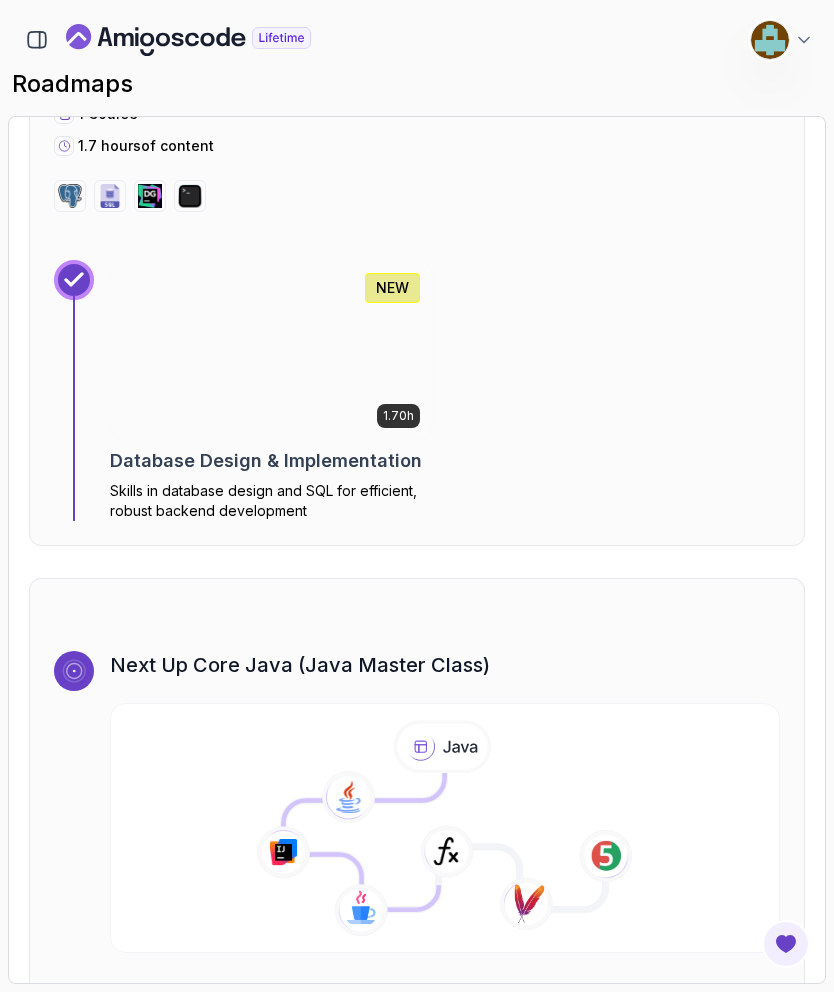 scroll, scrollTop: 3774, scrollLeft: 0, axis: vertical 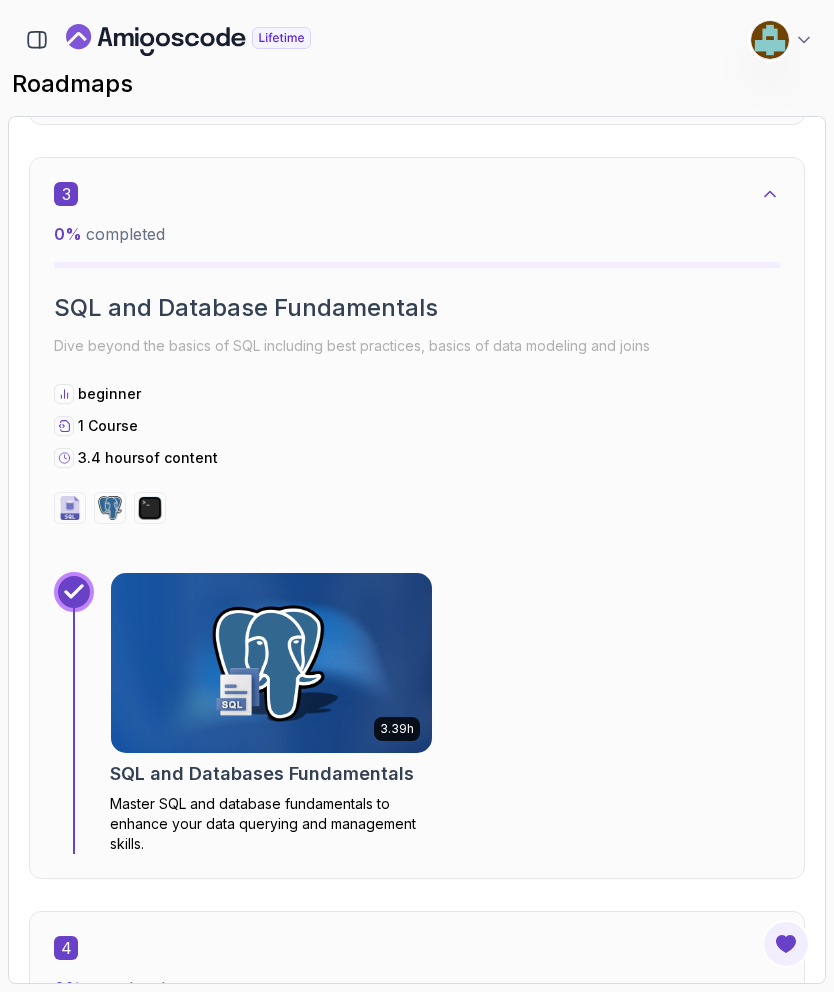 click at bounding box center [271, 663] 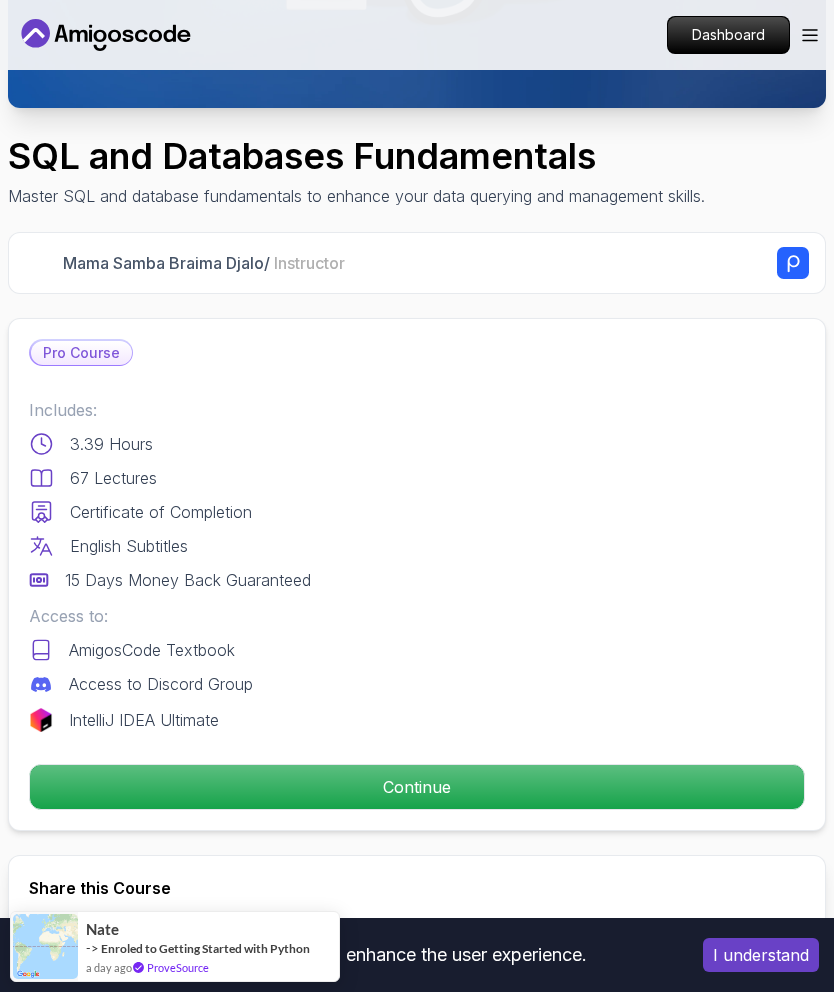 scroll, scrollTop: 474, scrollLeft: 0, axis: vertical 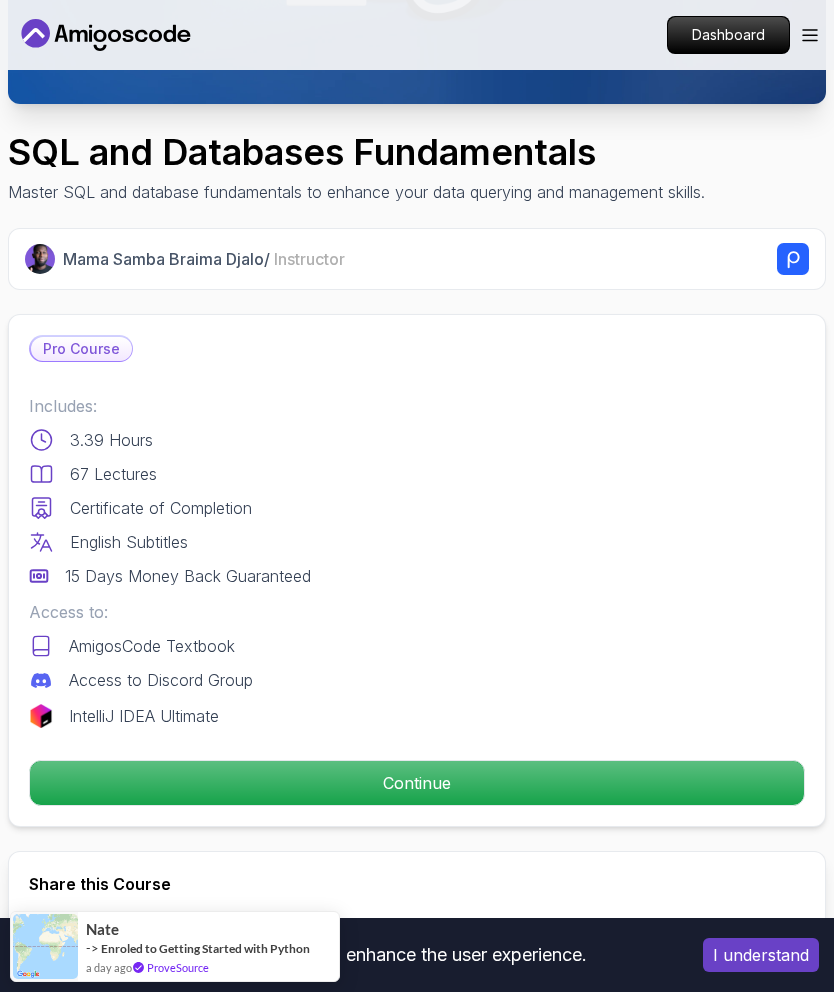 click on "Continue" at bounding box center (417, 783) 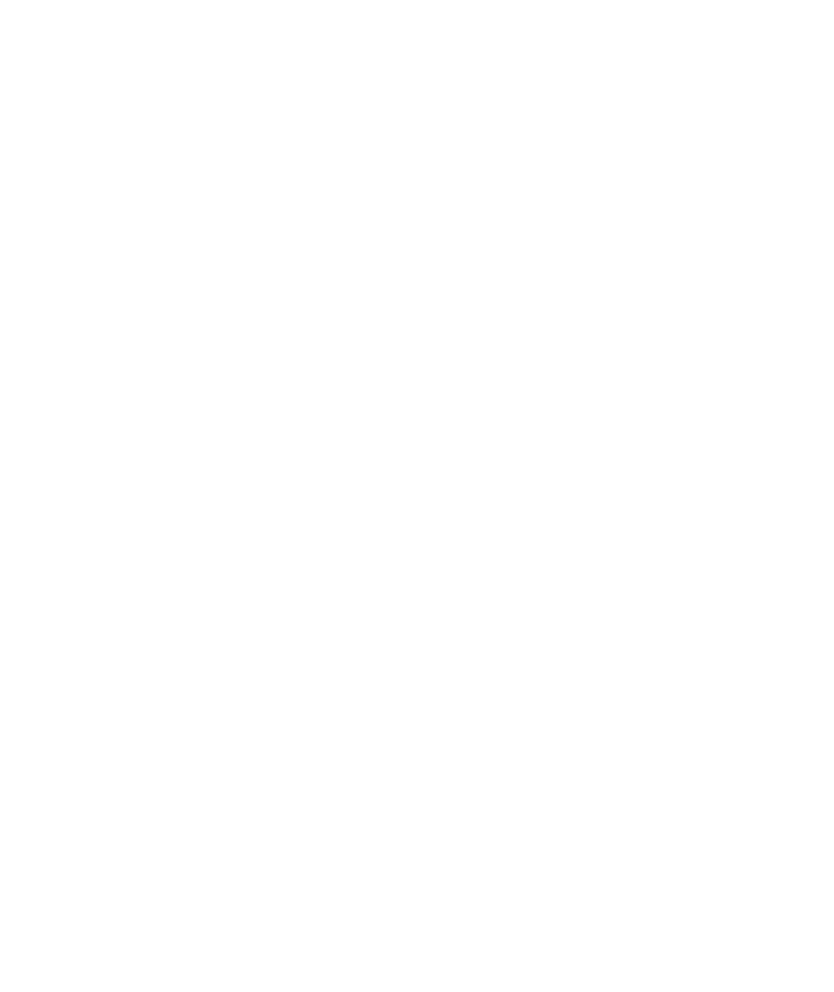 scroll, scrollTop: 0, scrollLeft: 0, axis: both 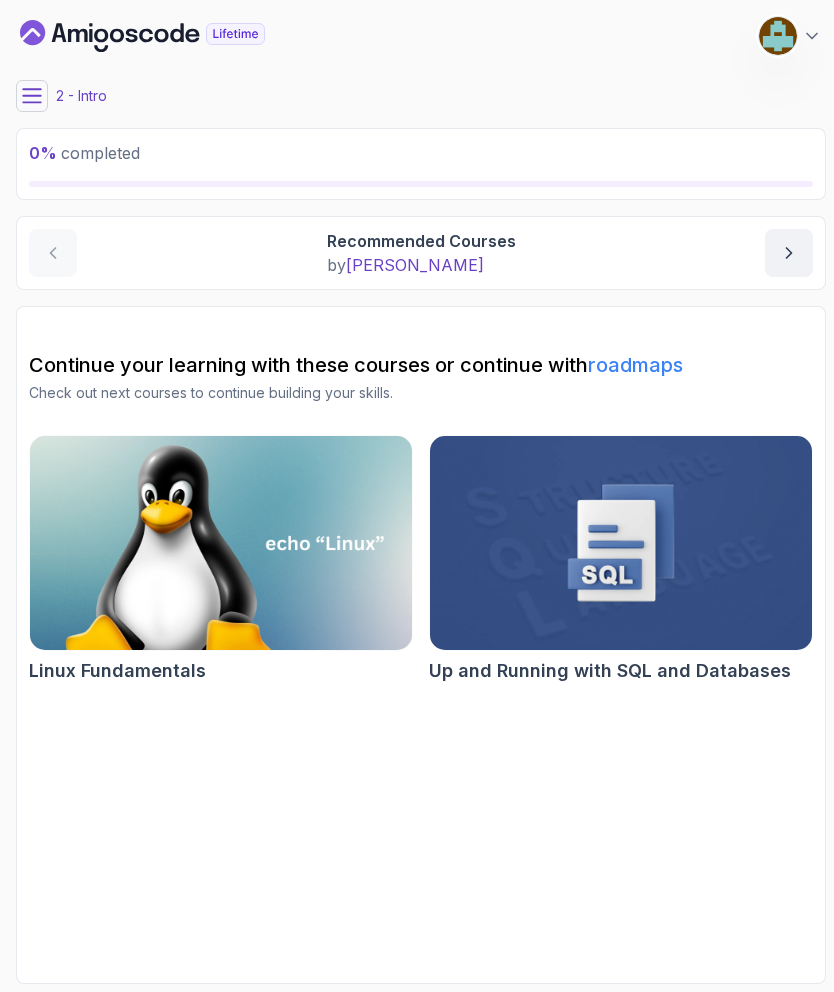 click at bounding box center (32, 96) 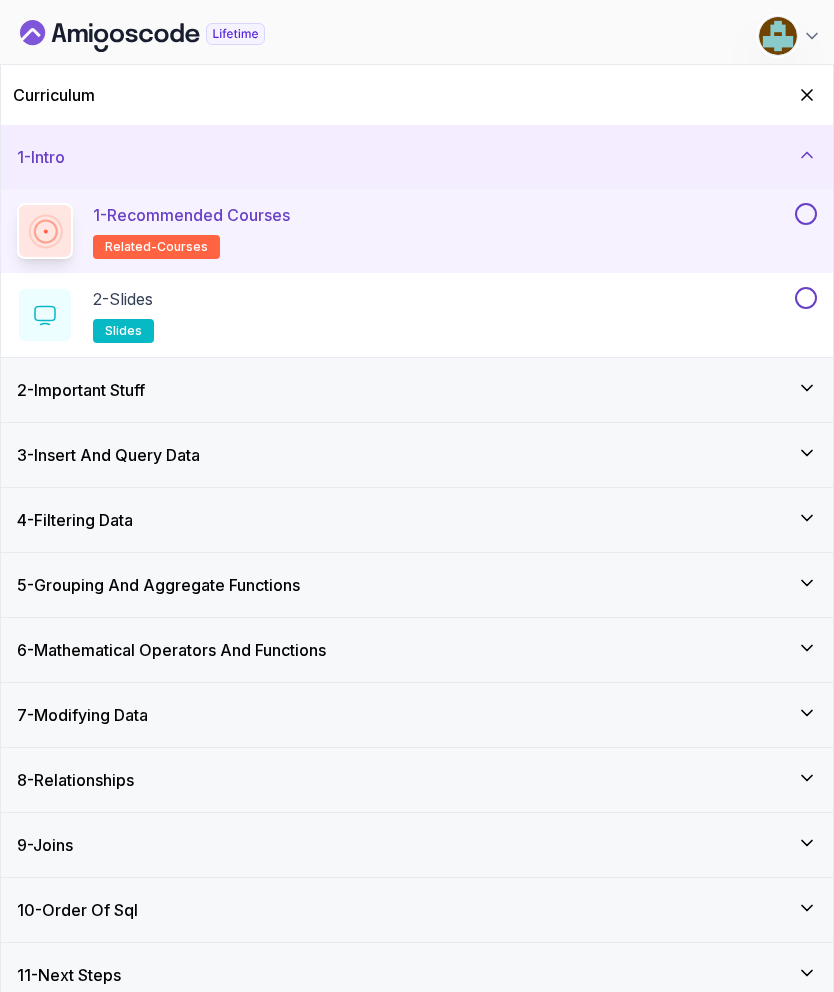 click at bounding box center [806, 214] 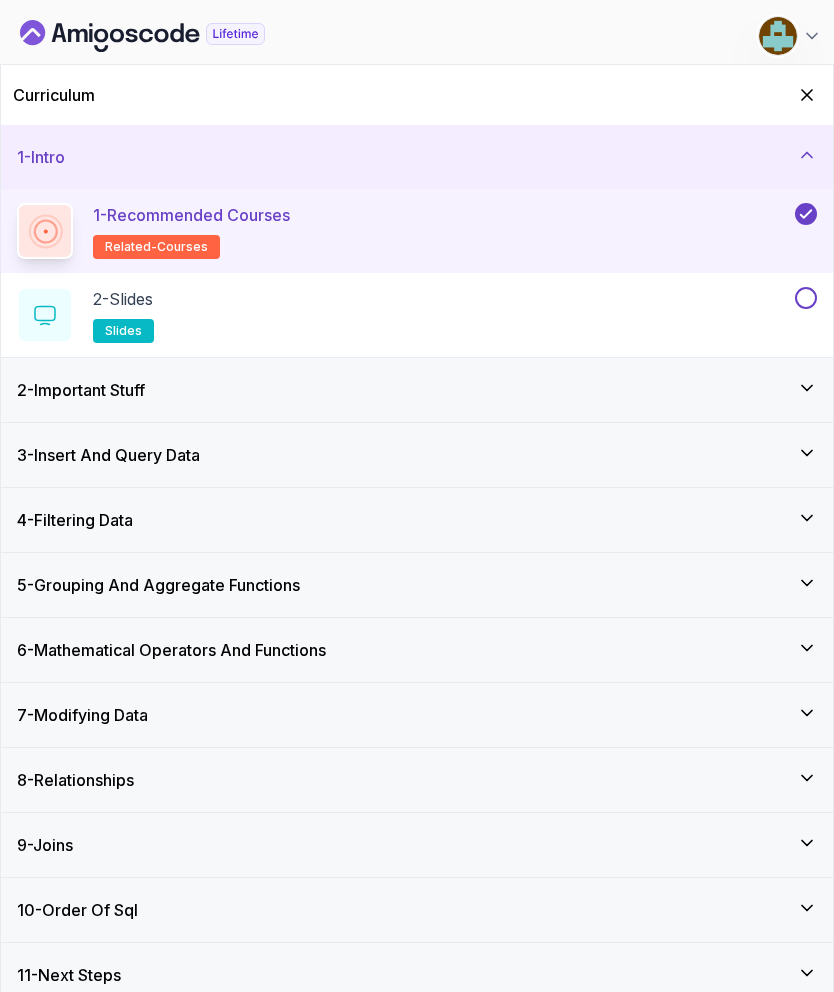 click on "2  -  Slides slides" at bounding box center (404, 315) 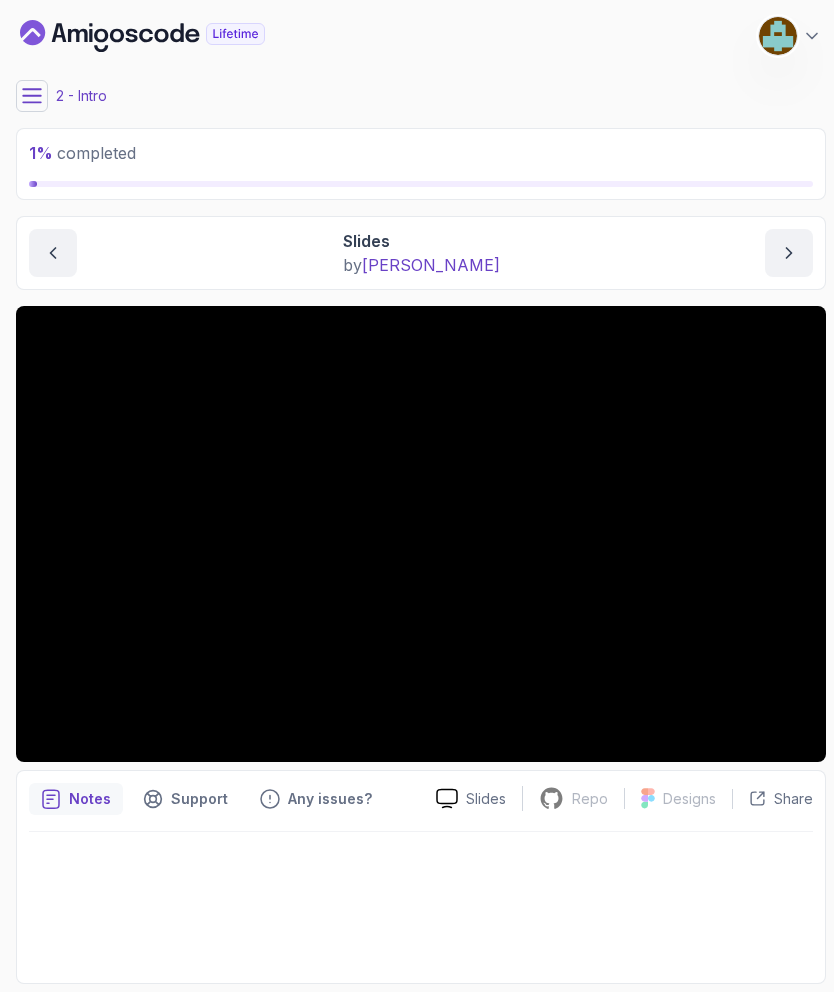 click at bounding box center [789, 253] 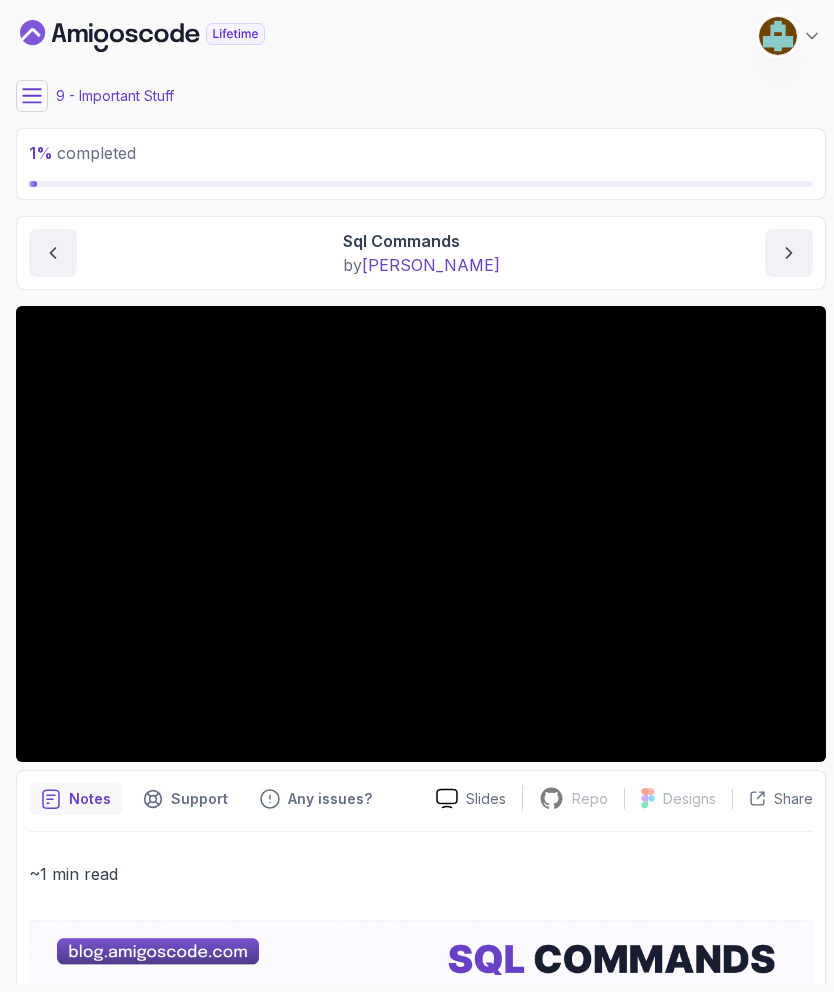 click 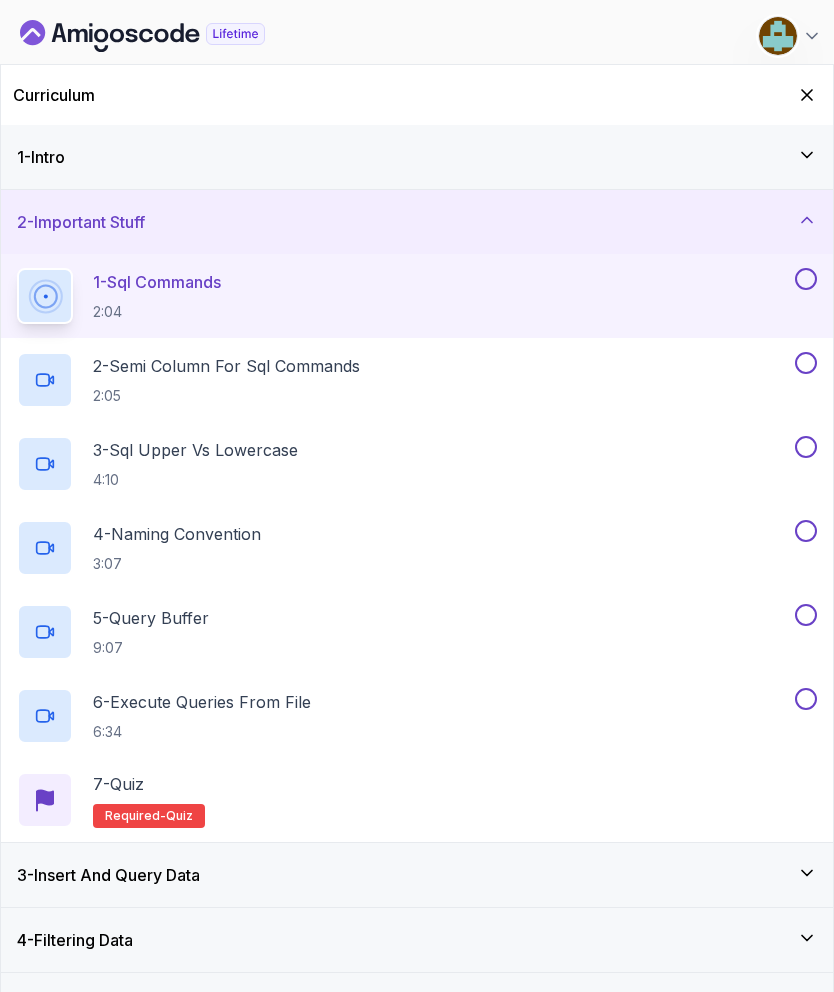 click on "1  -  Intro" at bounding box center [417, 157] 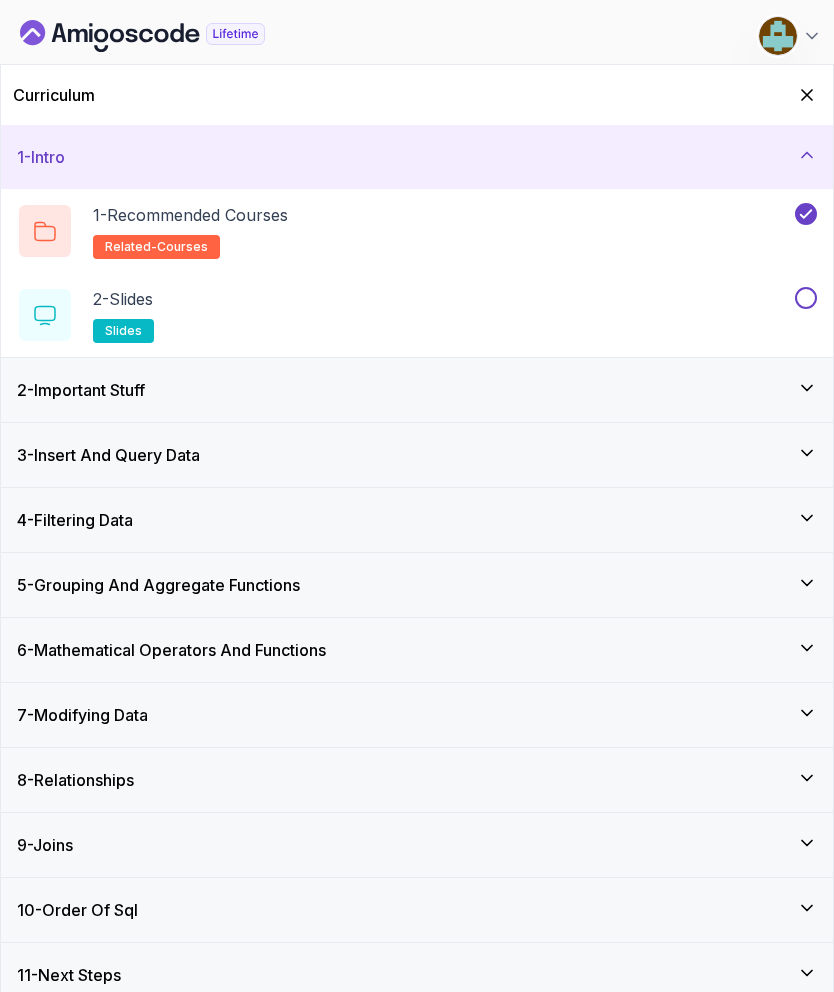 click at bounding box center [806, 298] 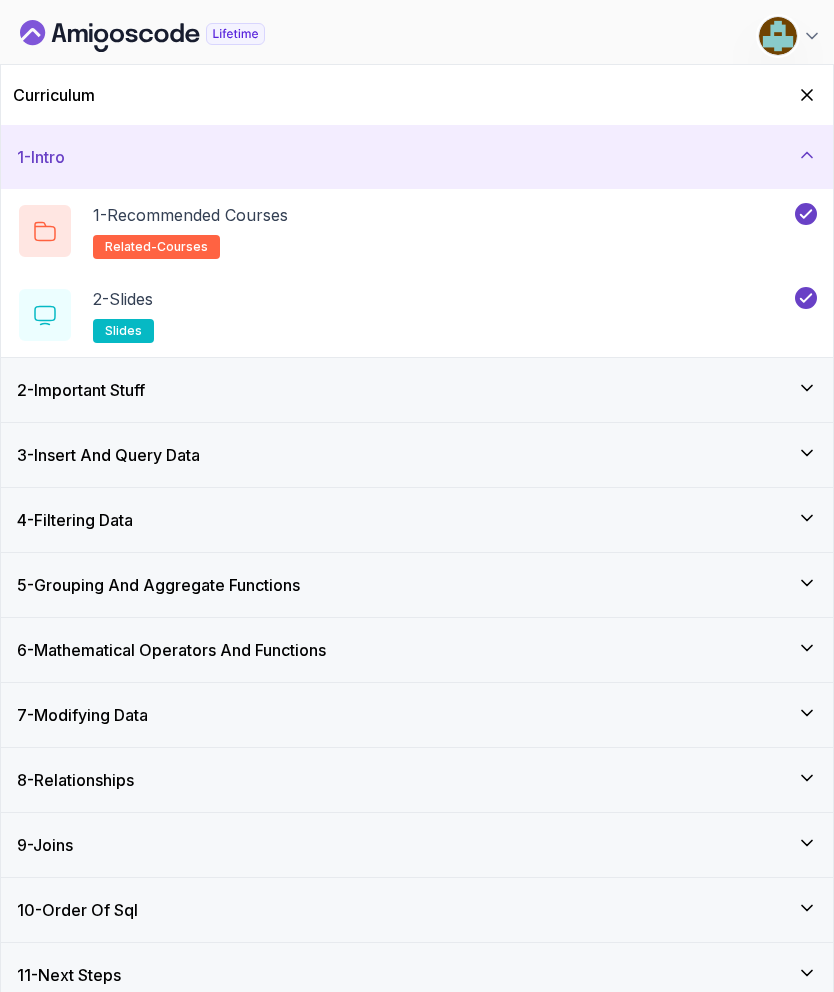 click on "2  -  Important Stuff" at bounding box center (417, 390) 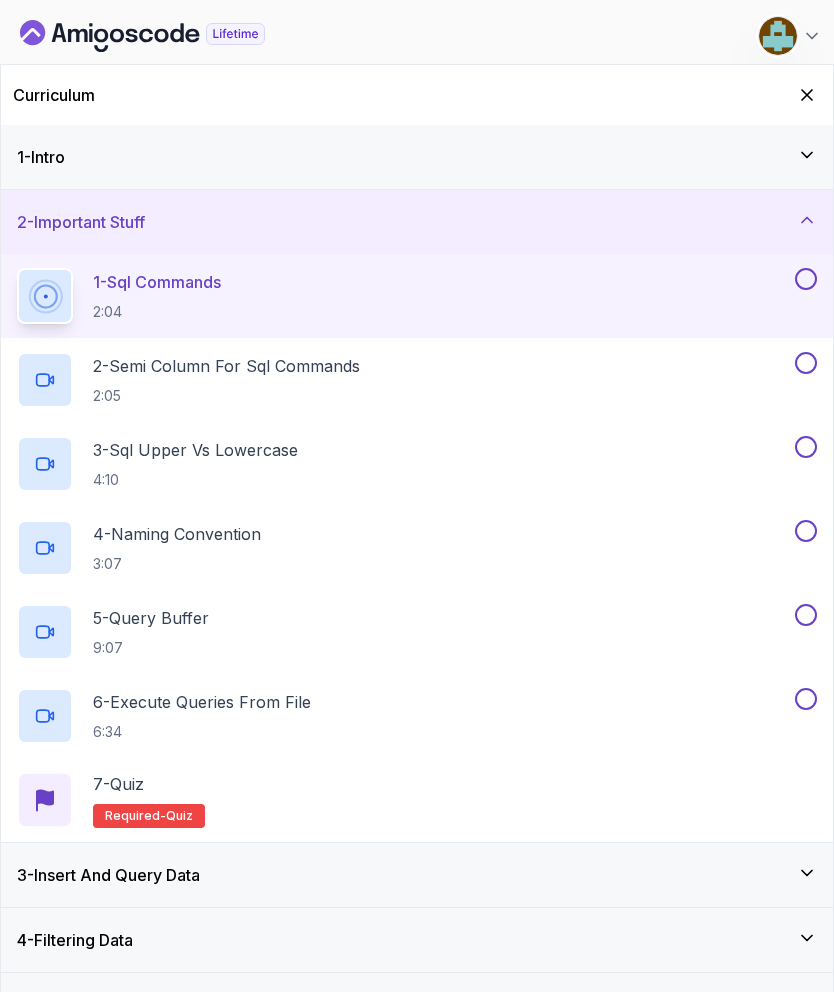 click on "1  -  Sql Commands 2:04" at bounding box center [404, 296] 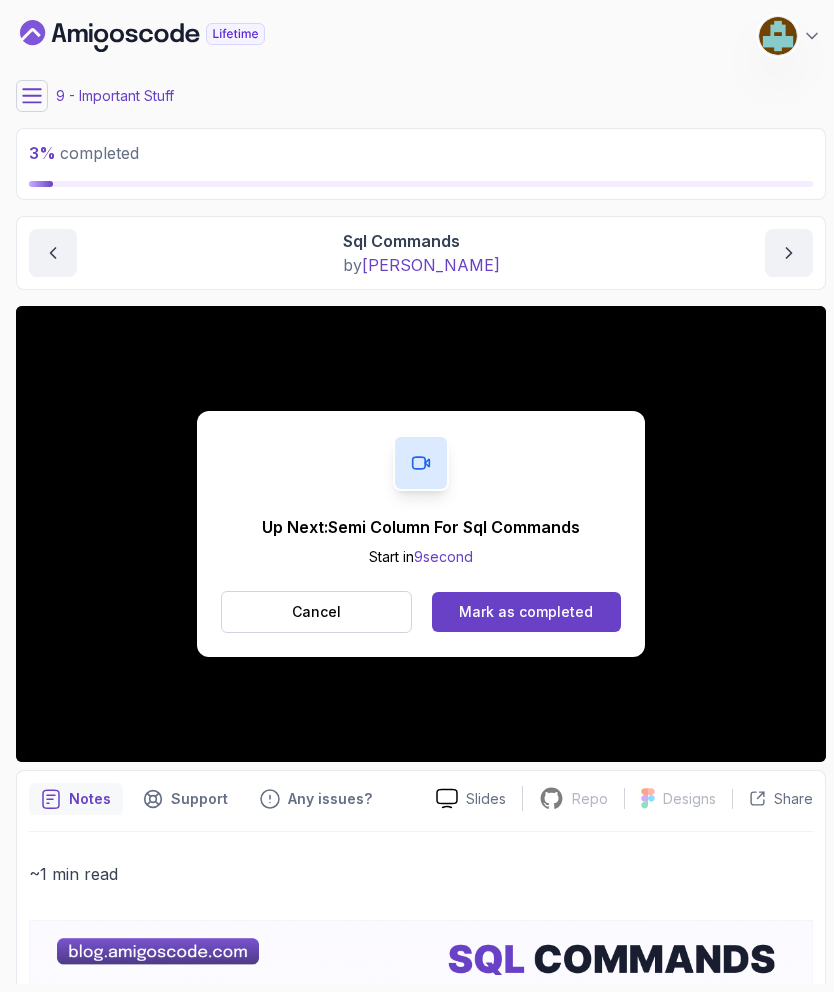 click on "Mark as completed" at bounding box center [526, 612] 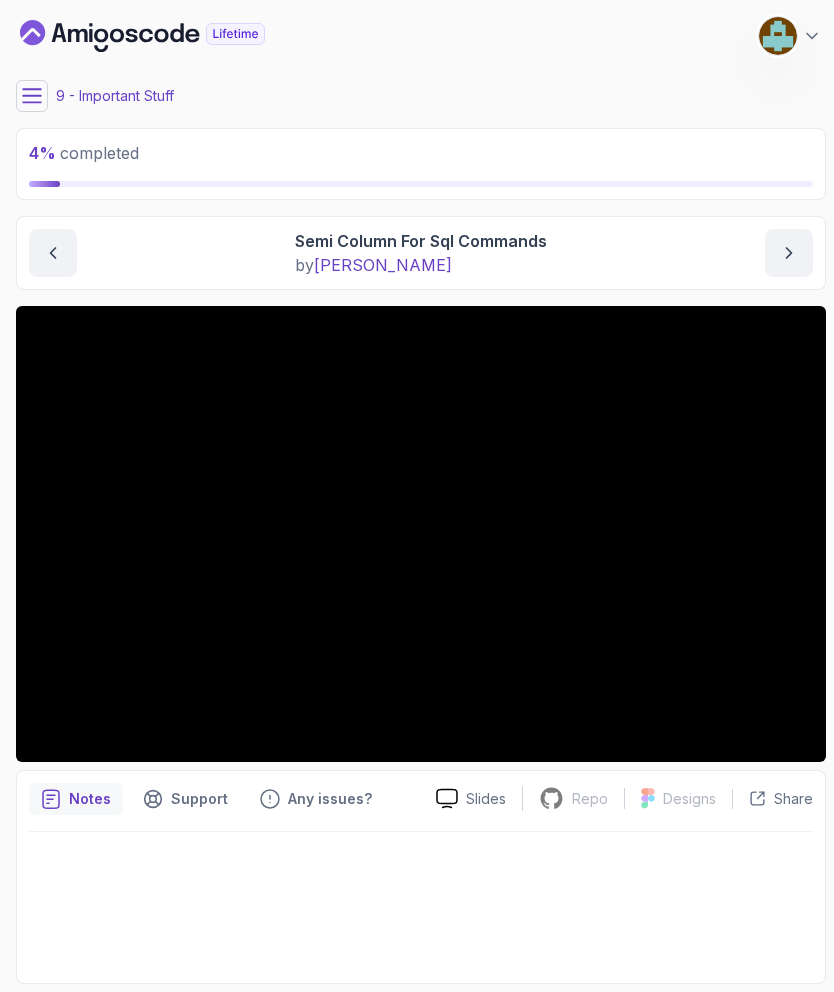 click 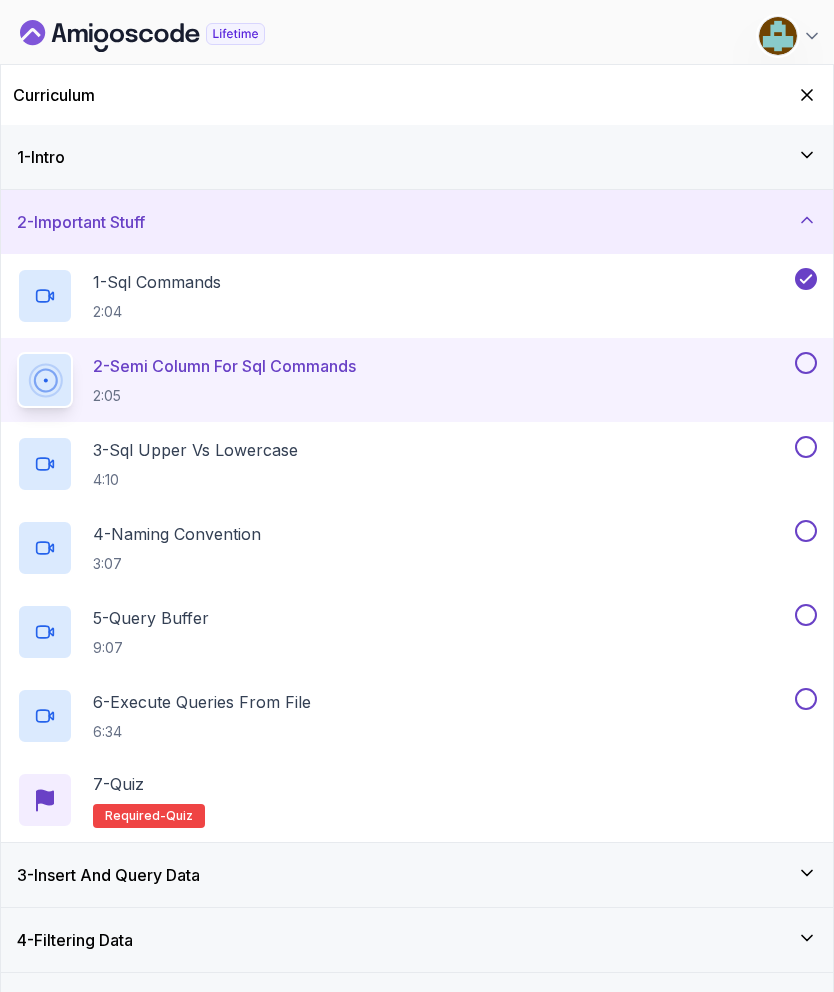scroll, scrollTop: 0, scrollLeft: 0, axis: both 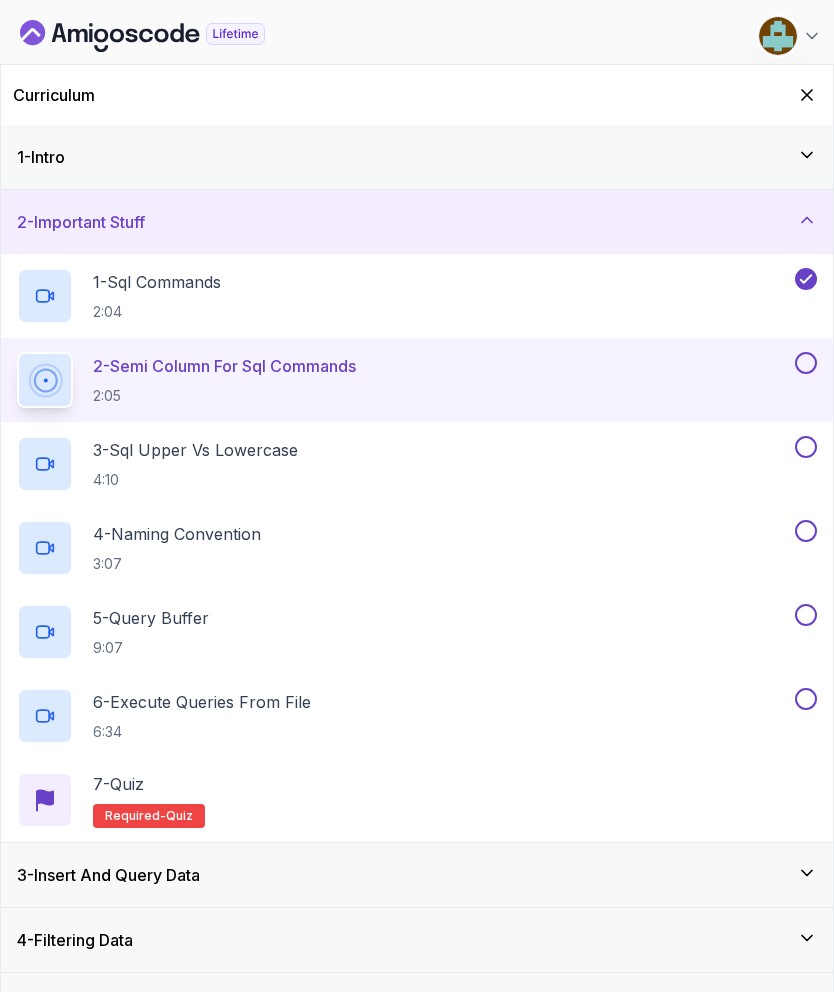 click 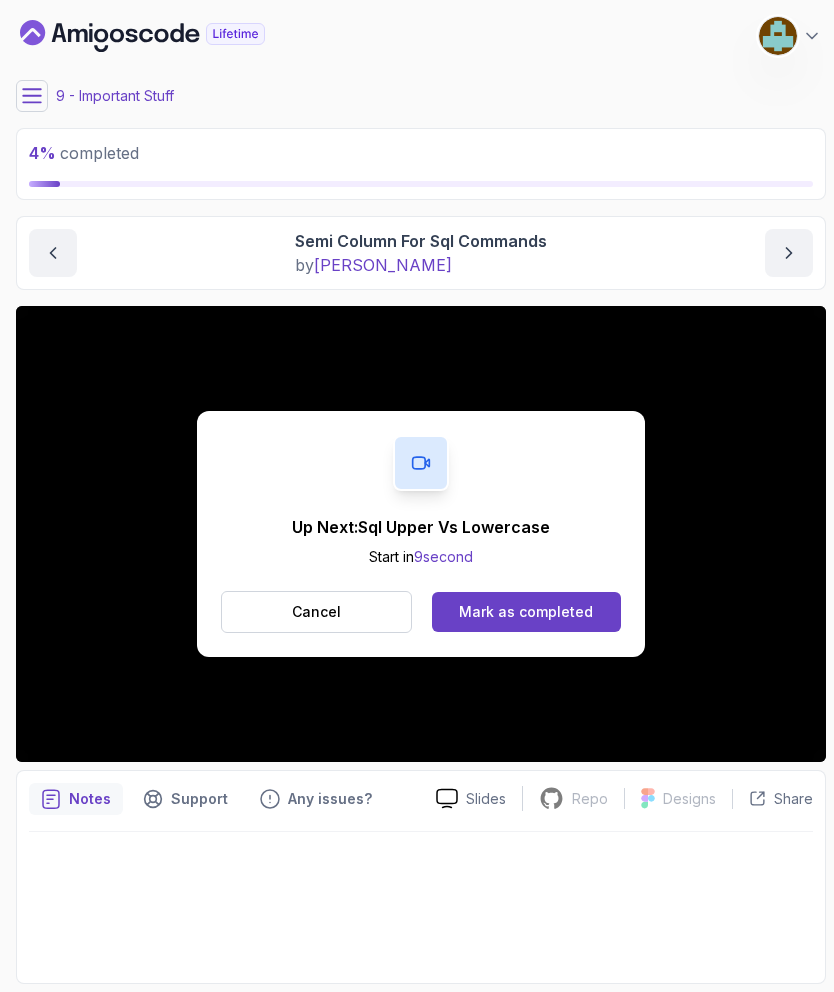 click on "Mark as completed" at bounding box center [526, 612] 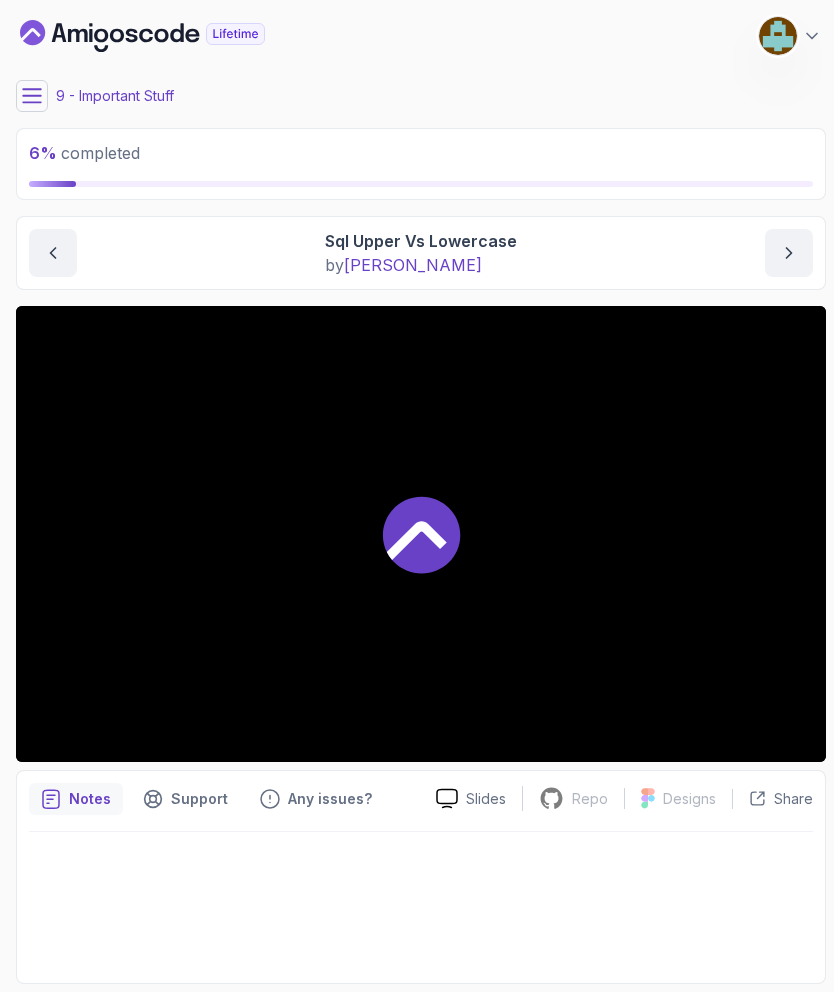 click 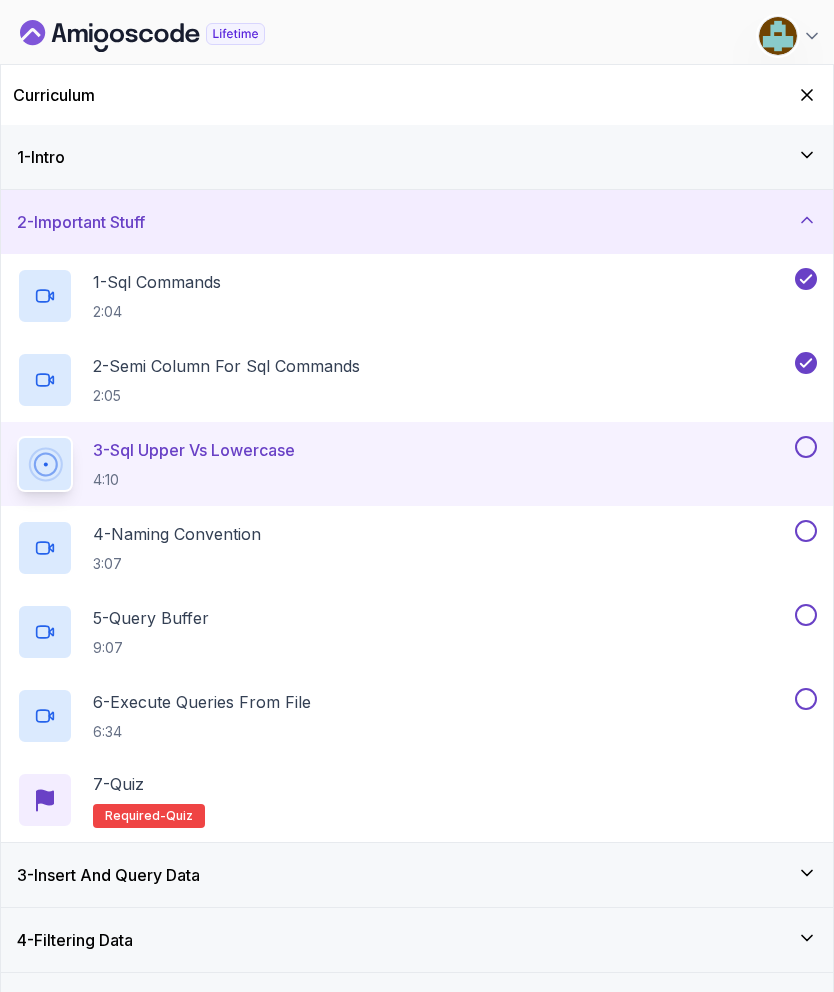 click at bounding box center (806, 447) 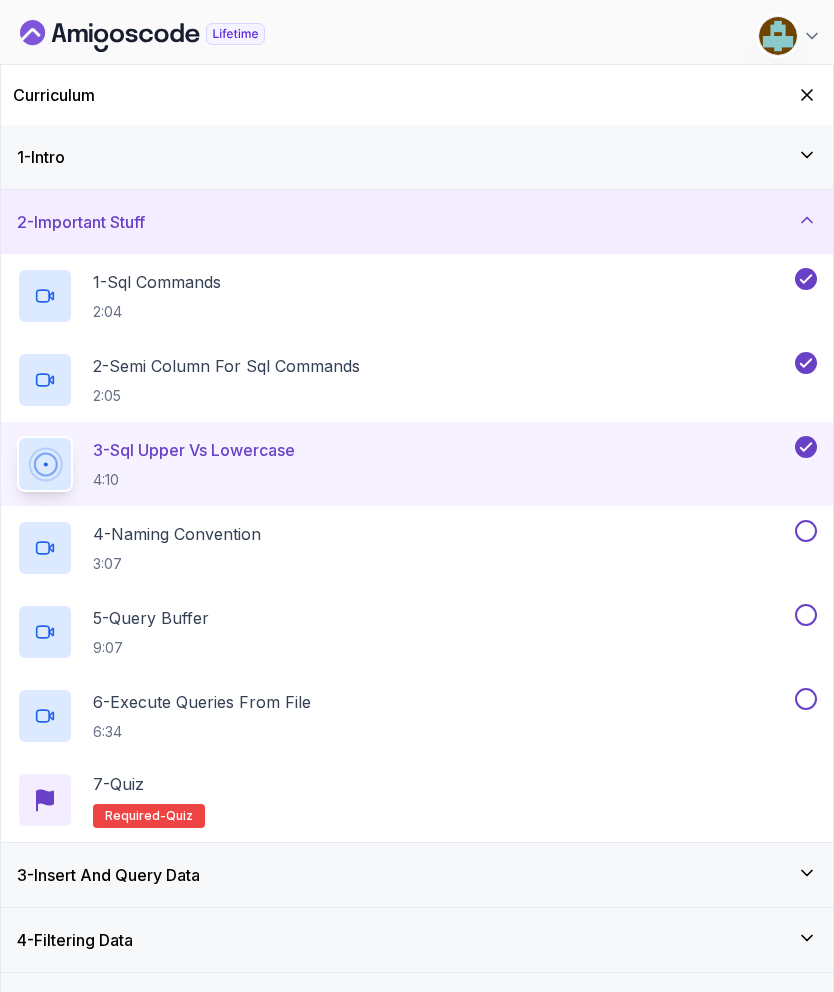 click on "4  -  Naming Convention 3:07" at bounding box center [417, 548] 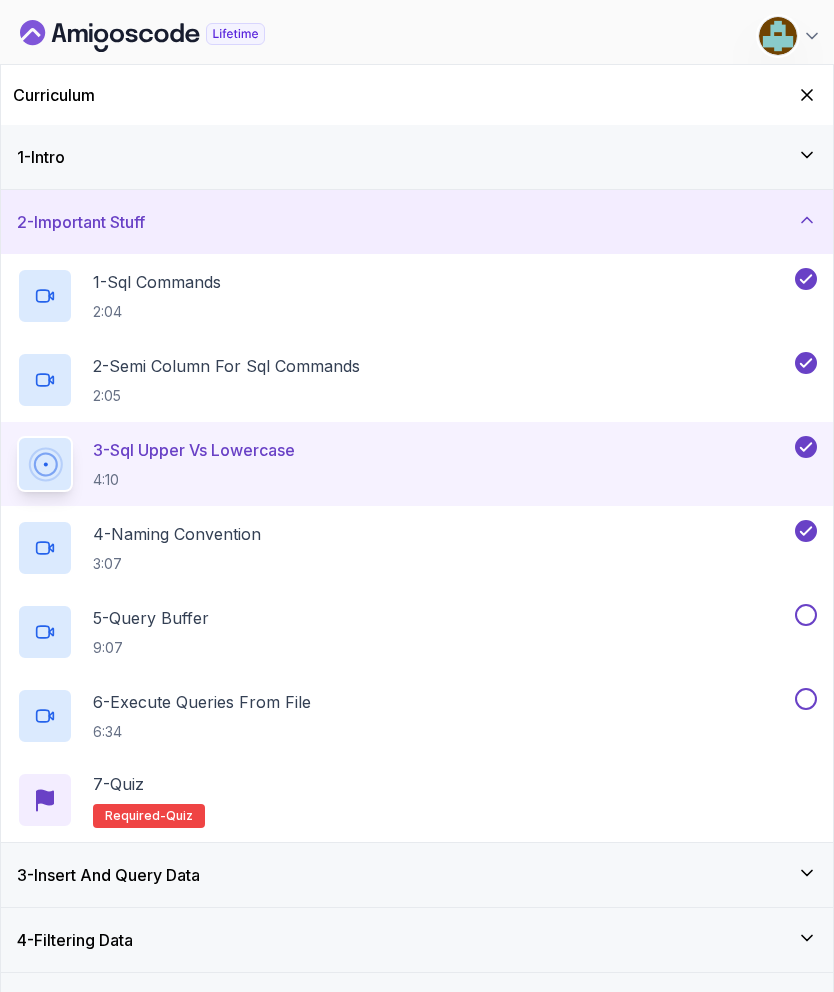 click on "5  -  Query Buffer 9:07" at bounding box center [404, 632] 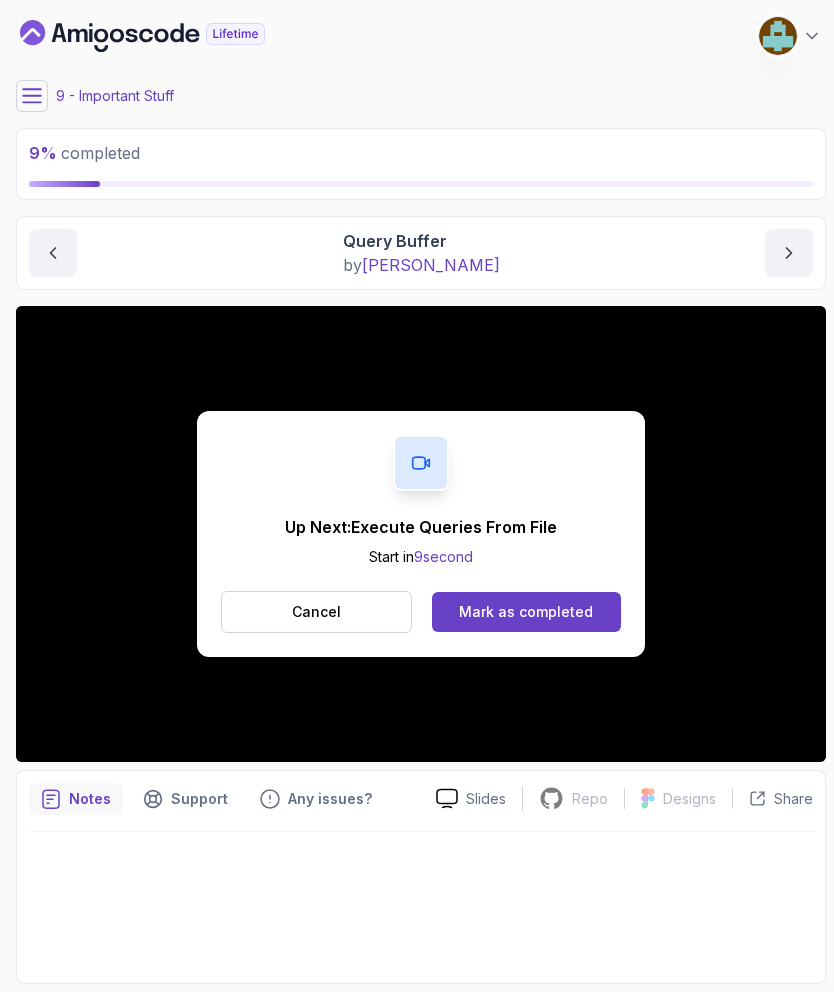 click on "Mark as completed" at bounding box center (526, 612) 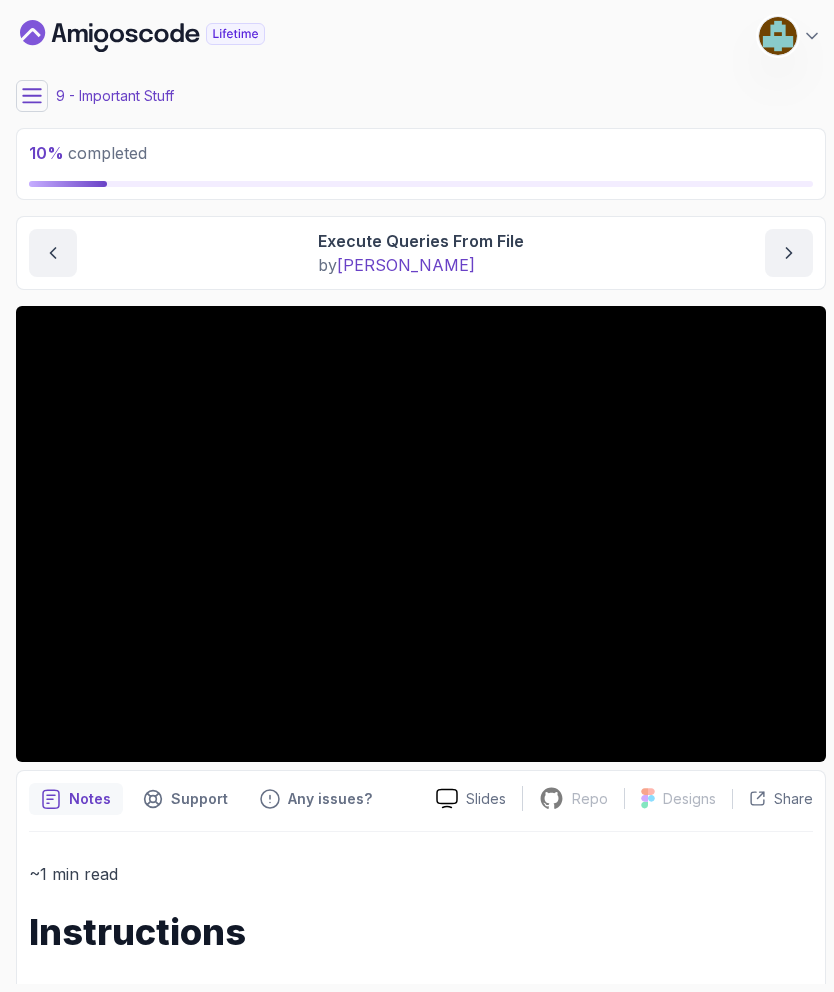 click 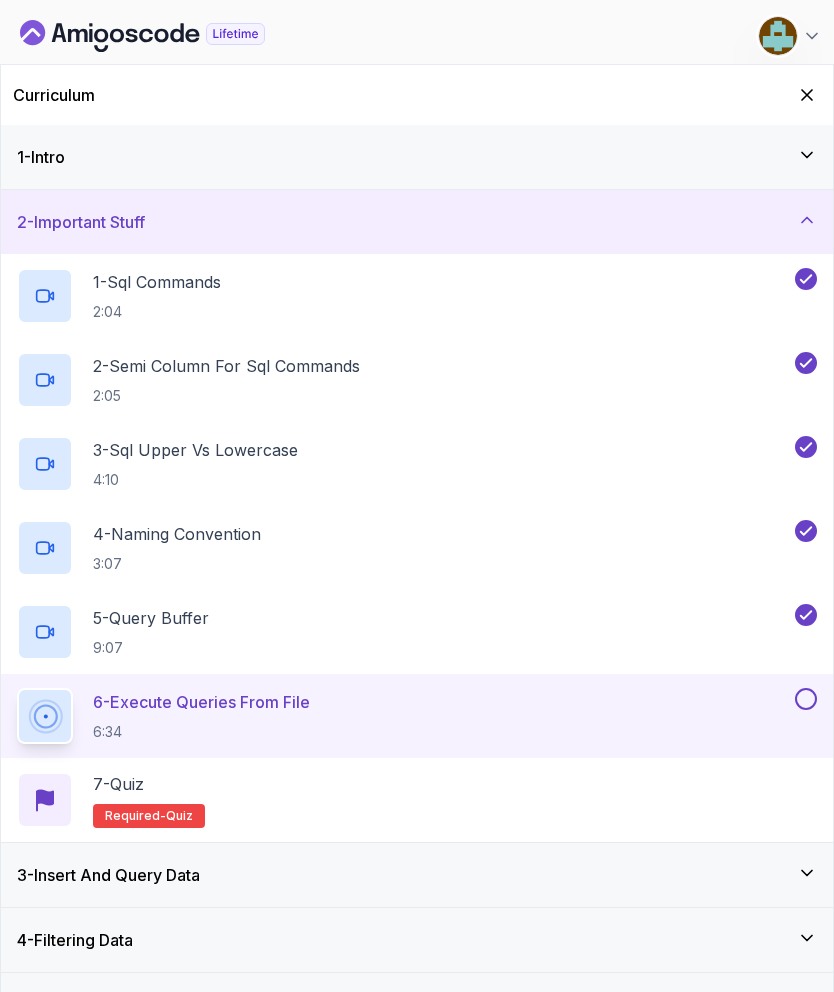 scroll, scrollTop: 0, scrollLeft: 0, axis: both 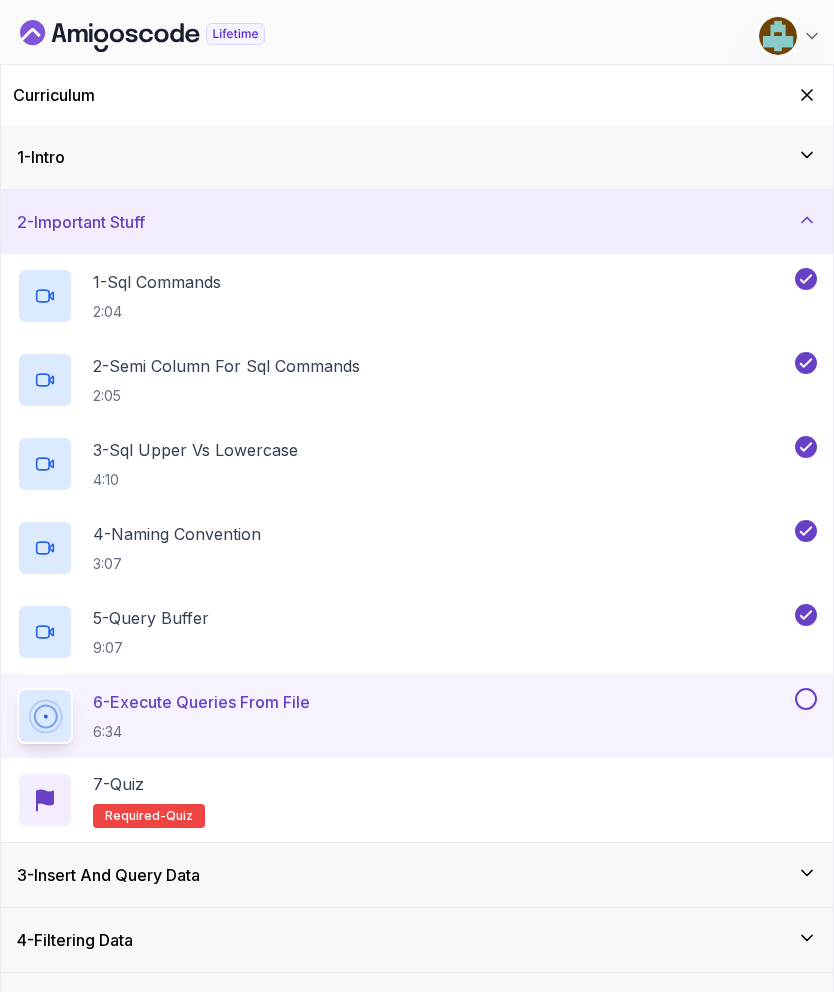 click 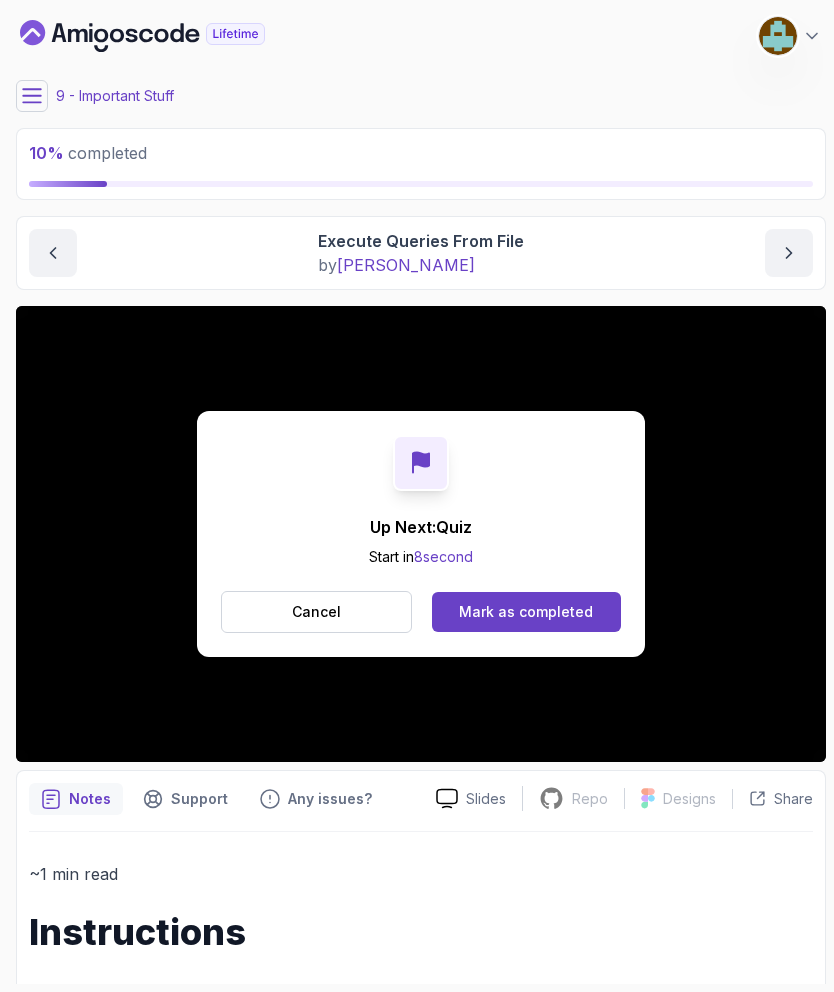 click on "Mark as completed" at bounding box center (526, 612) 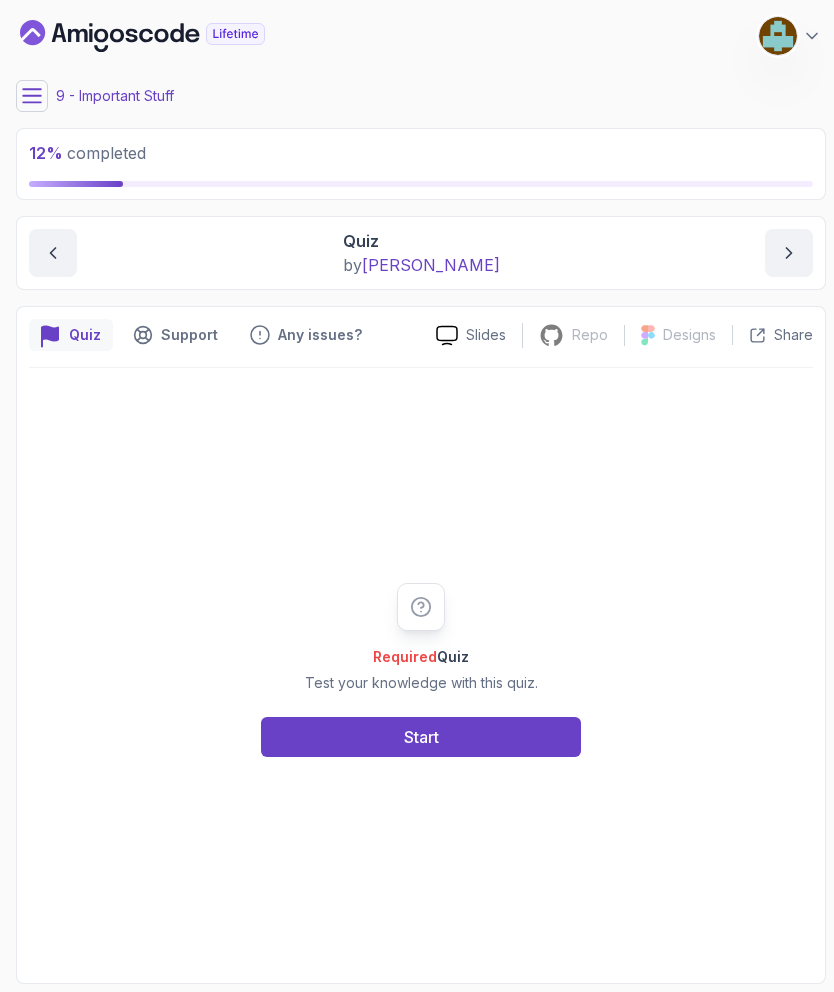click on "Start" at bounding box center [421, 737] 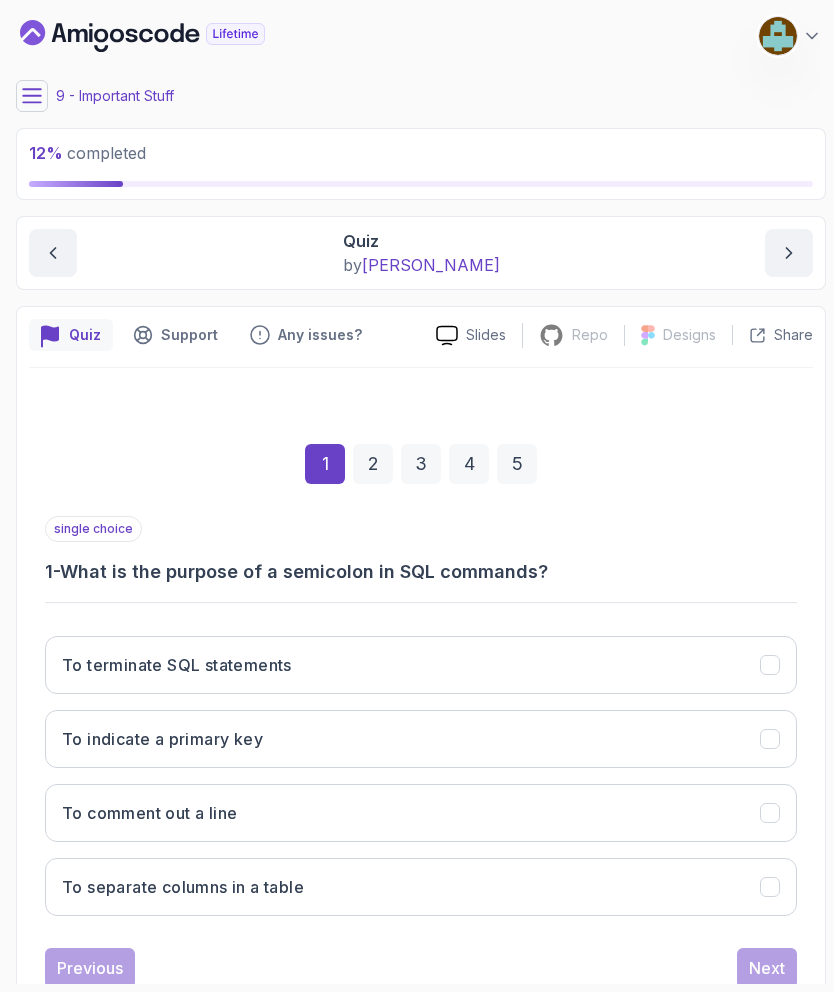 click on "To terminate SQL statements" at bounding box center [421, 665] 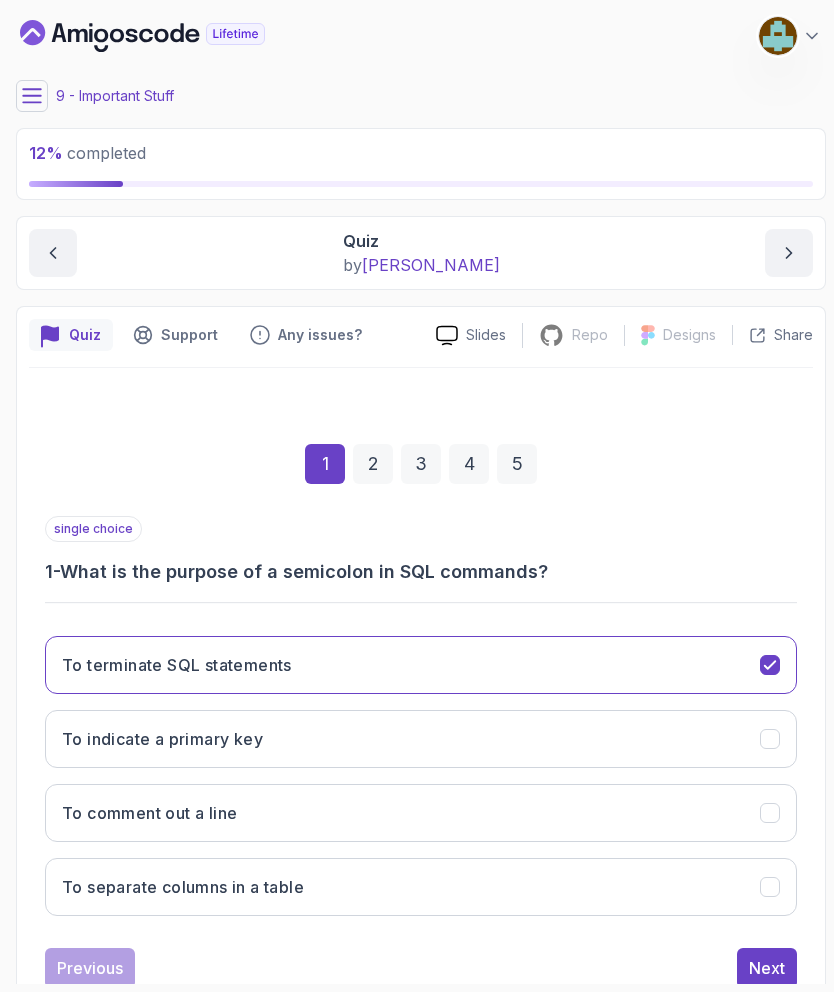 scroll, scrollTop: 80, scrollLeft: 0, axis: vertical 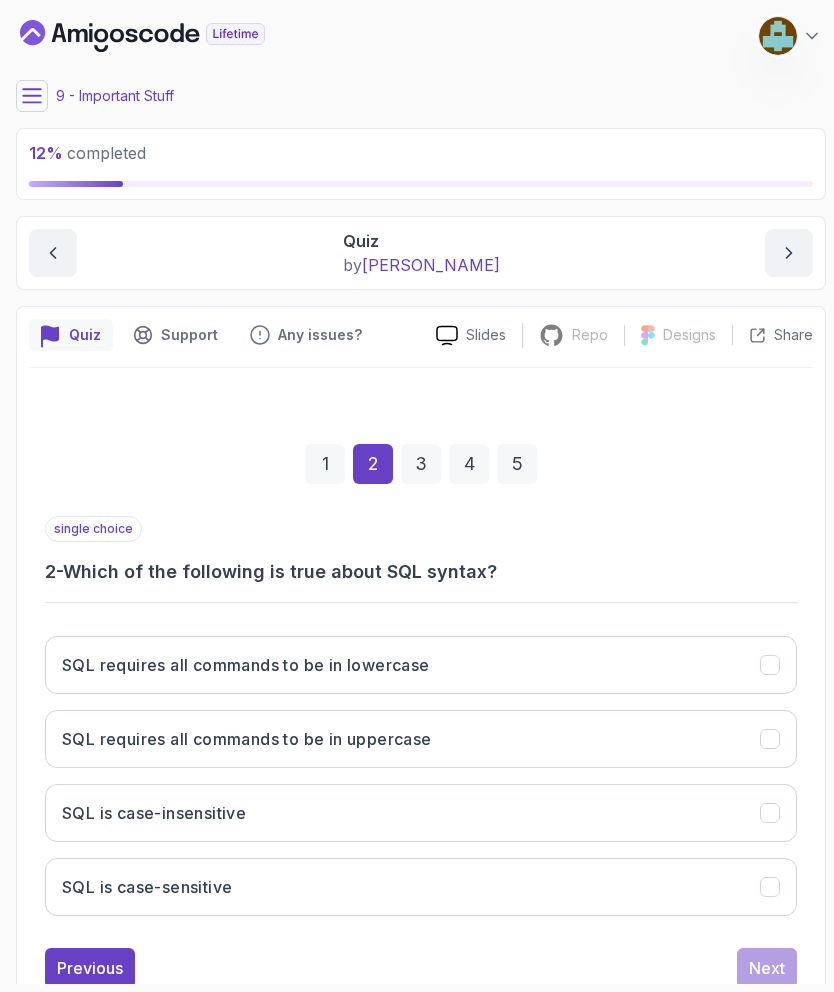 click at bounding box center [770, 813] 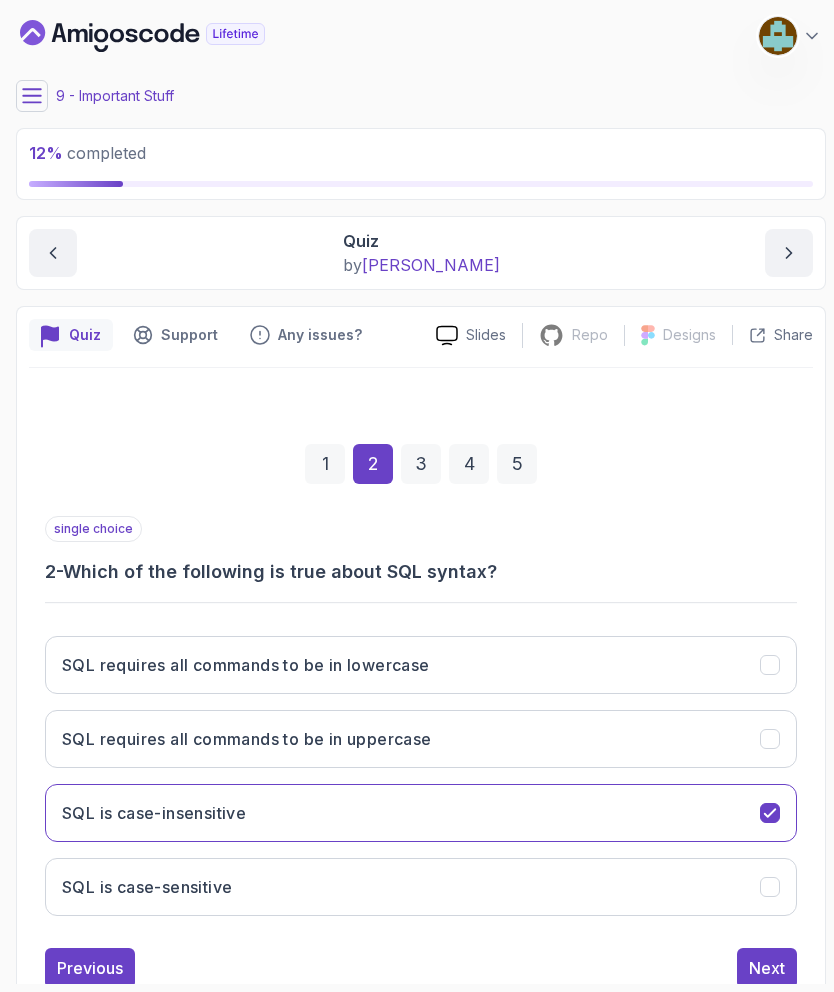 click on "Next" at bounding box center (767, 968) 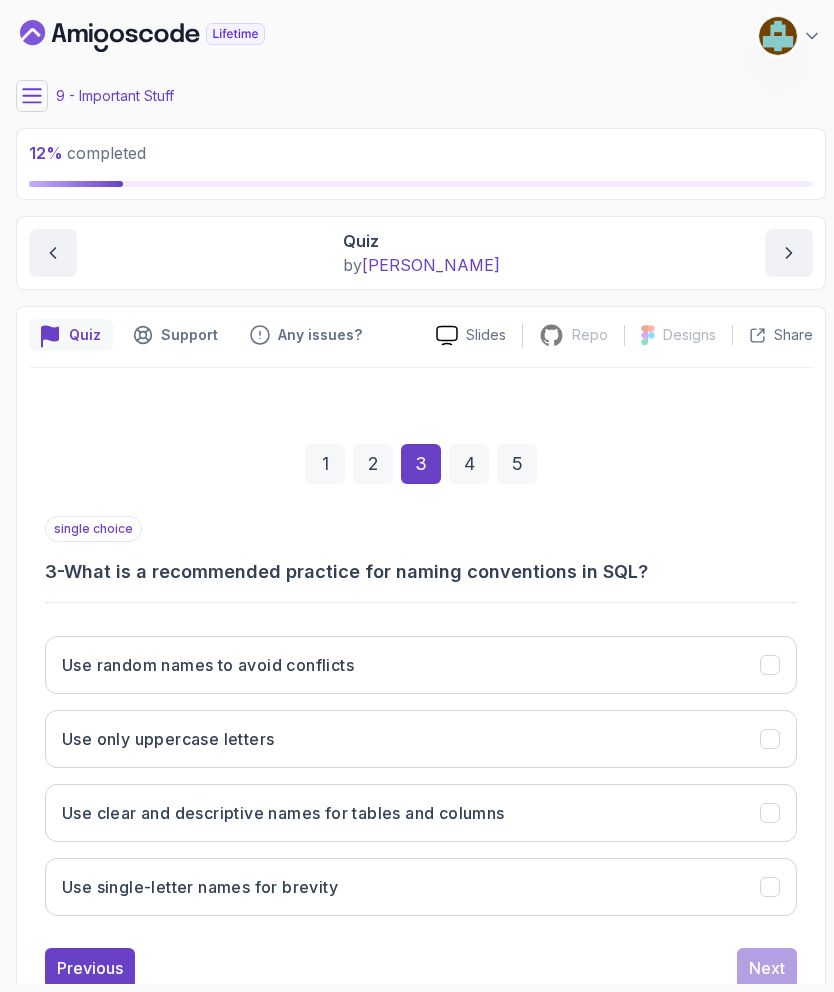 click on "Use clear and descriptive names for tables and columns" at bounding box center (421, 813) 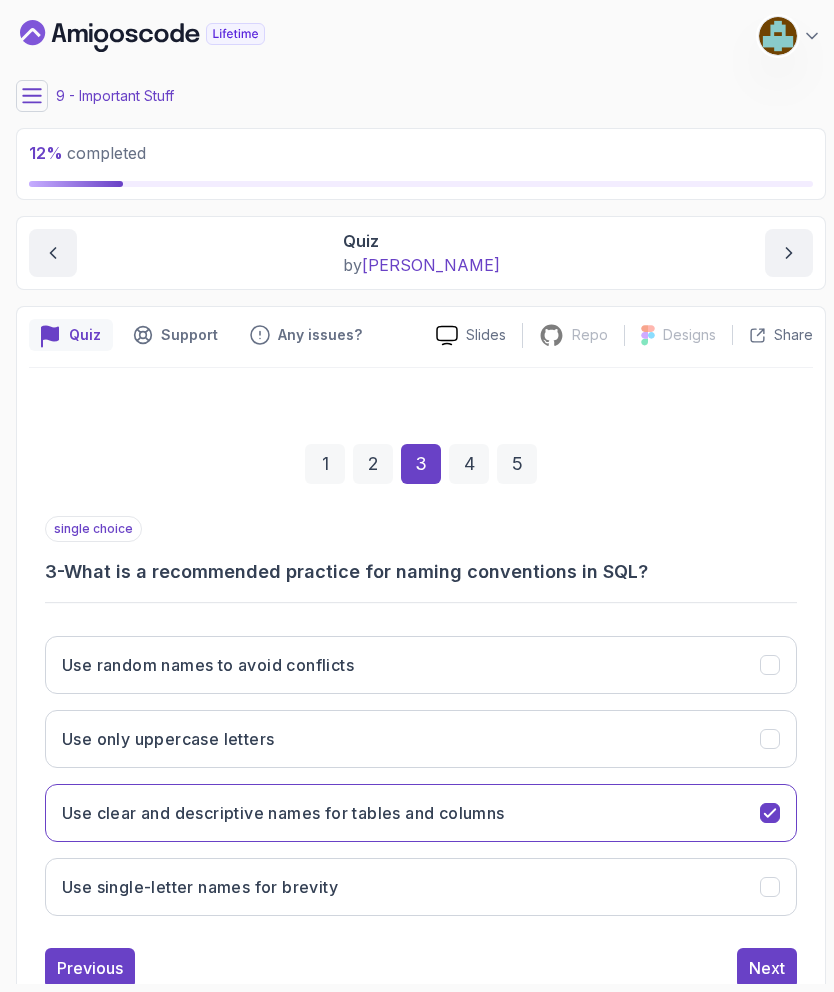 click on "Next" at bounding box center (767, 968) 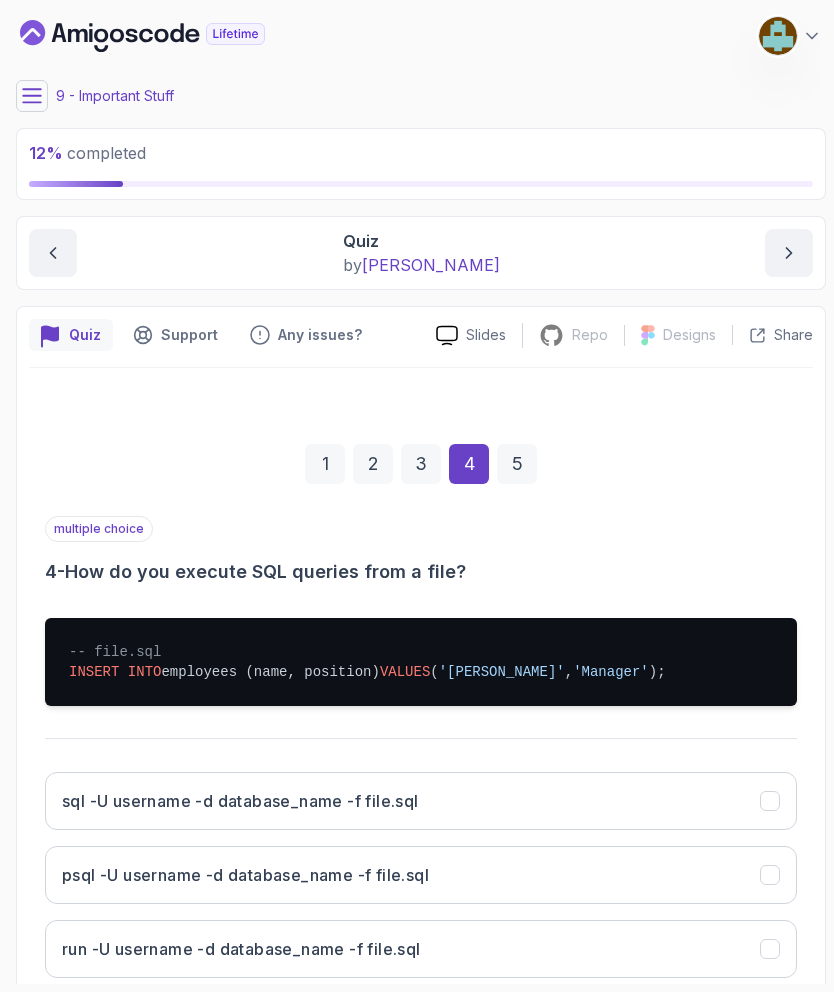 click at bounding box center [770, 875] 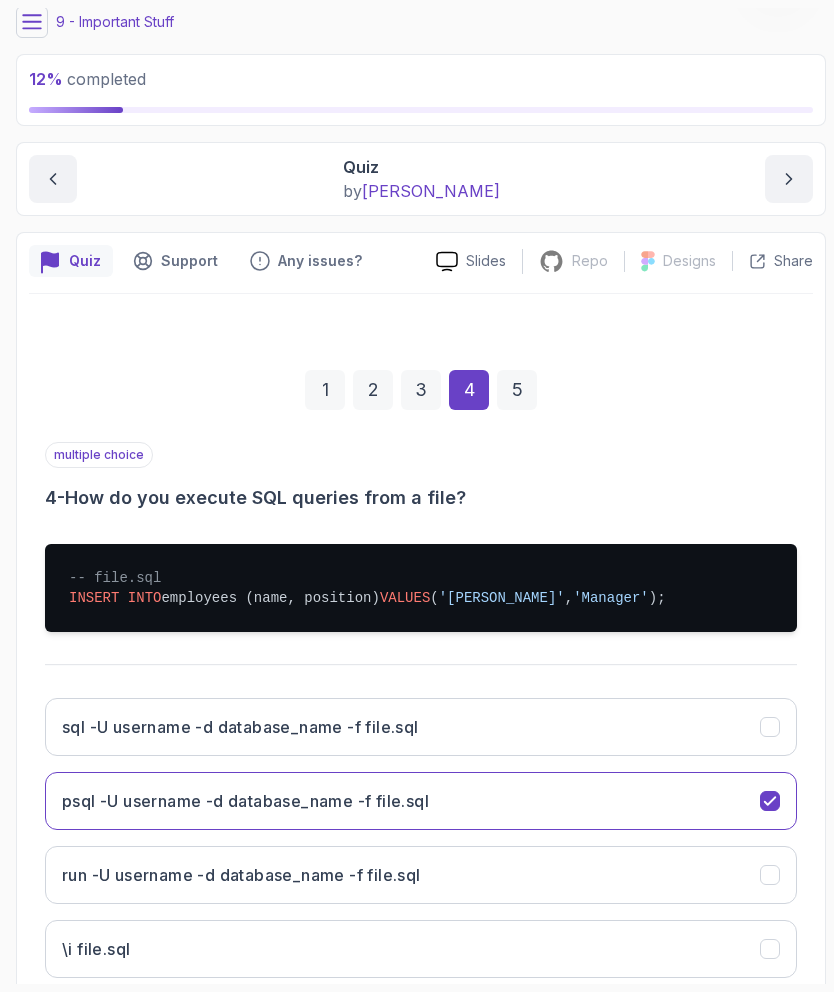 scroll, scrollTop: 78, scrollLeft: 0, axis: vertical 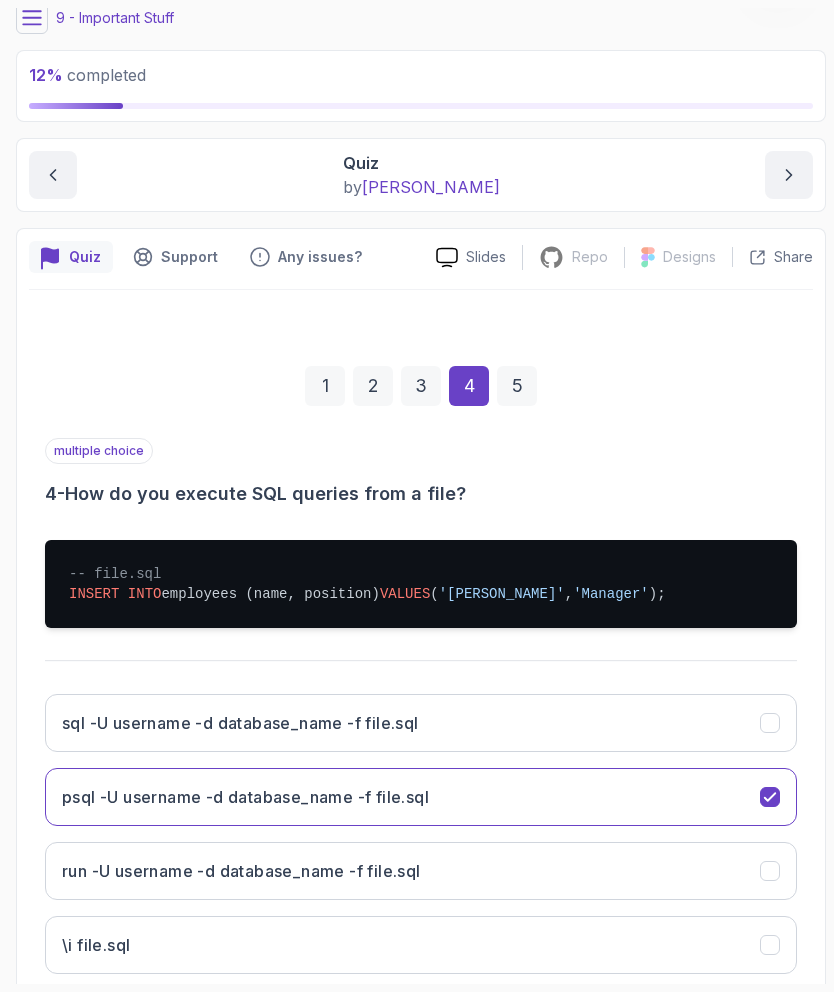 click on "\i file.sql" 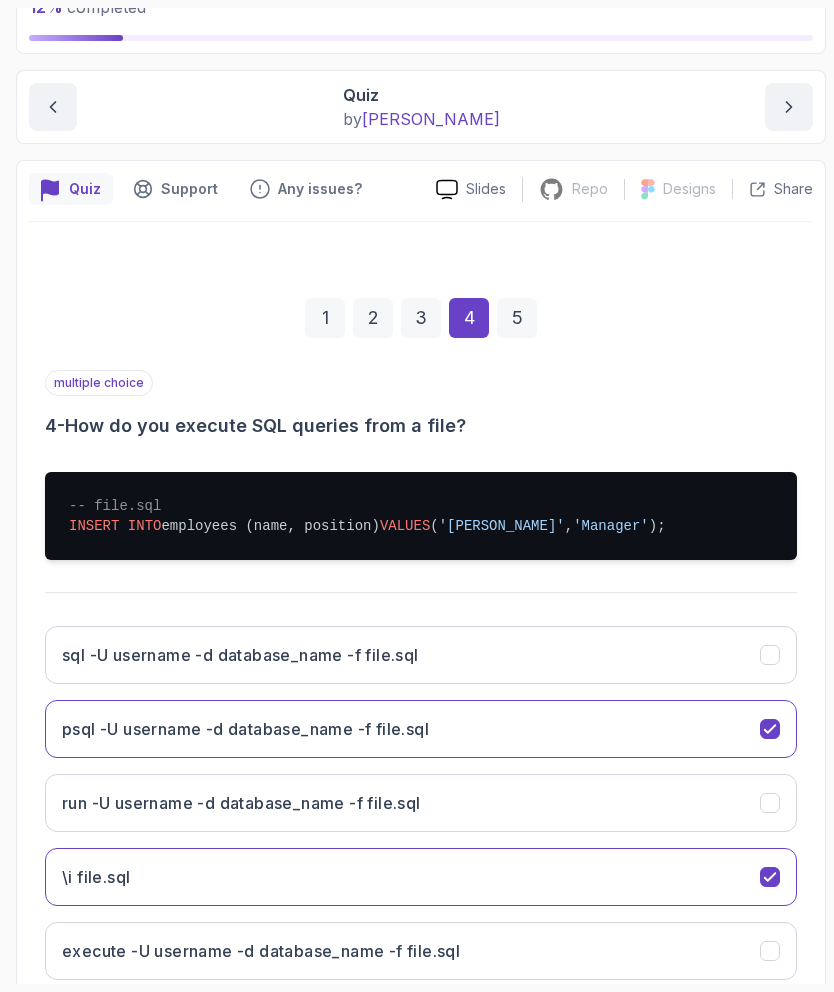 scroll, scrollTop: 174, scrollLeft: 0, axis: vertical 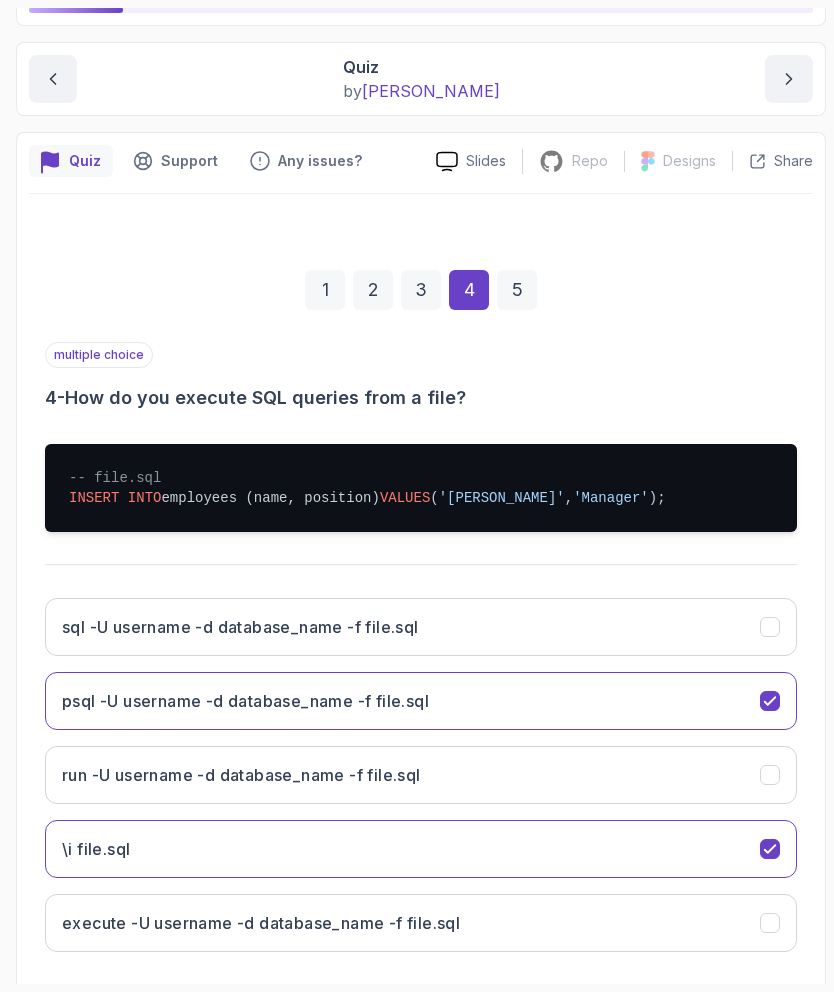 click on "Next" at bounding box center (767, 1004) 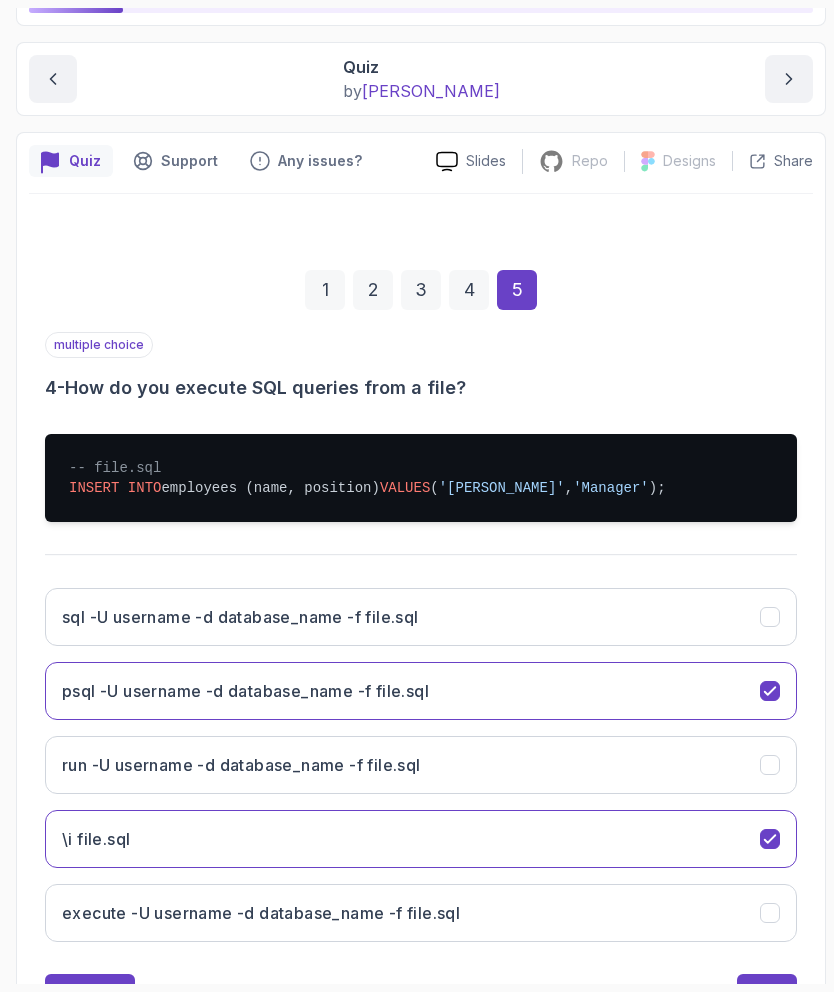 scroll, scrollTop: 0, scrollLeft: 0, axis: both 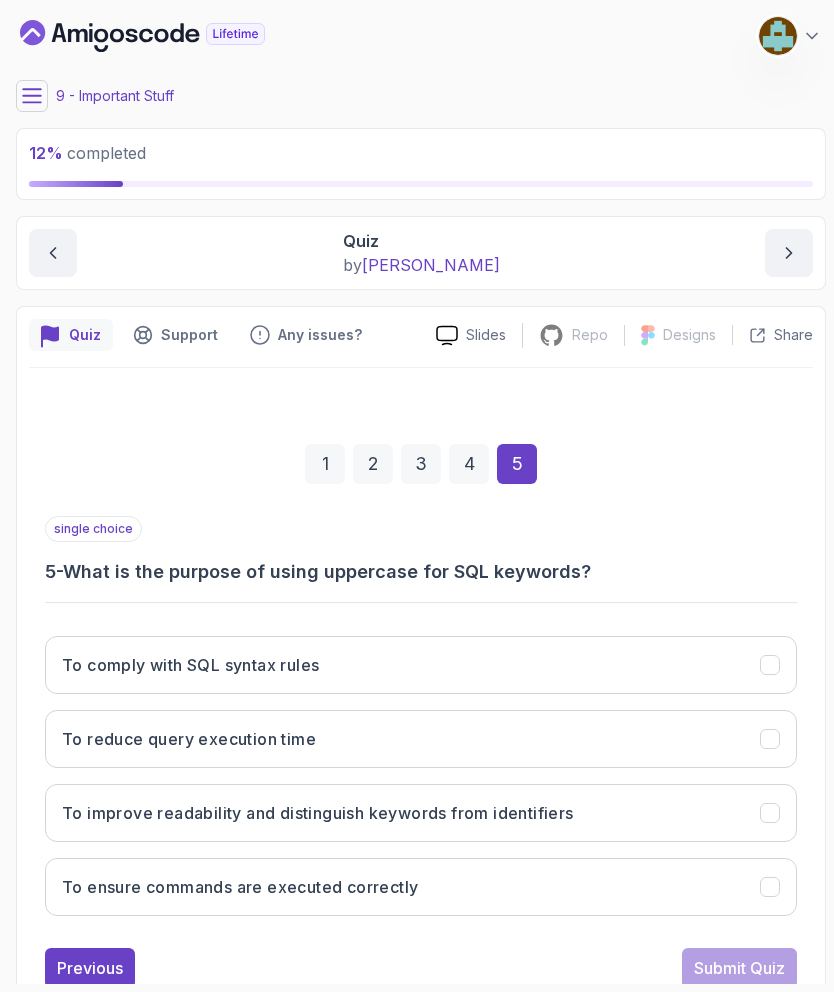click on "To improve readability and distinguish keywords from identifiers" at bounding box center [421, 813] 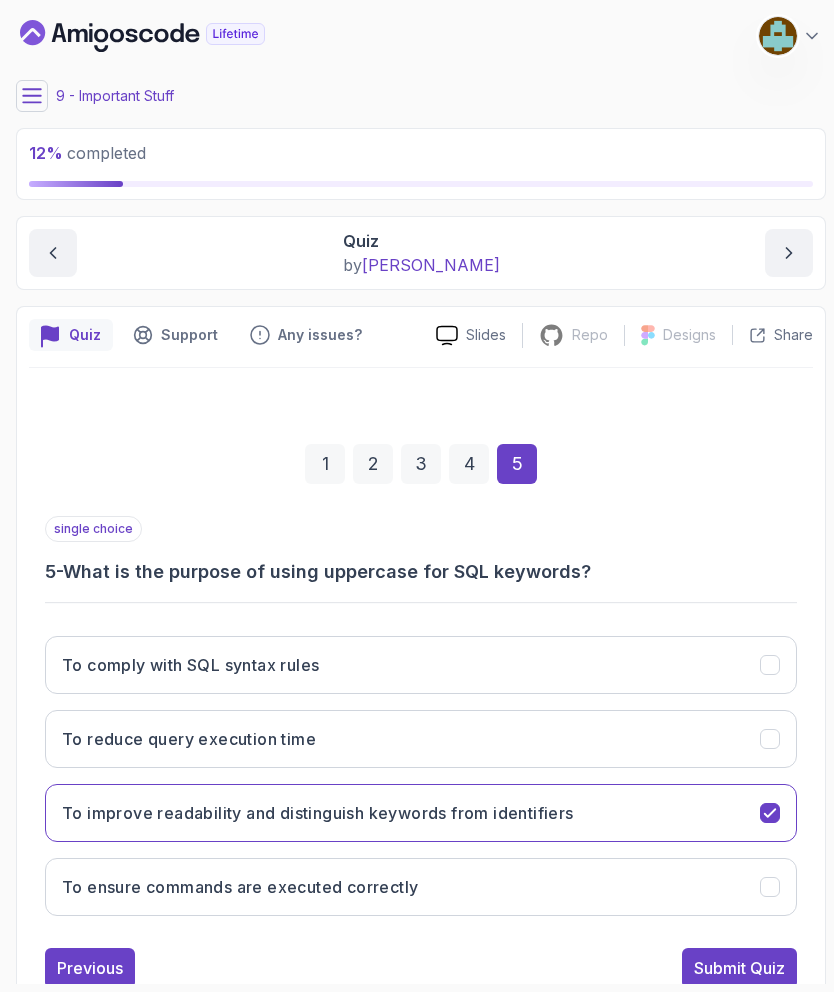 click on "Submit Quiz" at bounding box center [739, 968] 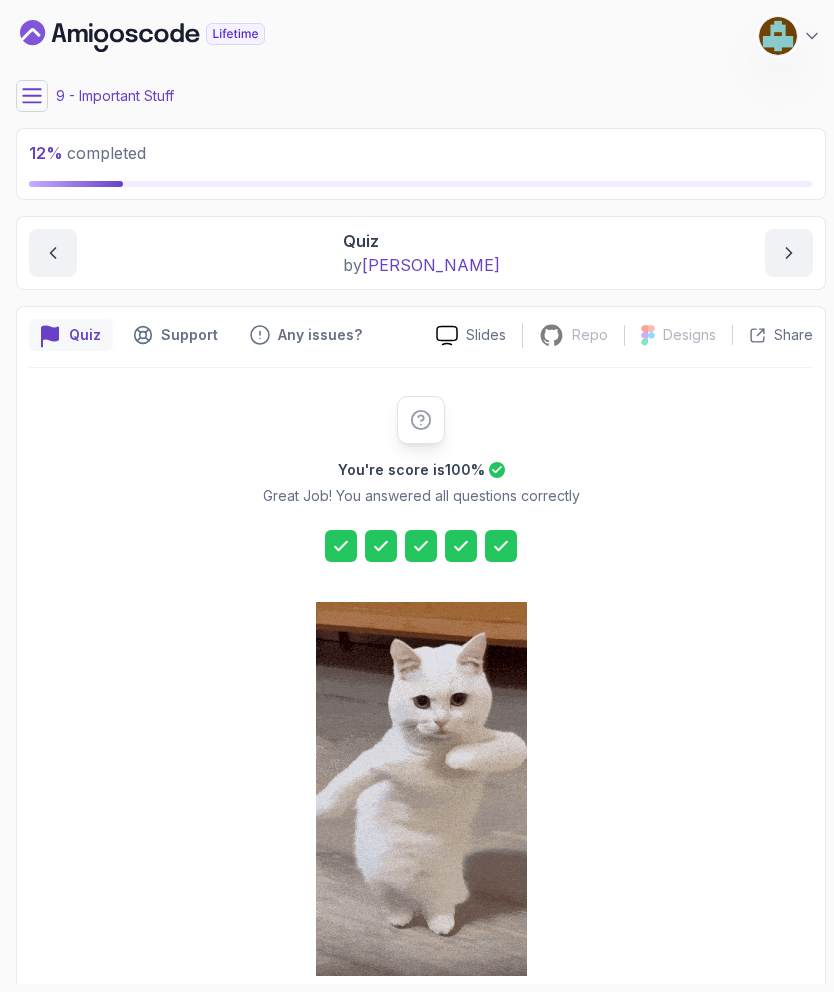 click on "Next Lecture" at bounding box center [503, 1017] 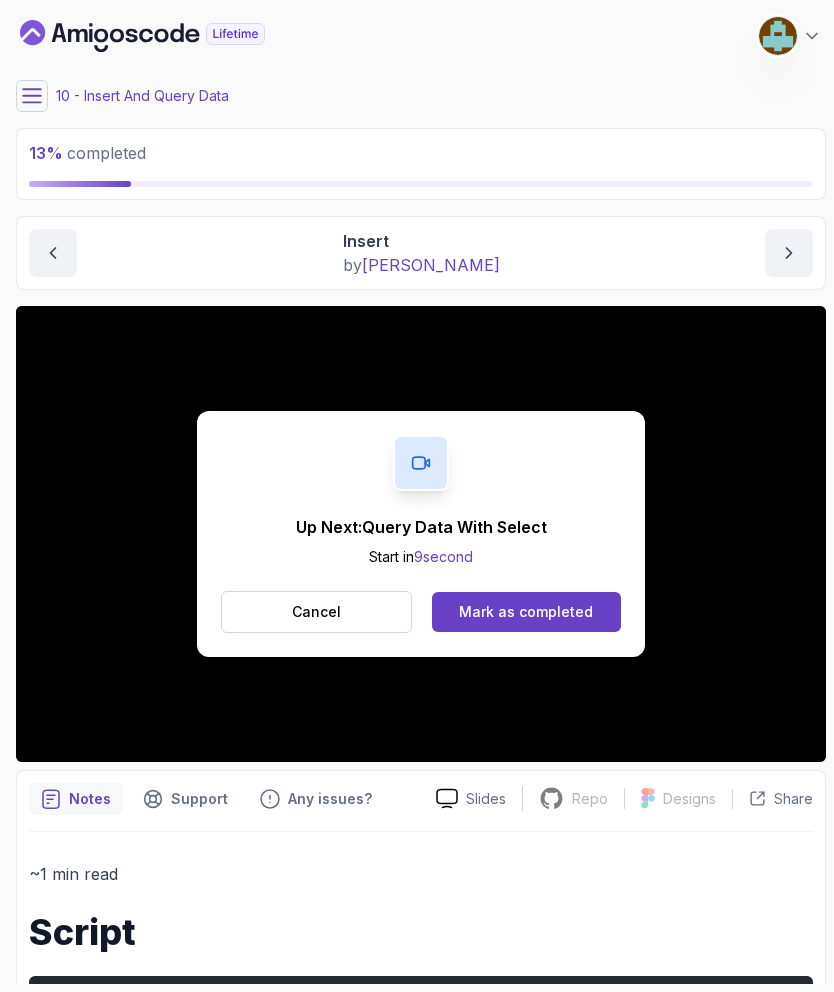 click on "Mark as completed" at bounding box center (526, 612) 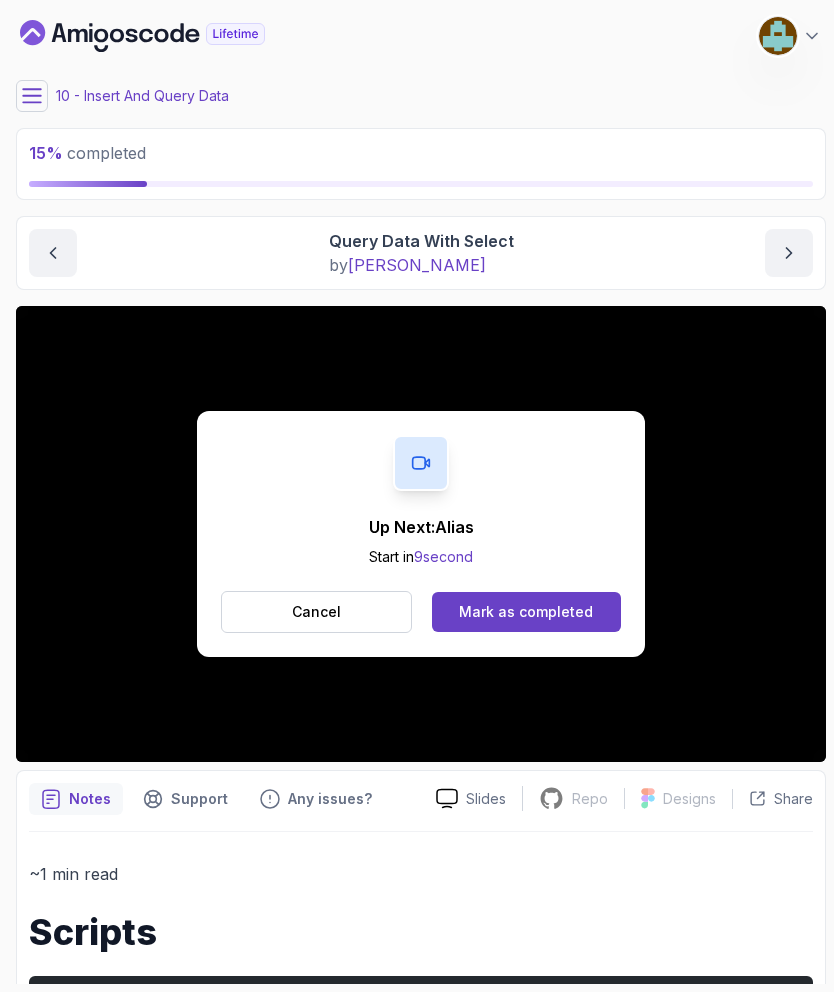 click on "Mark as completed" at bounding box center [526, 612] 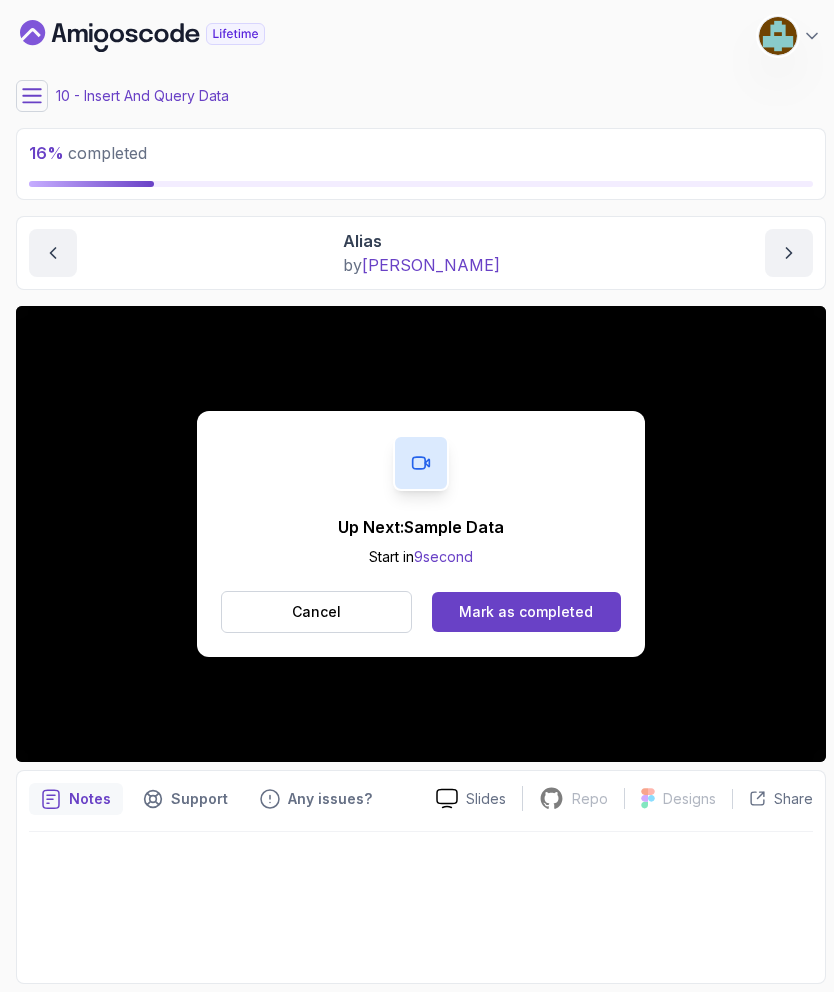 click on "Mark as completed" at bounding box center (526, 612) 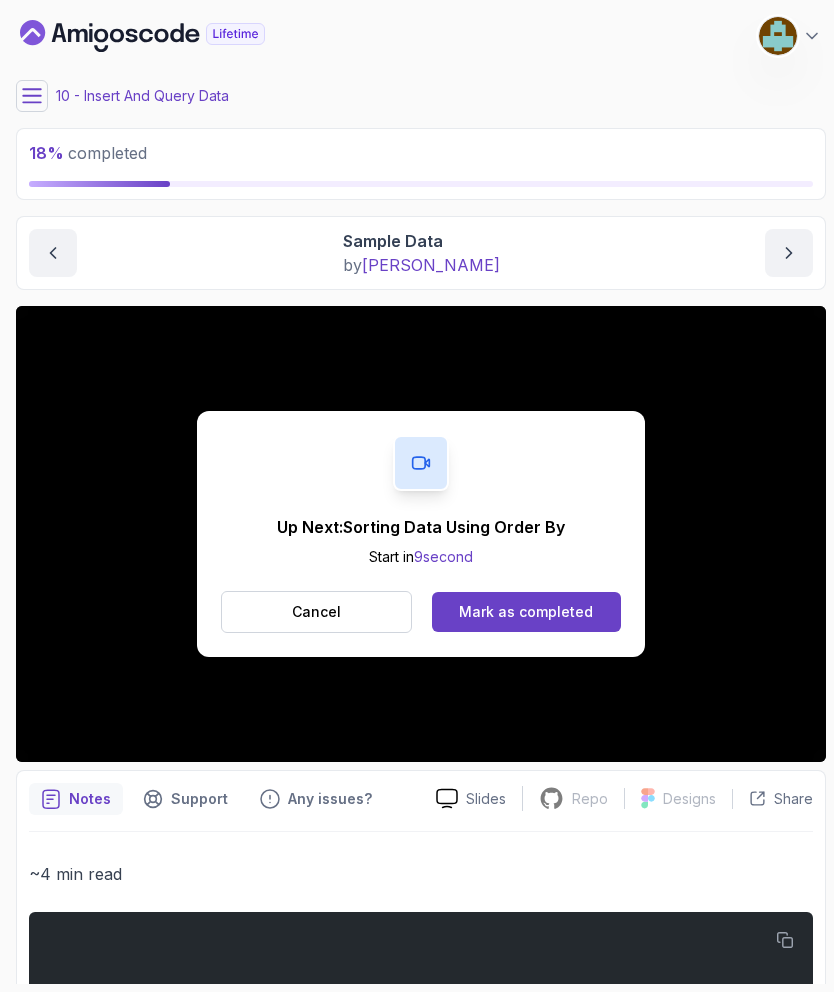 scroll, scrollTop: 0, scrollLeft: 0, axis: both 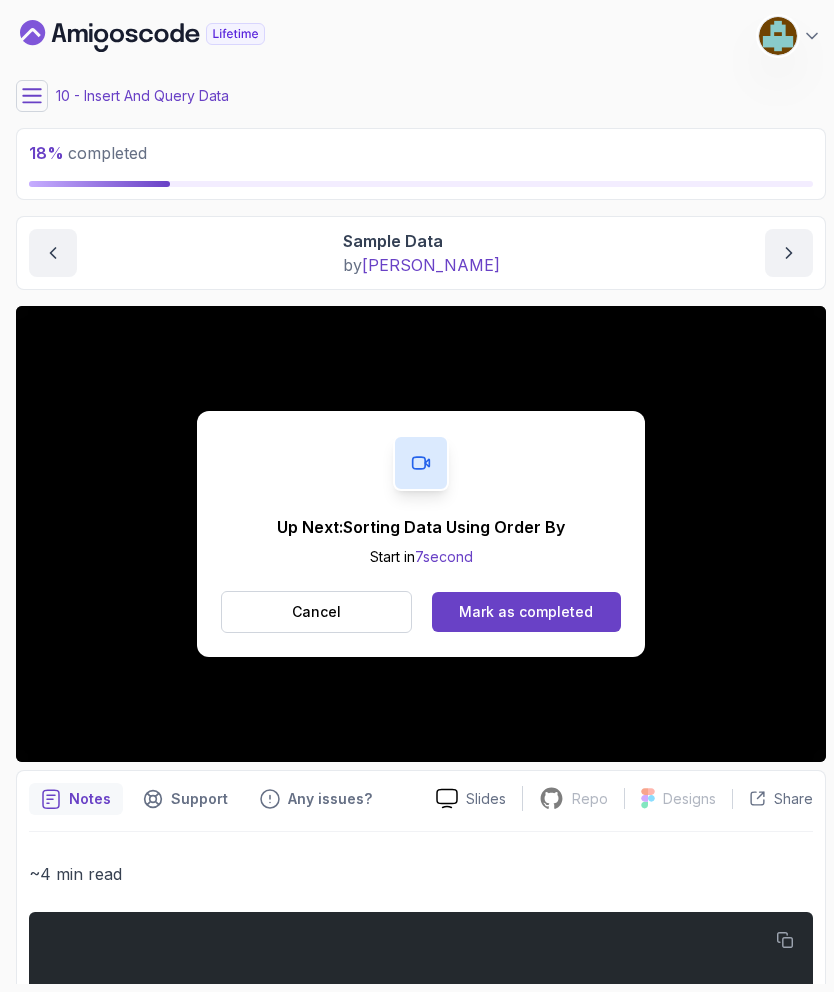 click on "Mark as completed" at bounding box center [526, 612] 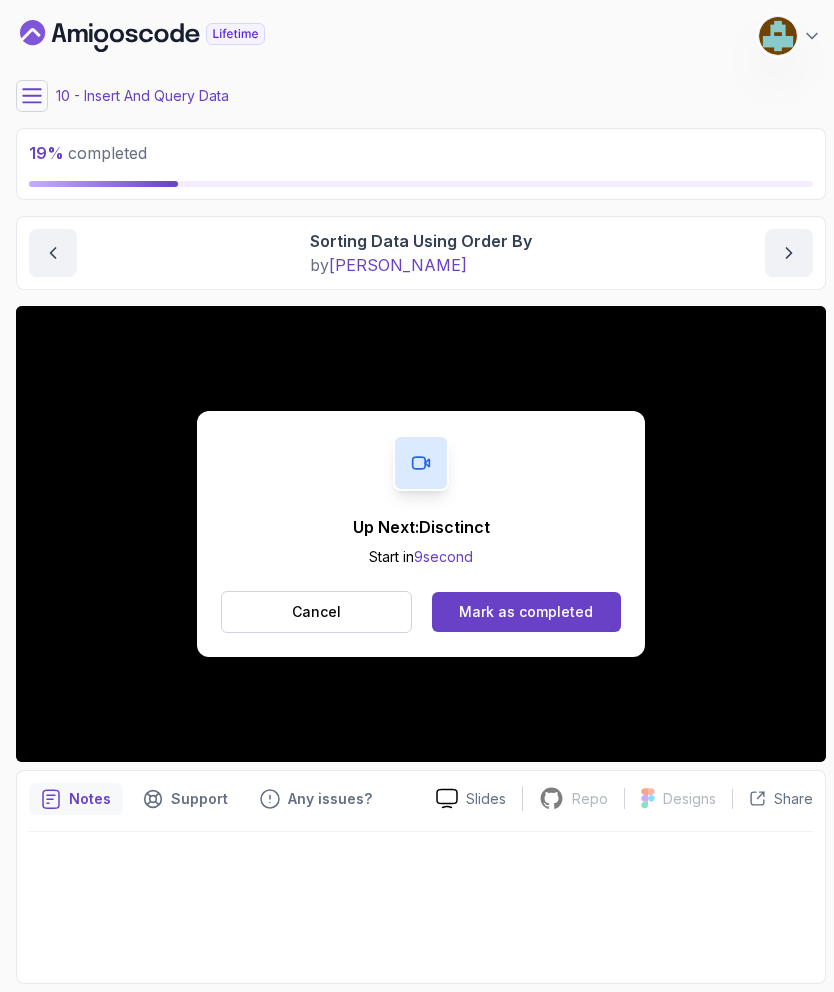 click on "Mark as completed" at bounding box center (526, 612) 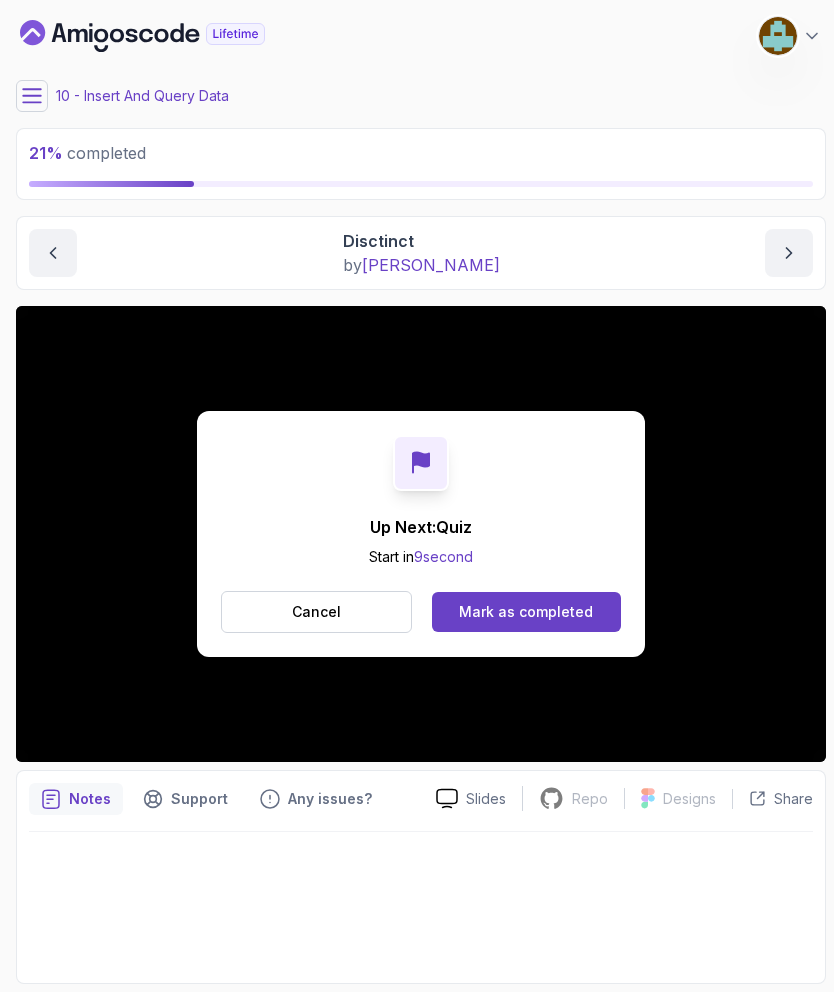 click on "Mark as completed" at bounding box center [526, 612] 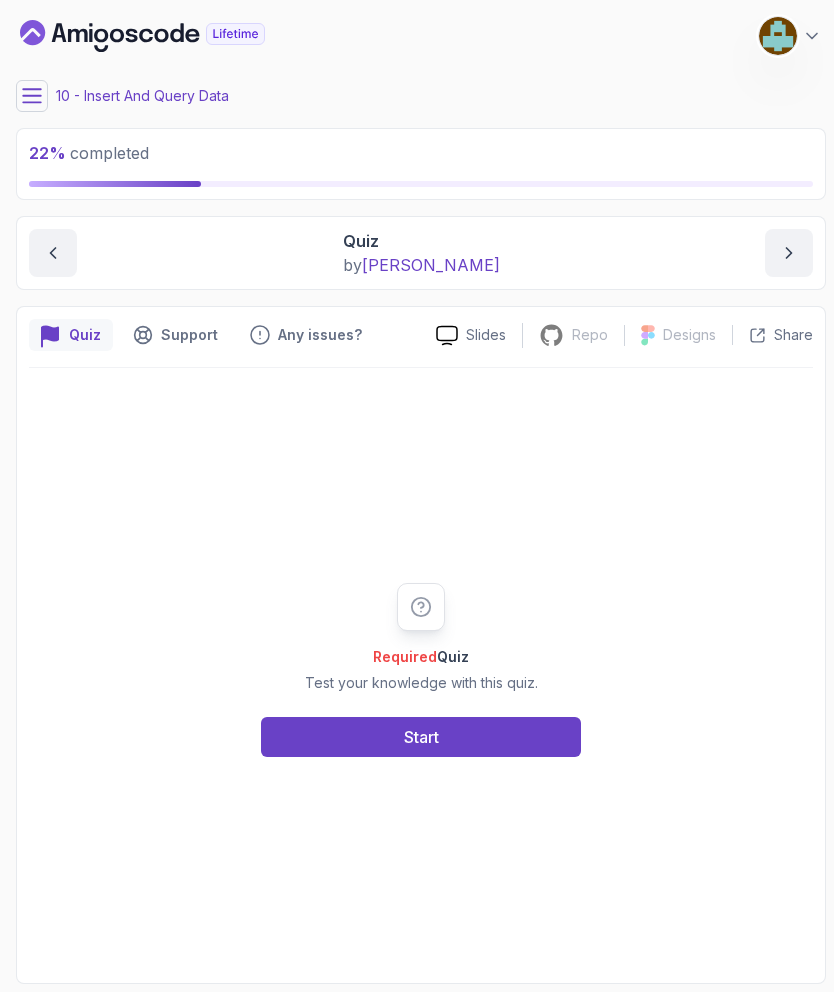 click on "Start" at bounding box center (421, 737) 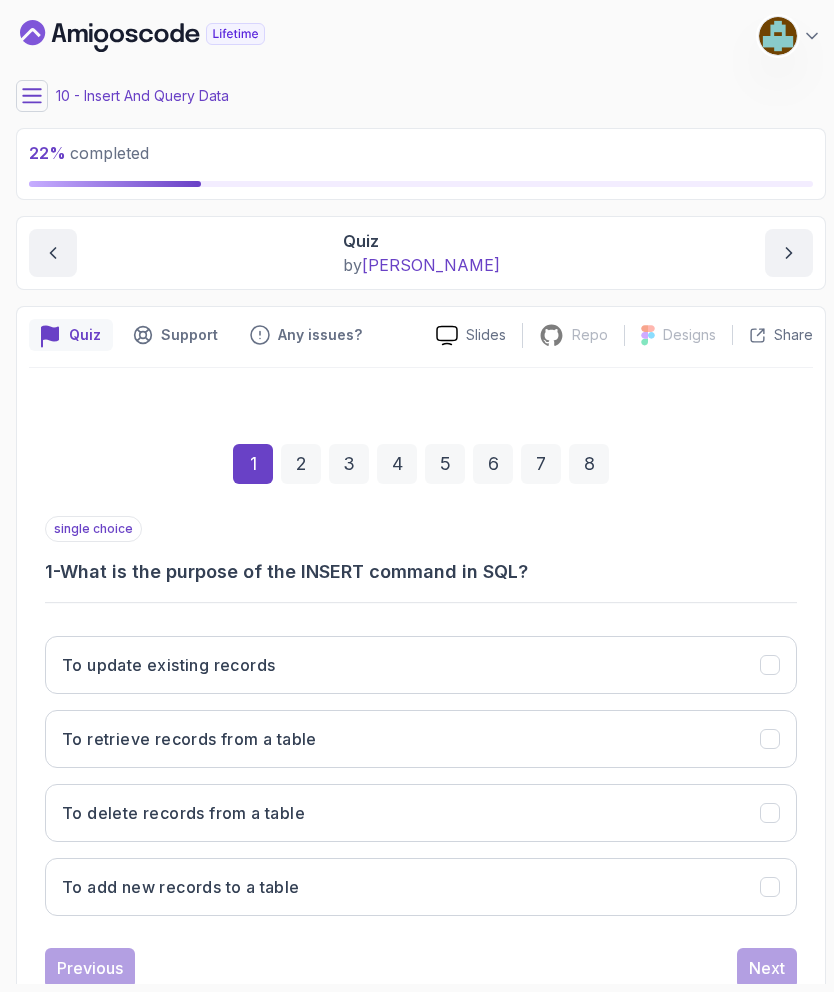 click on "To add new records to a table" at bounding box center (181, 887) 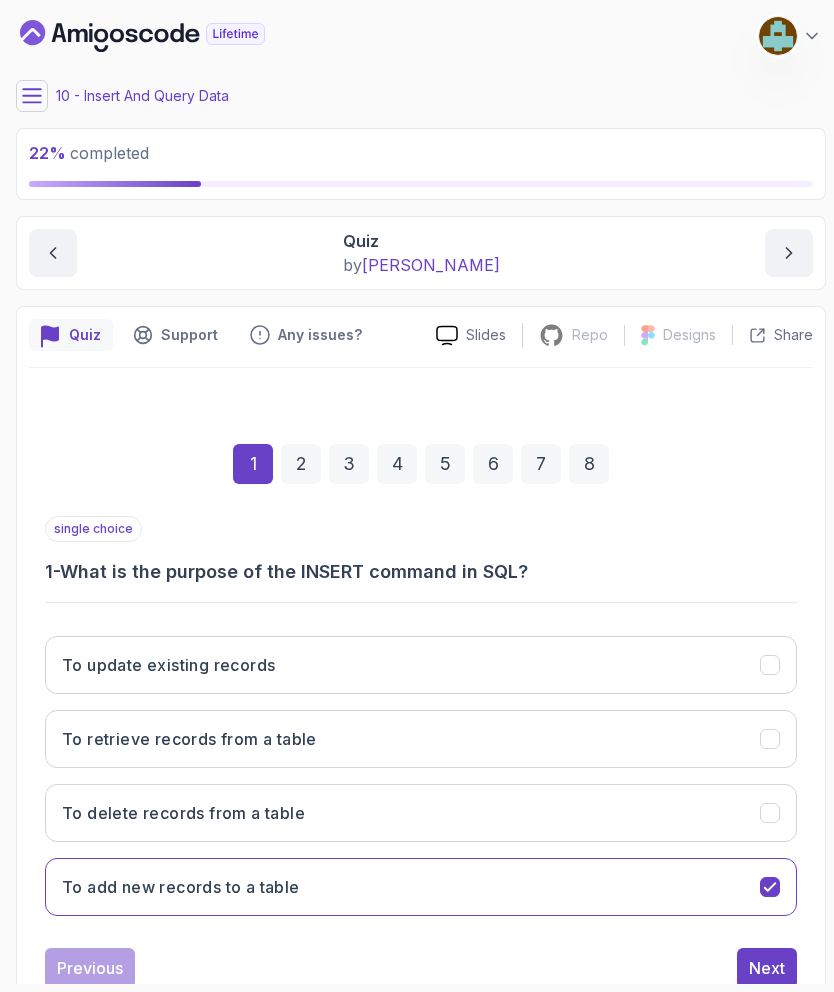 click on "Next" at bounding box center (767, 968) 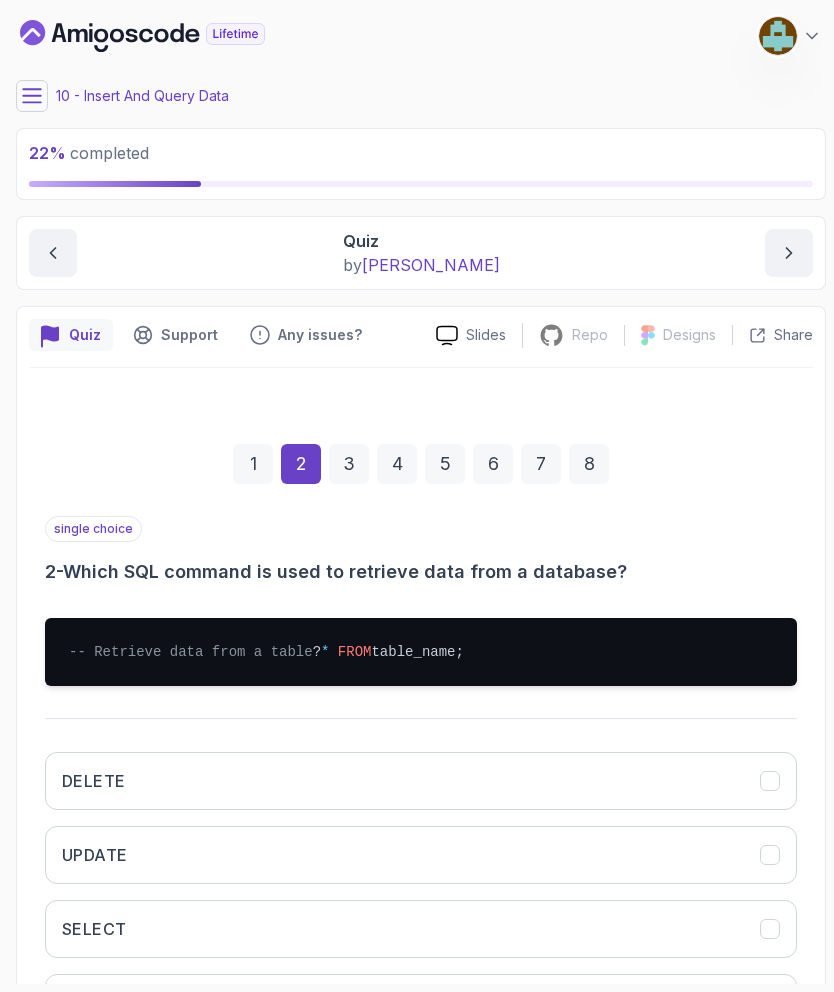 click on "SELECT" at bounding box center (421, 929) 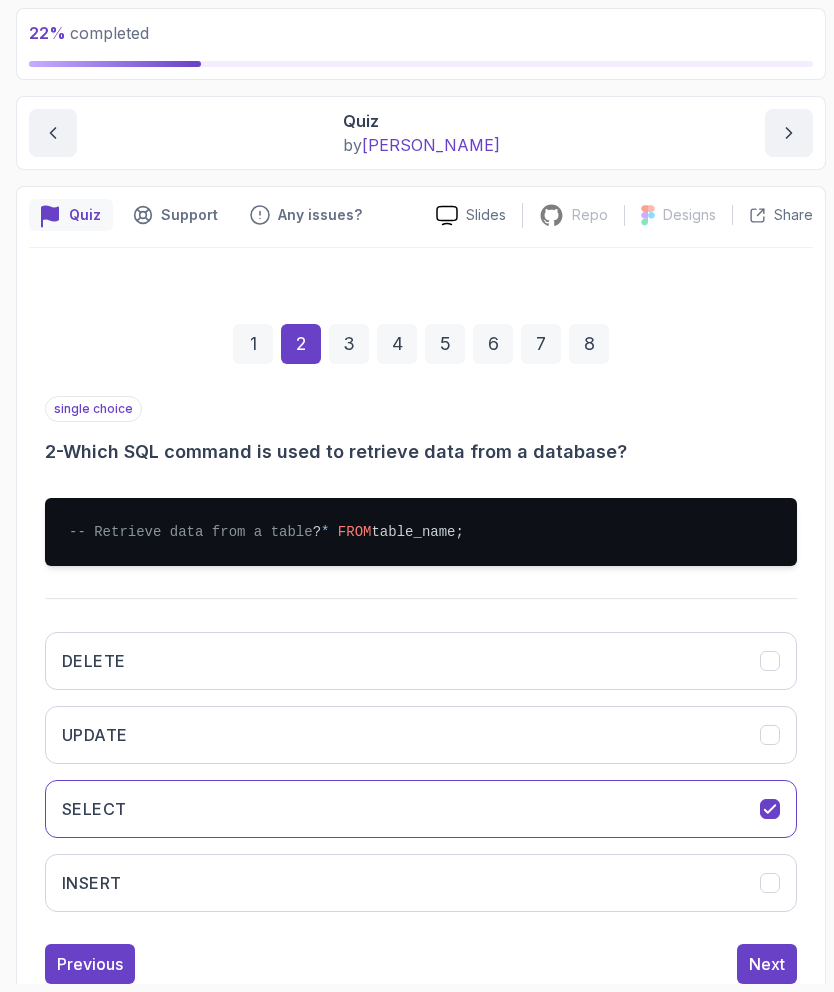 scroll, scrollTop: 117, scrollLeft: 0, axis: vertical 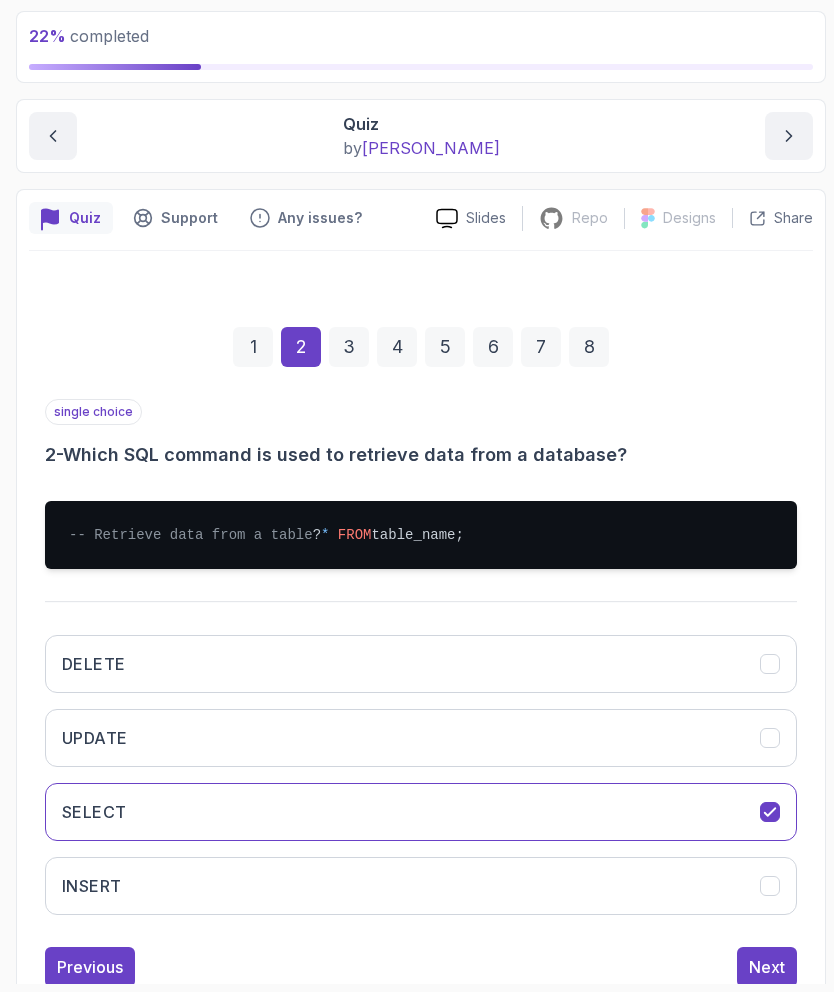click on "Next" at bounding box center (767, 967) 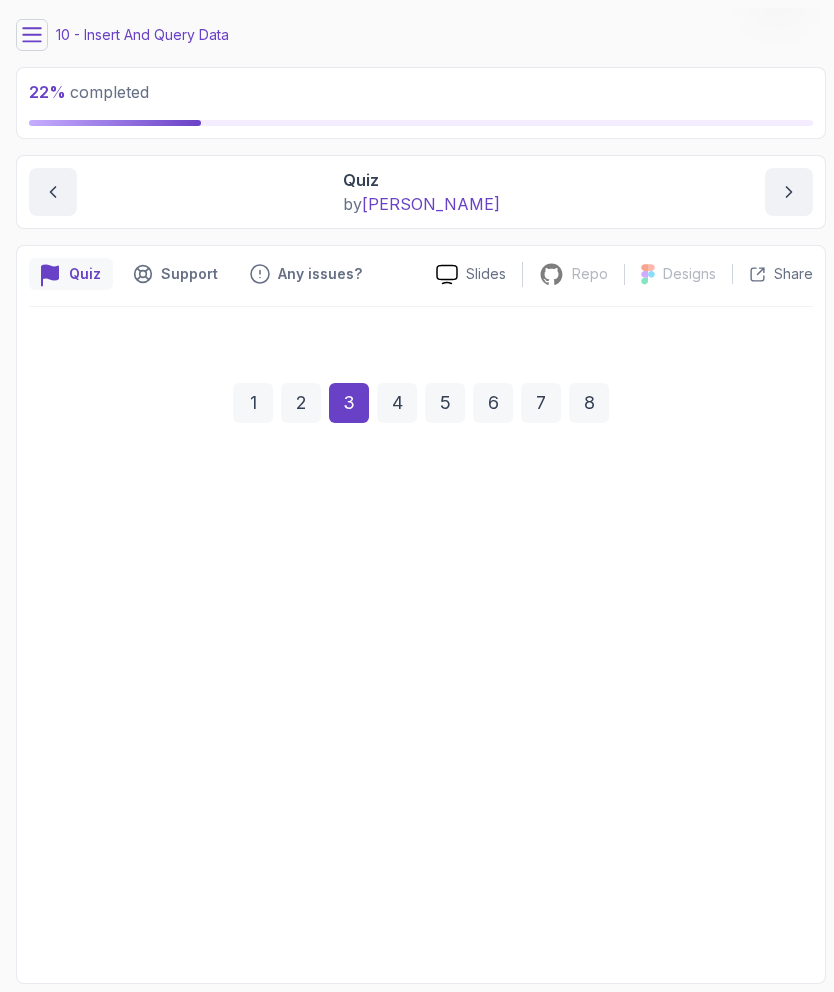scroll, scrollTop: 0, scrollLeft: 0, axis: both 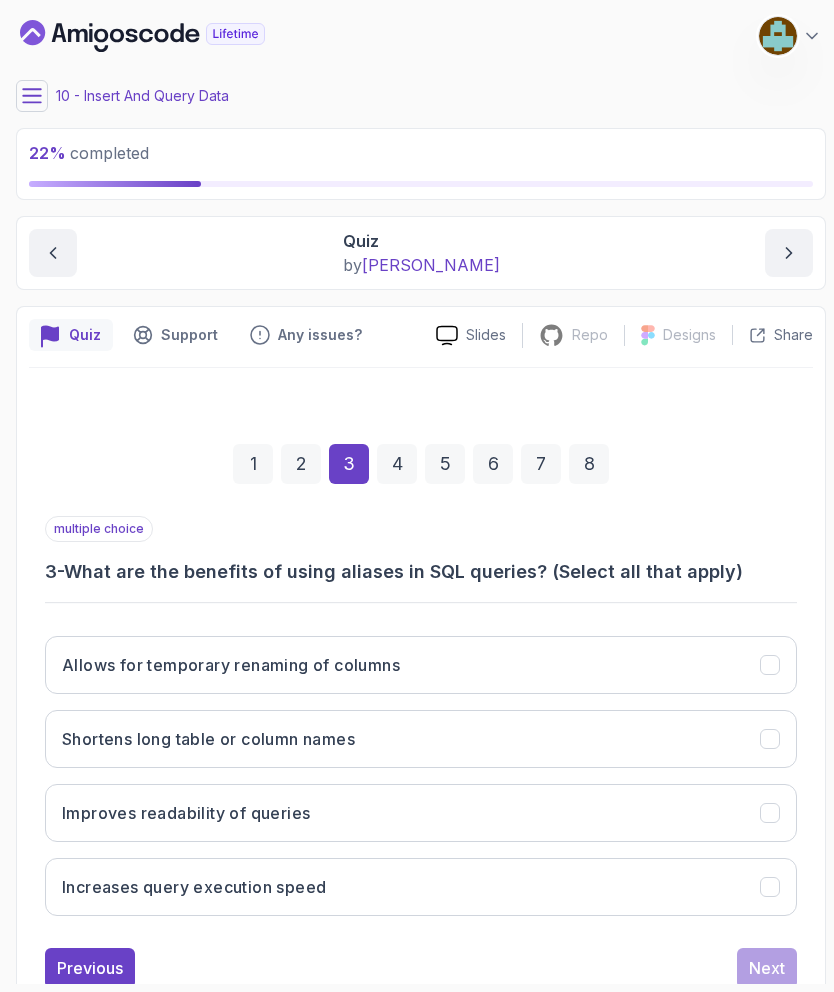 click on "Allows for temporary renaming of columns" at bounding box center [231, 665] 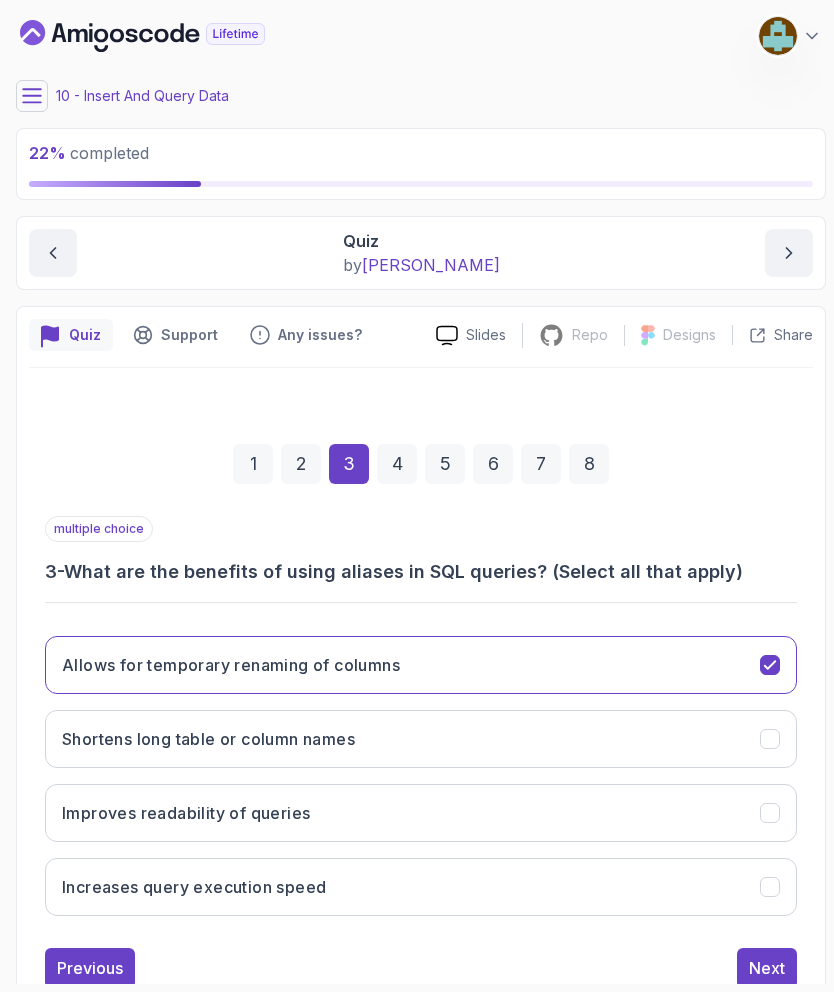 click on "Improves readability of queries" at bounding box center [186, 813] 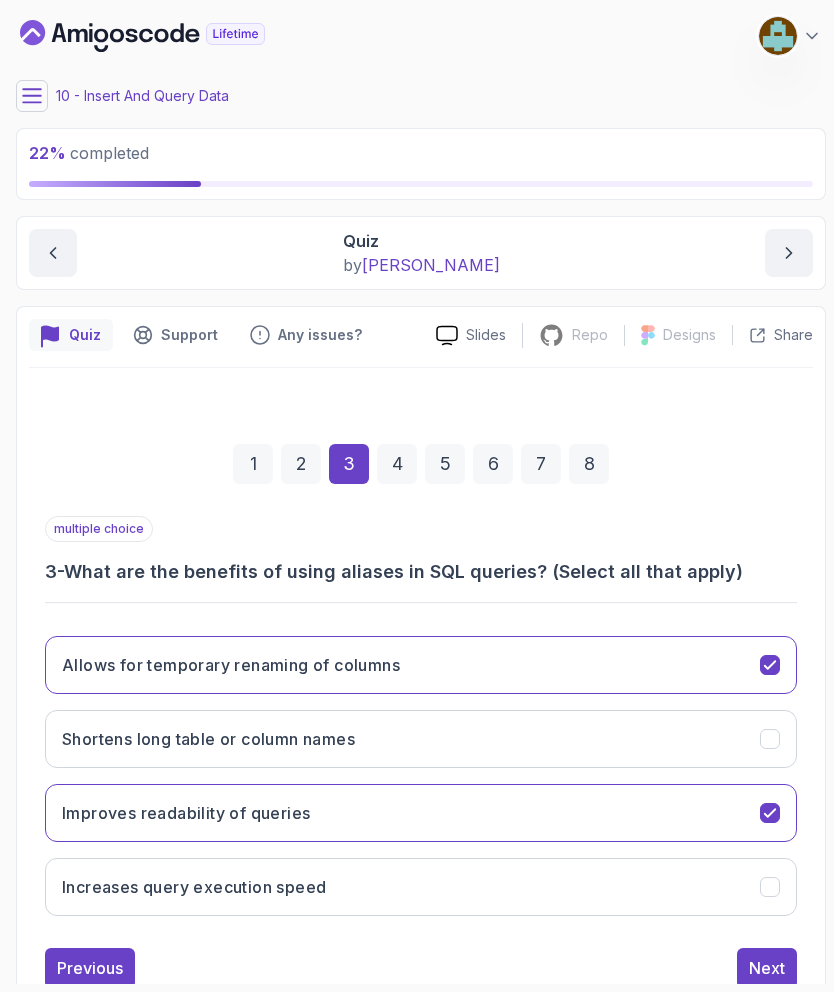 click on "Shortens long table or column names" at bounding box center [208, 739] 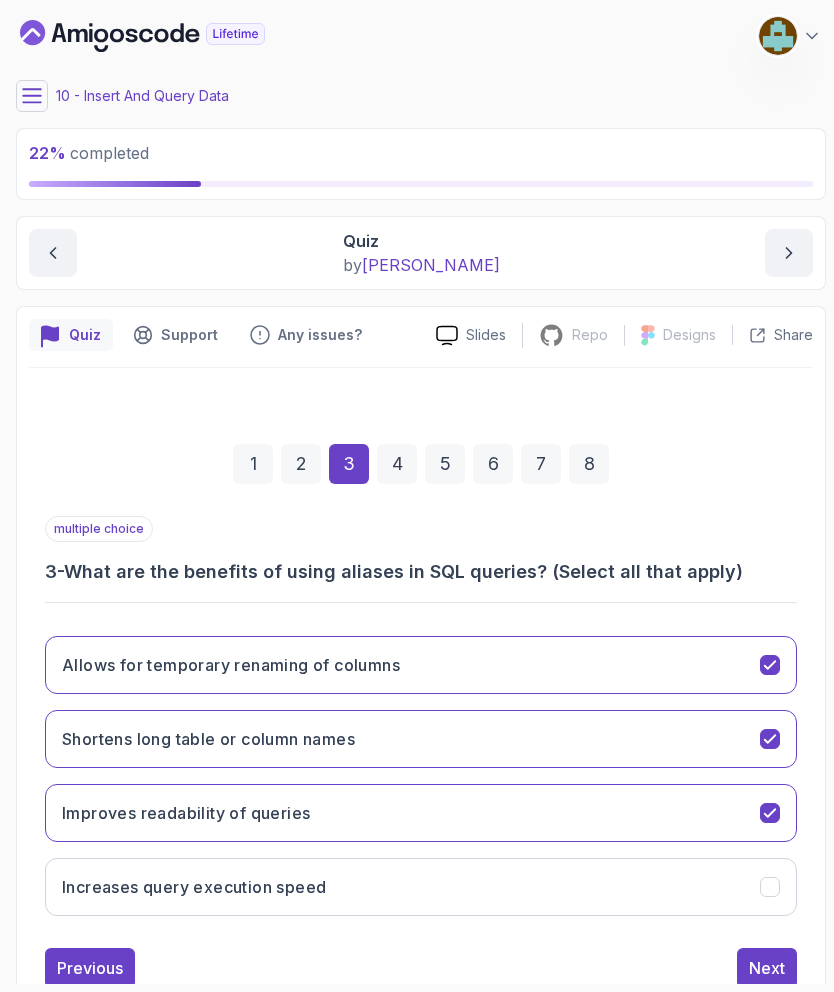click on "Next" at bounding box center [767, 968] 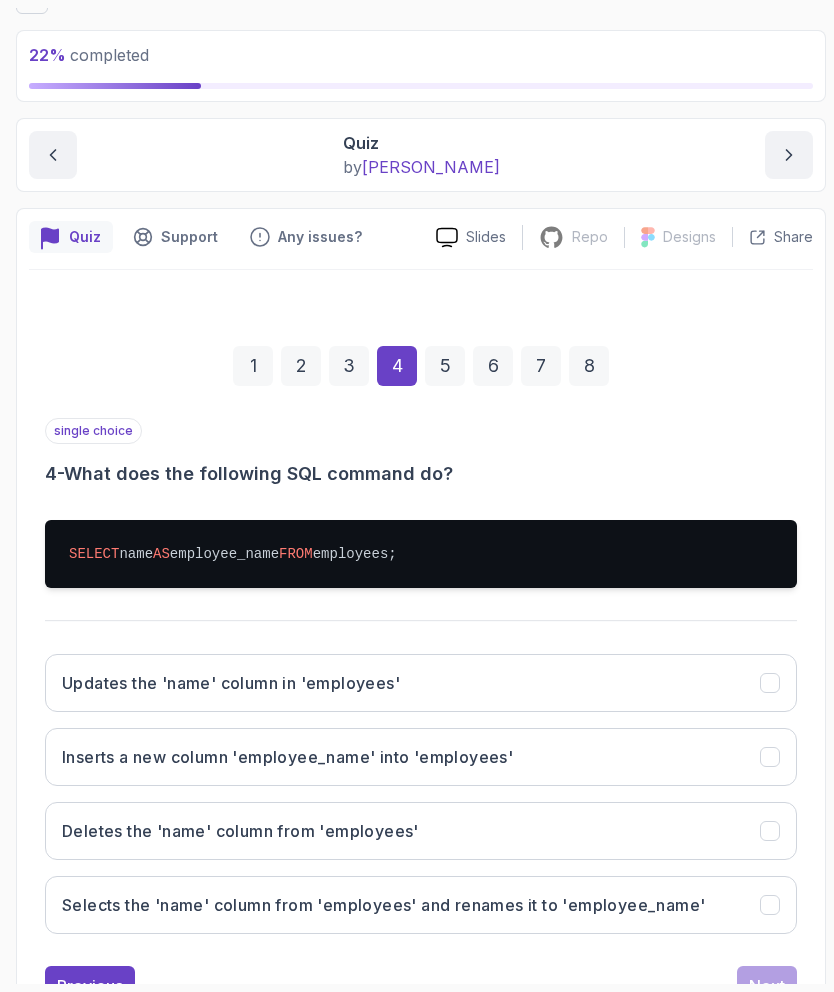 scroll, scrollTop: 97, scrollLeft: 0, axis: vertical 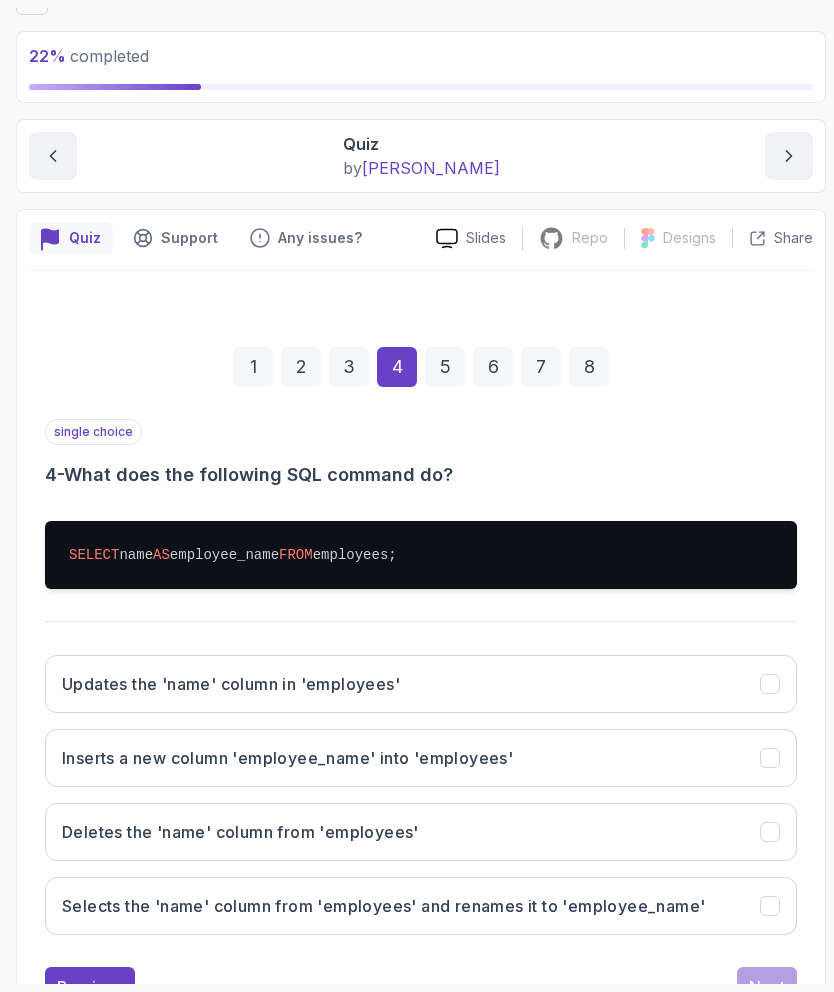 click on "Selects the 'name' column from 'employees' and renames it to 'employee_name'" at bounding box center [383, 906] 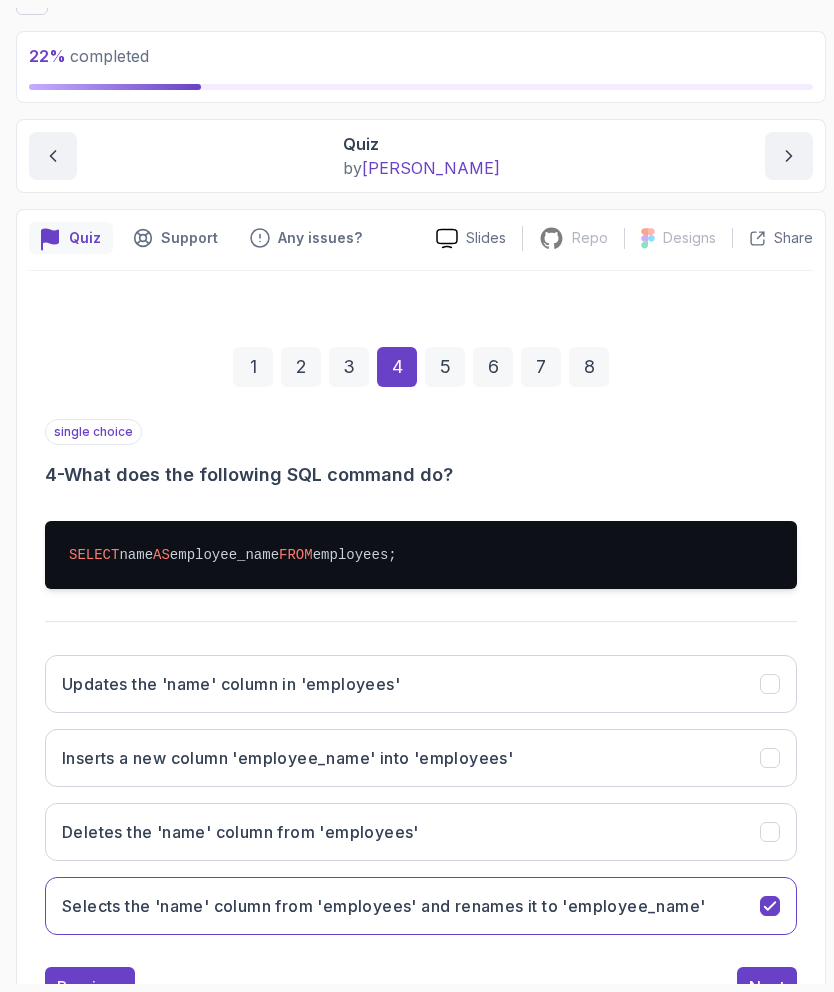 click on "Next" at bounding box center (767, 987) 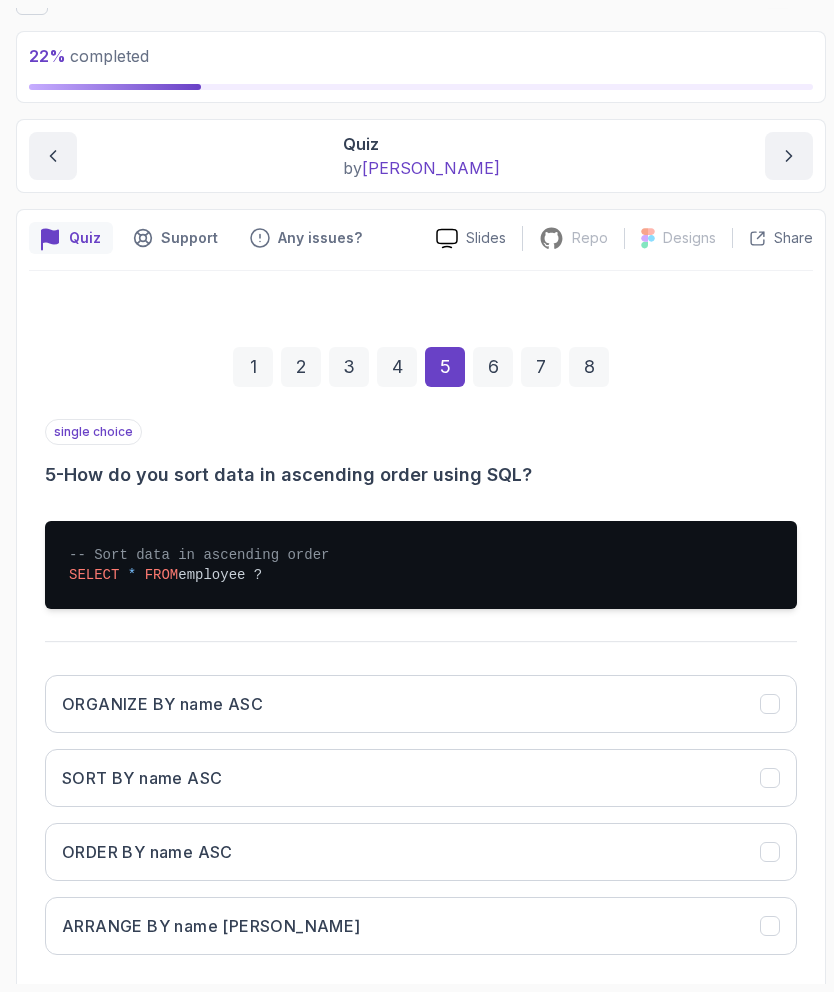 click on "ORDER BY name ASC" at bounding box center [421, 852] 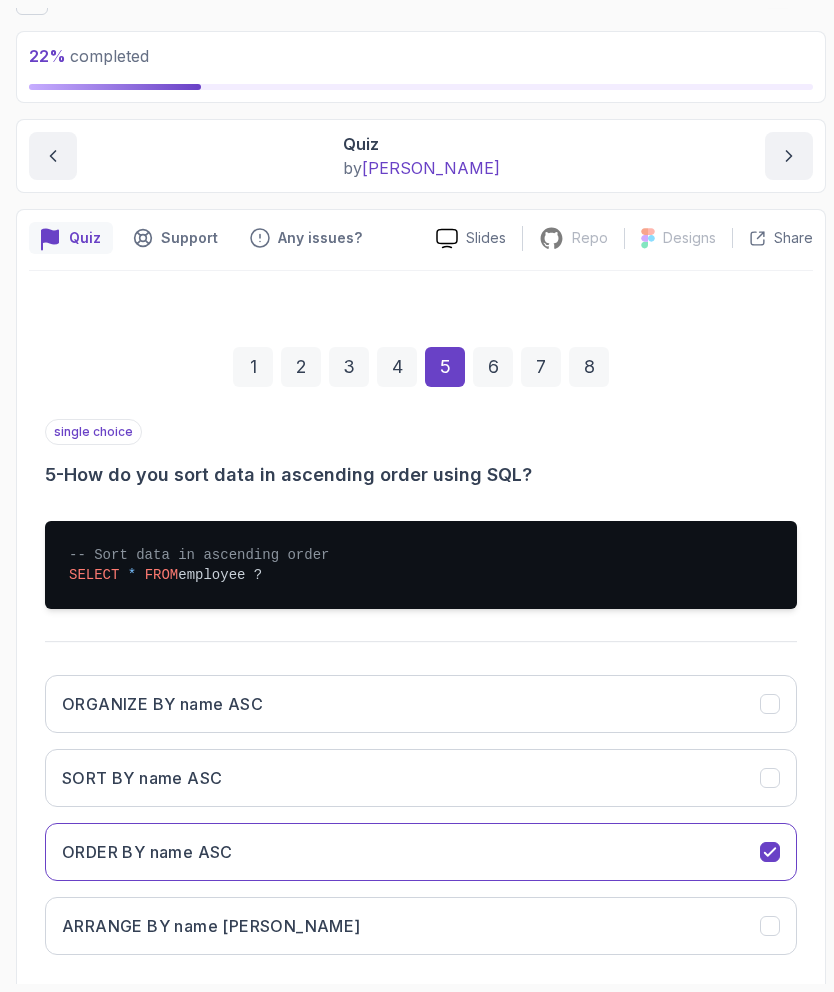 click on "Next" at bounding box center (767, 1007) 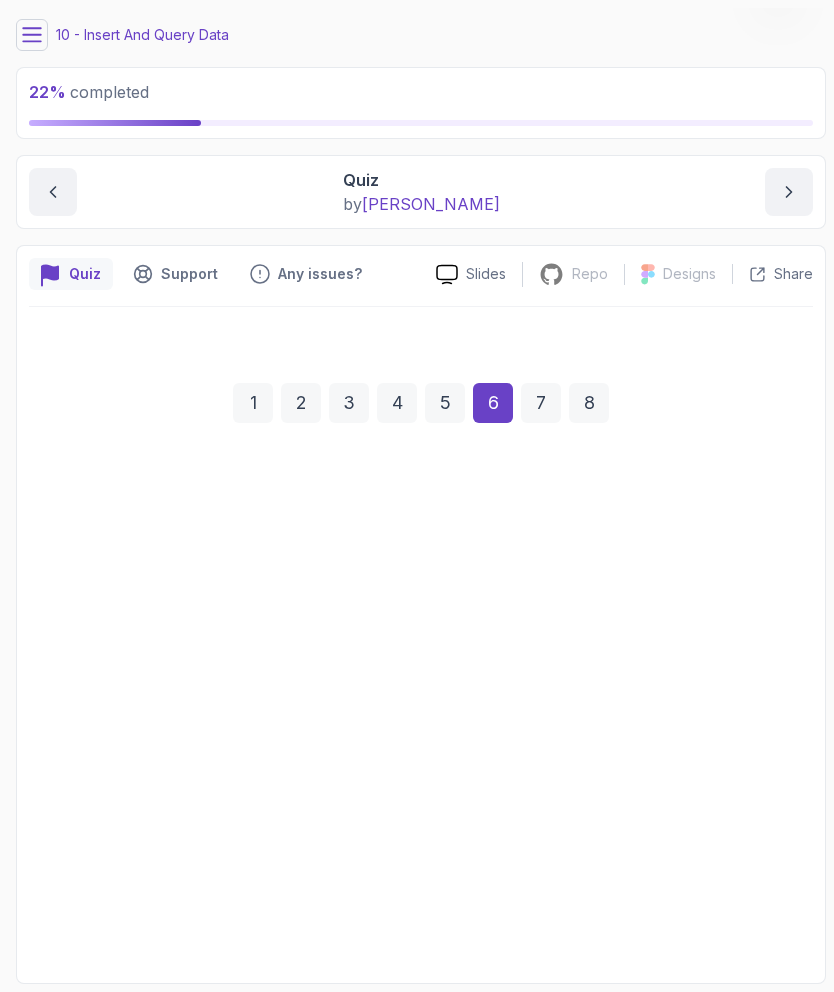 scroll, scrollTop: 0, scrollLeft: 0, axis: both 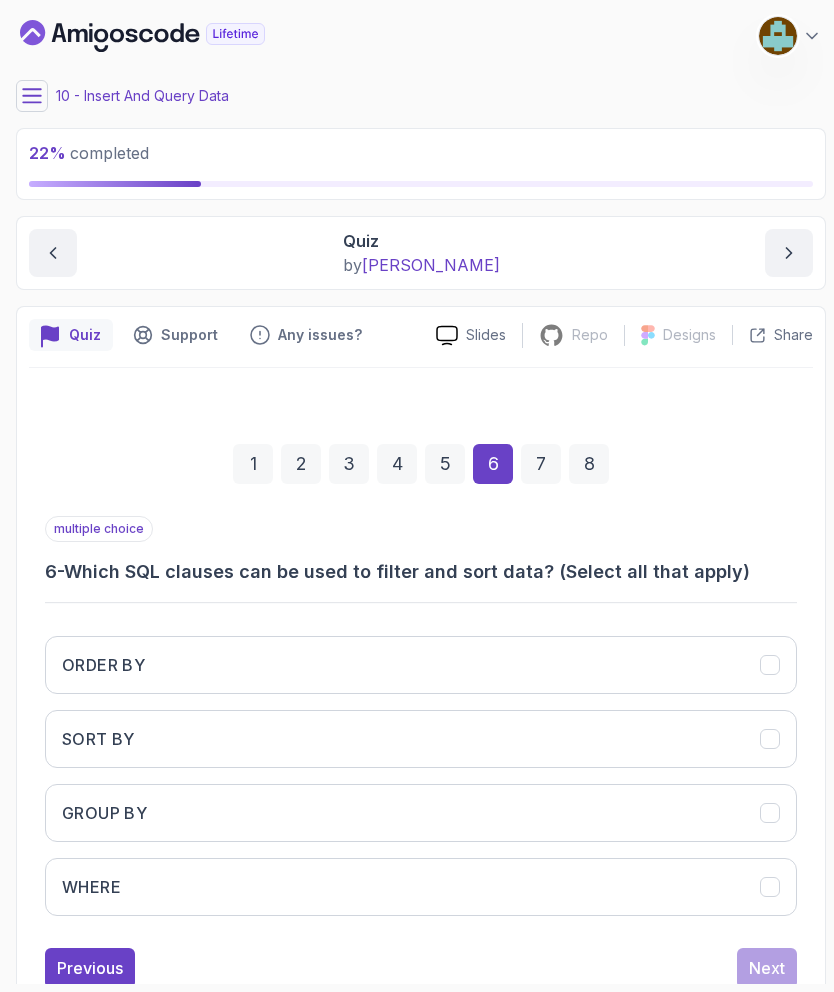 click on "ORDER BY" at bounding box center (103, 665) 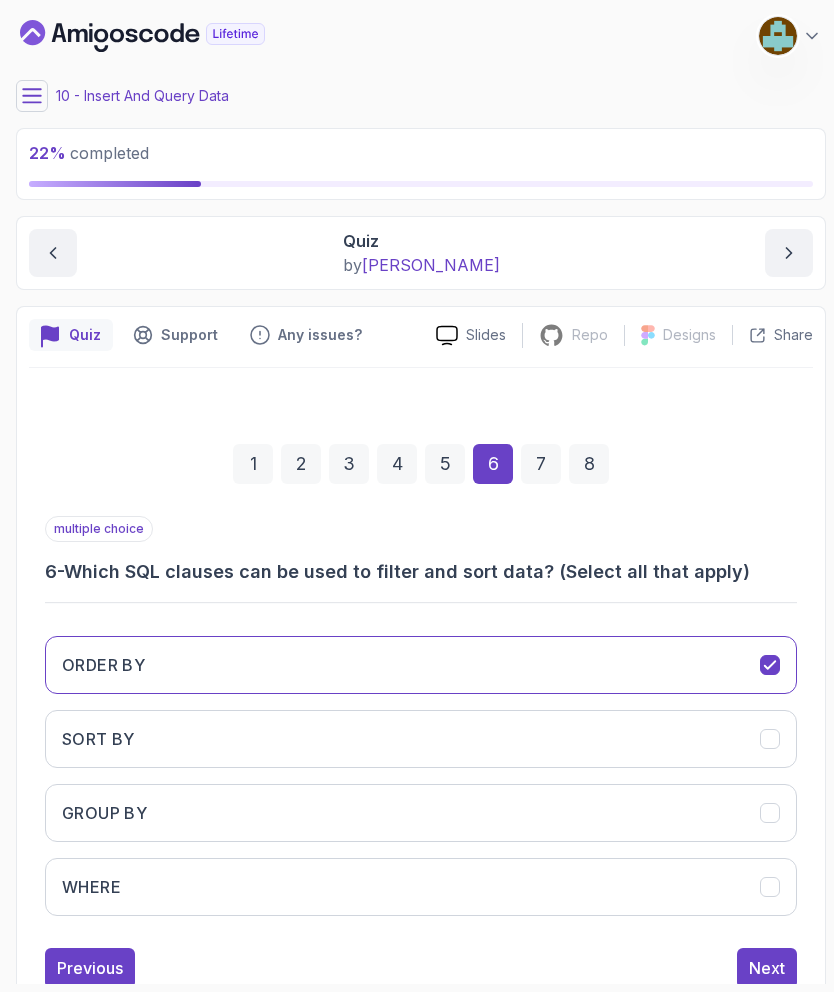 click on "GROUP BY" at bounding box center [421, 813] 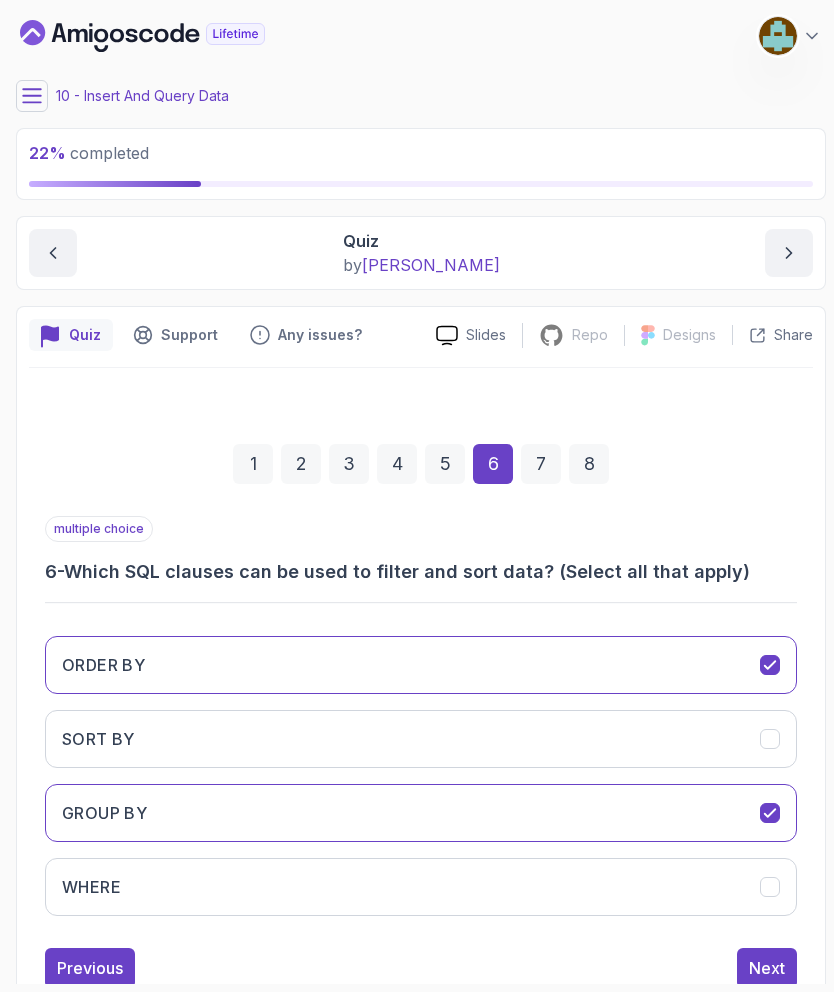 click on "Next" at bounding box center [767, 968] 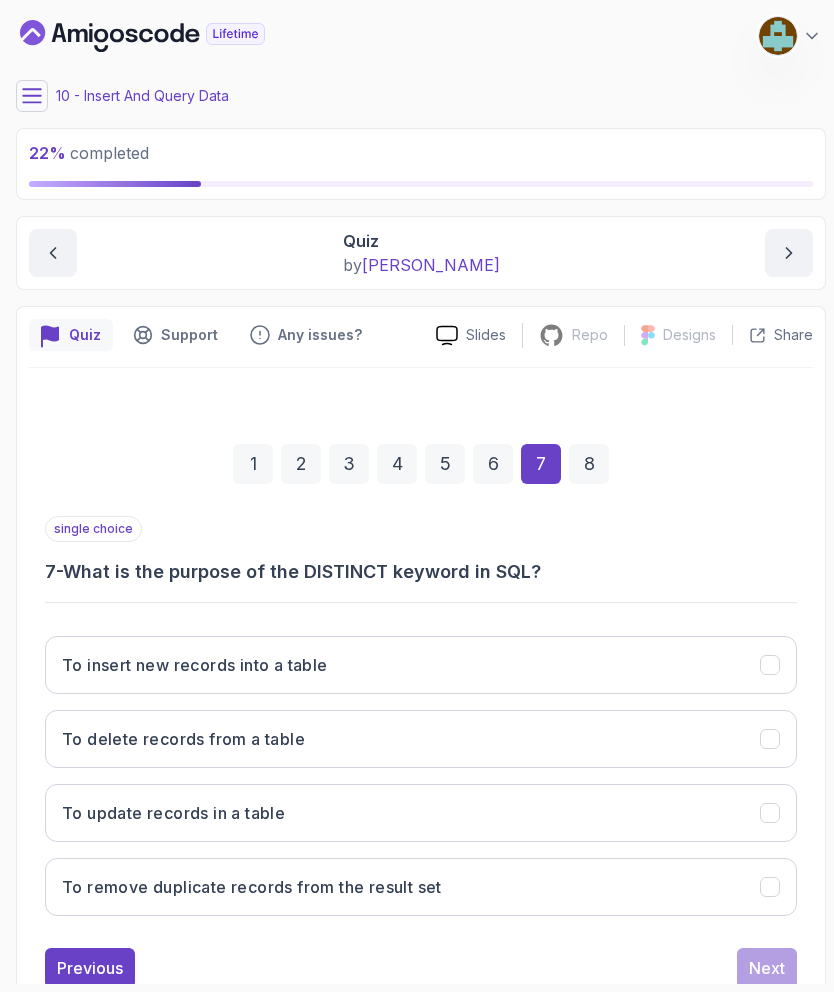 click on "To remove duplicate records from the result set" at bounding box center [252, 887] 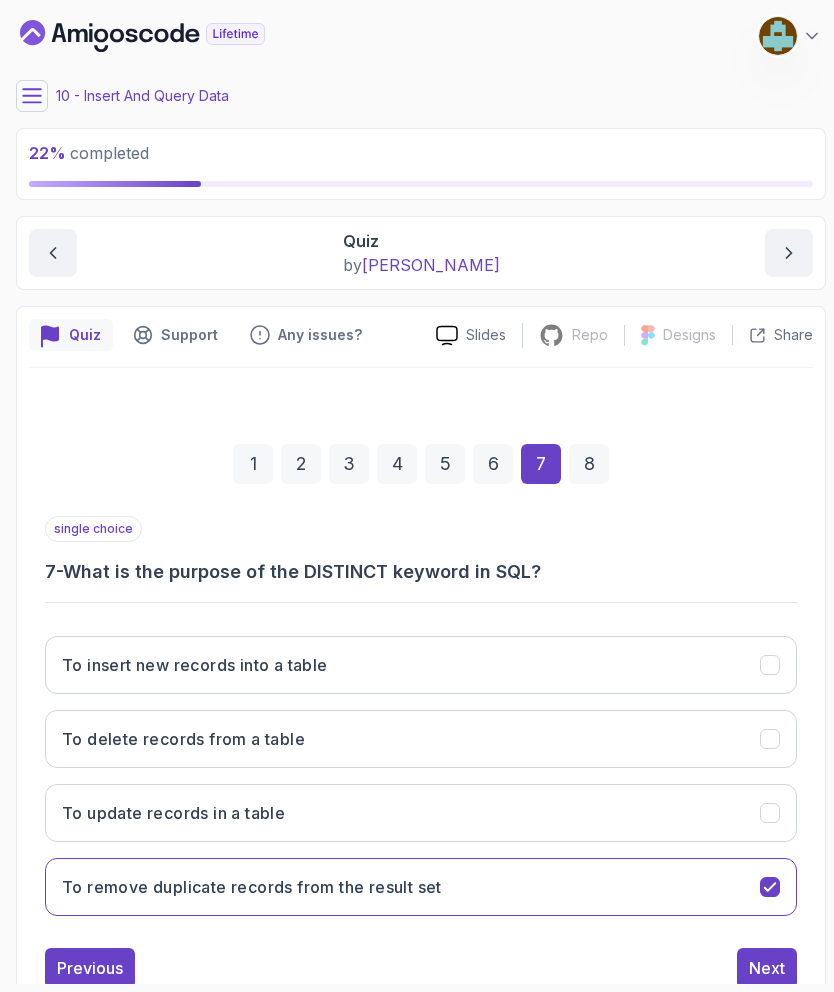 click on "Next" at bounding box center [767, 968] 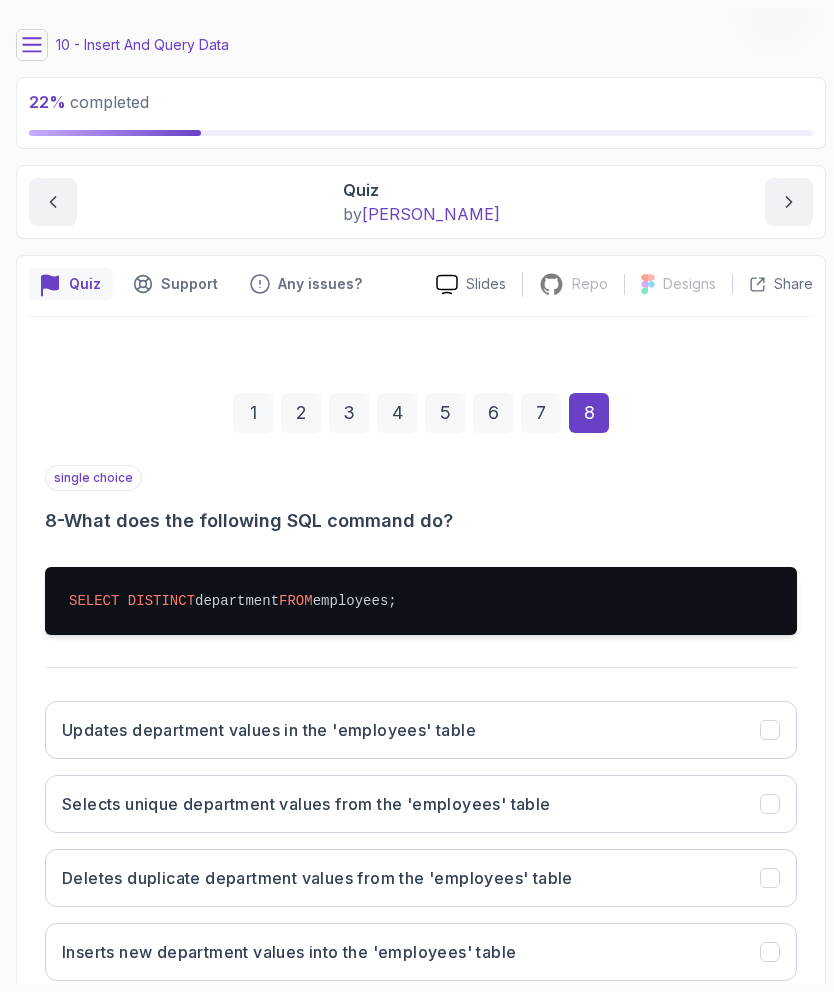 scroll, scrollTop: 69, scrollLeft: 0, axis: vertical 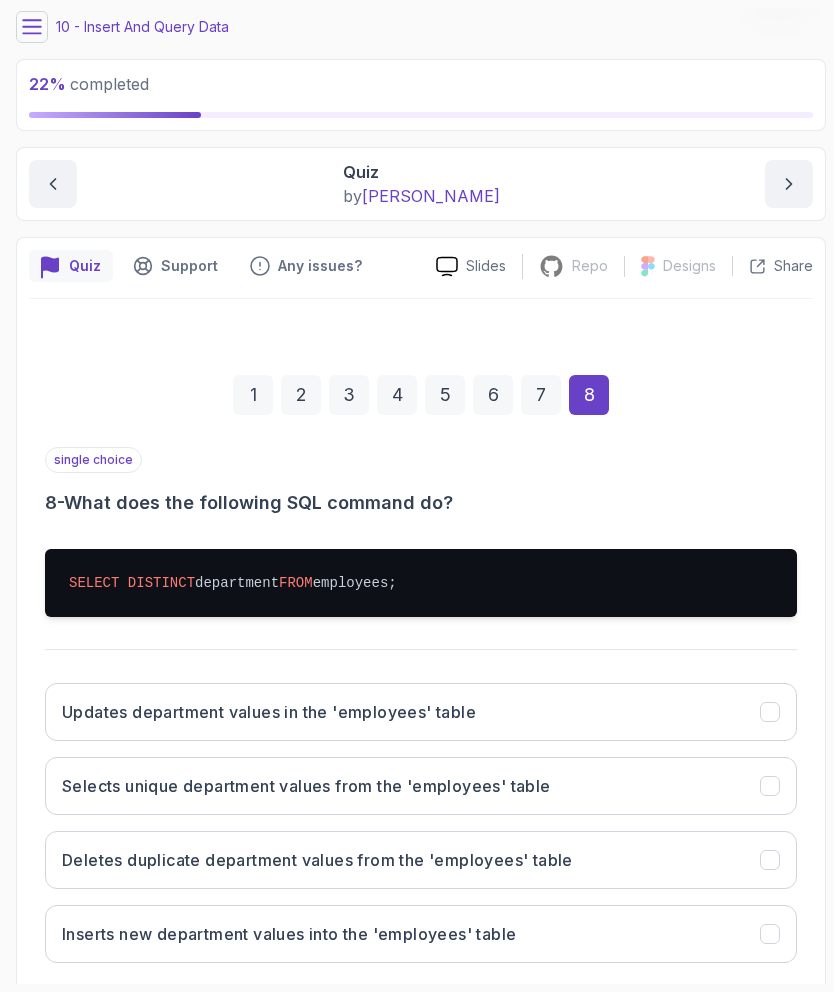 click on "Selects unique department values from the 'employees' table" at bounding box center [306, 786] 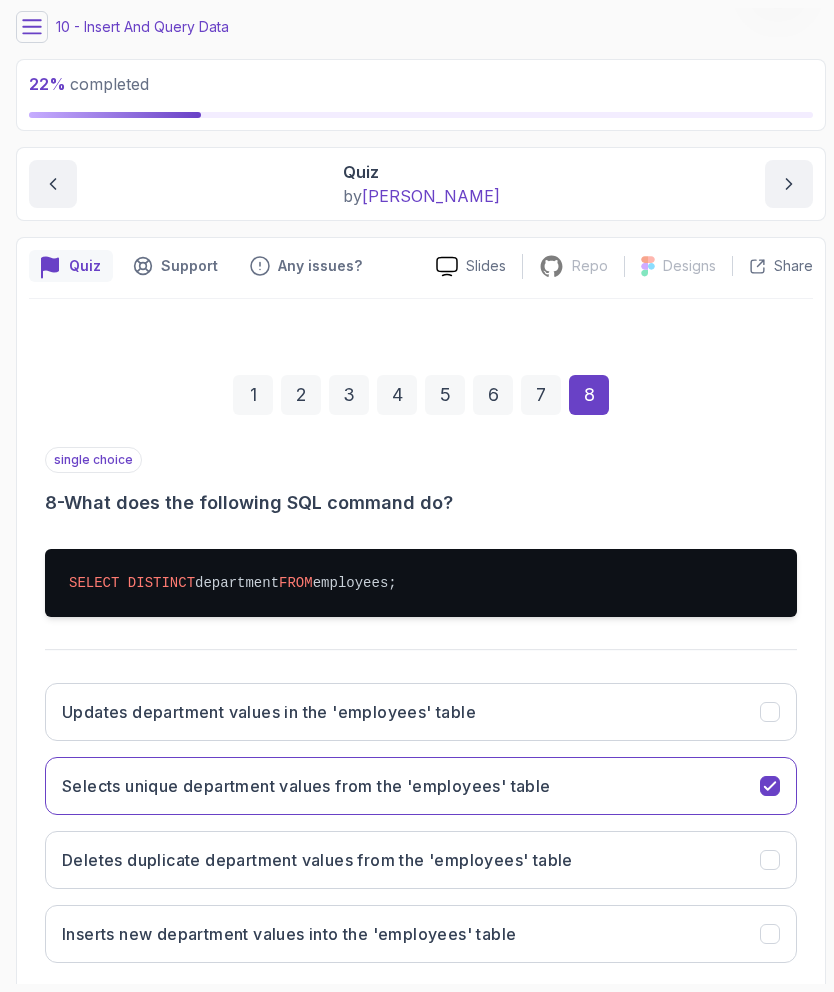 click on "Submit Quiz" at bounding box center (739, 1015) 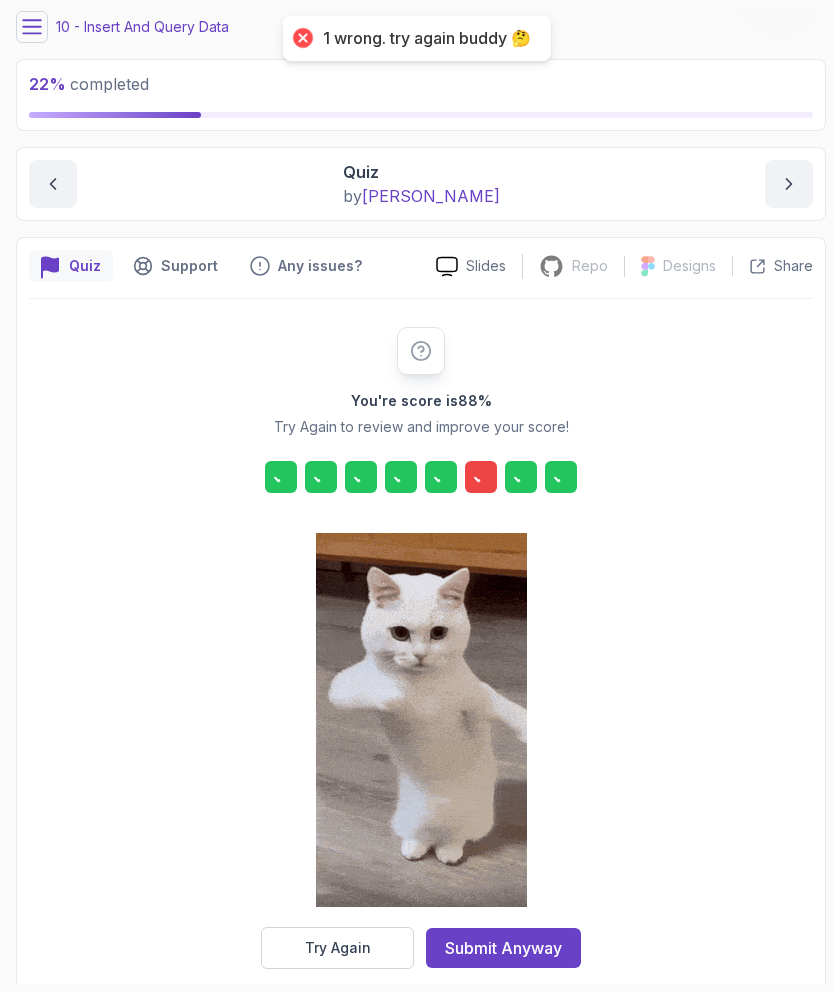 scroll, scrollTop: 15, scrollLeft: 0, axis: vertical 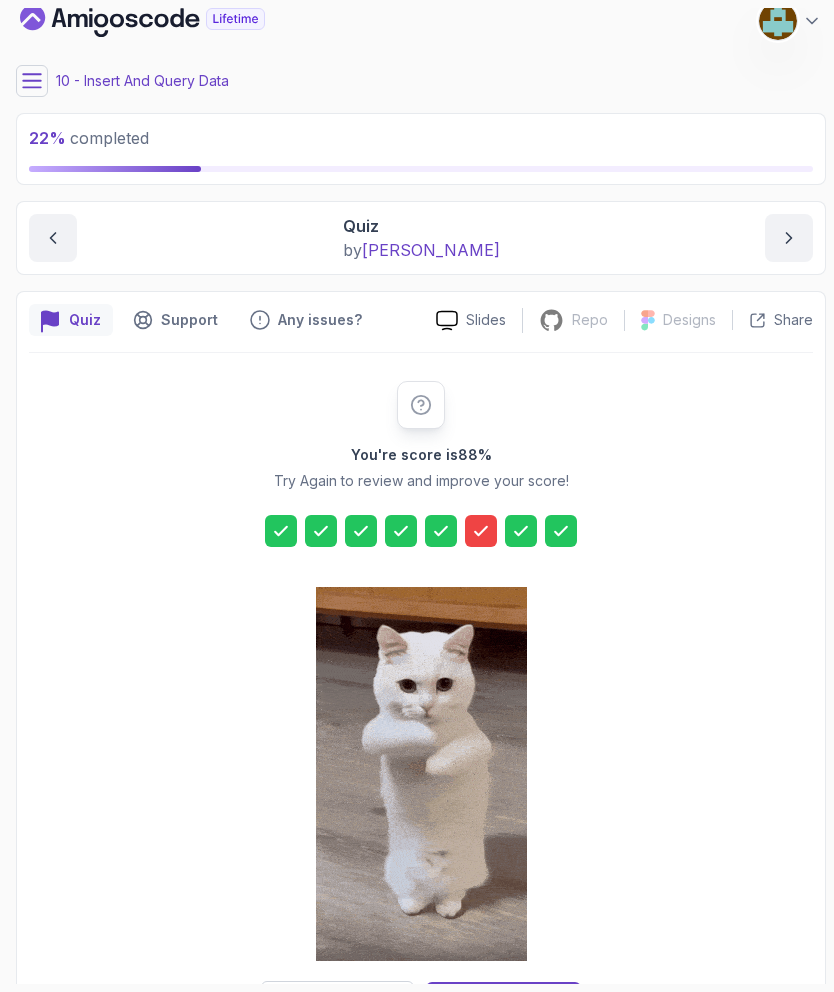 click on "You're score is  88 % Try Again to review and improve your score! Try Again Submit Anyway" at bounding box center [421, 702] 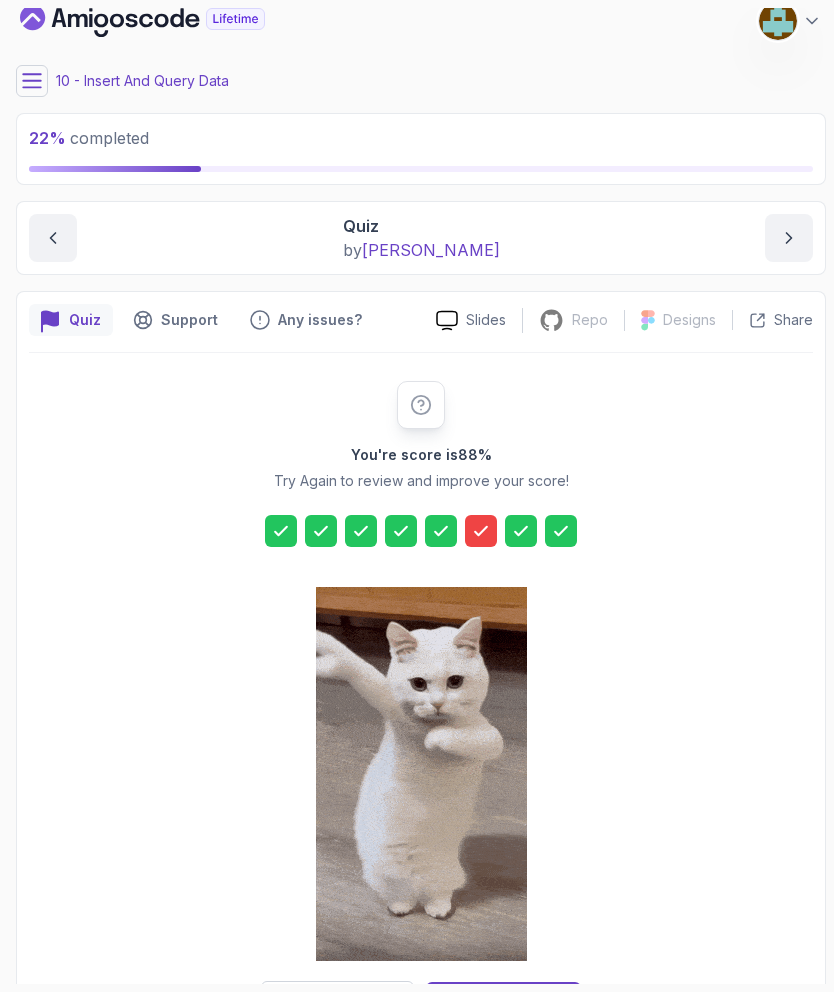 click on "Try Again" at bounding box center [337, 1002] 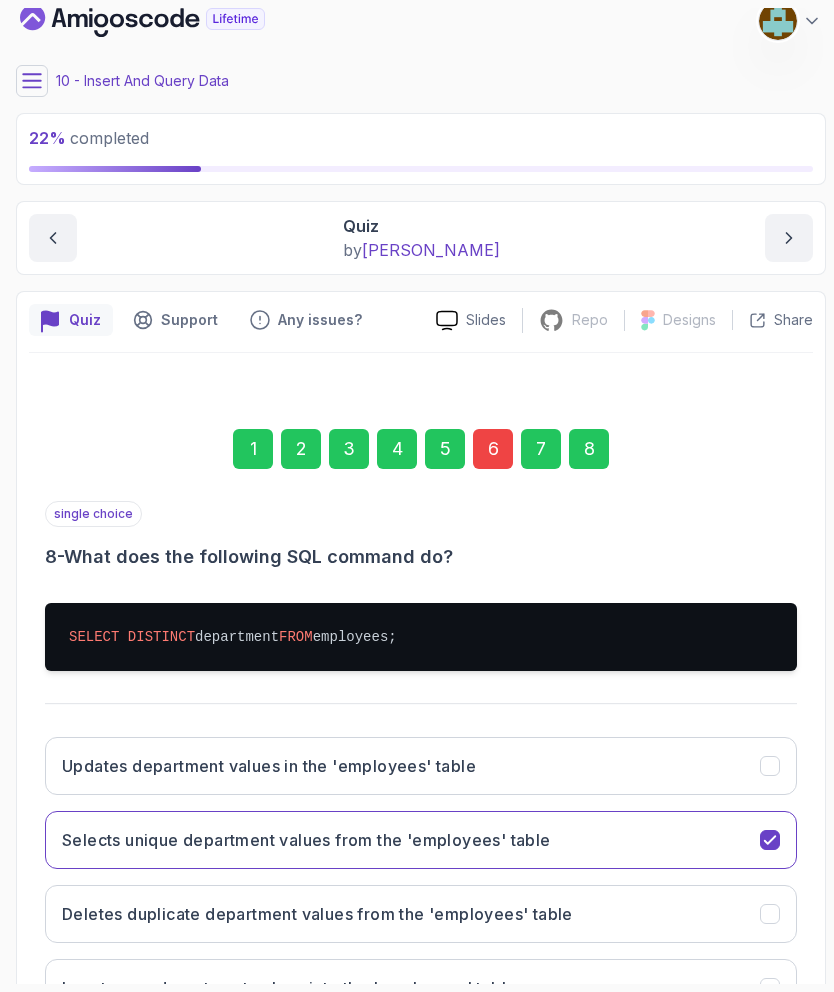 click on "6" at bounding box center [493, 449] 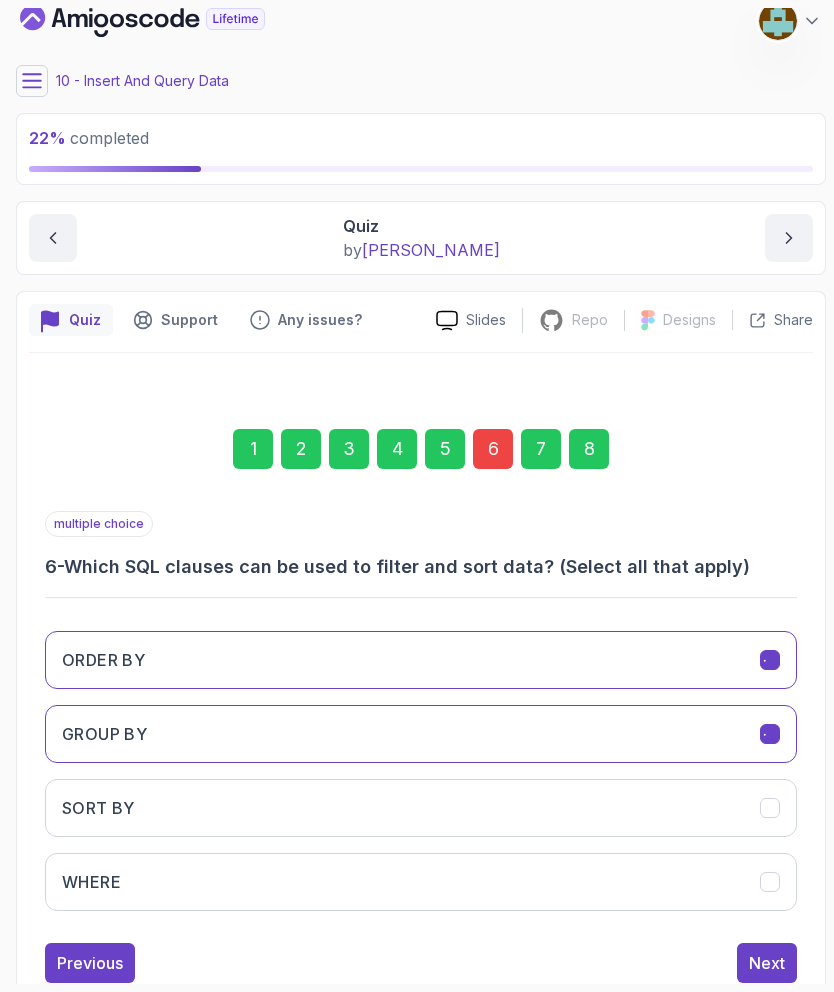 scroll, scrollTop: 0, scrollLeft: 0, axis: both 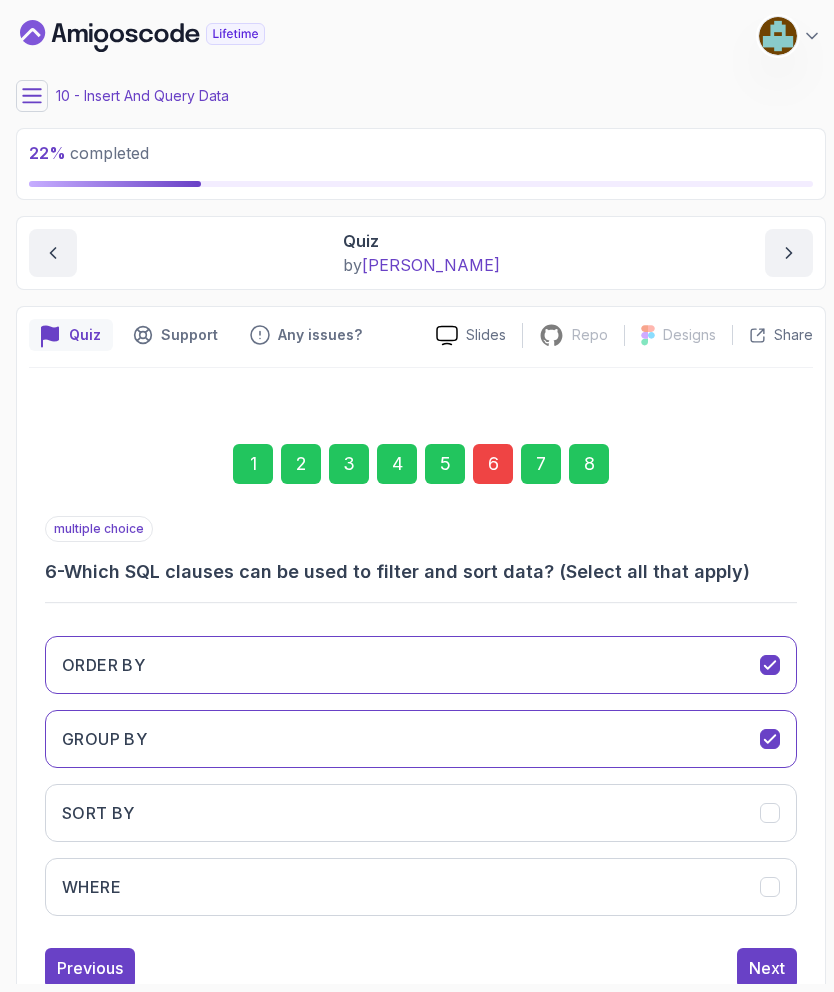 click at bounding box center [770, 813] 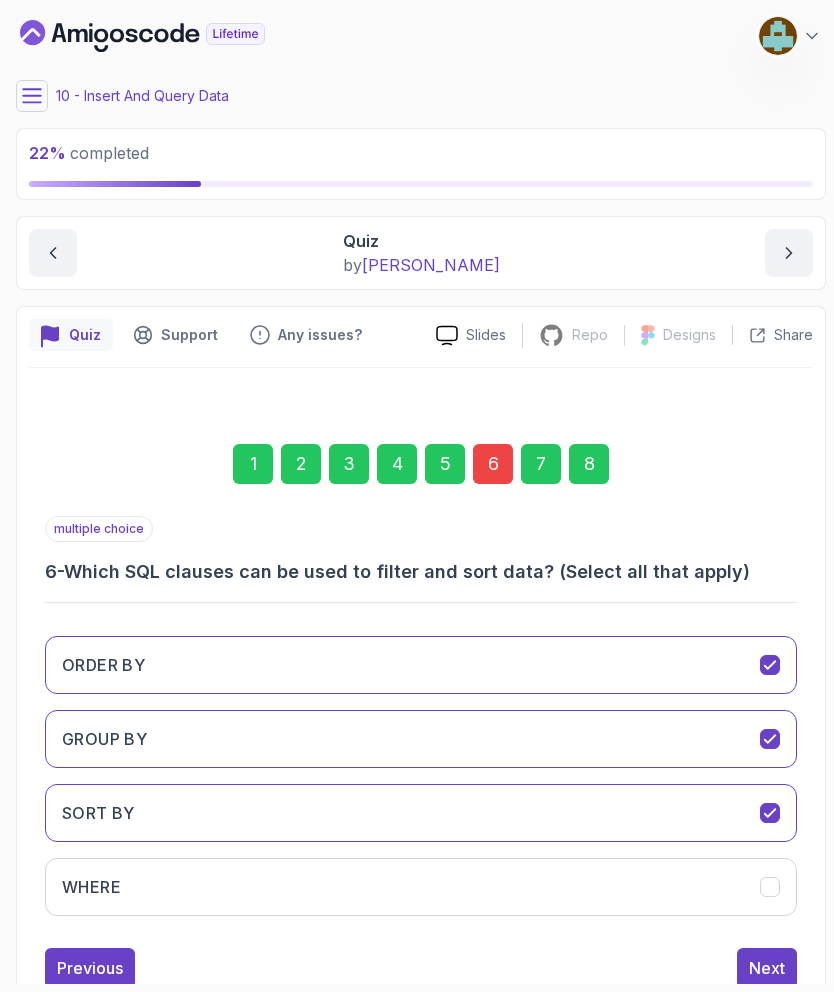 click on "Next" at bounding box center (767, 968) 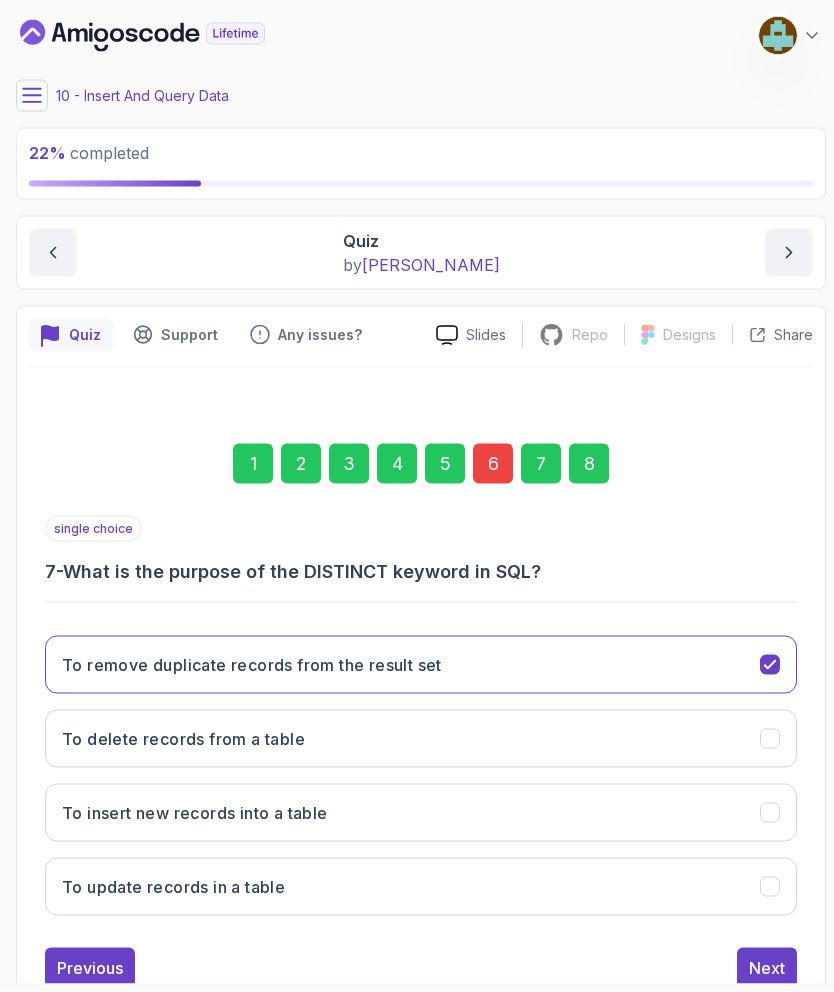 scroll, scrollTop: 0, scrollLeft: 0, axis: both 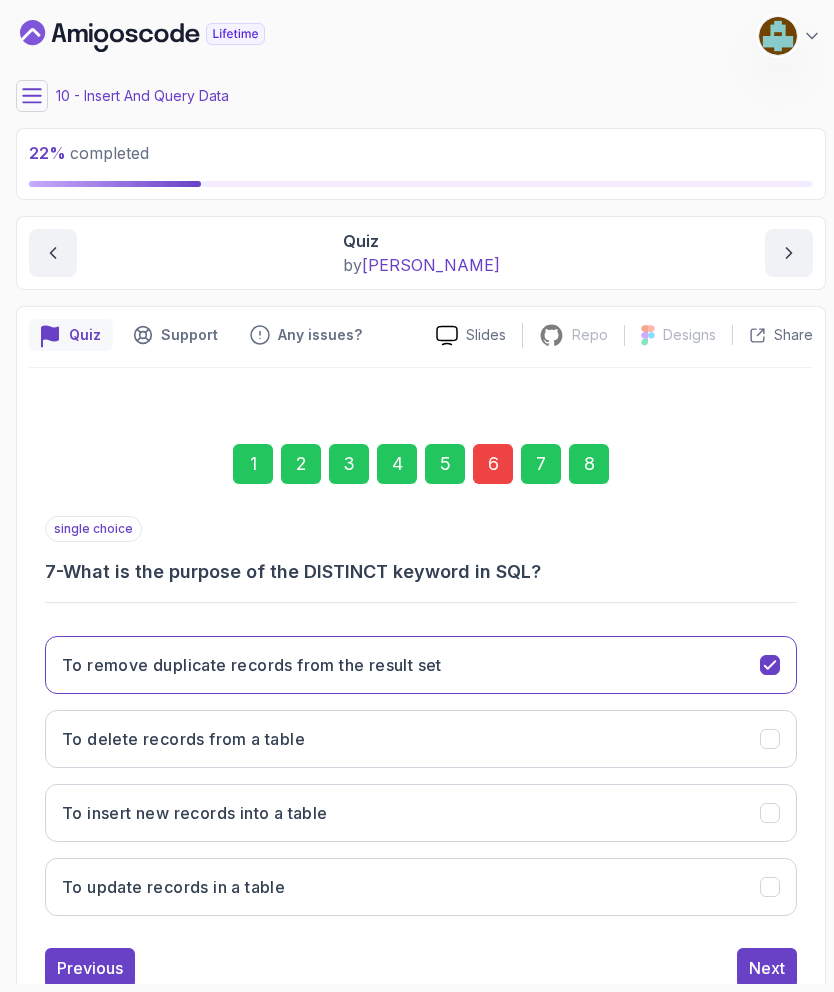 click on "Next" at bounding box center (767, 968) 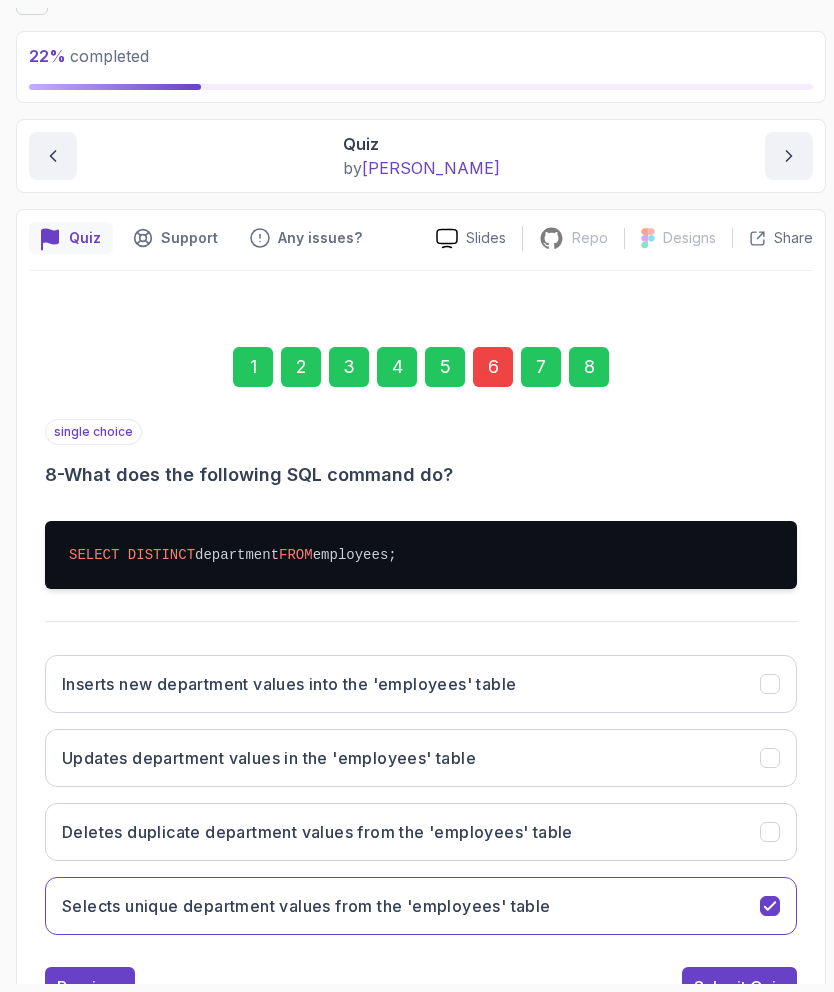 click on "Submit Quiz" at bounding box center (739, 987) 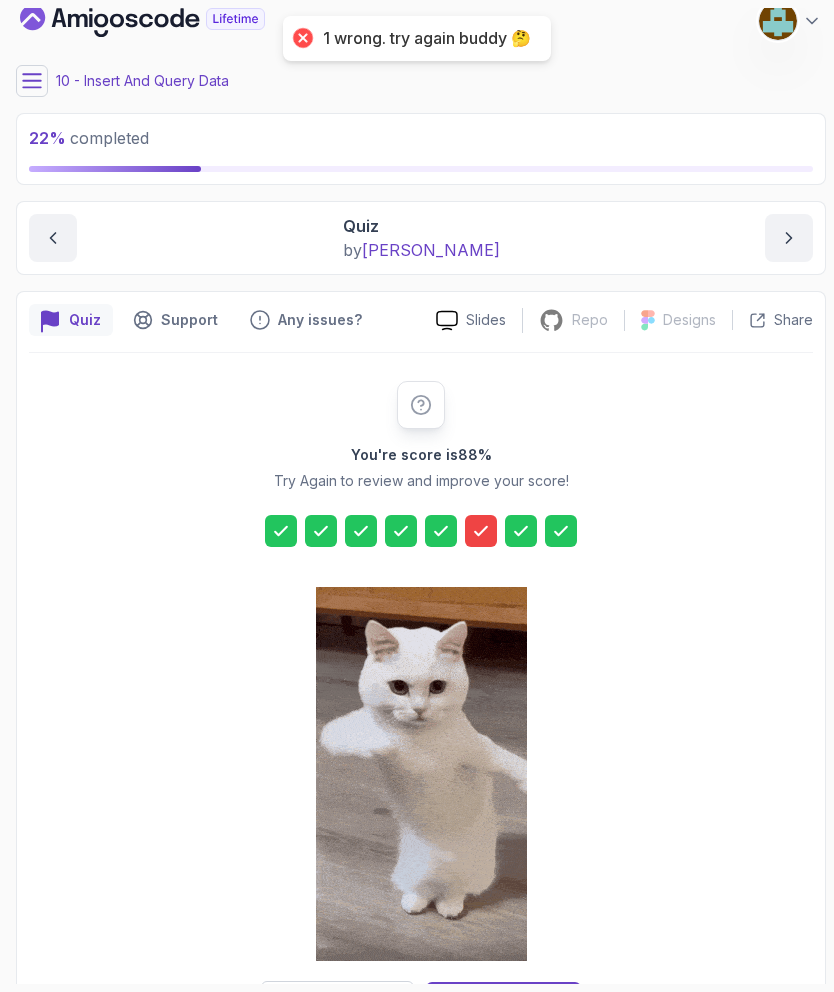 scroll, scrollTop: 80, scrollLeft: 0, axis: vertical 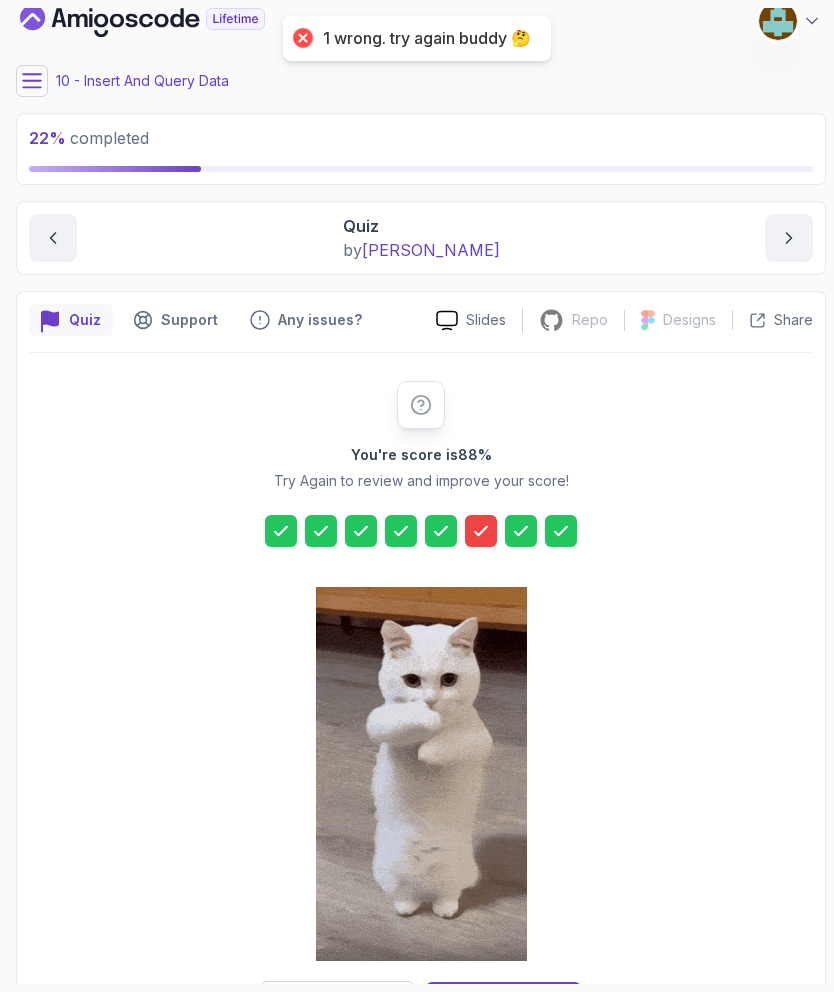 click at bounding box center (481, 531) 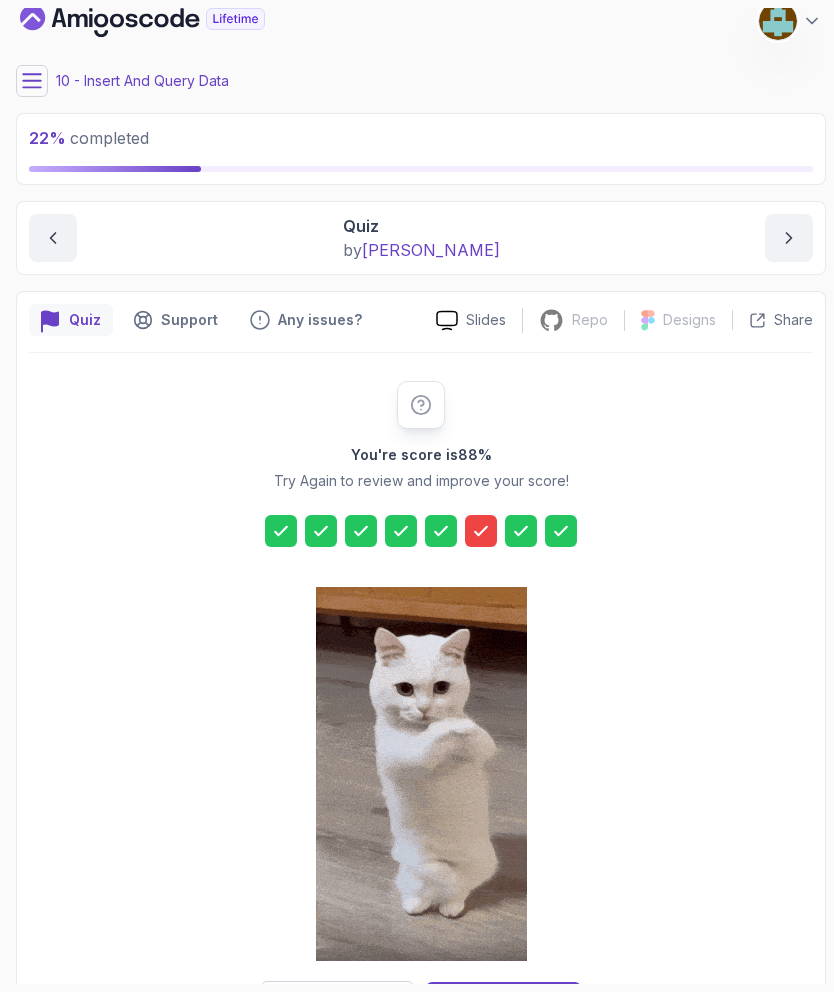 click at bounding box center [481, 531] 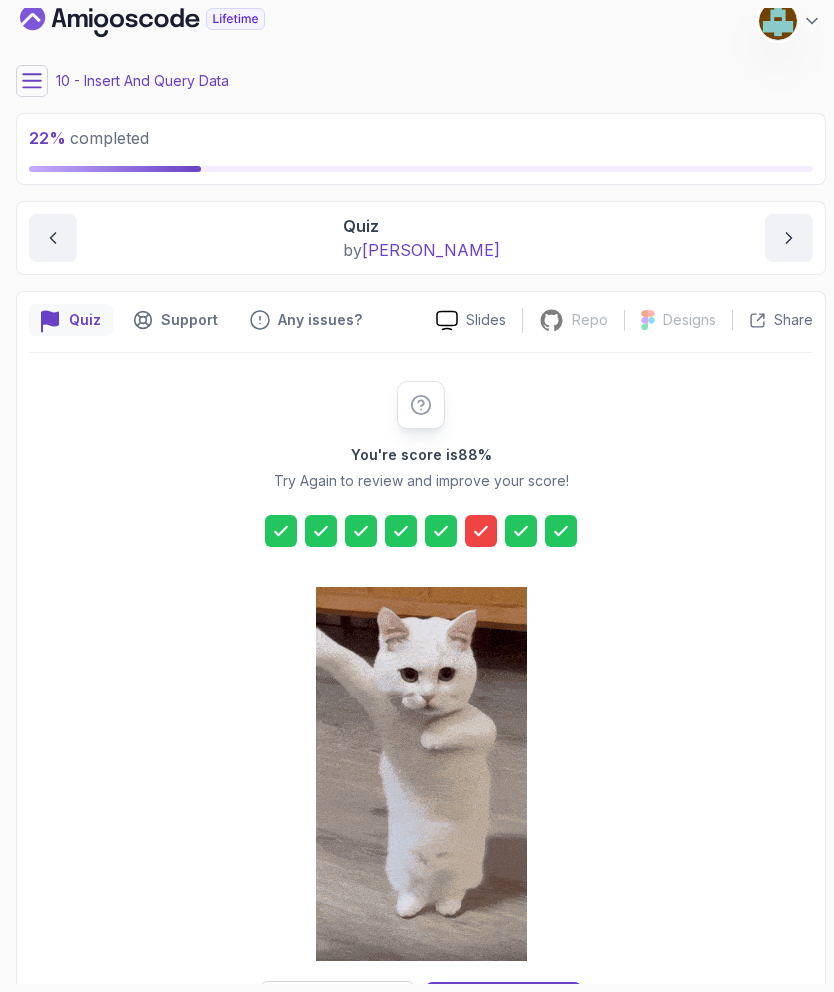 click on "Try Again" at bounding box center [338, 1002] 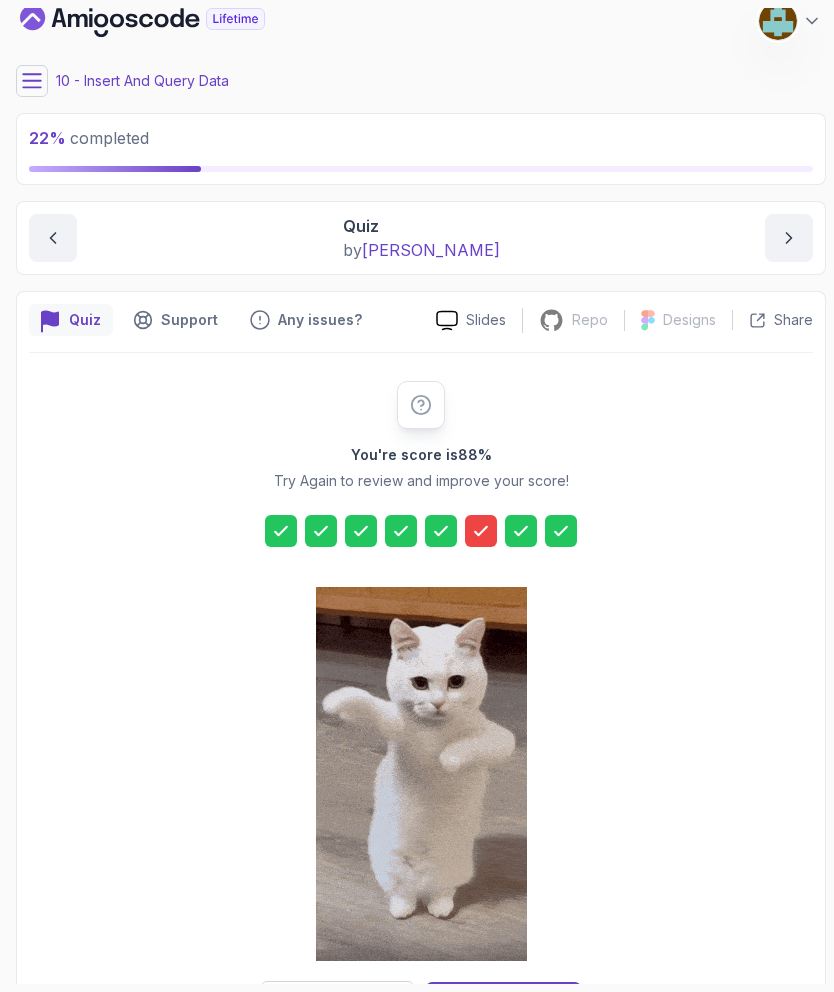 scroll, scrollTop: 0, scrollLeft: 0, axis: both 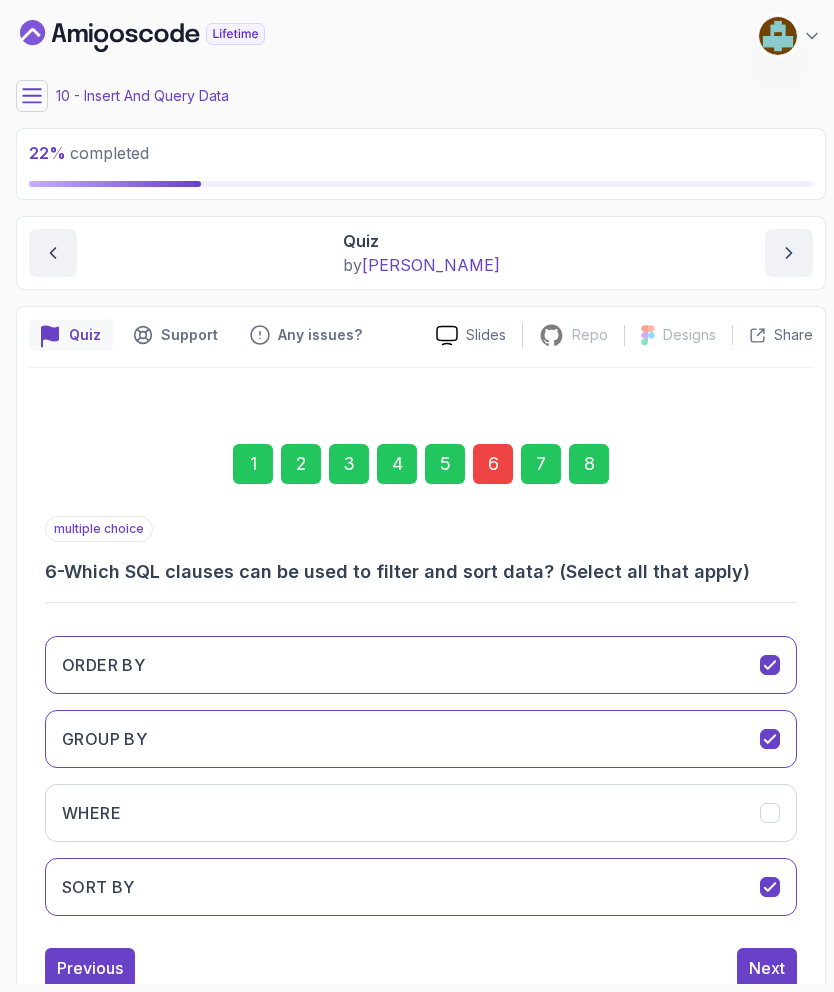 click on "6" at bounding box center [493, 464] 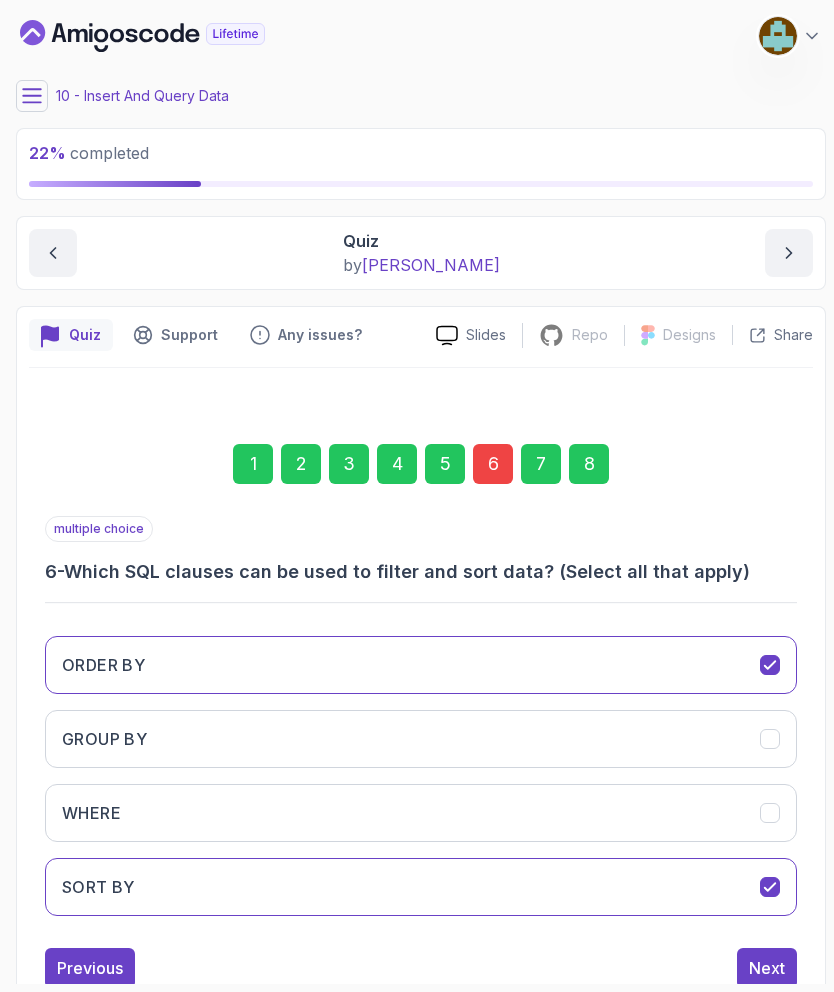 click on "SORT BY" at bounding box center (421, 887) 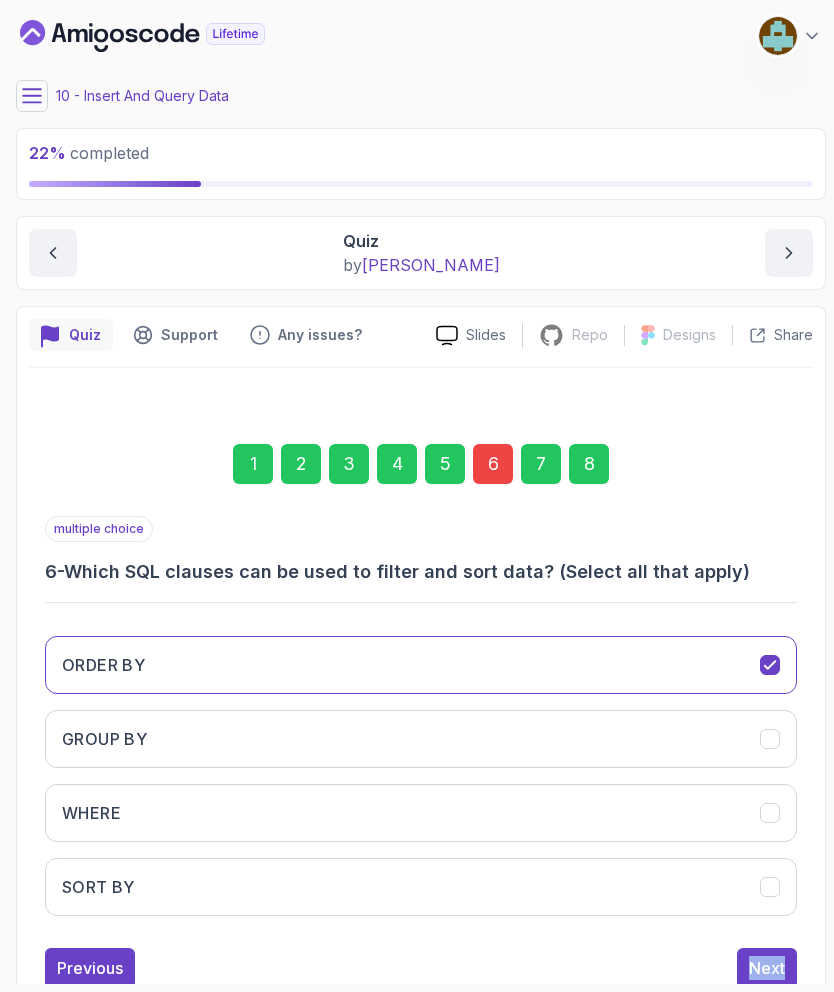 click on "1 2 3 4 5 6 7 8 multiple choice 6  -  Which SQL clauses can be used to filter and sort data? (Select all that apply) ORDER BY GROUP BY WHERE SORT BY Previous Next" at bounding box center [421, 700] 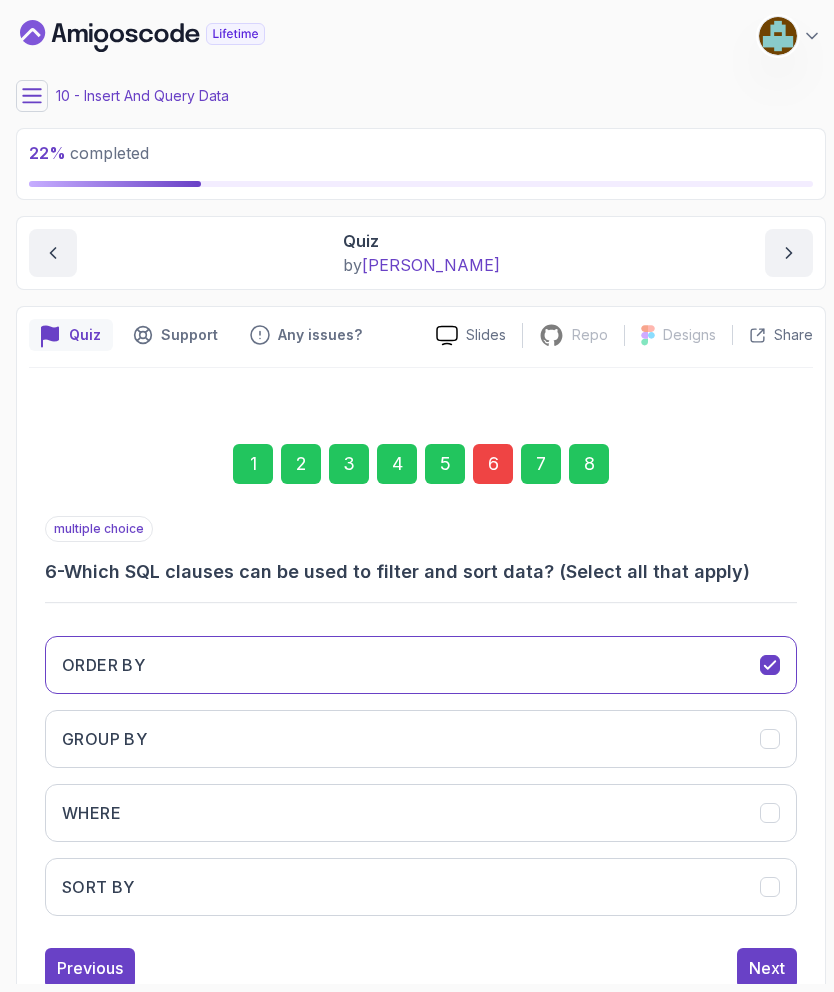 click on "Next" at bounding box center [767, 968] 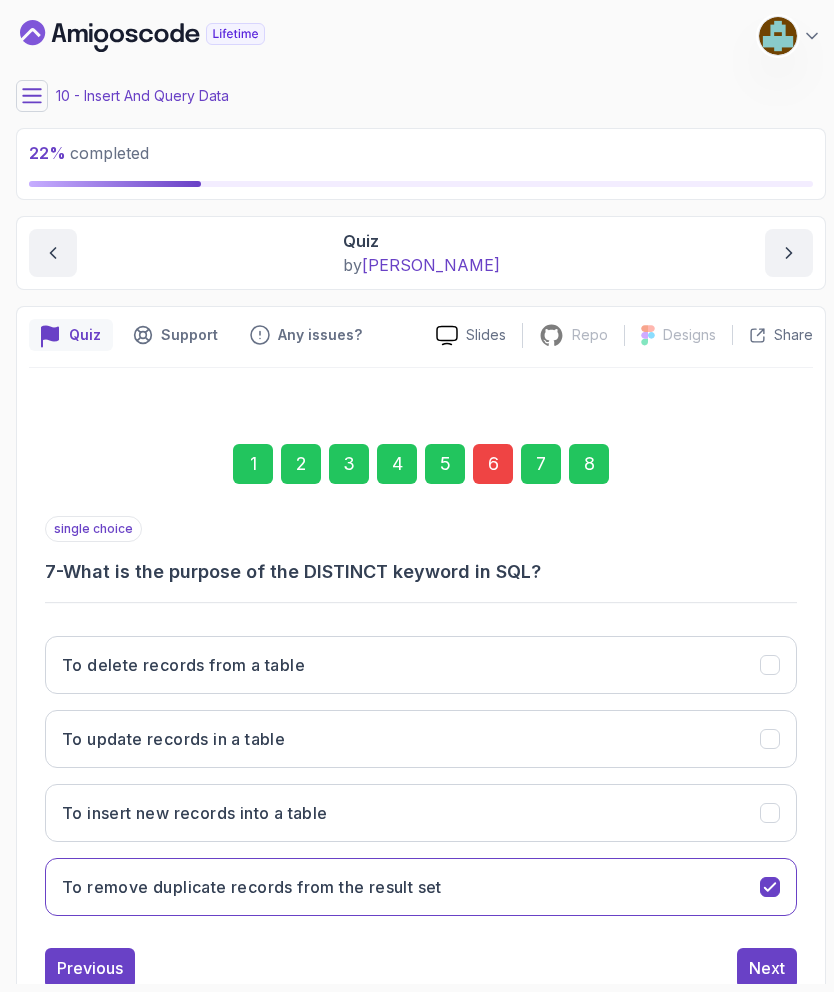 click on "Next" at bounding box center [767, 968] 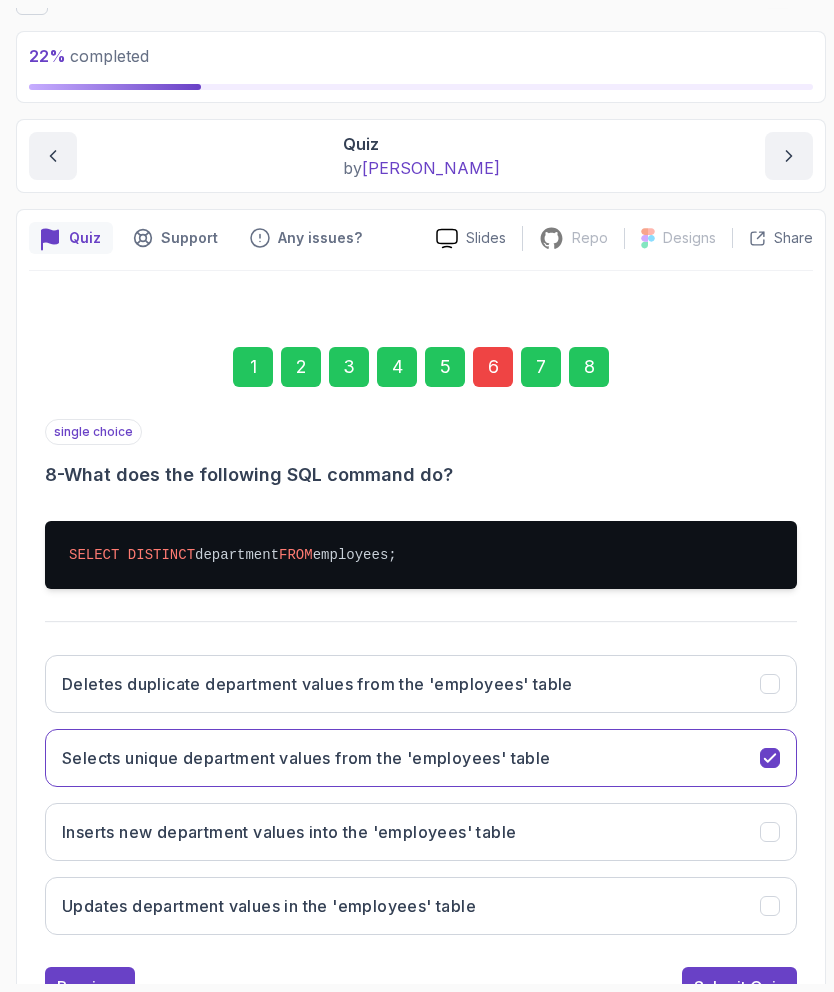 click on "Submit Quiz" at bounding box center (739, 987) 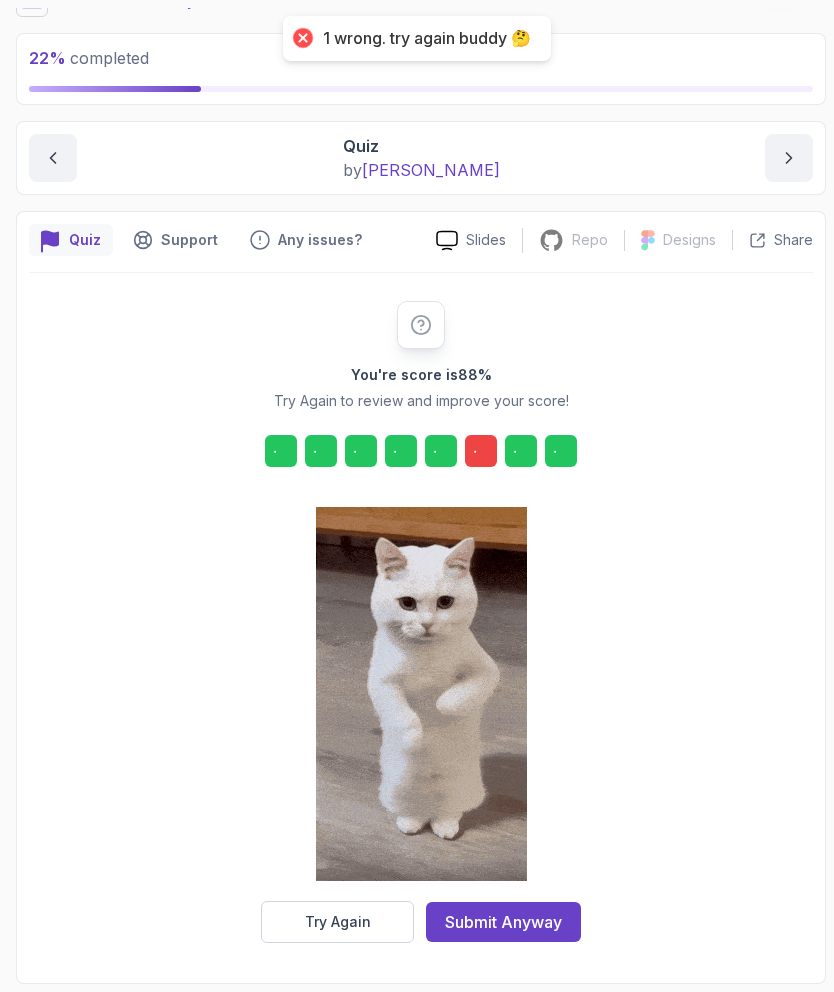 scroll, scrollTop: 15, scrollLeft: 0, axis: vertical 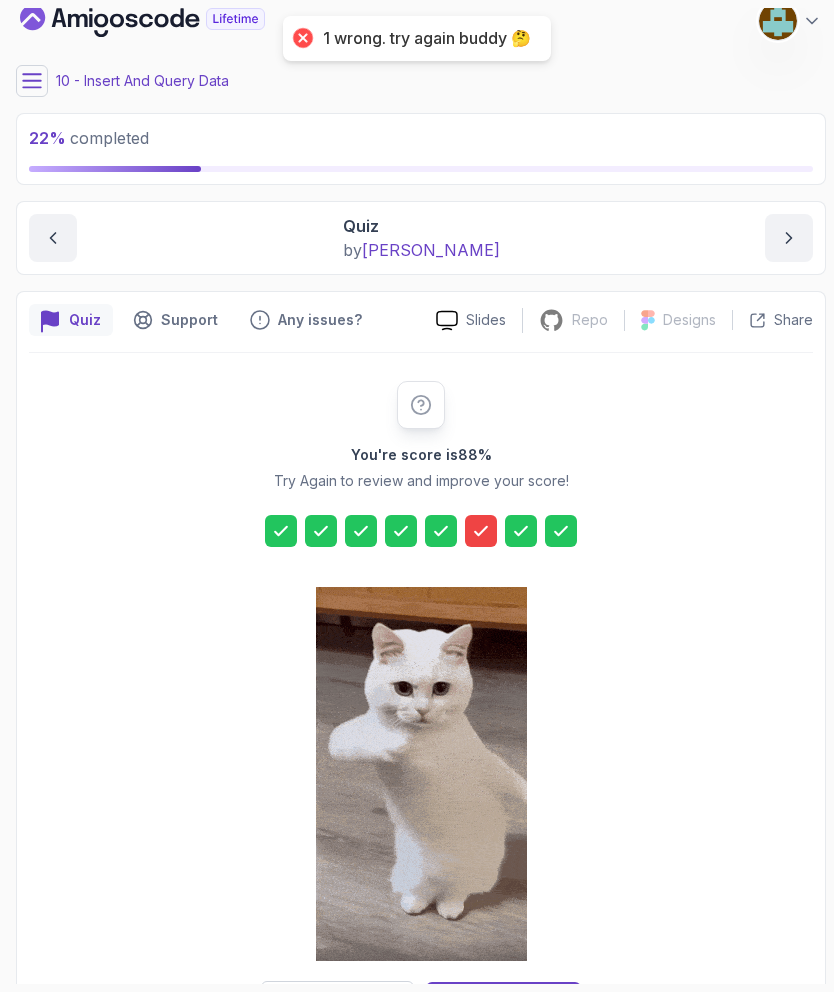 click on "Try Again" at bounding box center (337, 1002) 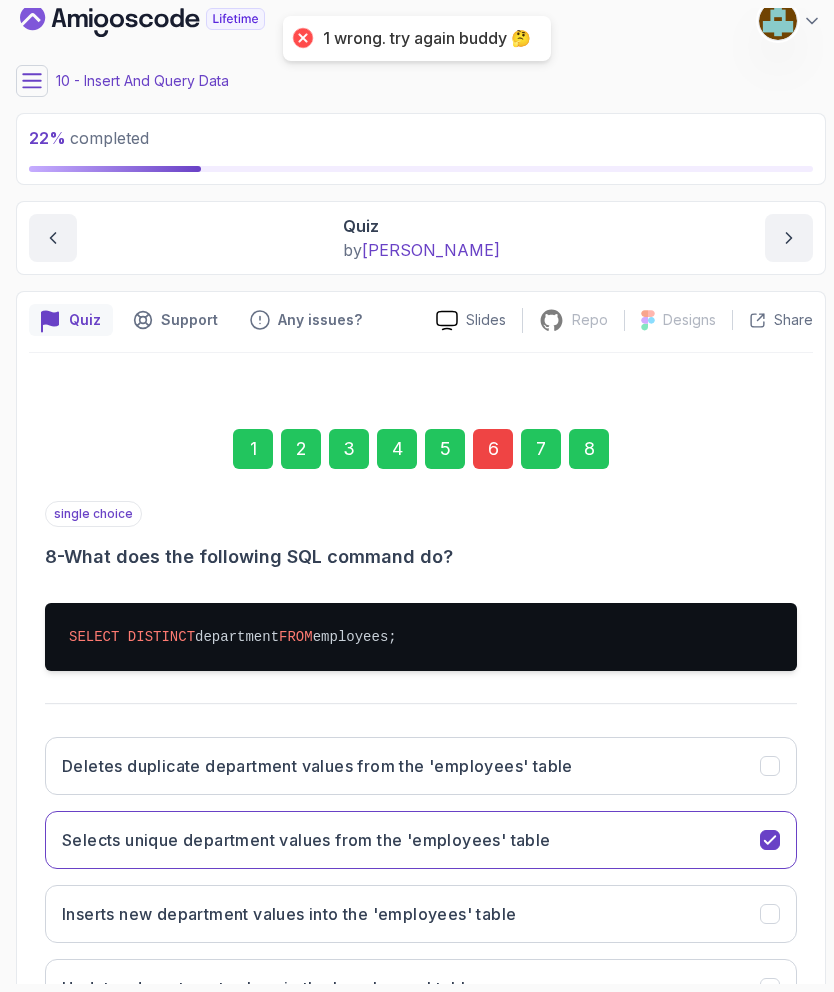 click on "6" at bounding box center [493, 449] 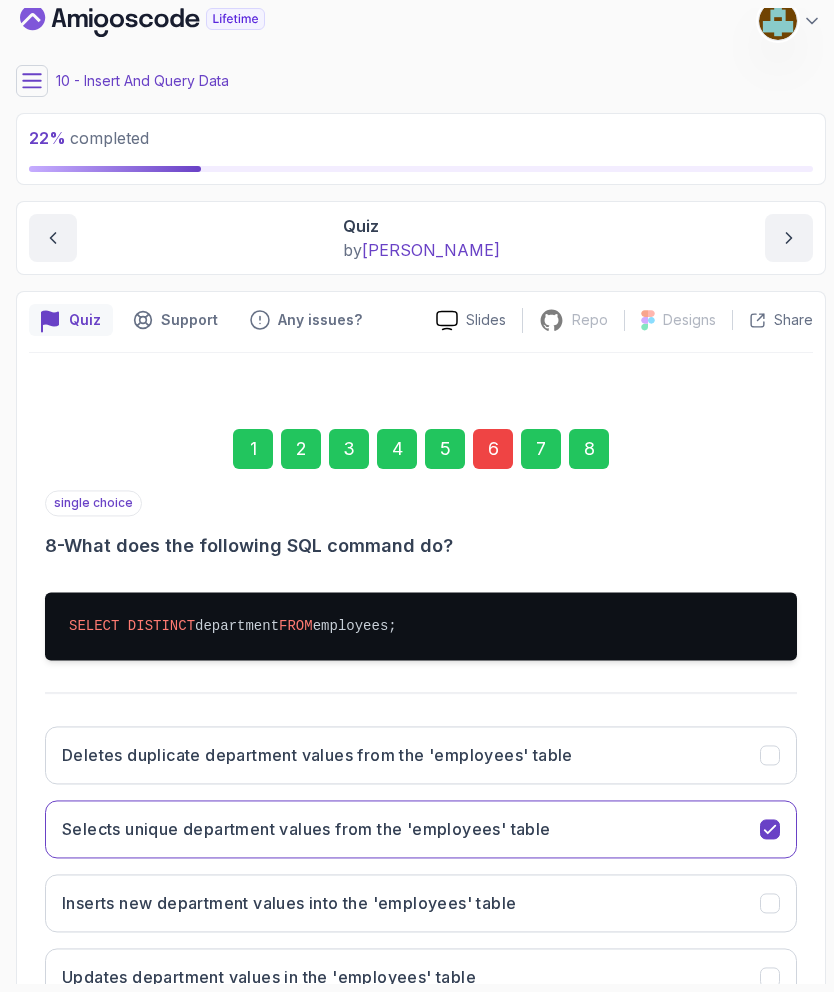 scroll, scrollTop: 0, scrollLeft: 0, axis: both 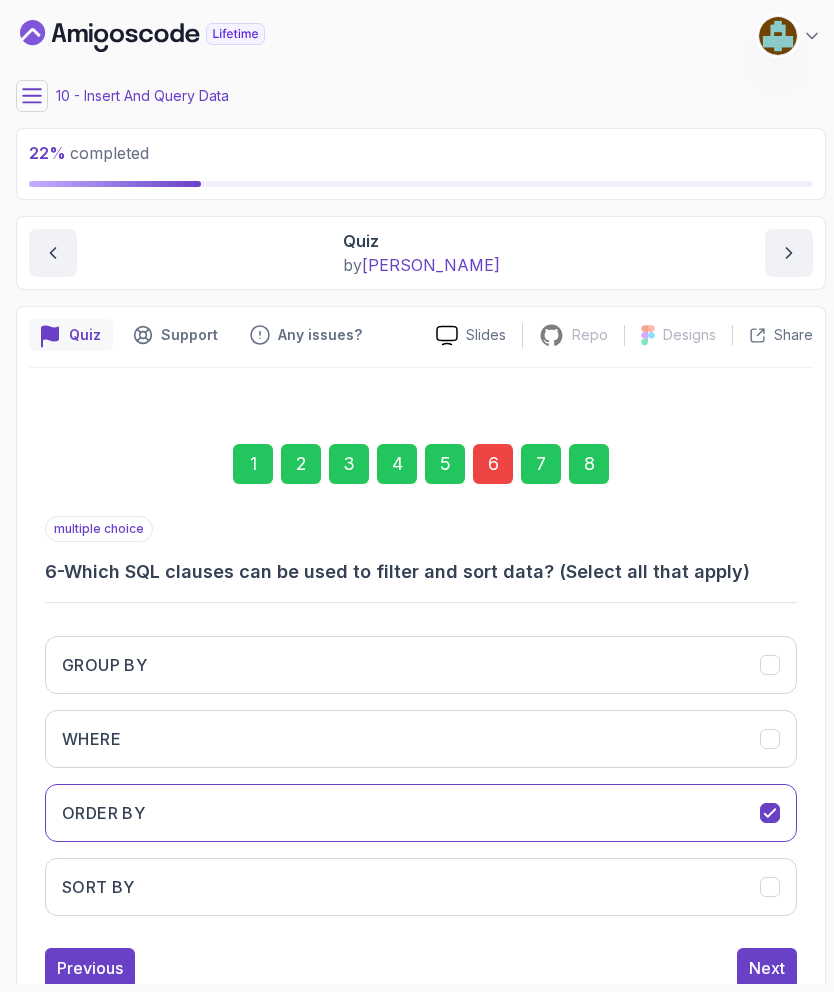click on "SORT BY" at bounding box center [421, 887] 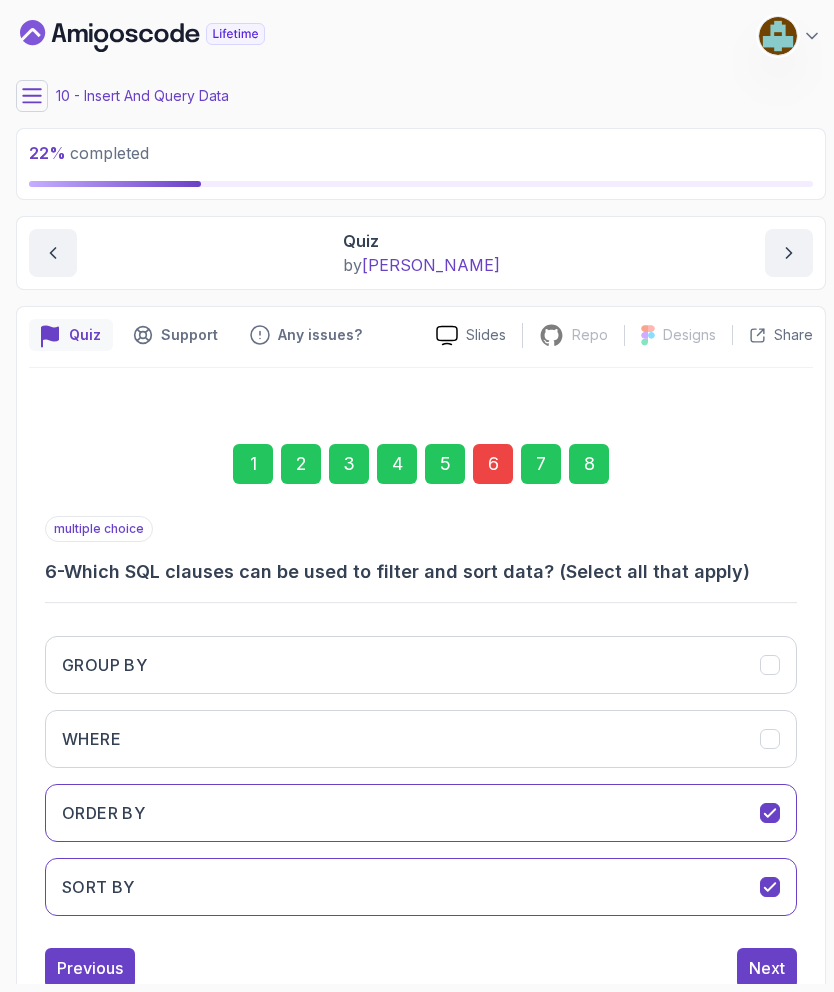 click on "Next" at bounding box center [767, 968] 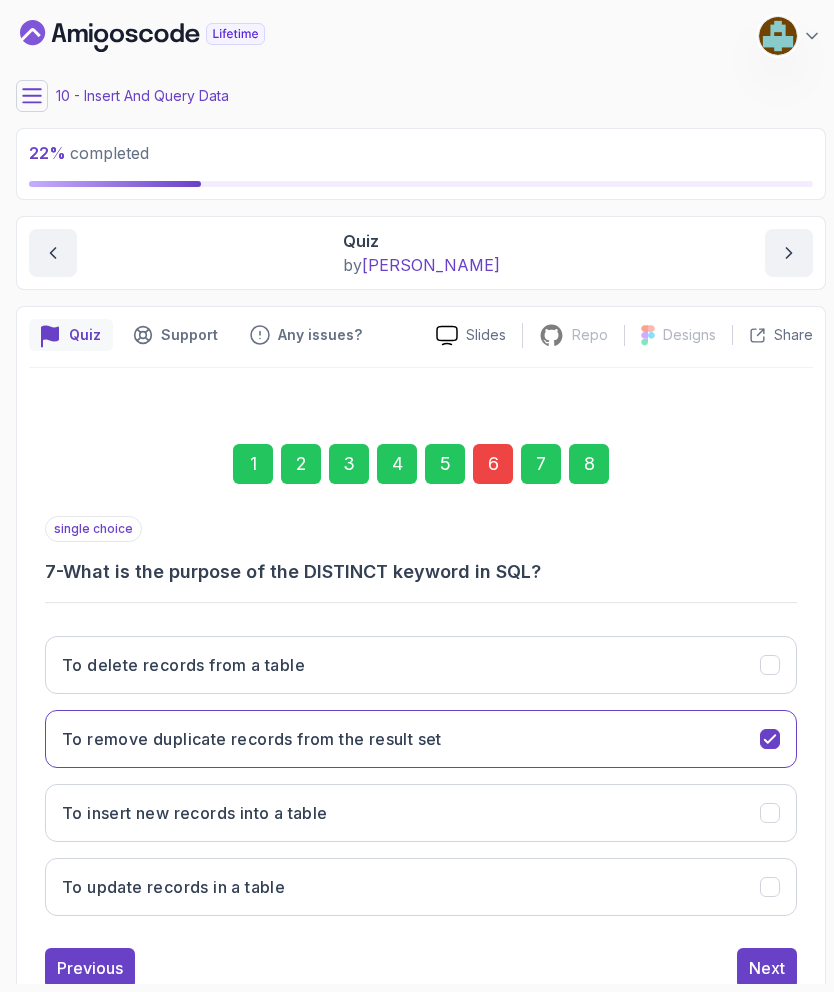 click on "Next" at bounding box center (767, 968) 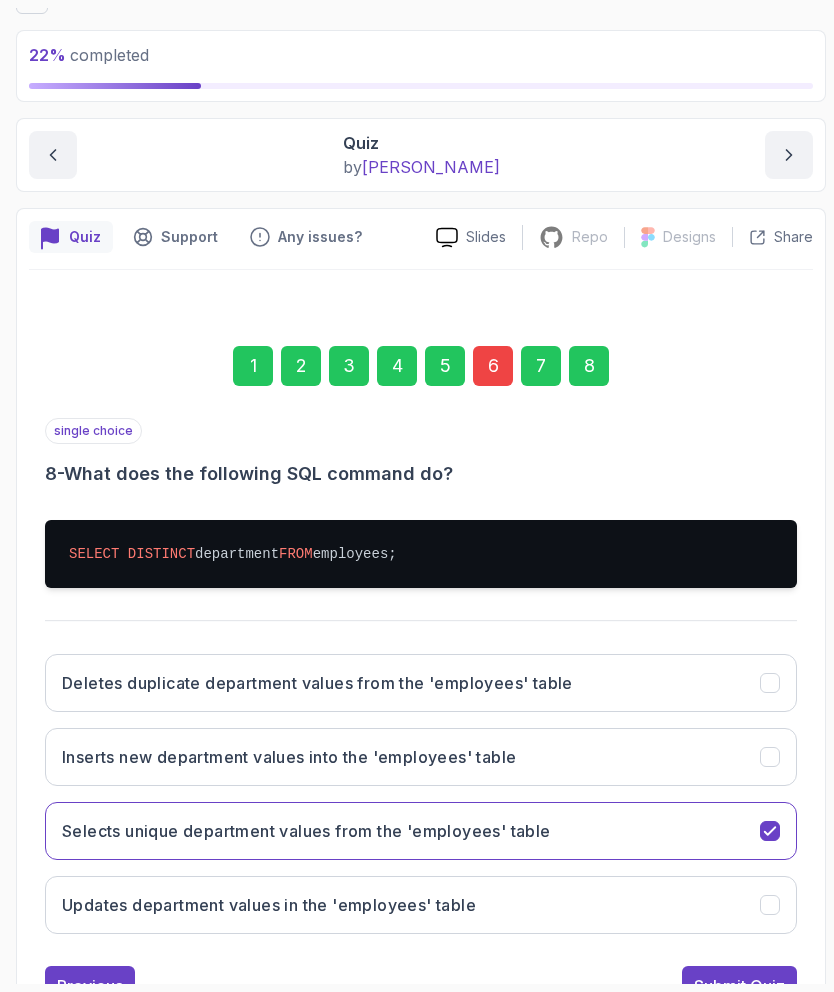 scroll, scrollTop: 15, scrollLeft: 0, axis: vertical 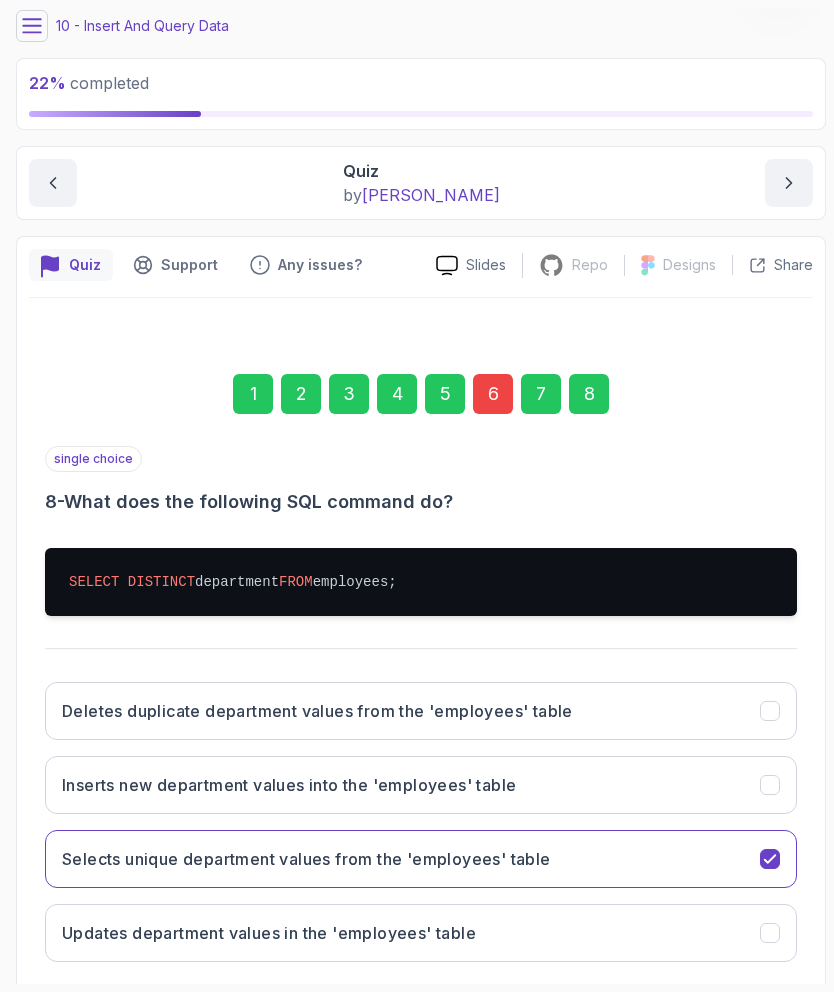 click on "Submit Quiz" at bounding box center [739, 1014] 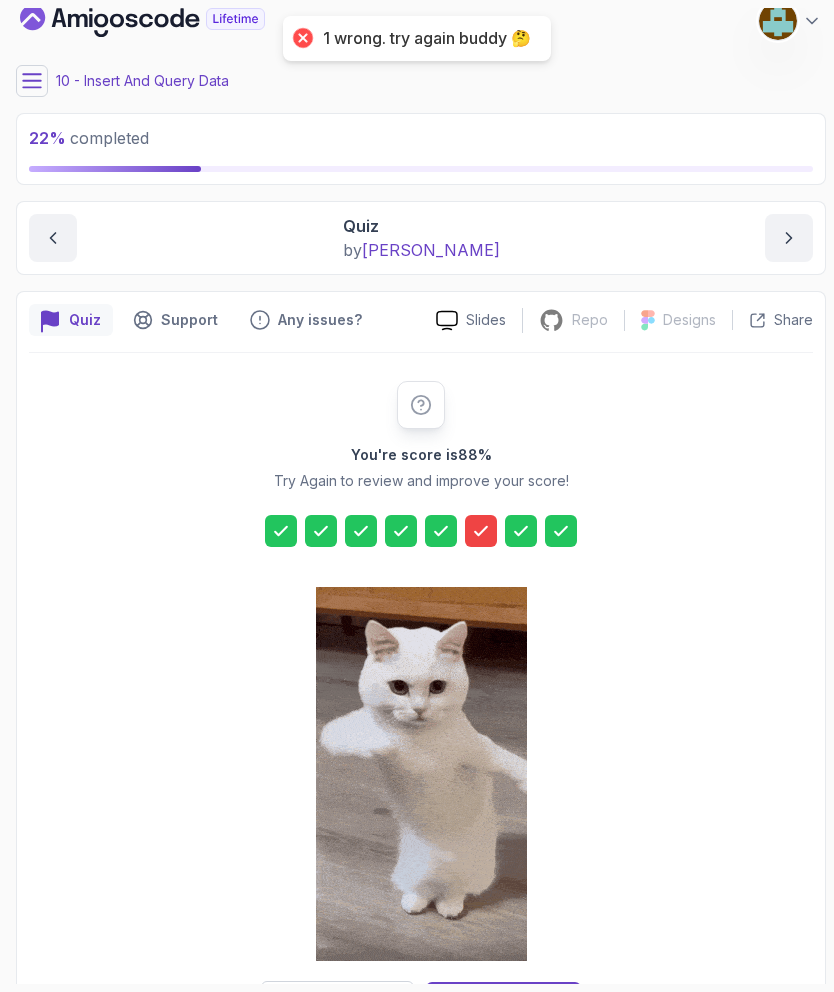 click on "Try Again" at bounding box center (338, 1002) 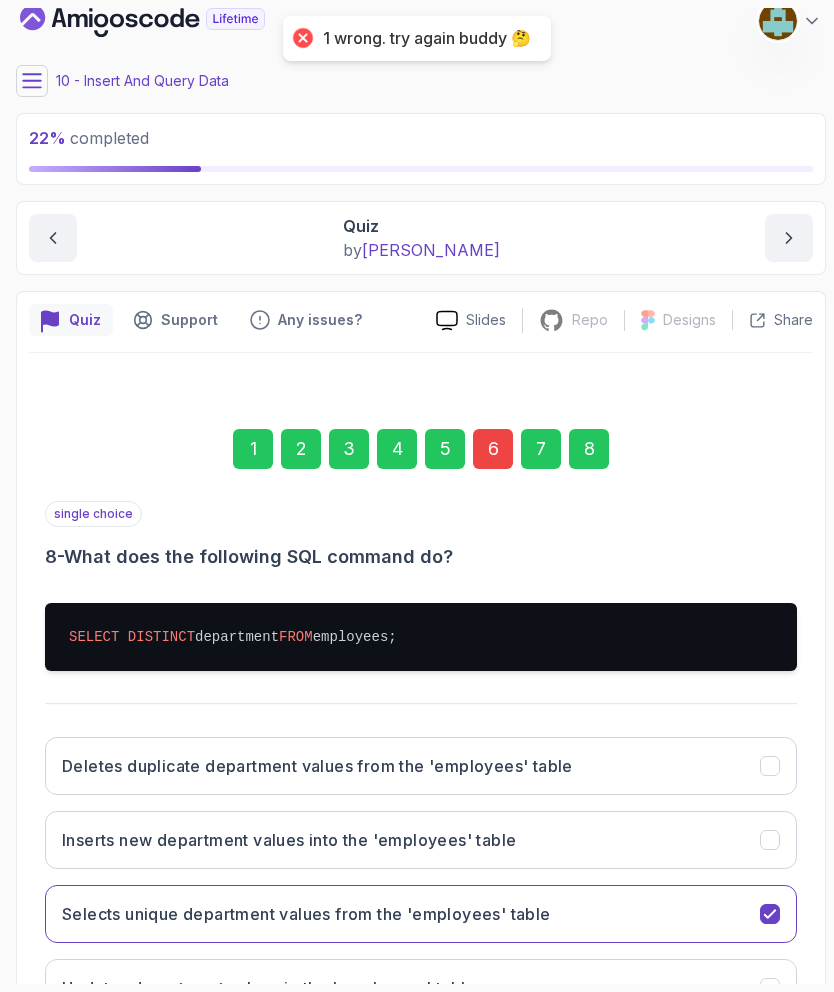click on "6" at bounding box center (493, 449) 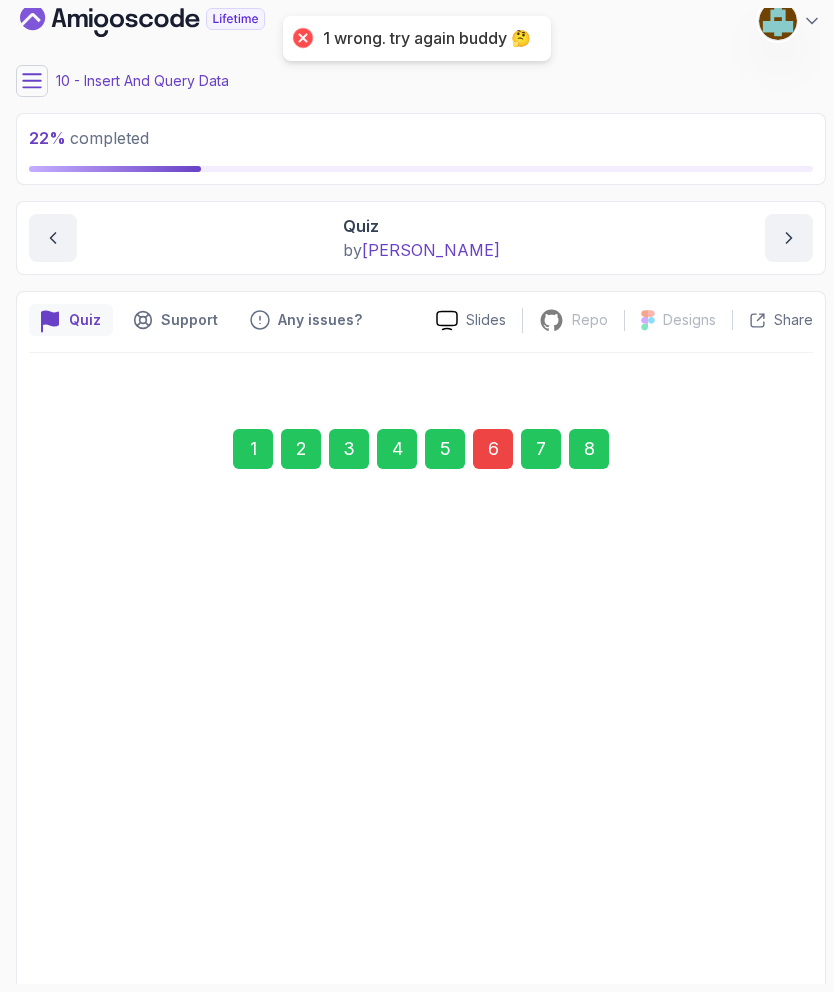 scroll, scrollTop: 0, scrollLeft: 0, axis: both 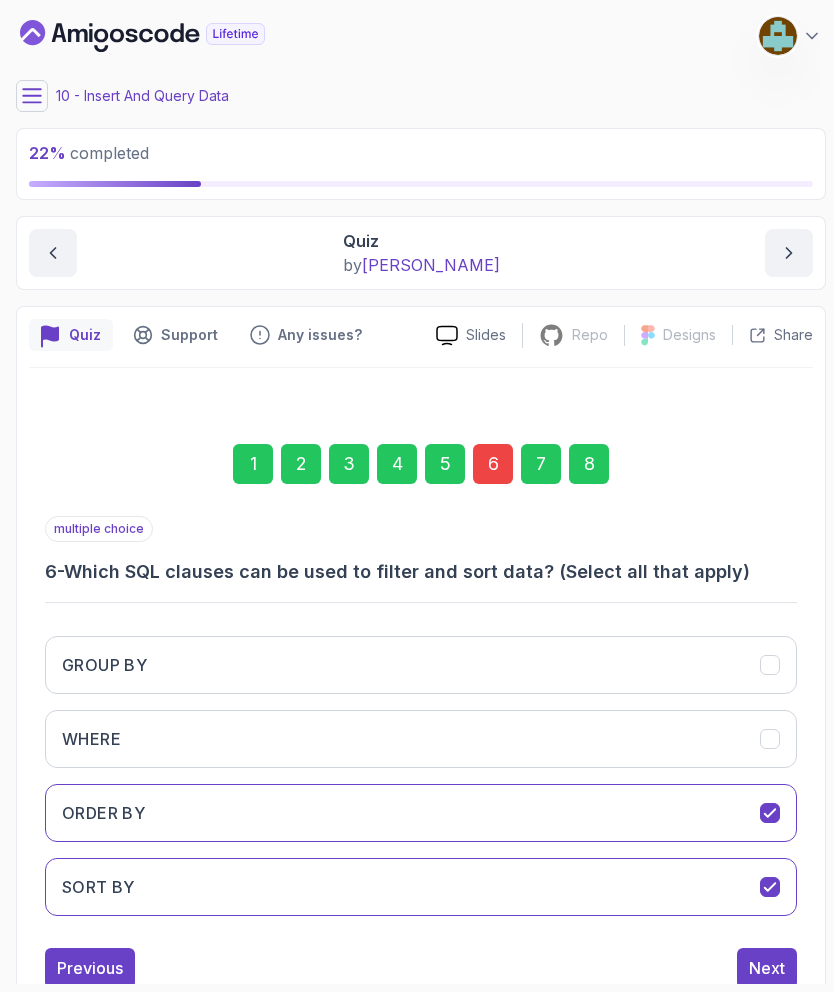 click at bounding box center [770, 887] 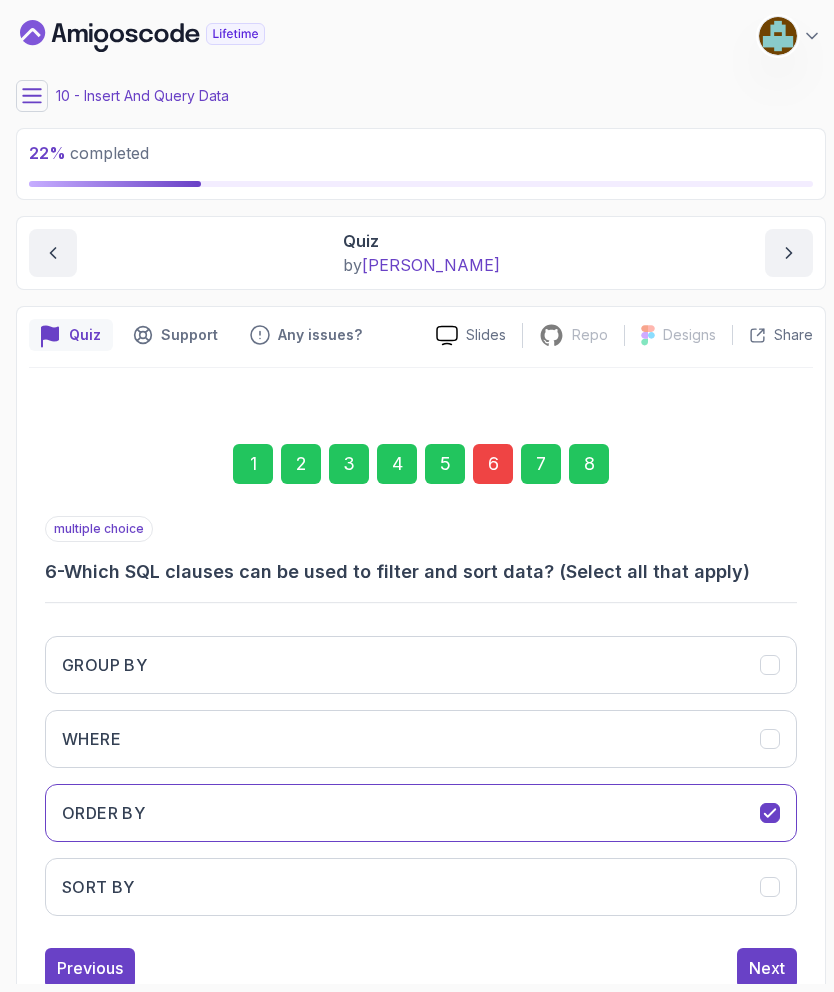 click at bounding box center (770, 887) 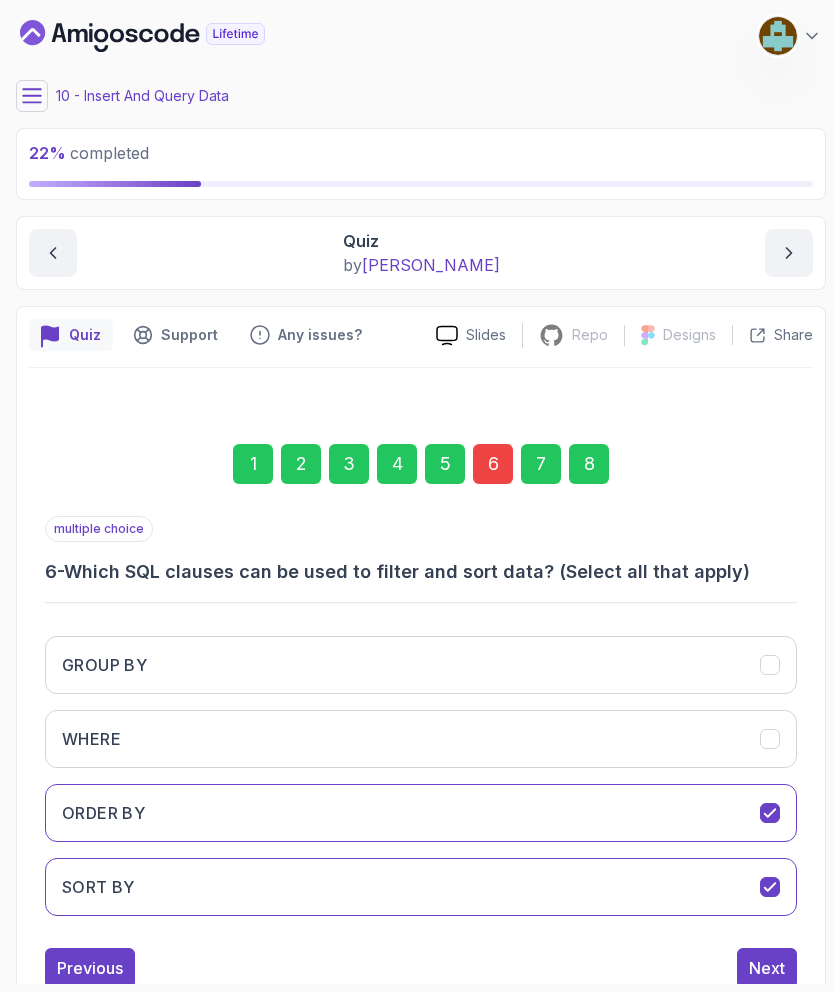click at bounding box center (770, 739) 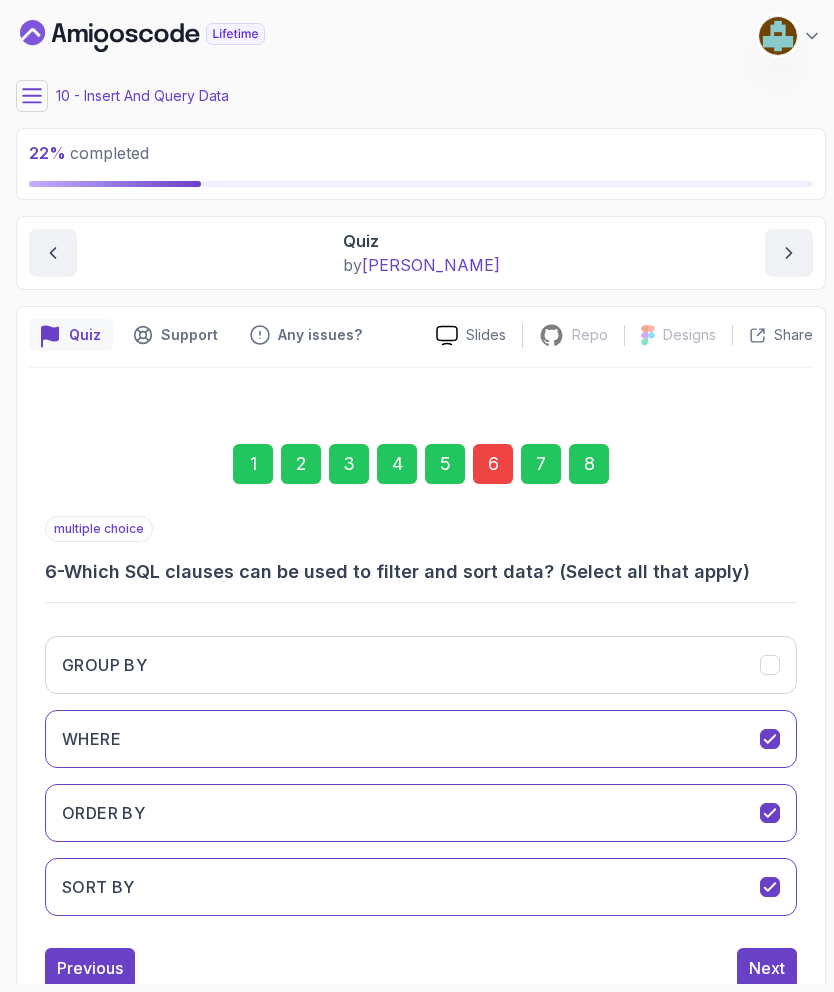 click on "GROUP BY" at bounding box center [421, 665] 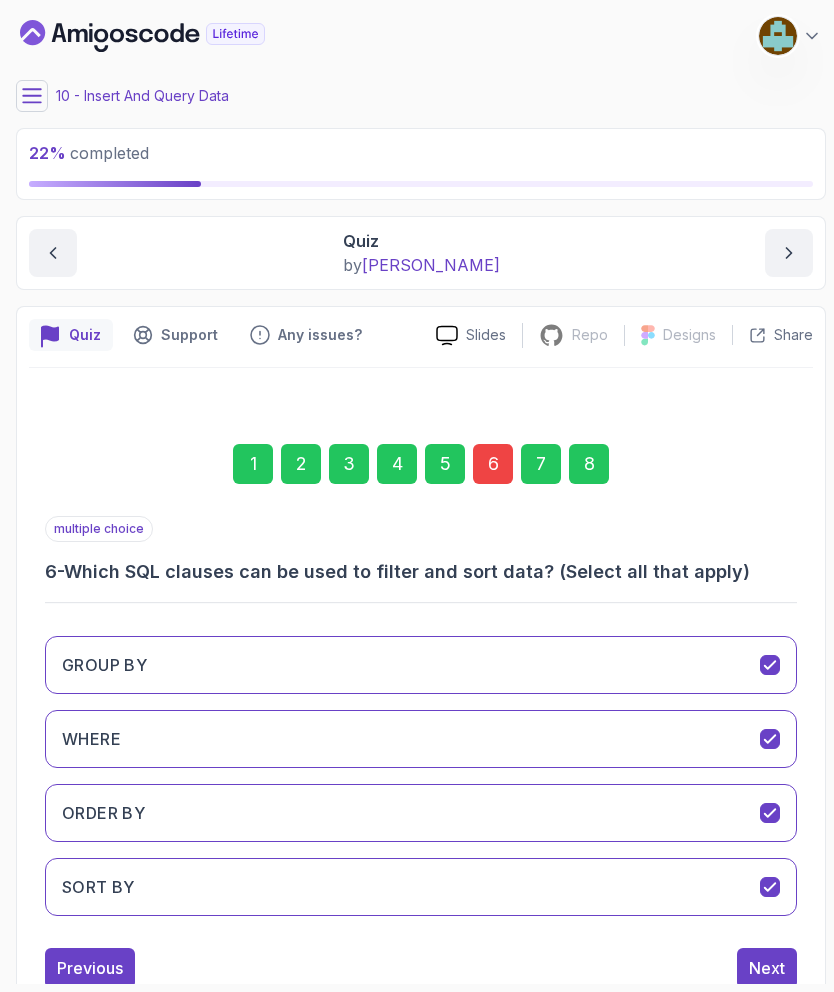 click on "Next" at bounding box center (767, 968) 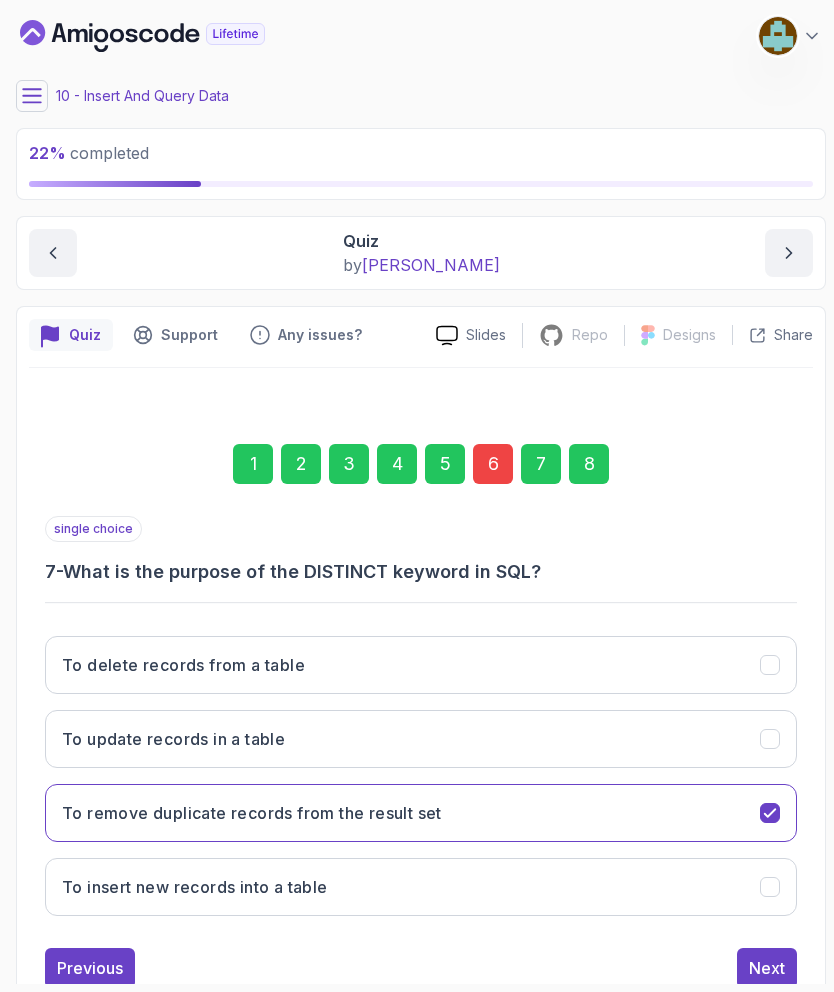 click on "Next" at bounding box center (767, 968) 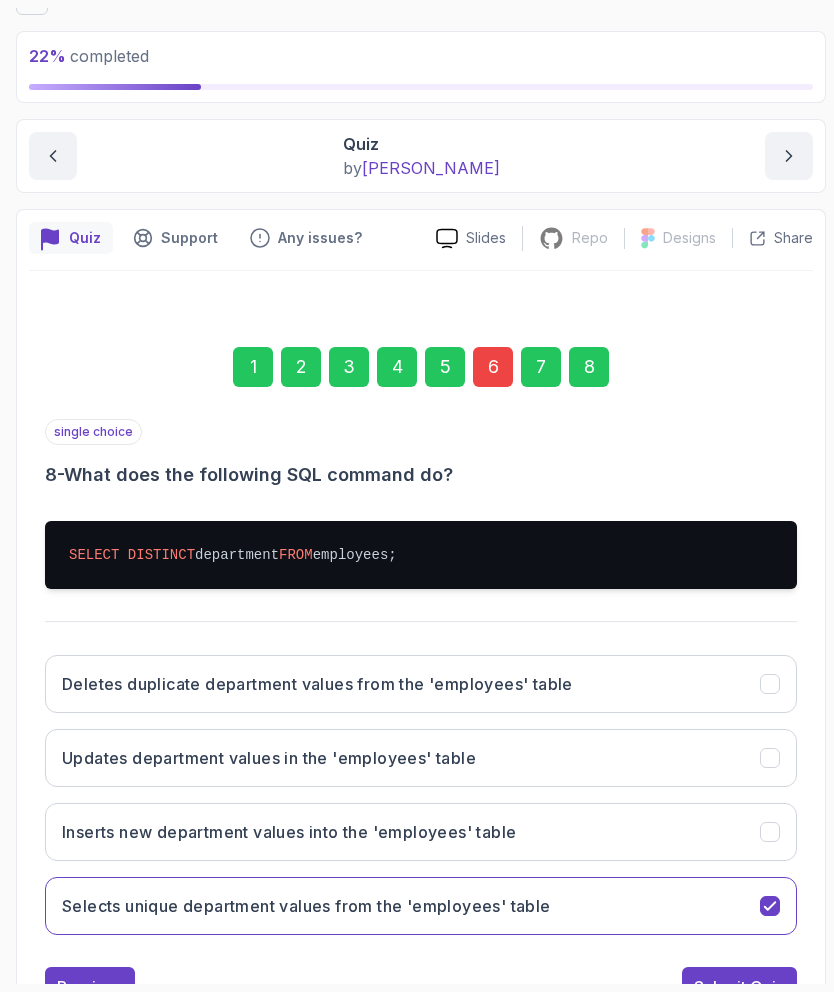 click on "Submit Quiz" at bounding box center (739, 987) 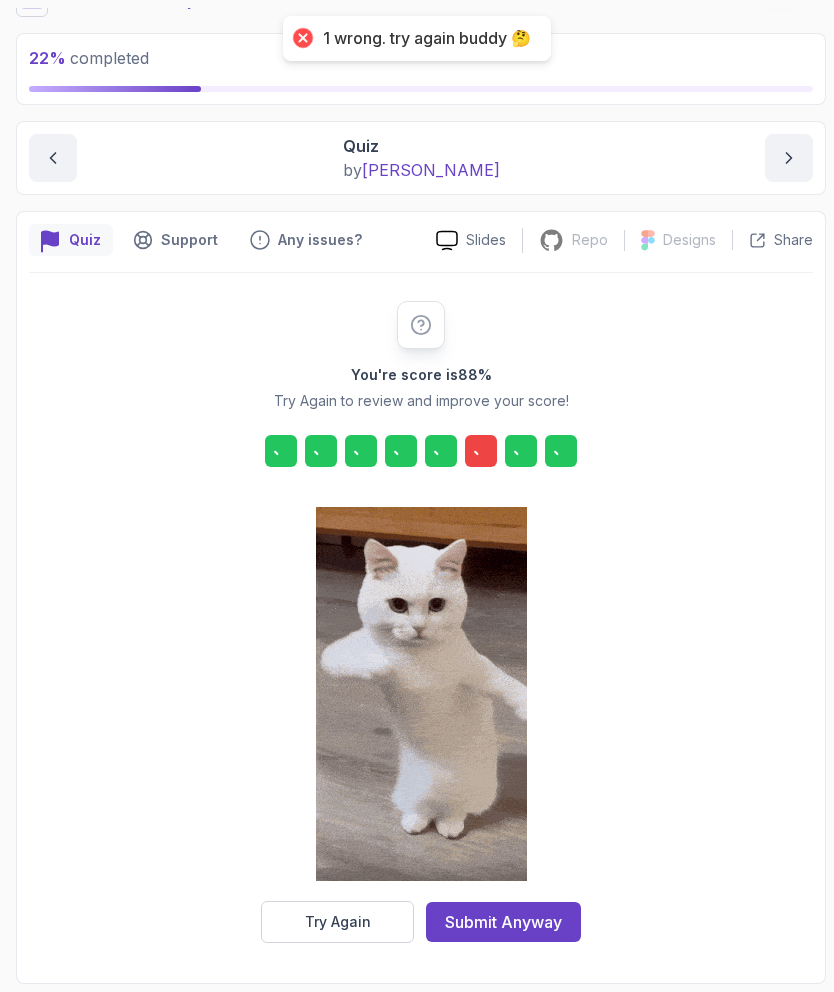 scroll, scrollTop: 15, scrollLeft: 0, axis: vertical 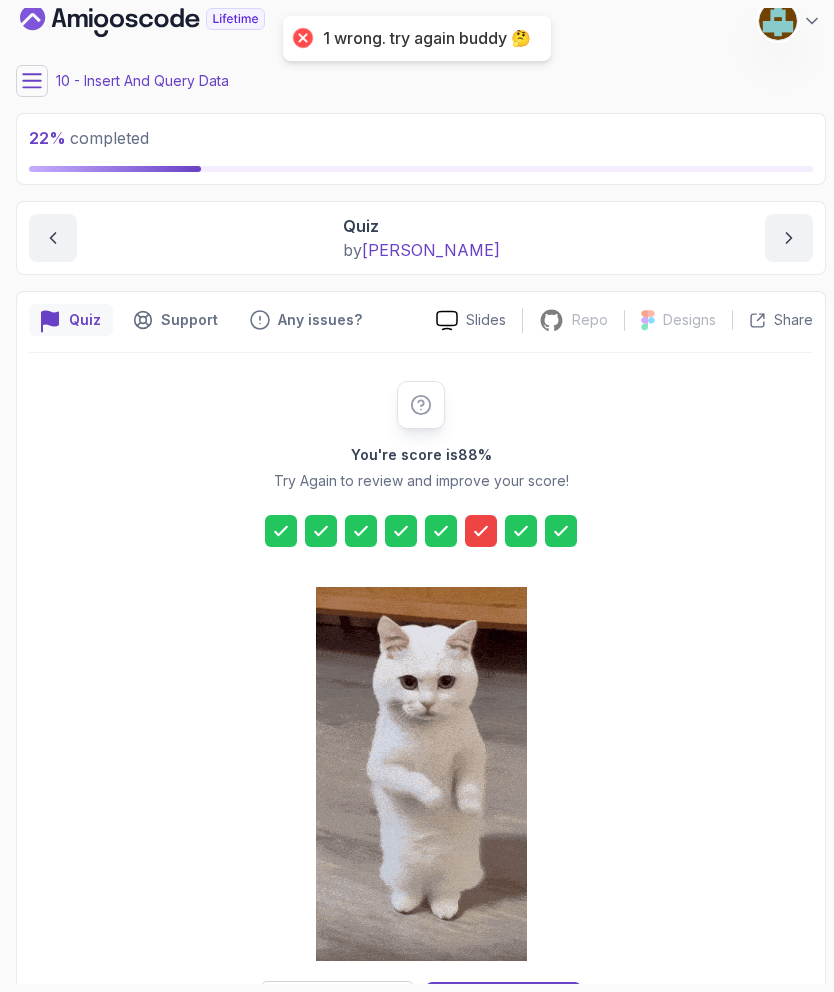click on "Try Again" at bounding box center [338, 1002] 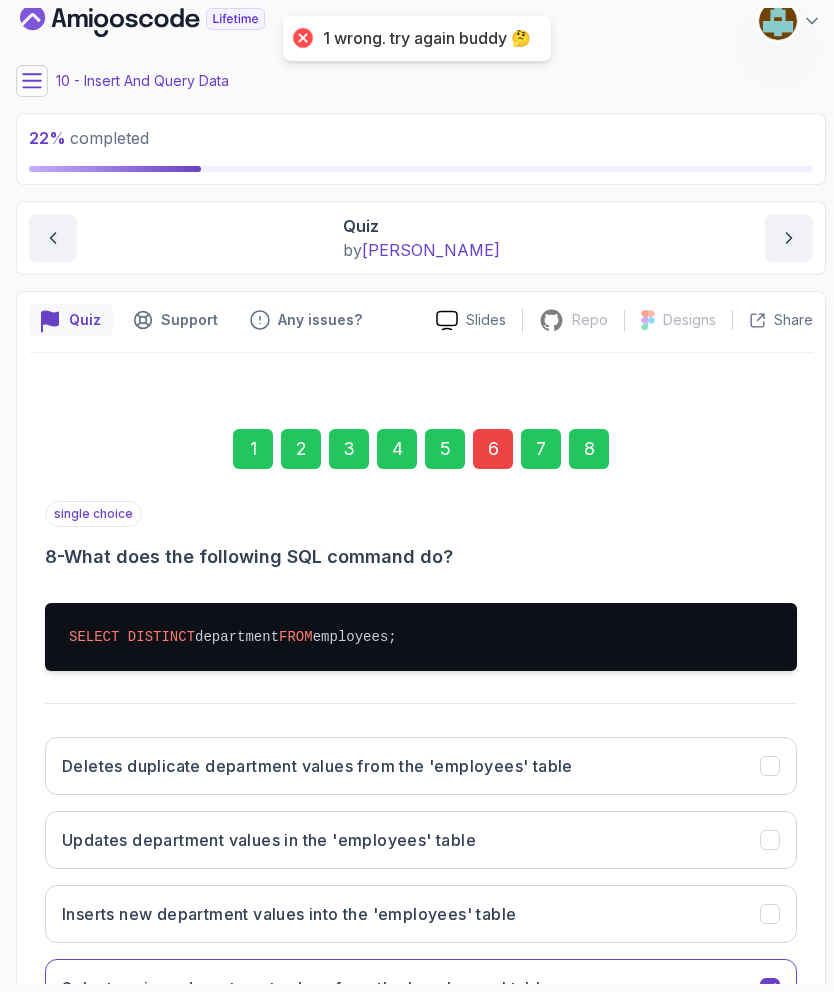 click on "6" at bounding box center (493, 449) 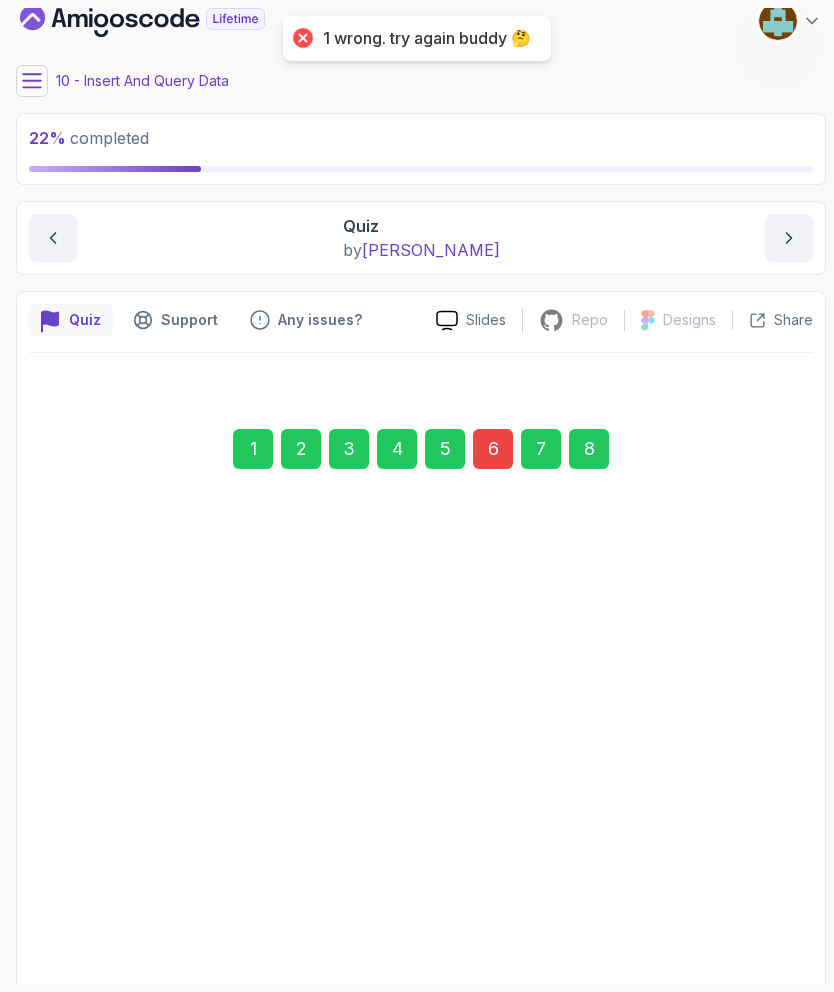 scroll, scrollTop: 0, scrollLeft: 0, axis: both 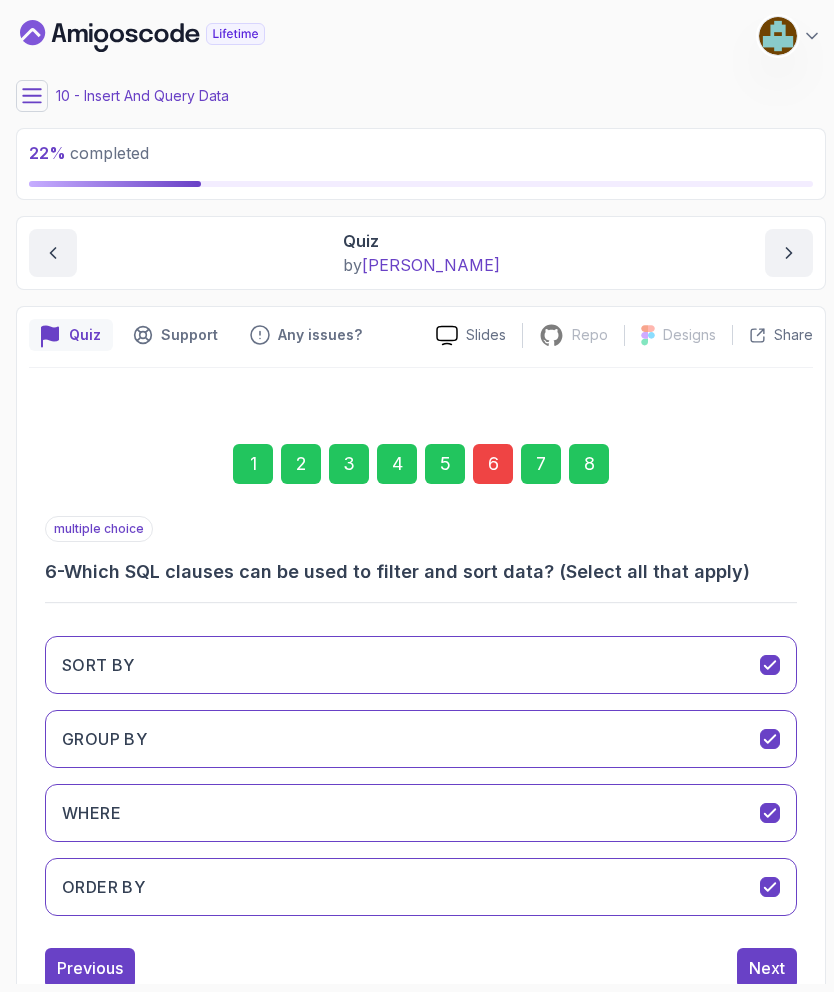 click on "GROUP BY" at bounding box center (104, 739) 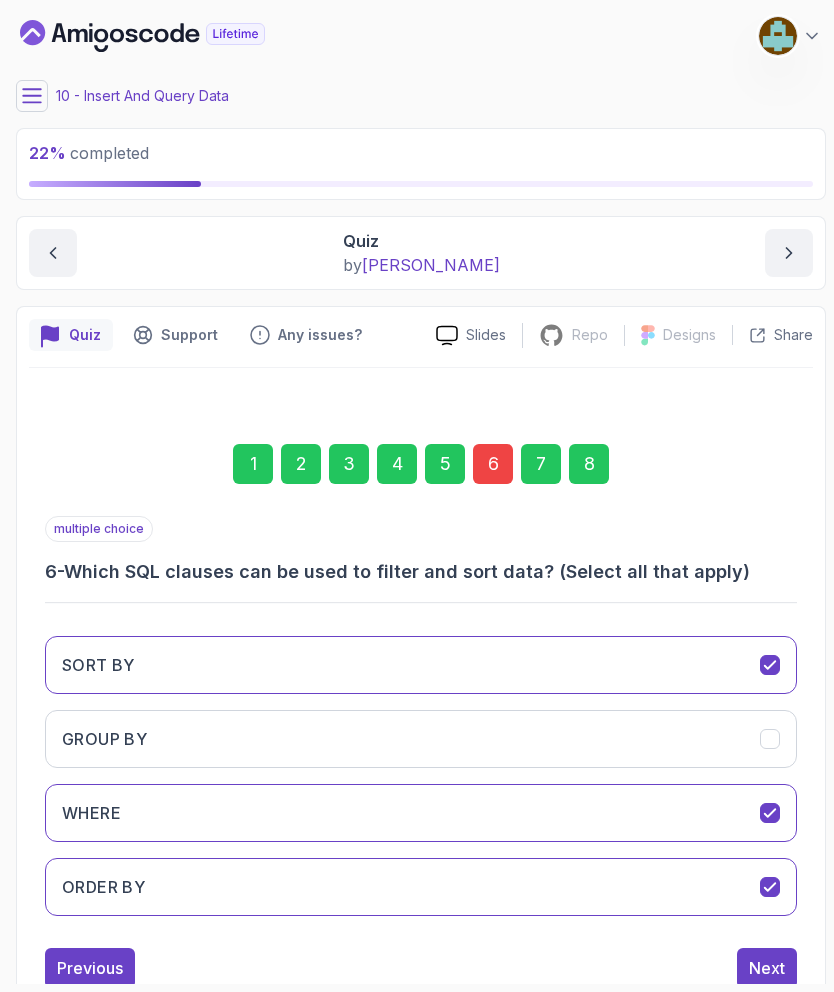 click on "Next" at bounding box center (767, 968) 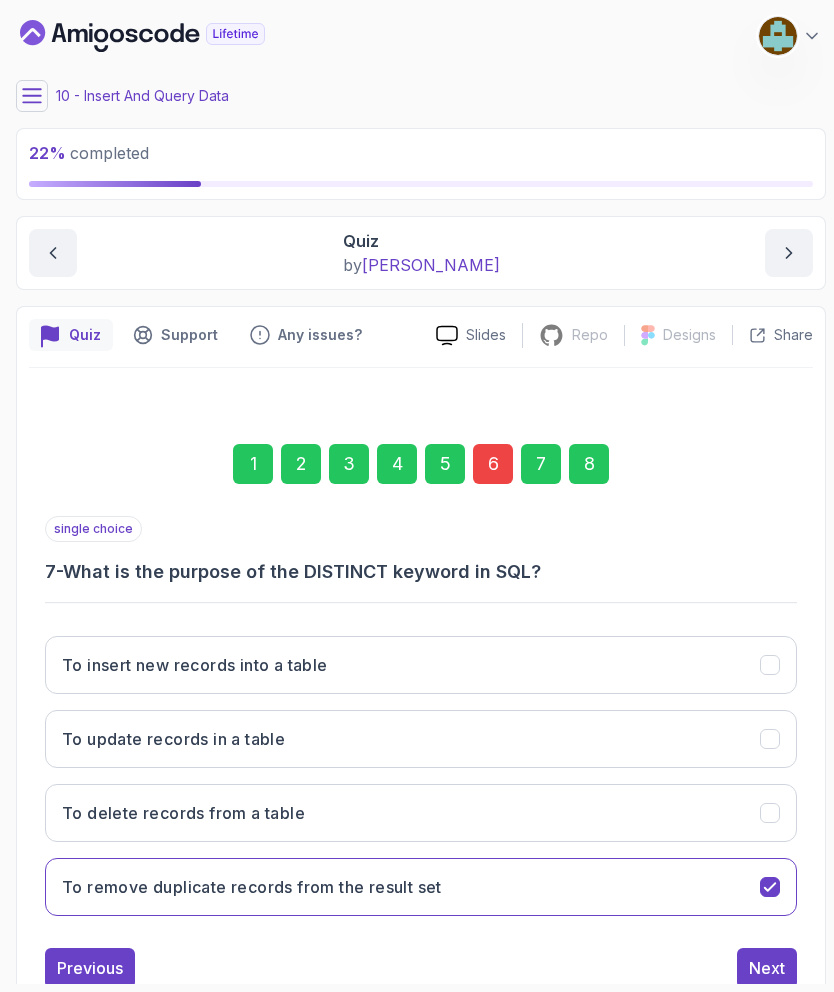 click on "Next" at bounding box center (767, 968) 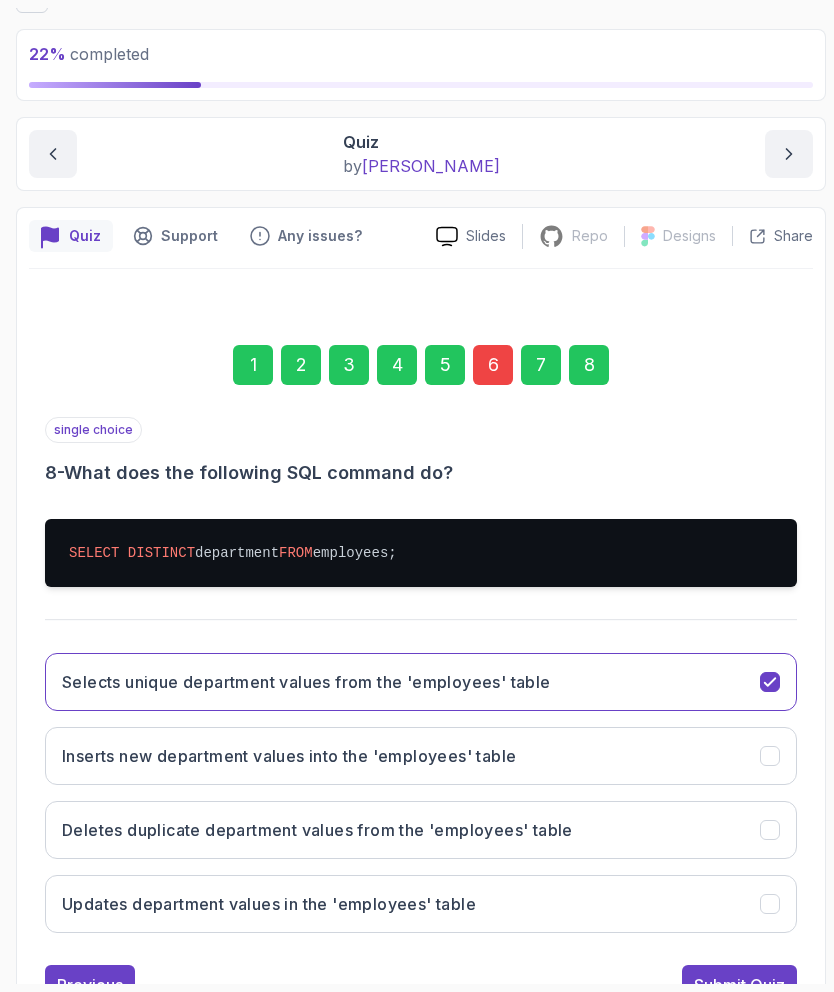 scroll, scrollTop: 97, scrollLeft: 0, axis: vertical 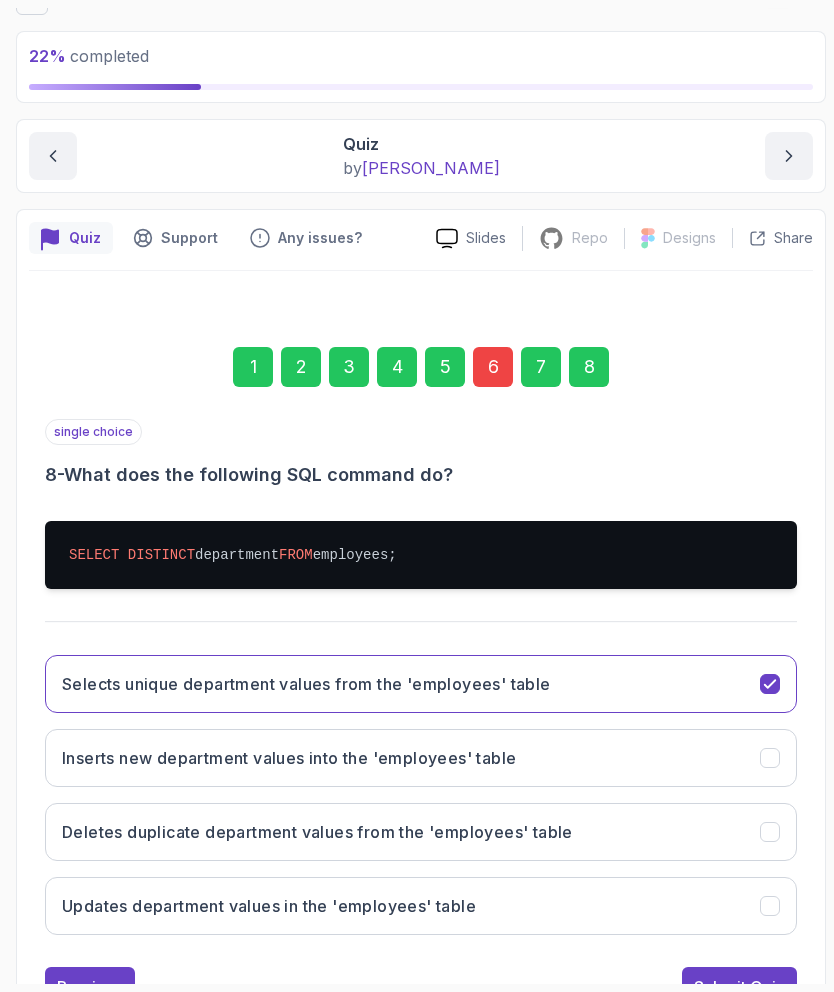 click on "Submit Quiz" at bounding box center (739, 987) 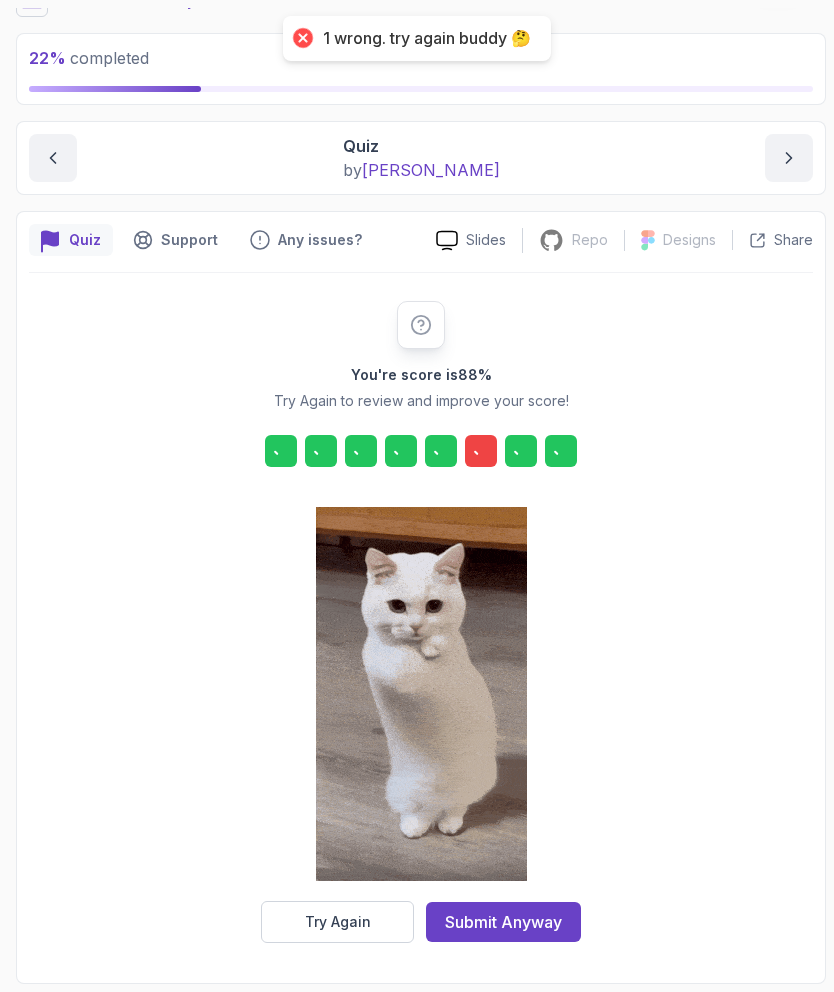scroll, scrollTop: 15, scrollLeft: 0, axis: vertical 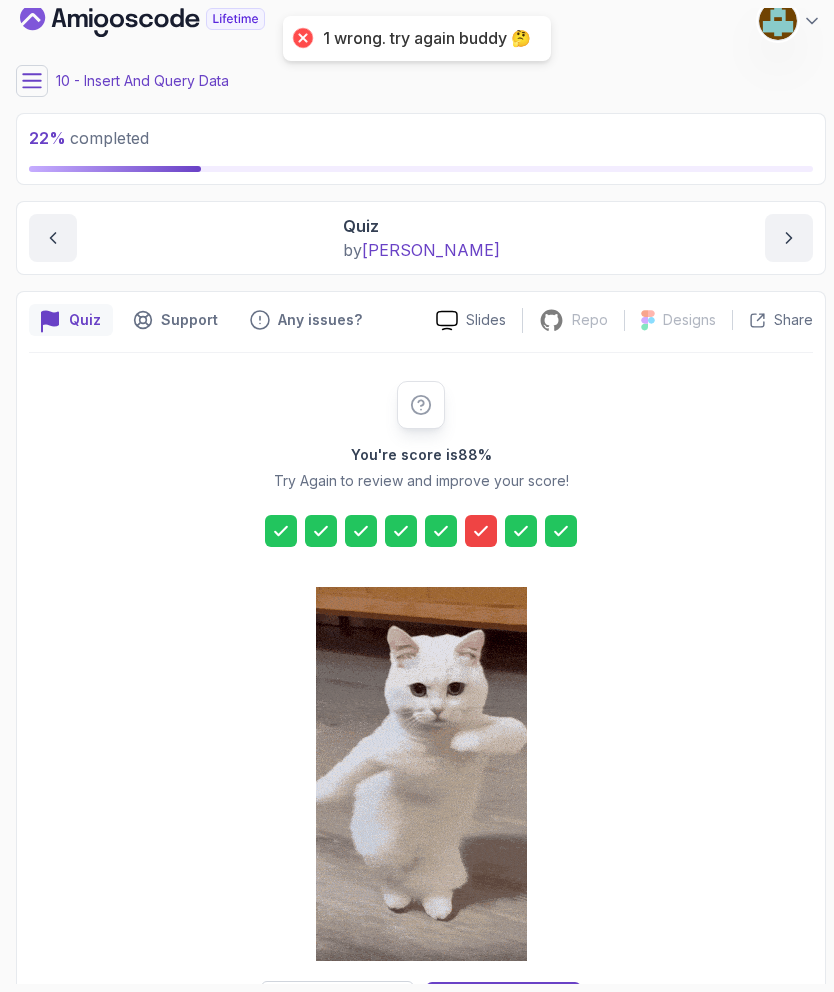 click on "Try Again" at bounding box center [338, 1002] 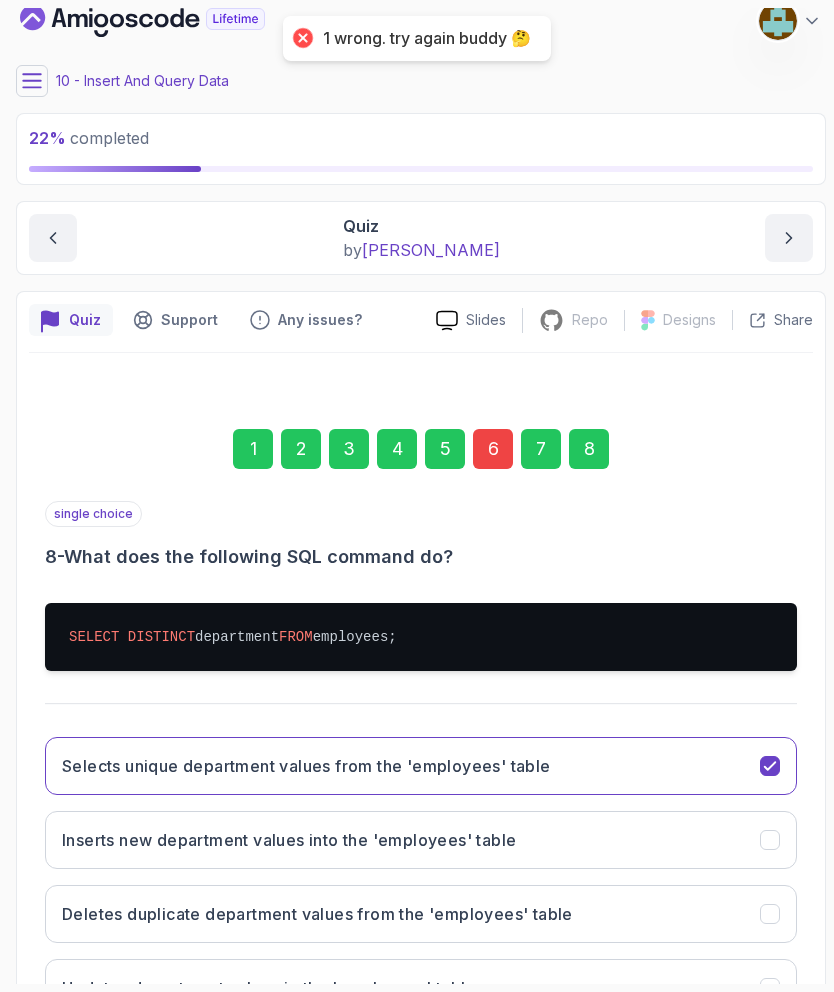 click on "6" at bounding box center [493, 449] 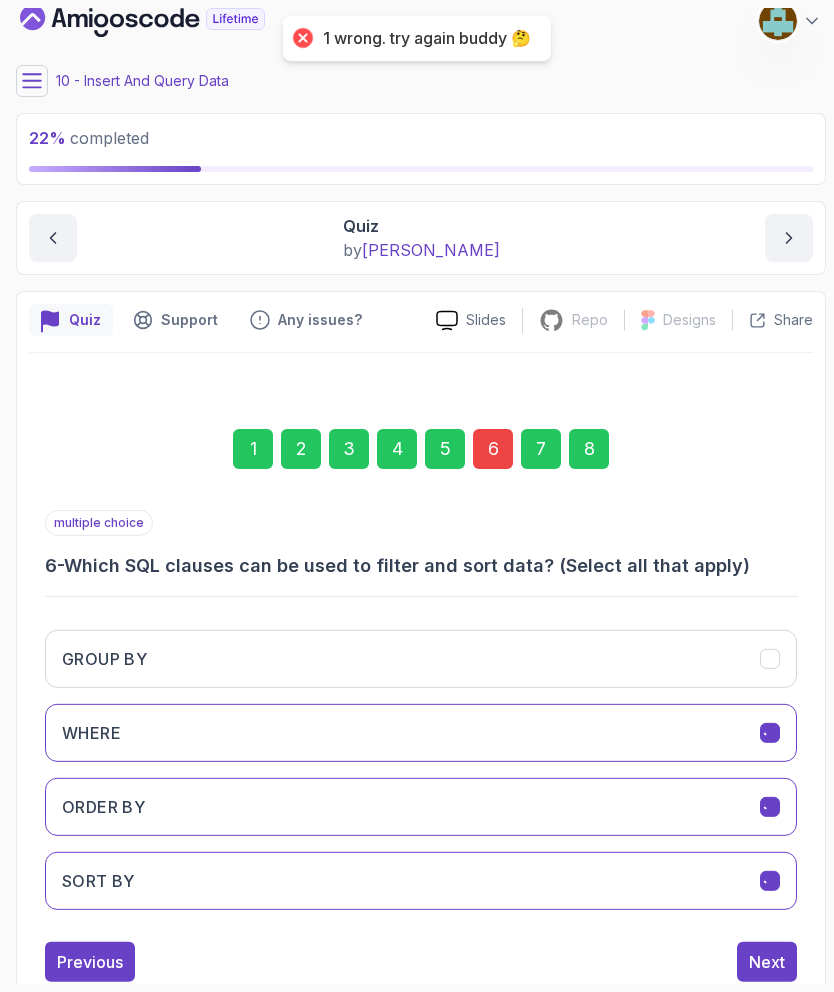 scroll, scrollTop: 0, scrollLeft: 0, axis: both 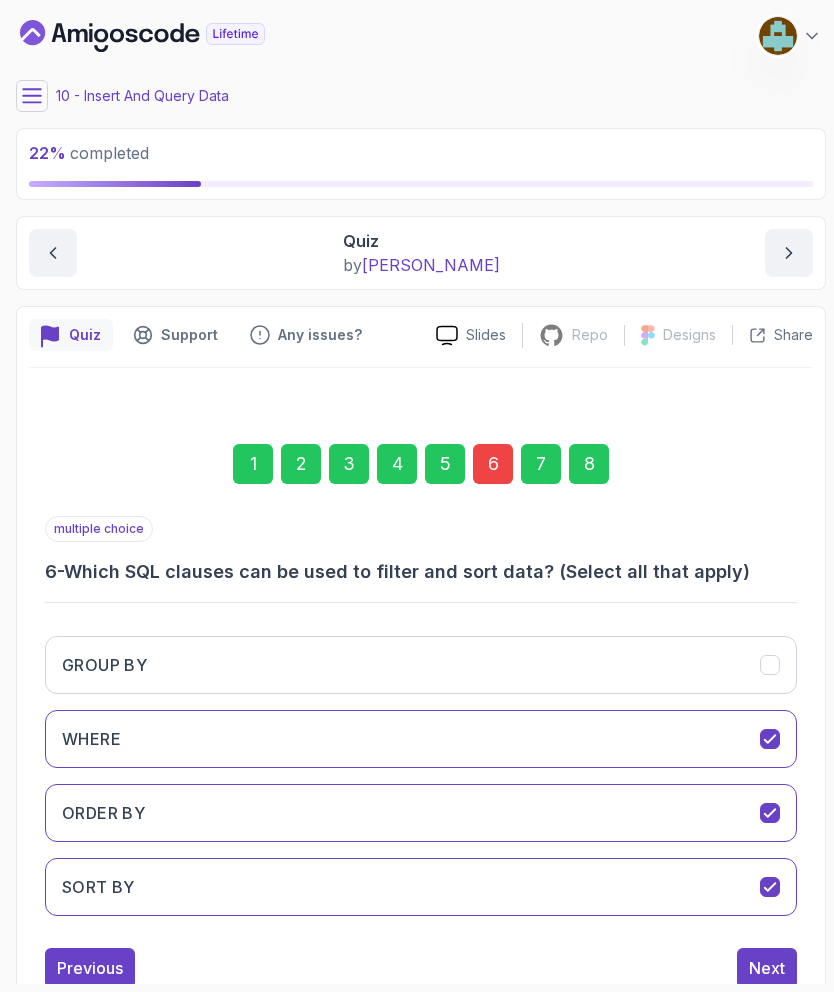click on "SORT BY" at bounding box center [98, 887] 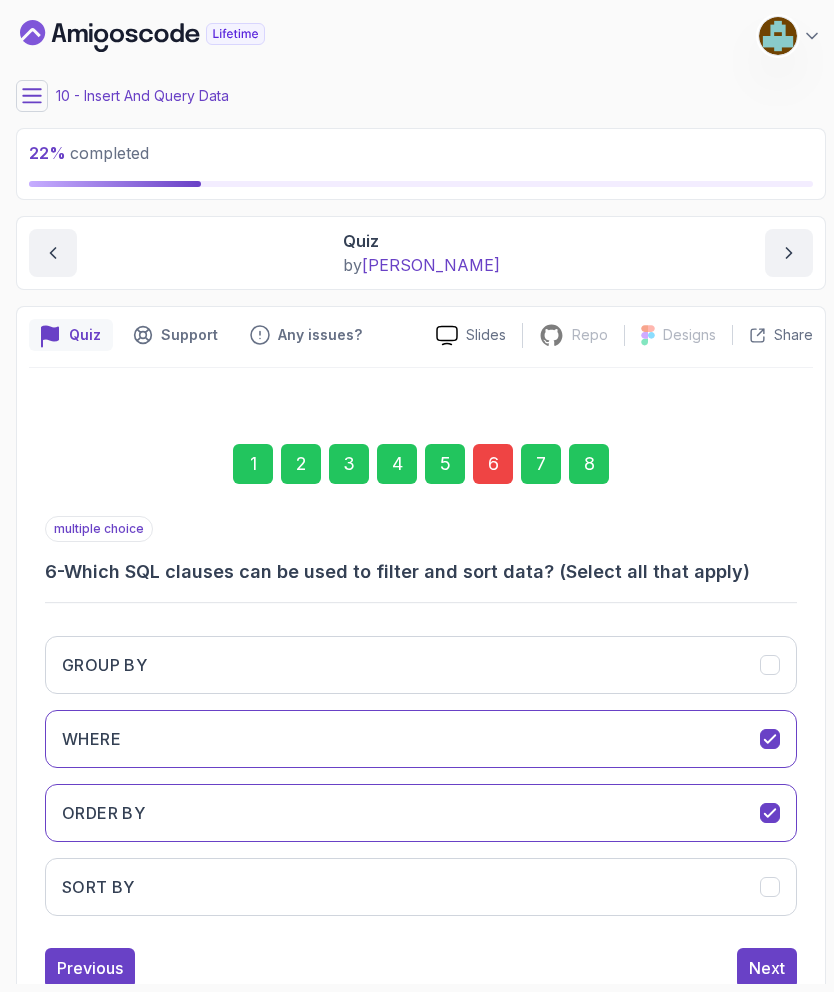 click on "Next" at bounding box center (767, 968) 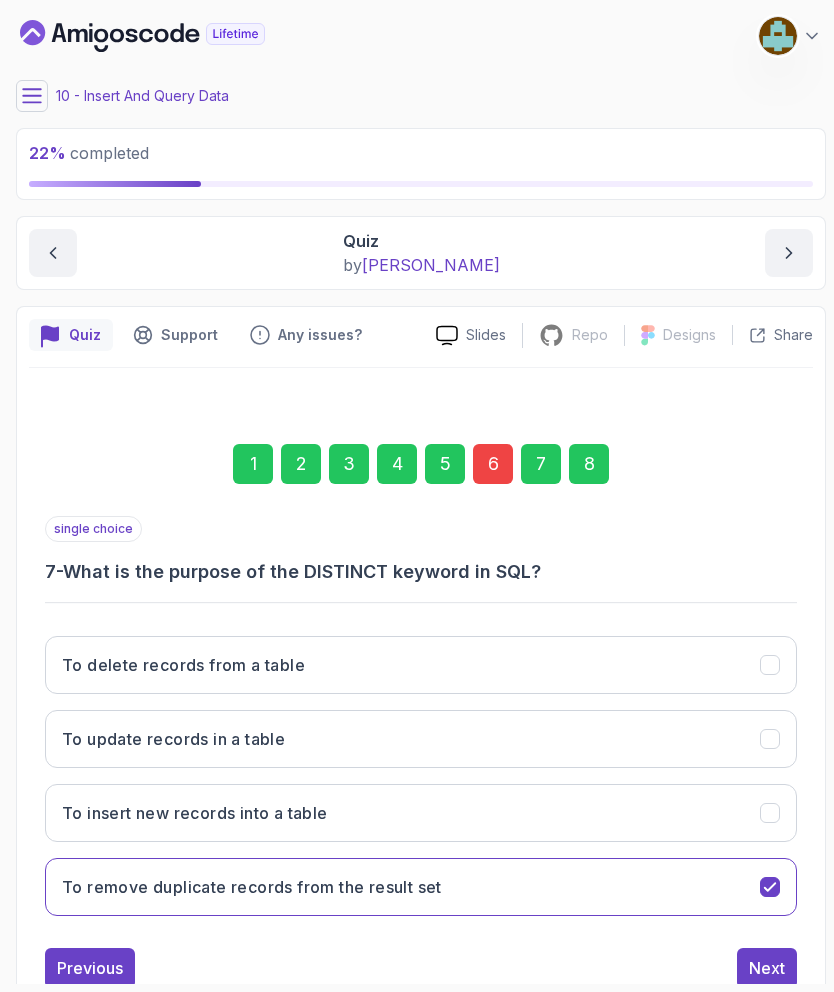 click on "Next" at bounding box center [767, 968] 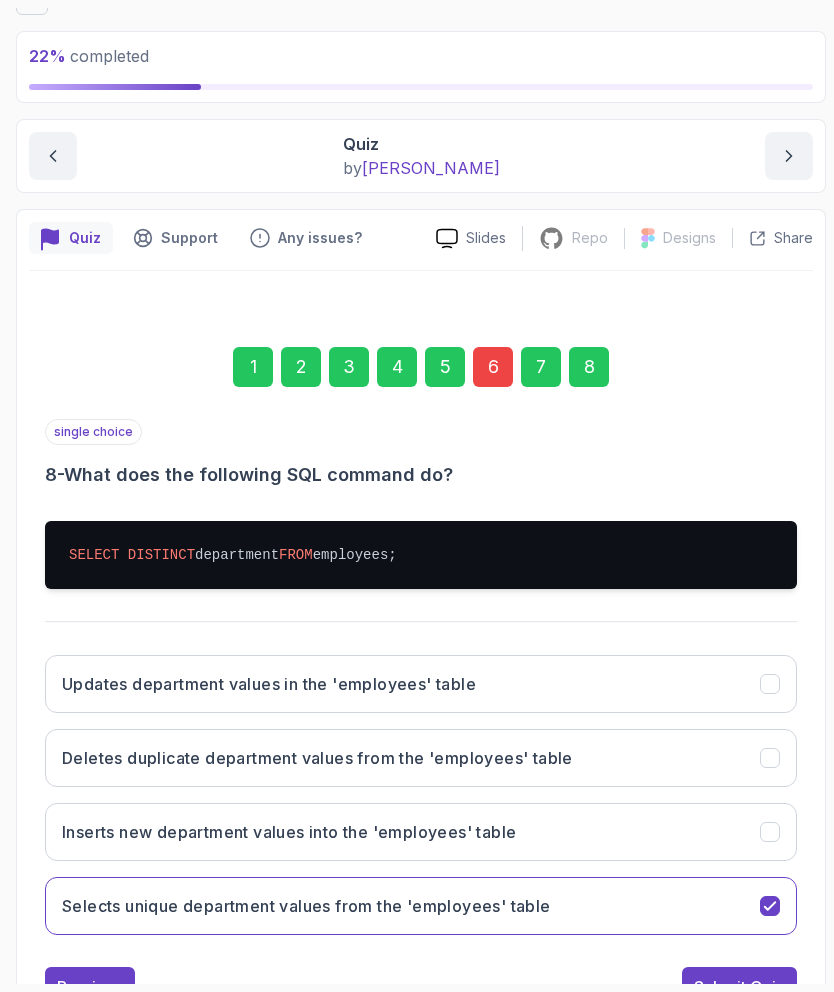 click on "Submit Quiz" at bounding box center [739, 987] 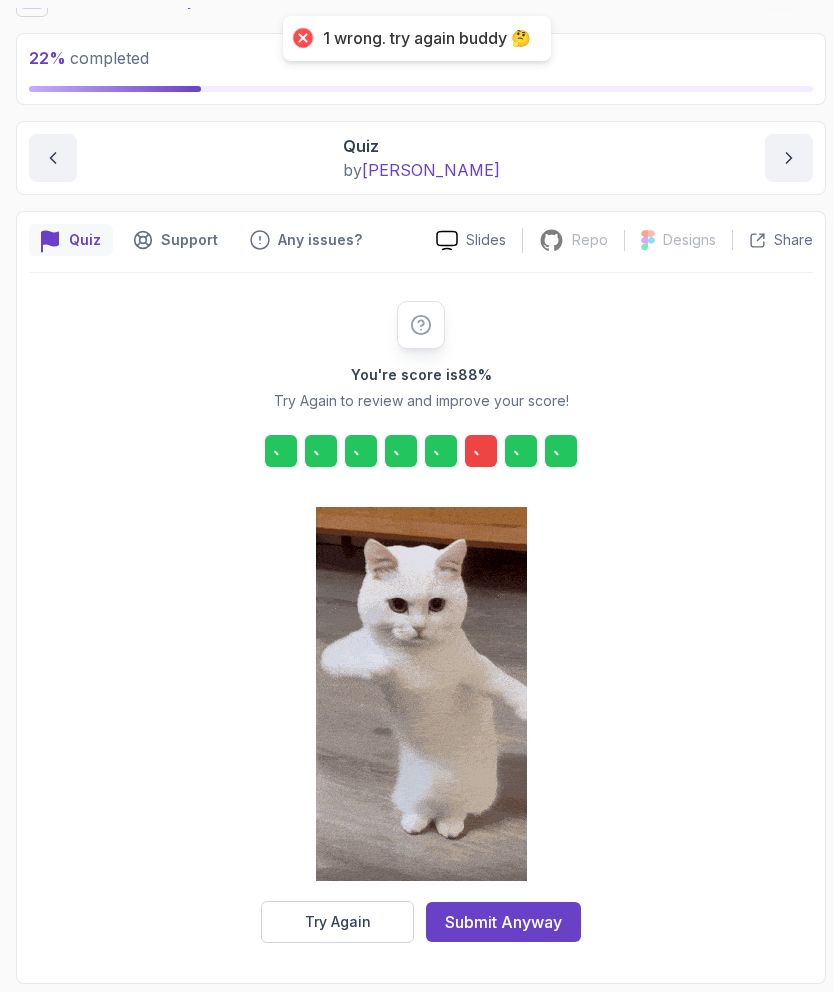 scroll, scrollTop: 15, scrollLeft: 0, axis: vertical 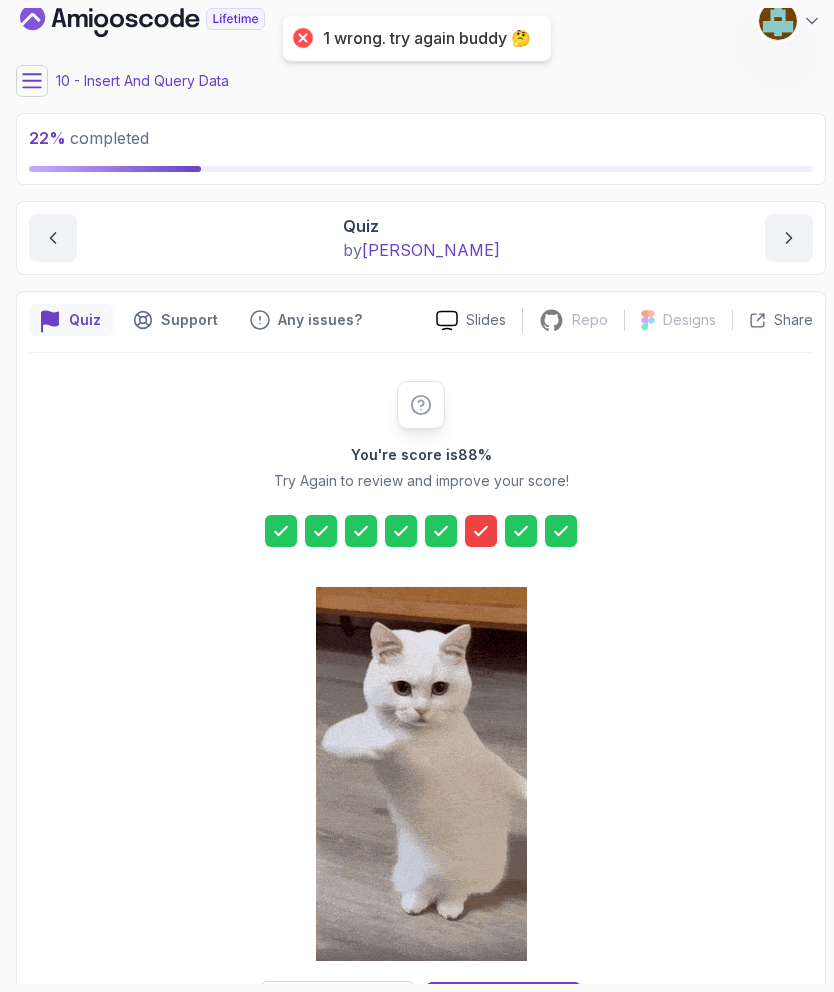 click on "Try Again" at bounding box center (338, 1002) 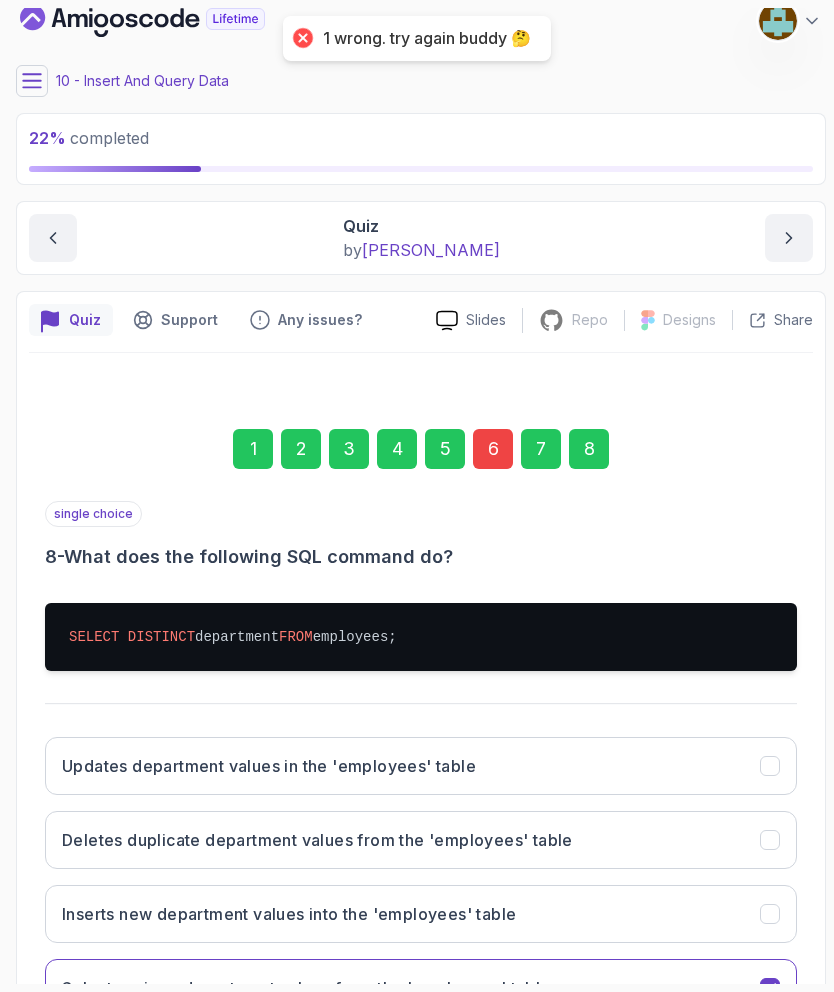click on "6" at bounding box center (493, 449) 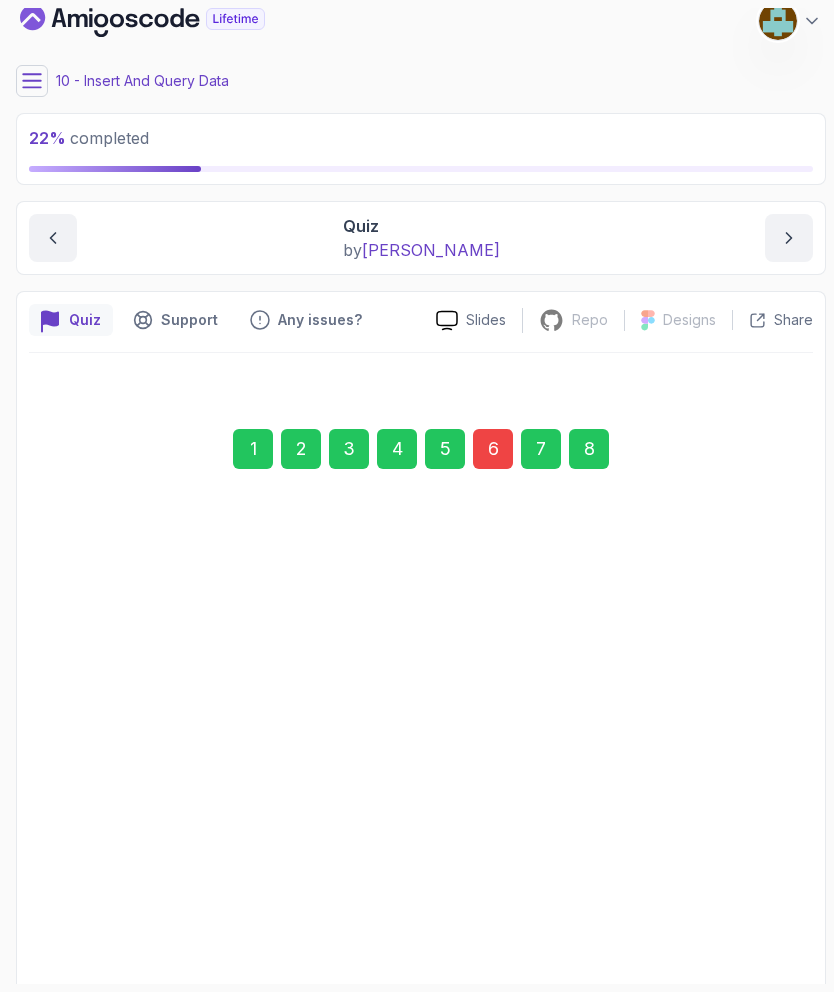 scroll, scrollTop: 0, scrollLeft: 0, axis: both 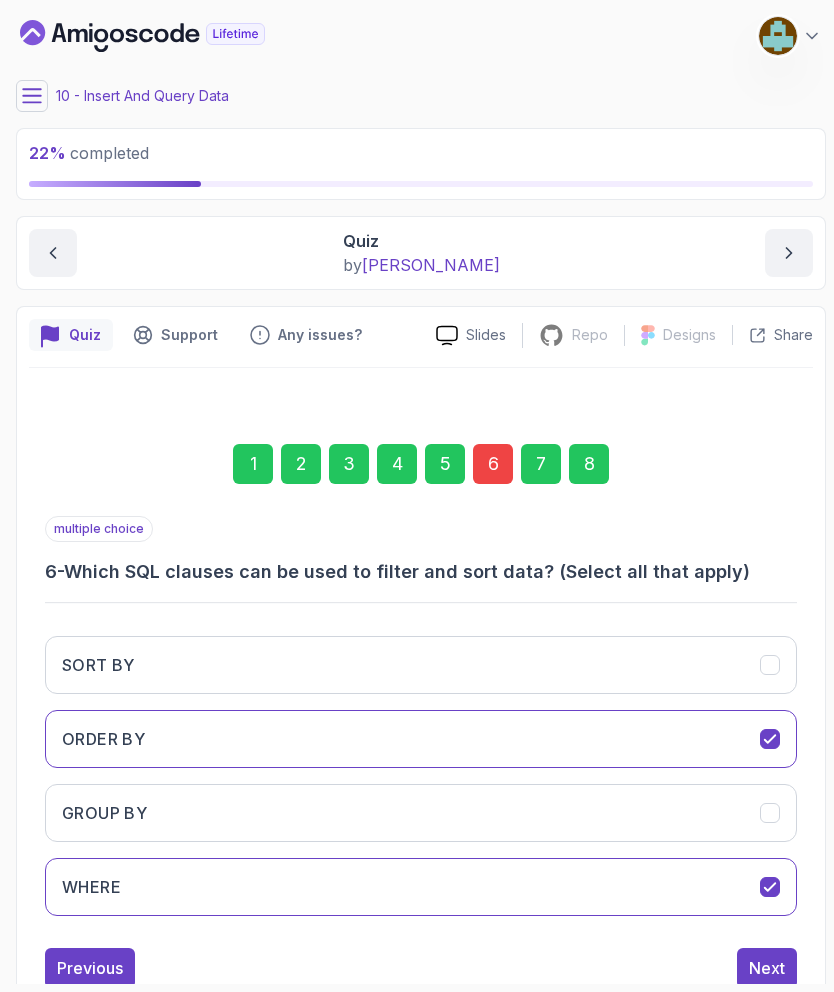 click on "ORDER BY" at bounding box center (421, 739) 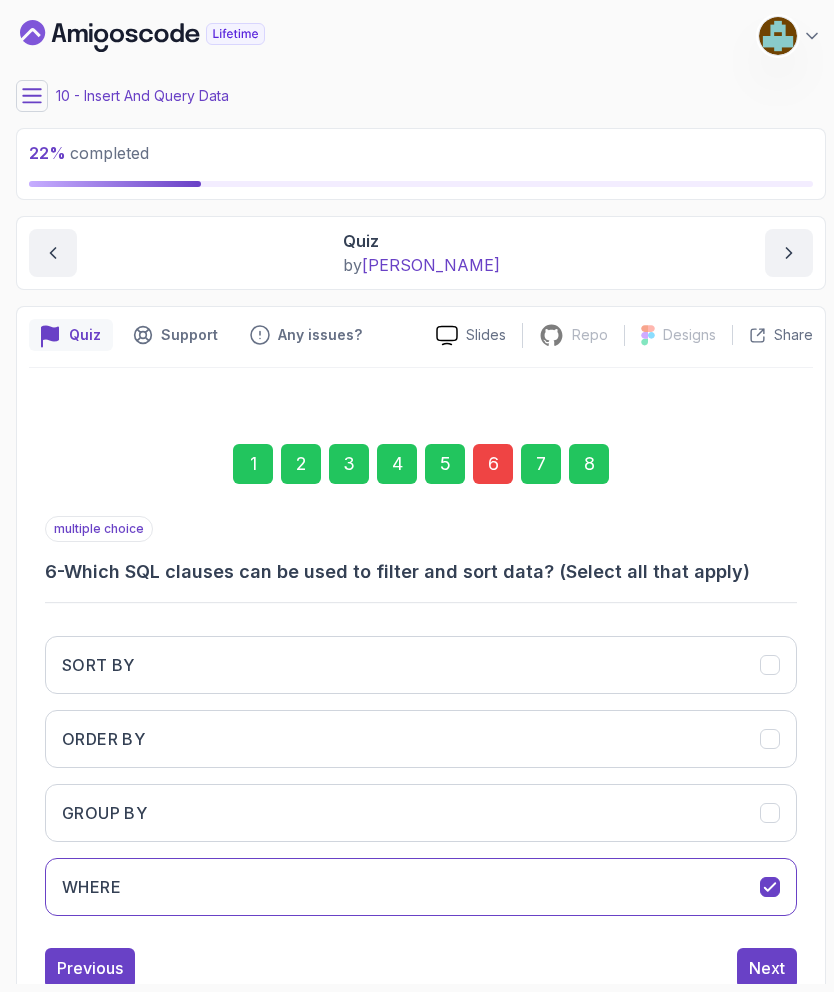 click at bounding box center (770, 887) 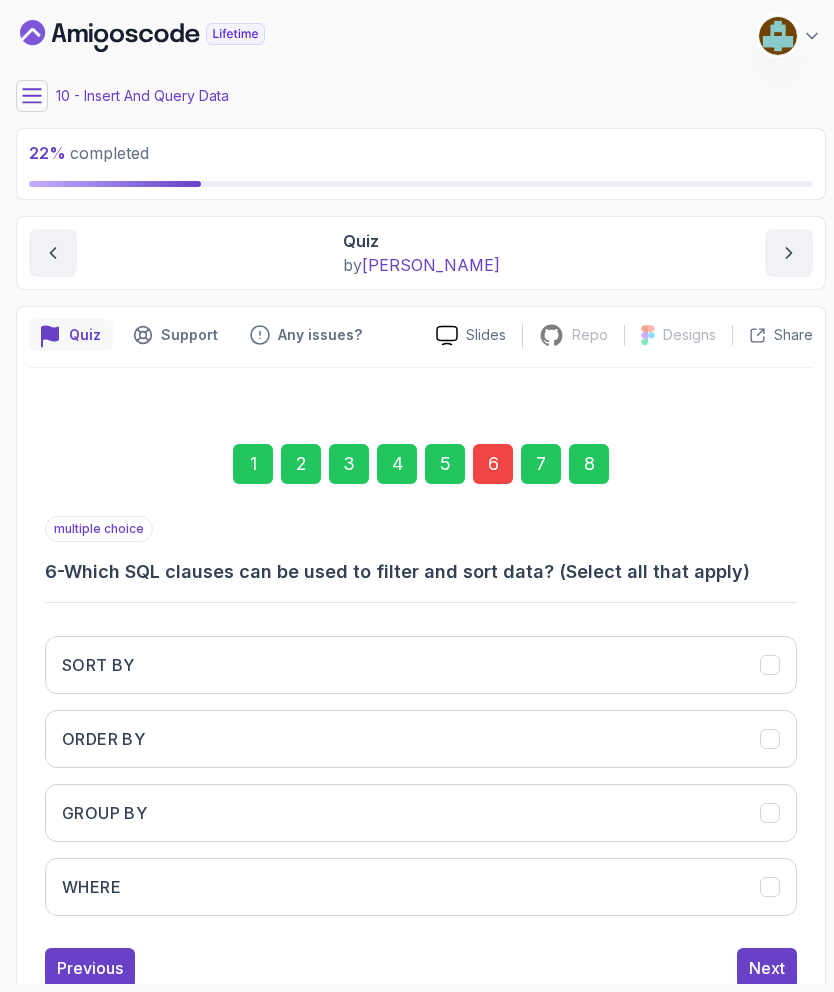 click on "Previous" at bounding box center [90, 968] 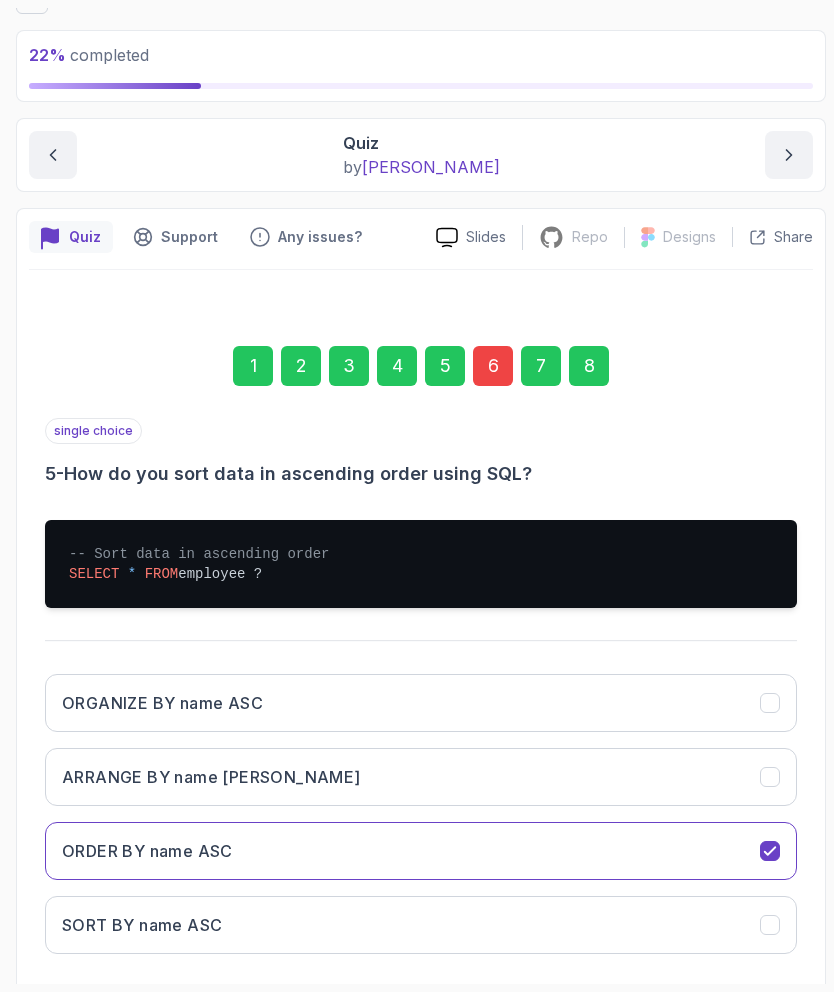 scroll, scrollTop: 107, scrollLeft: 0, axis: vertical 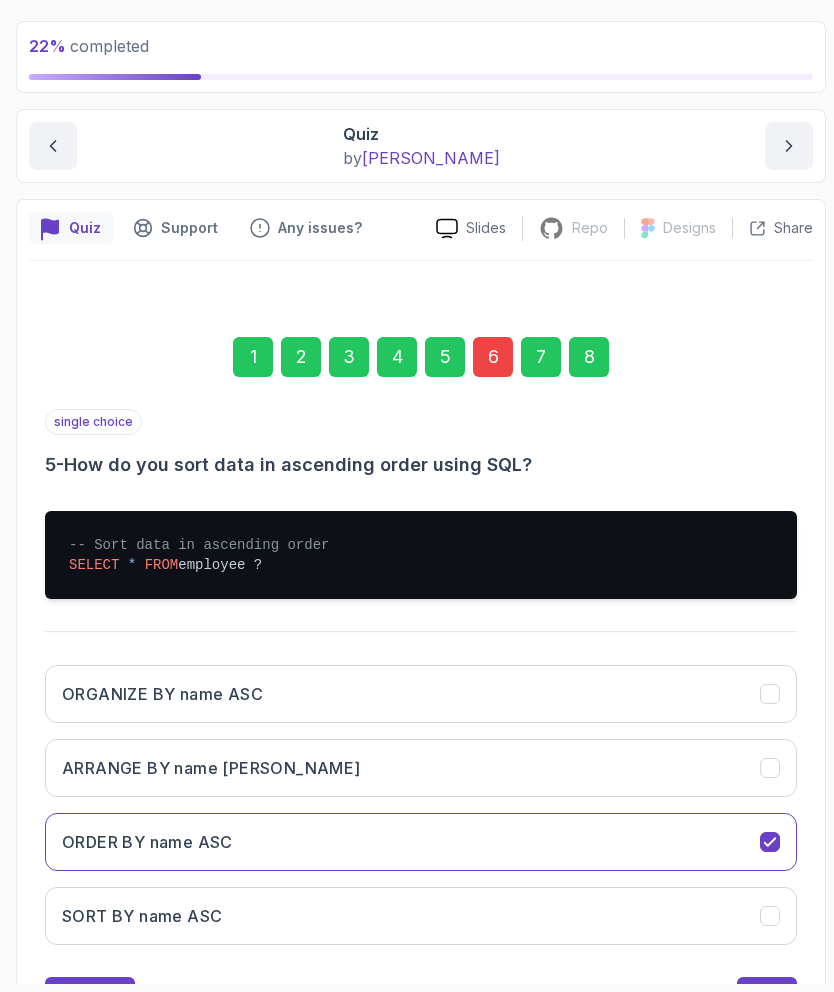click on "Next" at bounding box center (767, 997) 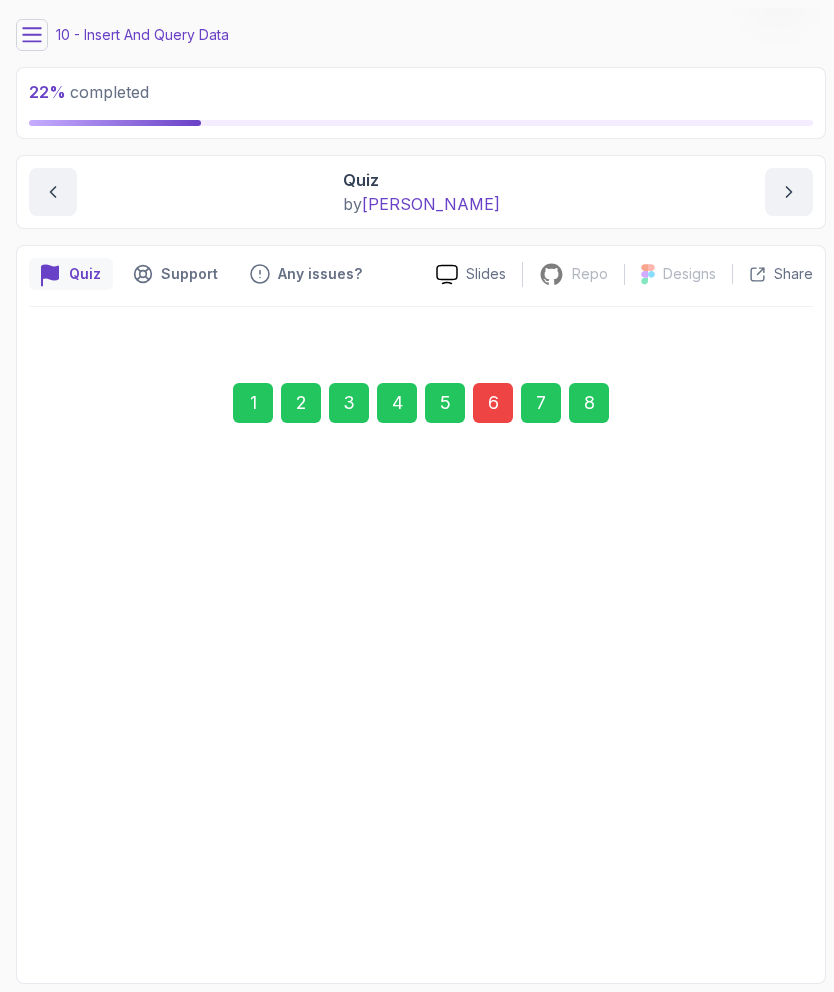 scroll, scrollTop: 0, scrollLeft: 0, axis: both 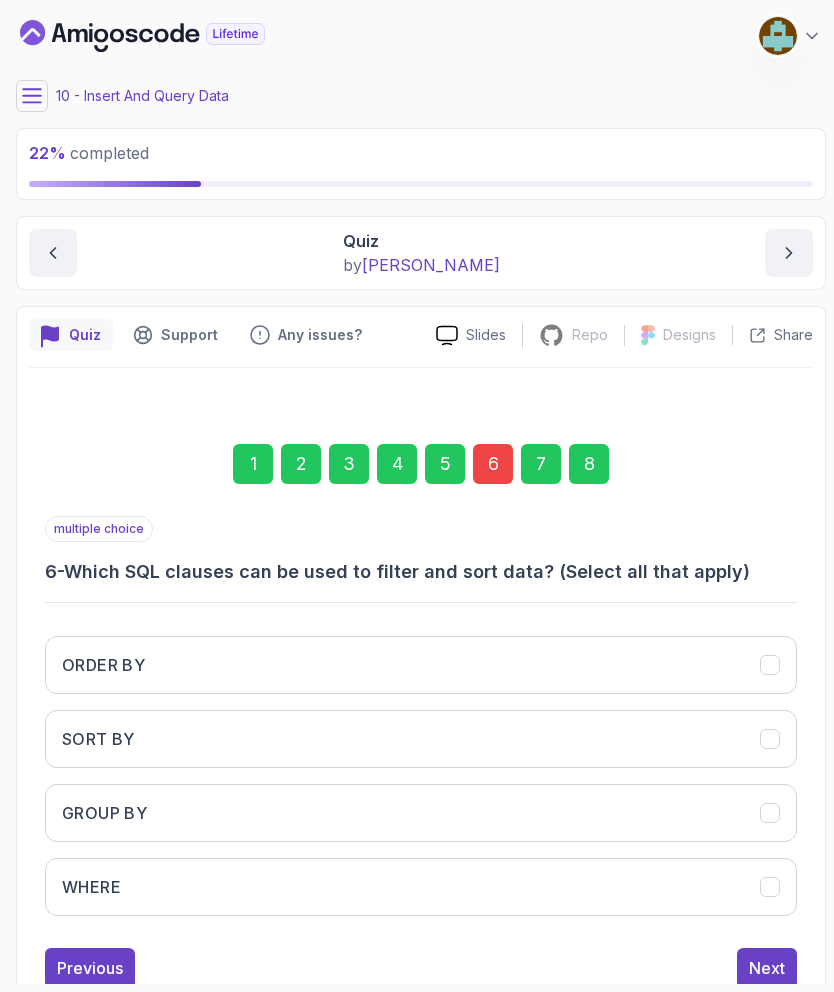 click on "Previous" at bounding box center (90, 968) 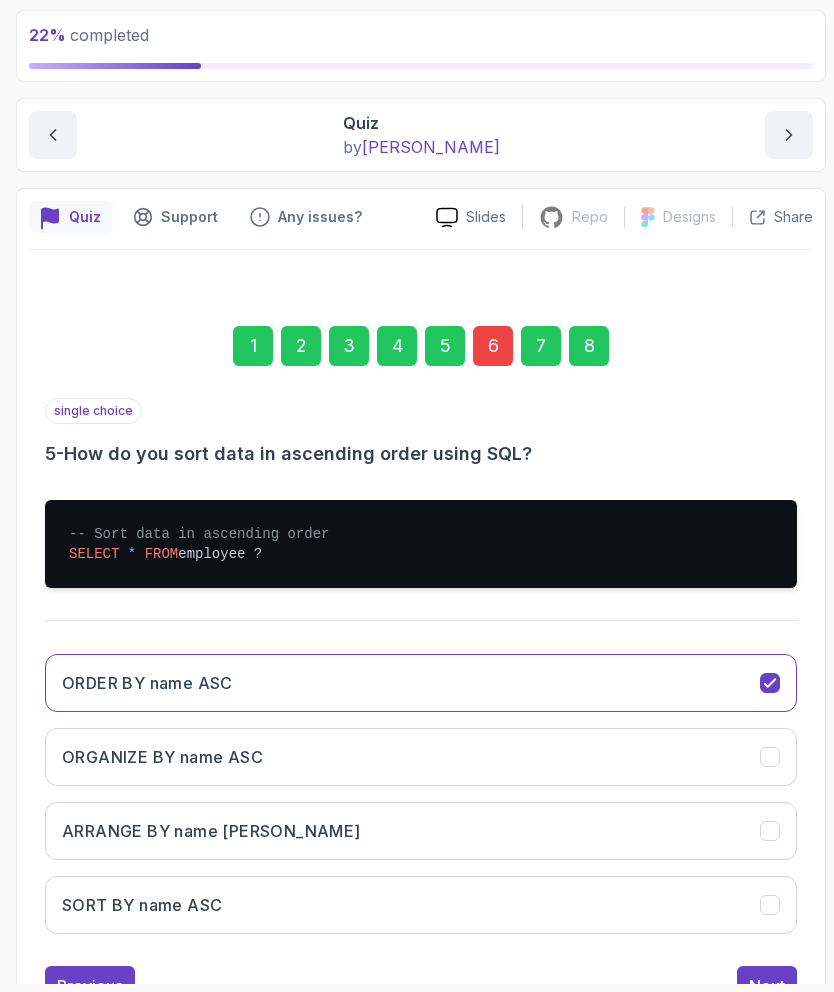 scroll, scrollTop: 117, scrollLeft: 0, axis: vertical 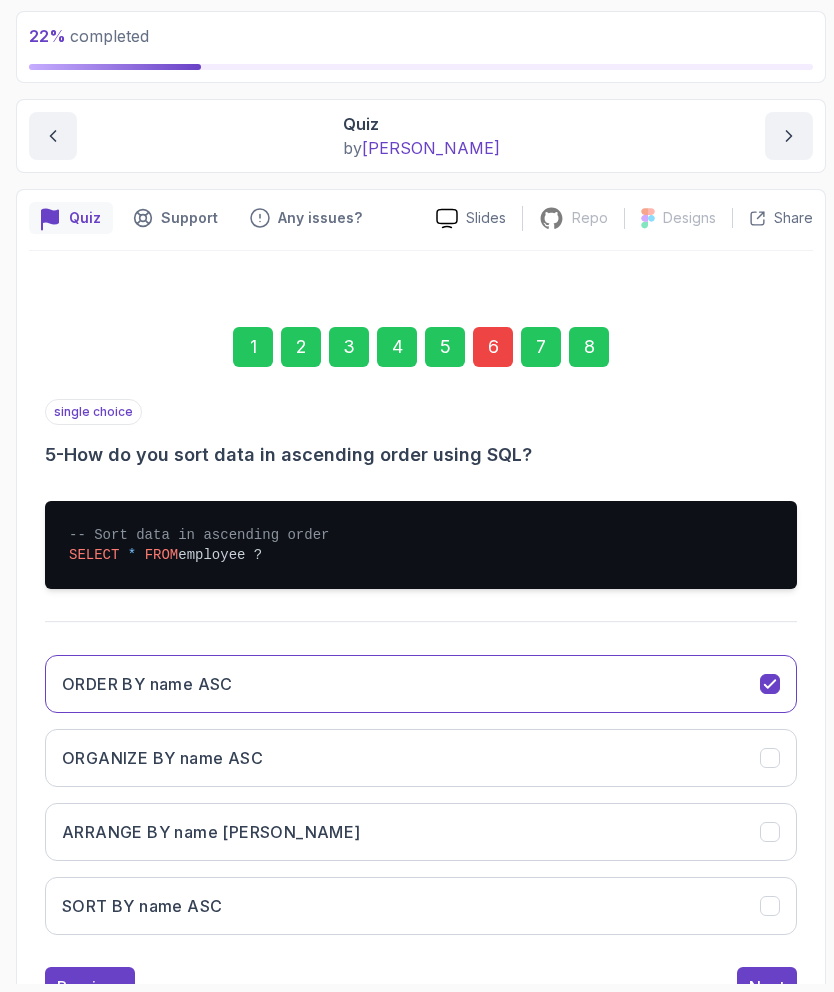 click on "Next" at bounding box center (767, 987) 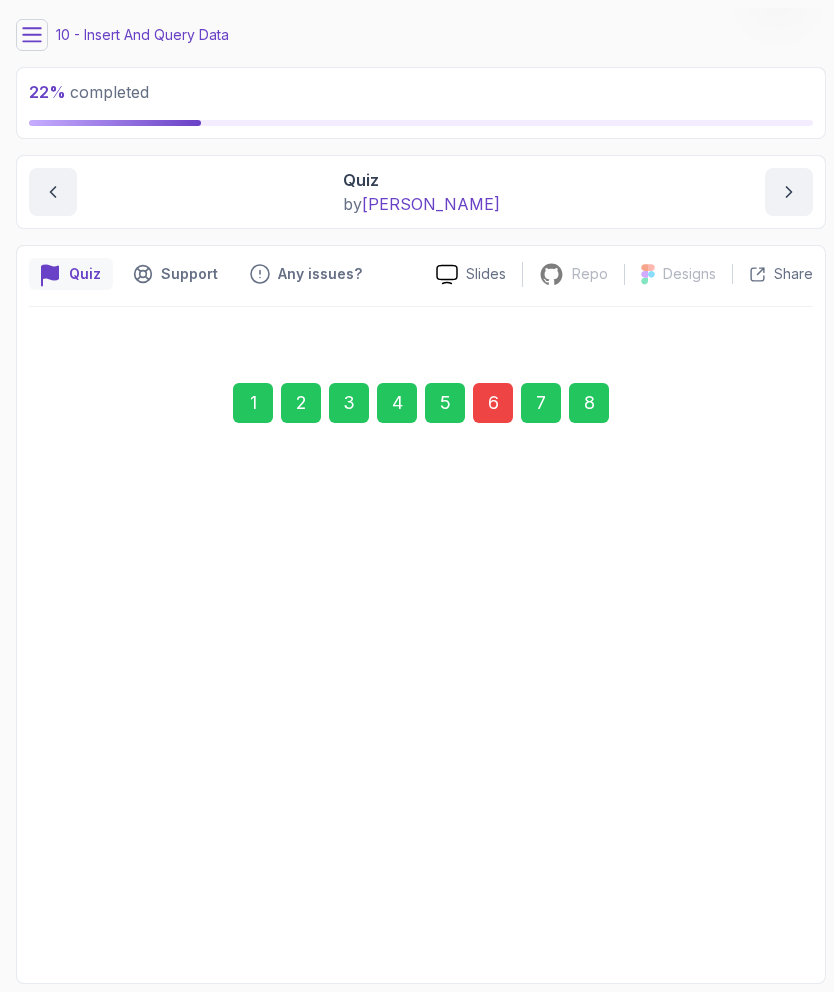scroll, scrollTop: 0, scrollLeft: 0, axis: both 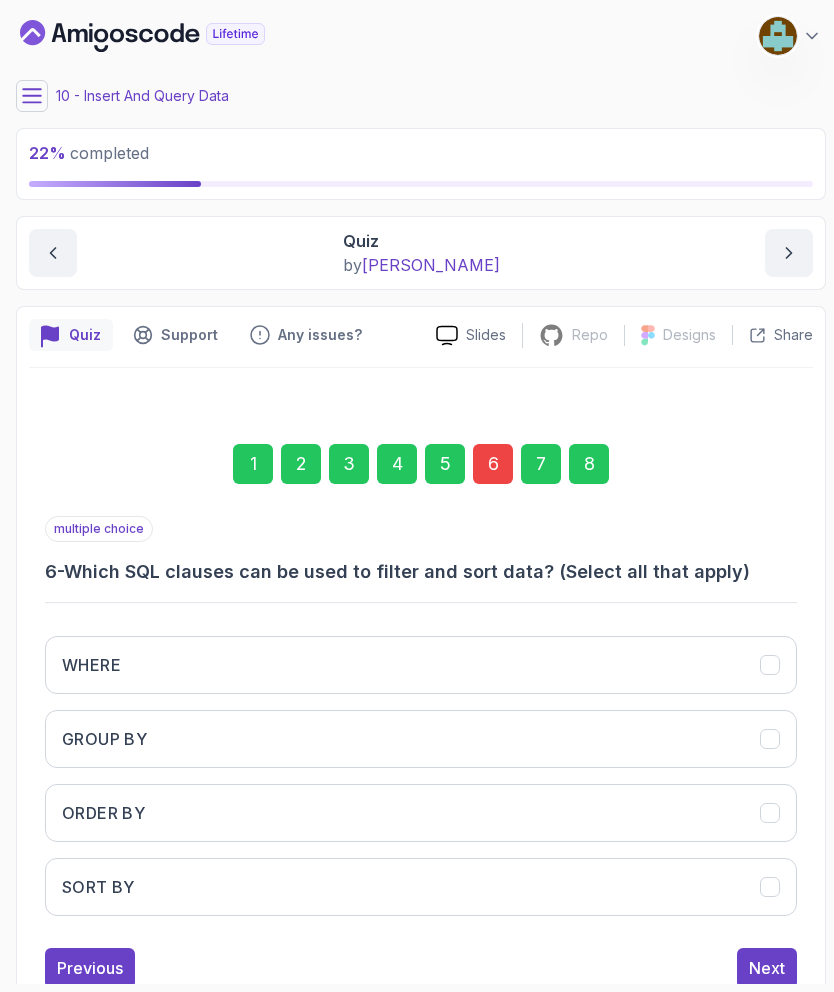 click on "ORDER BY" at bounding box center [421, 813] 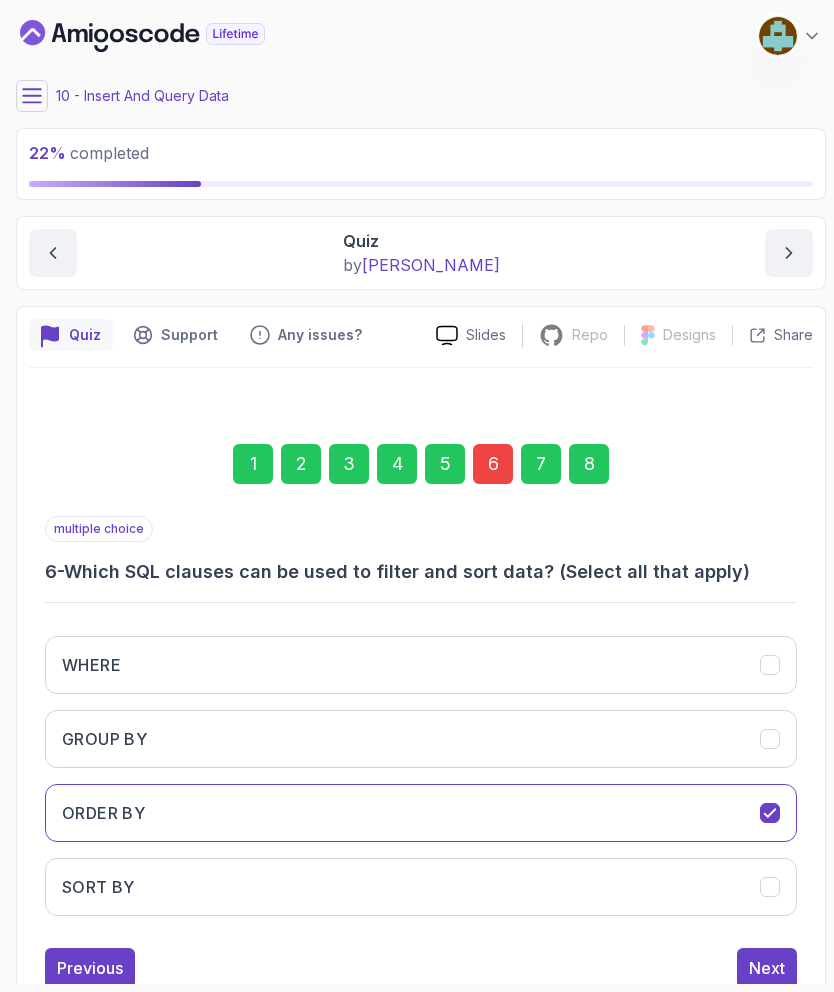 click on "WHERE" at bounding box center (421, 665) 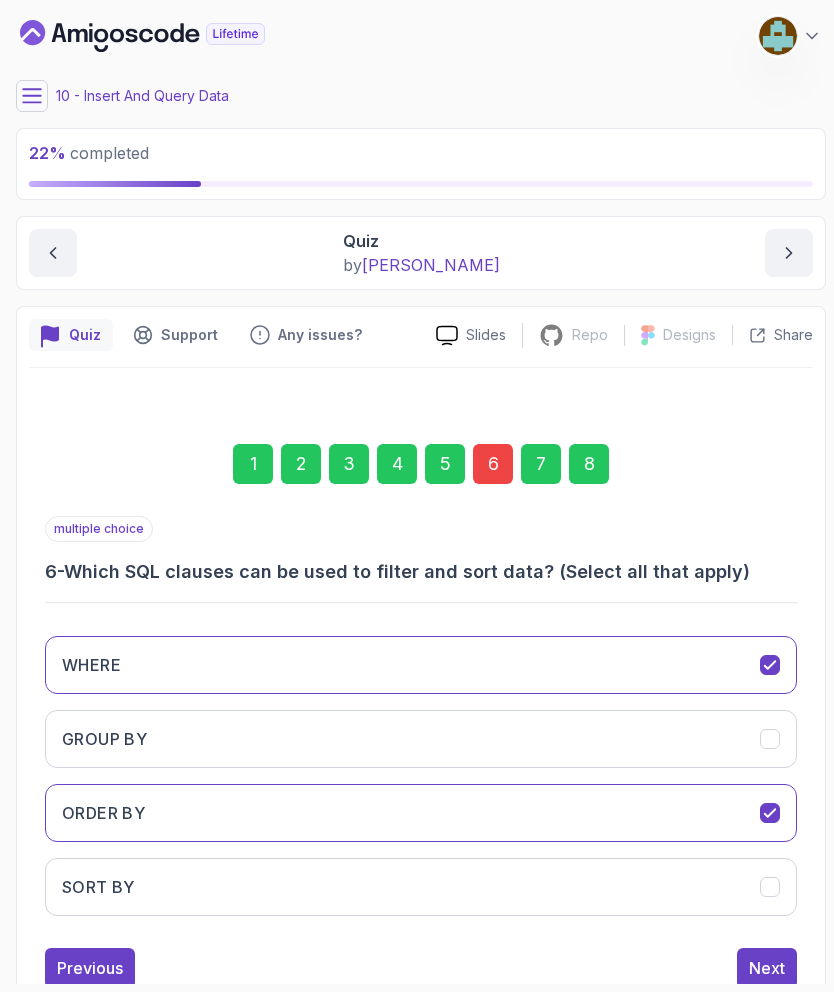 click on "GROUP BY" at bounding box center (421, 739) 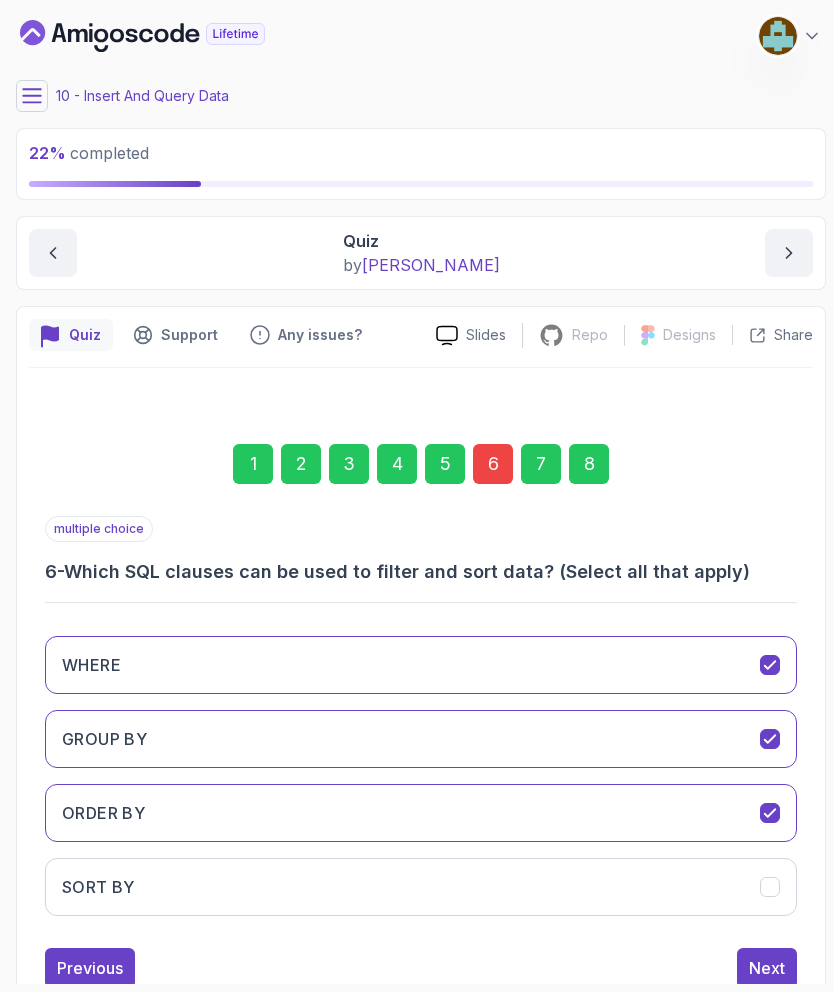 click on "Next" at bounding box center [767, 968] 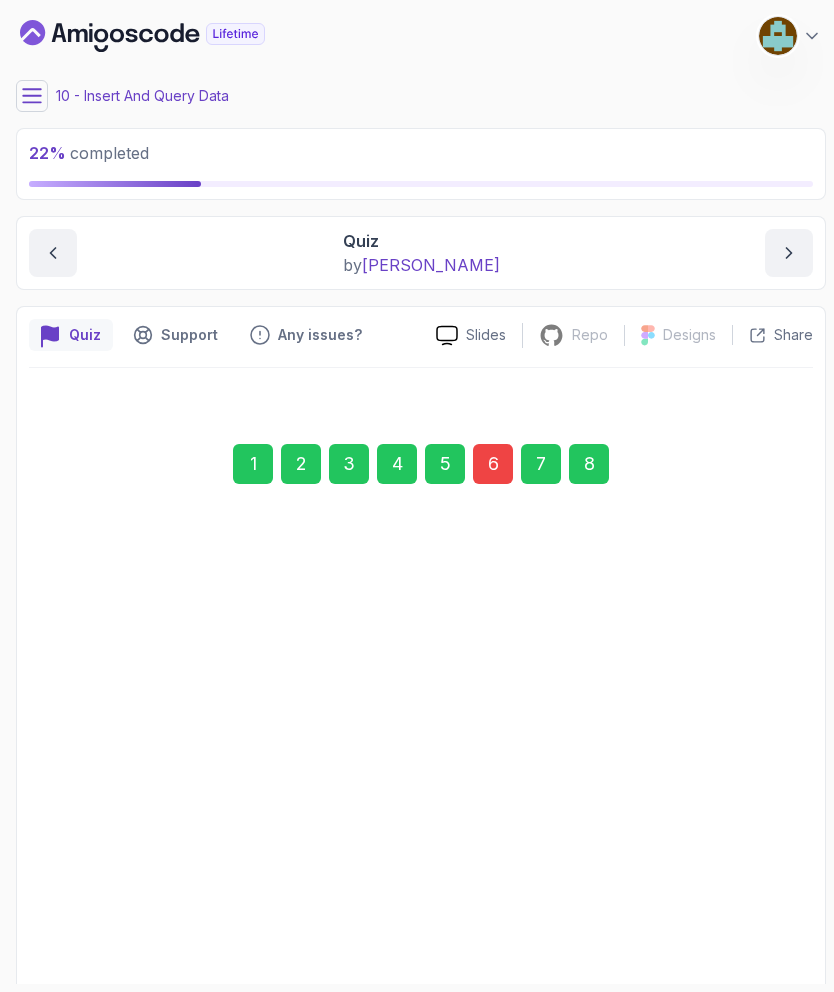 click on "Next" at bounding box center [767, 968] 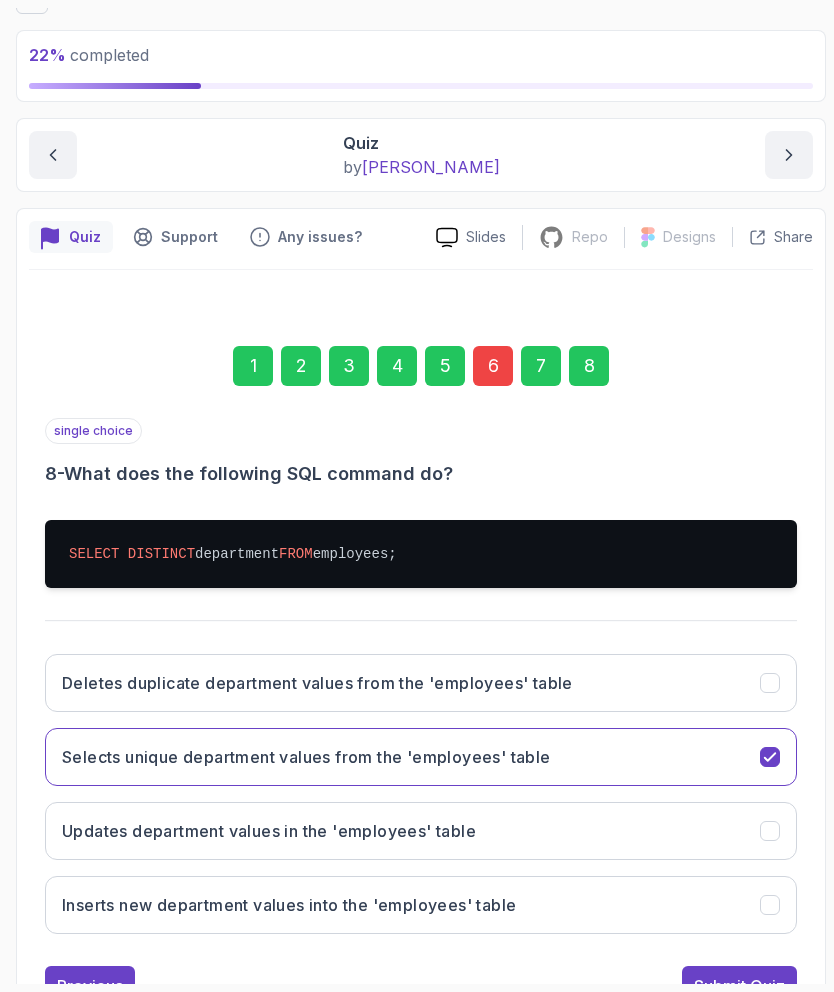 click on "Submit Quiz" at bounding box center [739, 986] 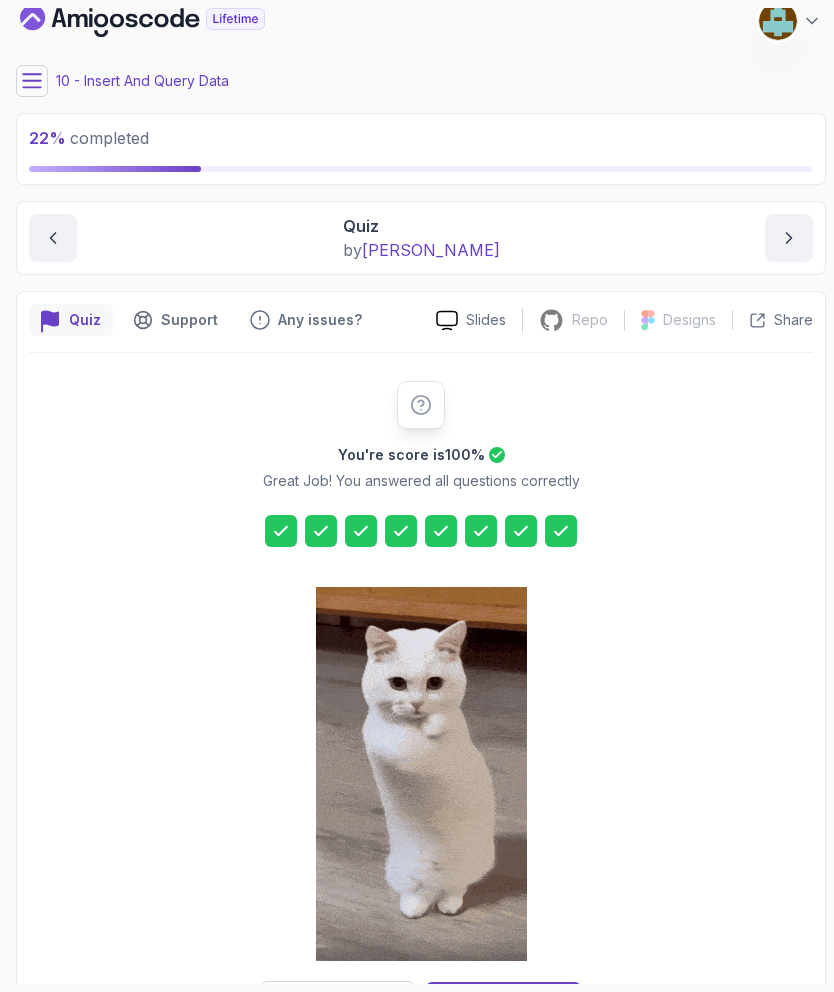 click on "You're score is  100 % Great Job! You answered all questions correctly Re-take Quiz Next Lecture" at bounding box center [421, 702] 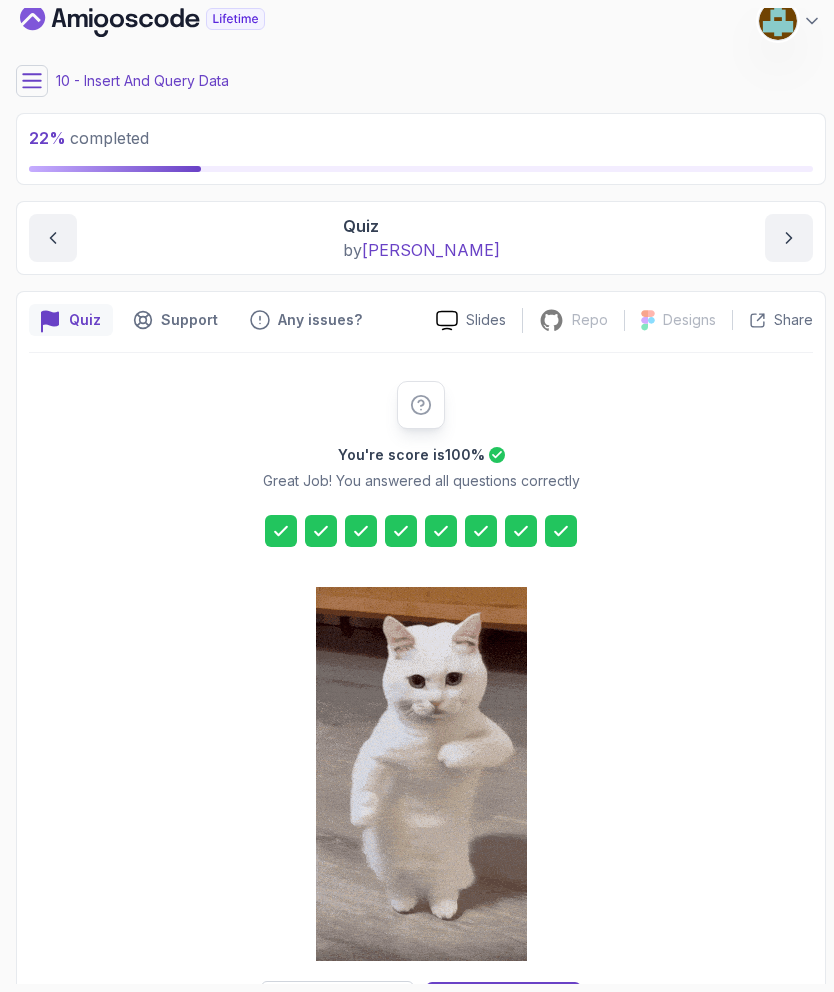click on "Next Lecture" at bounding box center [504, 1002] 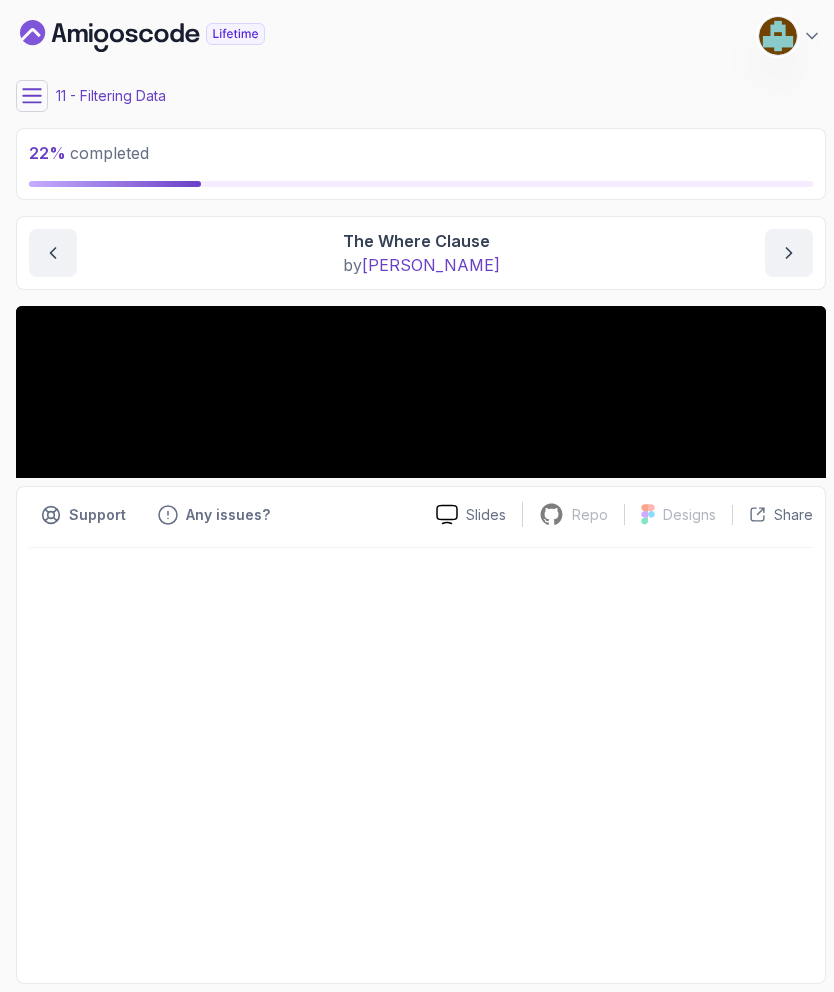 scroll, scrollTop: 0, scrollLeft: 0, axis: both 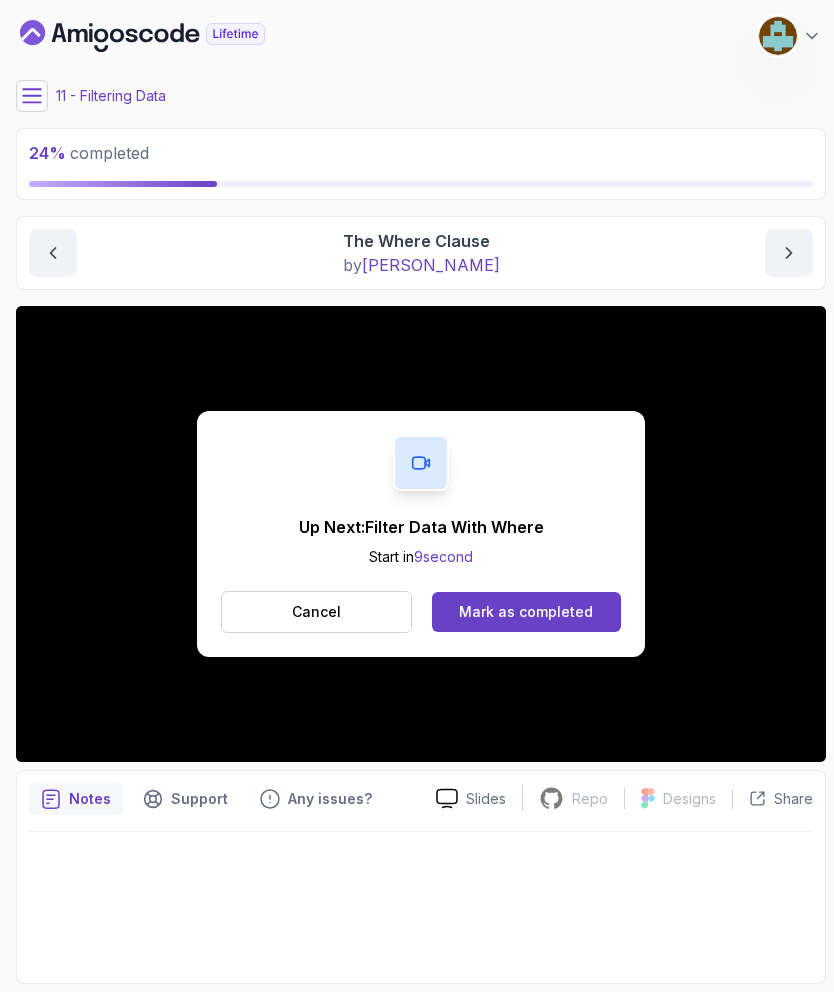click on "Mark as completed" at bounding box center [526, 612] 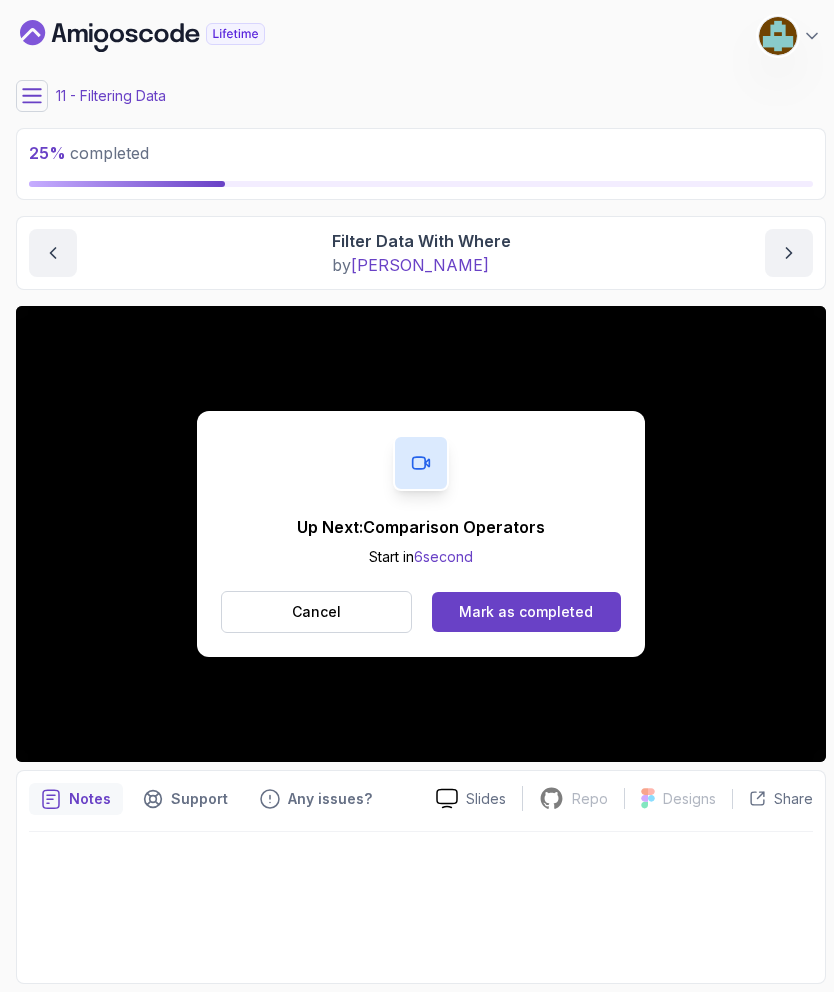 click on "Mark as completed" at bounding box center [526, 612] 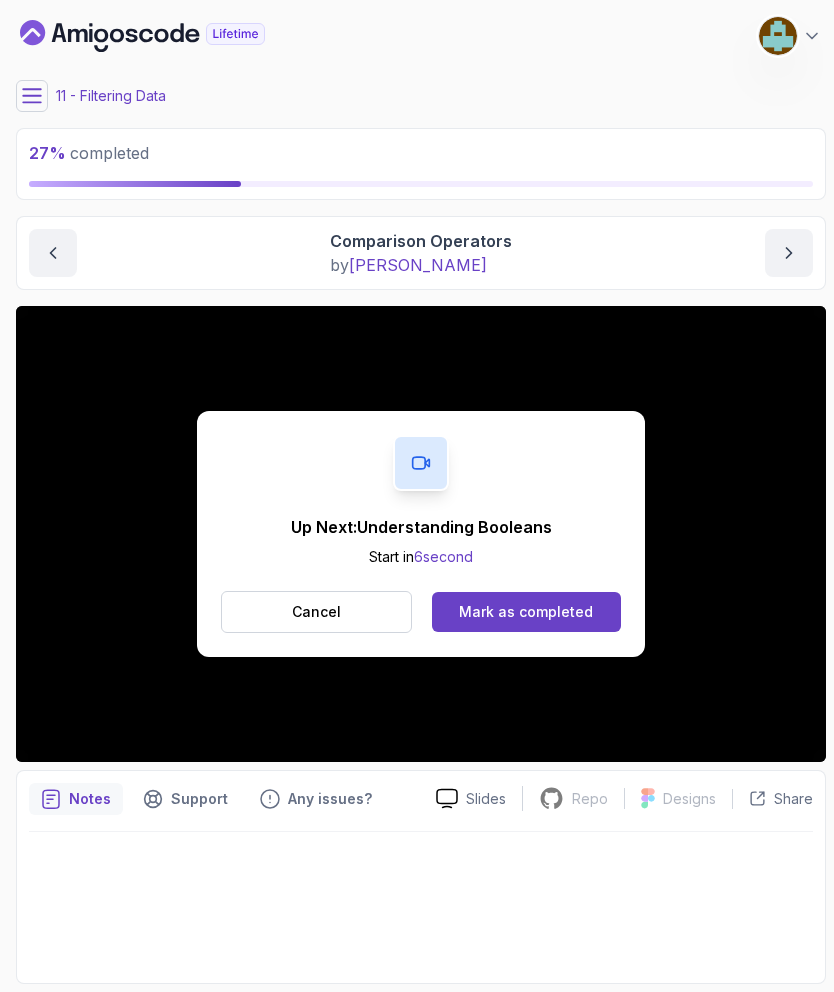 click on "Mark as completed" at bounding box center (526, 612) 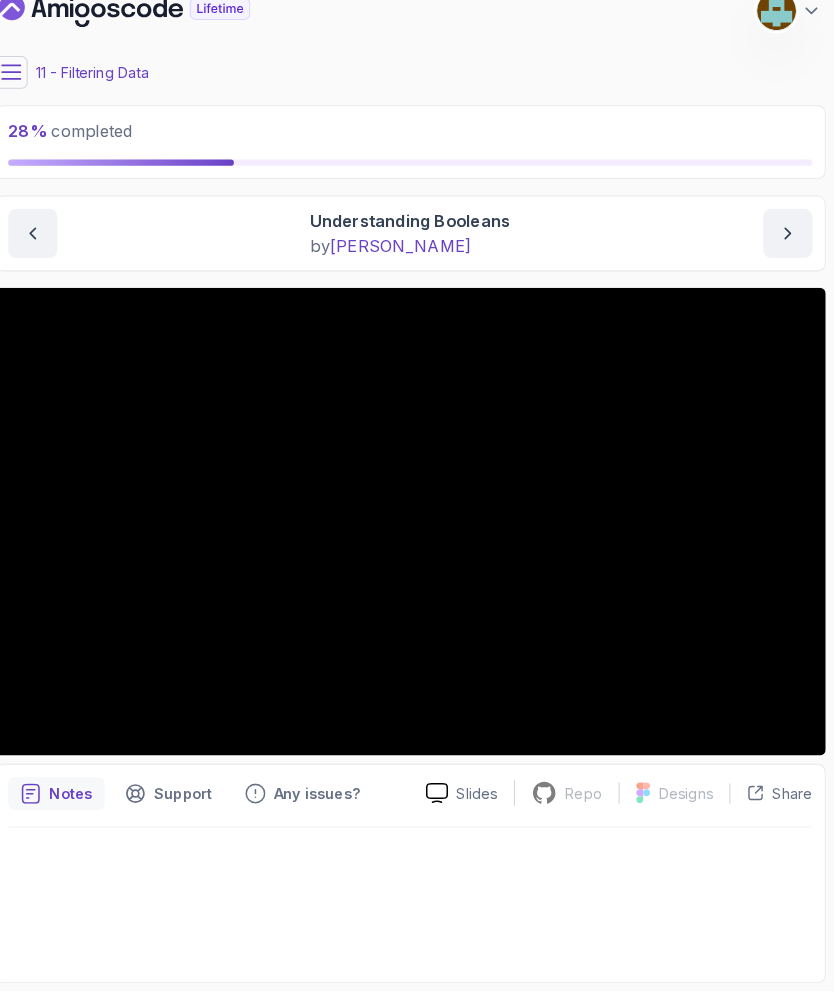 scroll, scrollTop: 25, scrollLeft: 0, axis: vertical 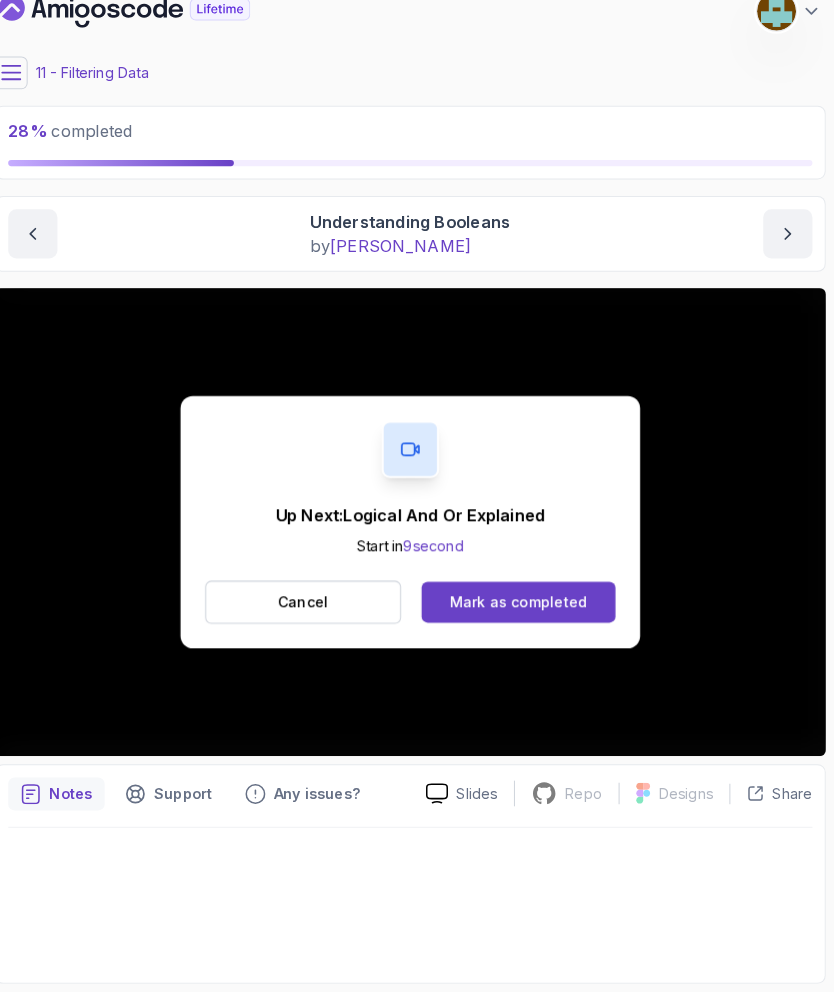 click on "Mark as completed" at bounding box center (526, 612) 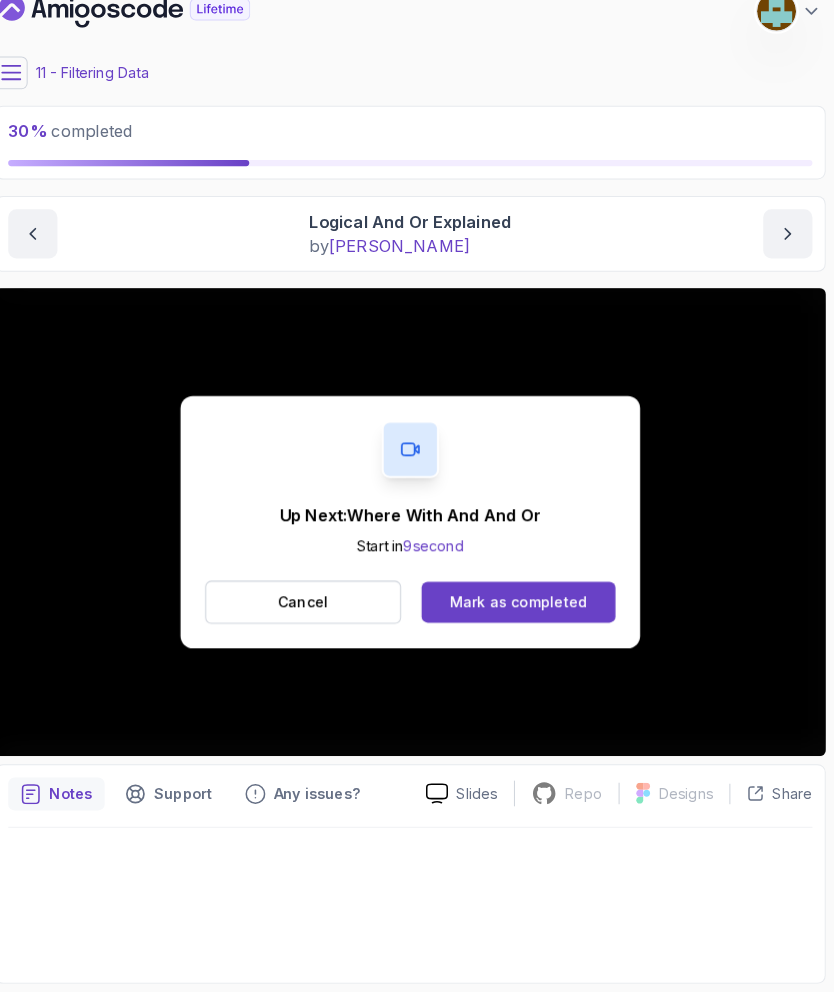 click on "Mark as completed" at bounding box center (526, 612) 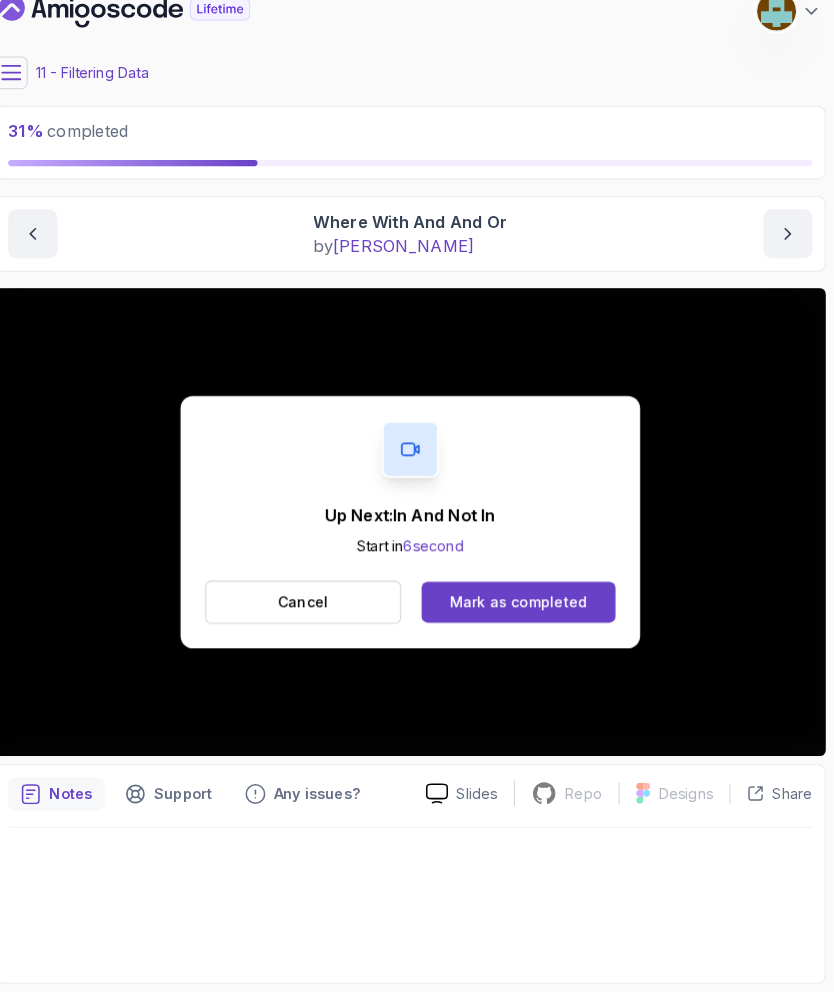 click on "Mark as completed" at bounding box center (526, 612) 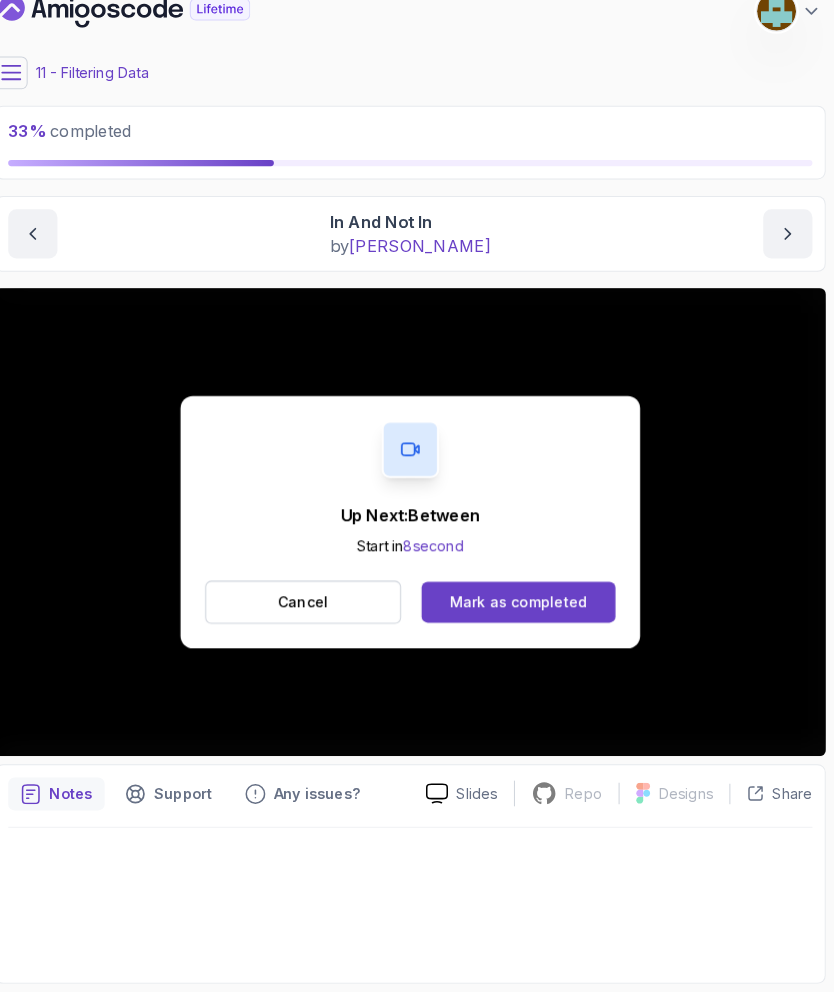 click on "Mark as completed" at bounding box center [526, 612] 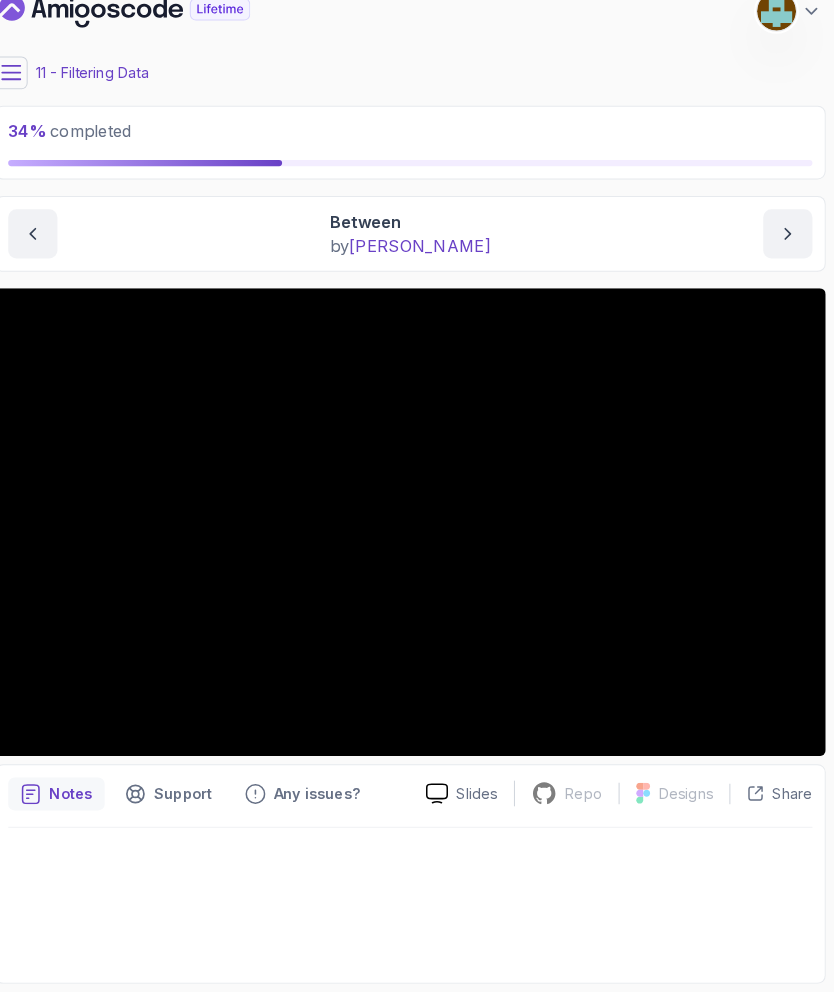 scroll, scrollTop: 39, scrollLeft: 0, axis: vertical 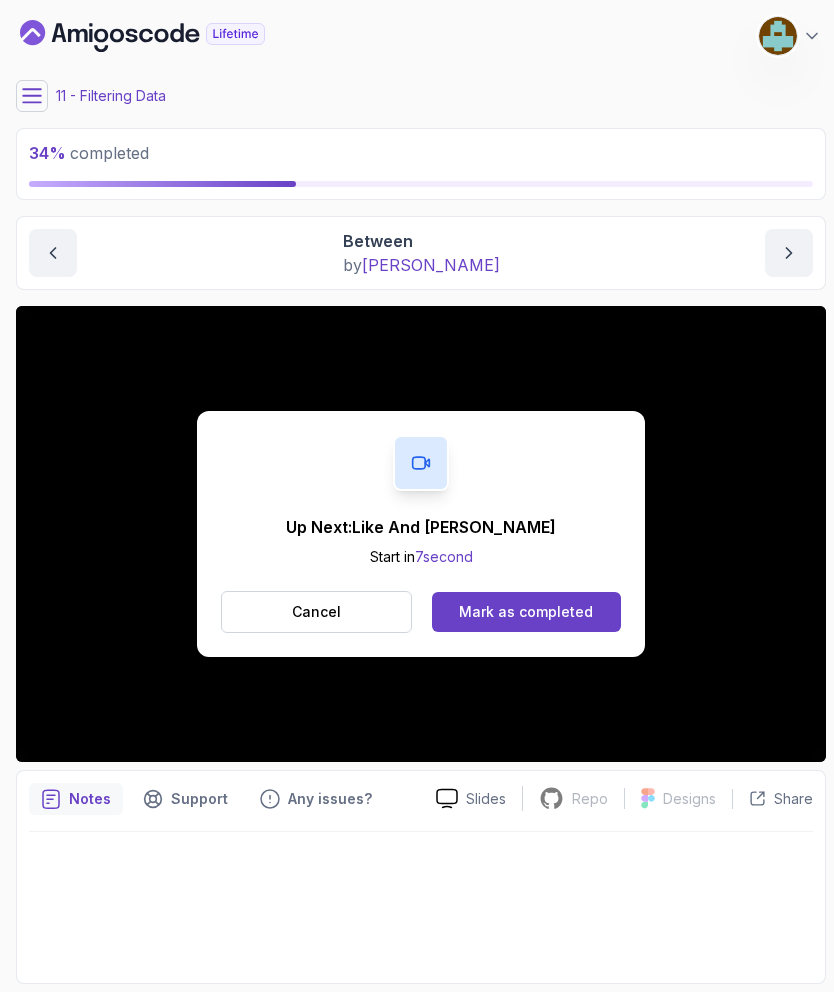 click on "Mark as completed" at bounding box center (526, 612) 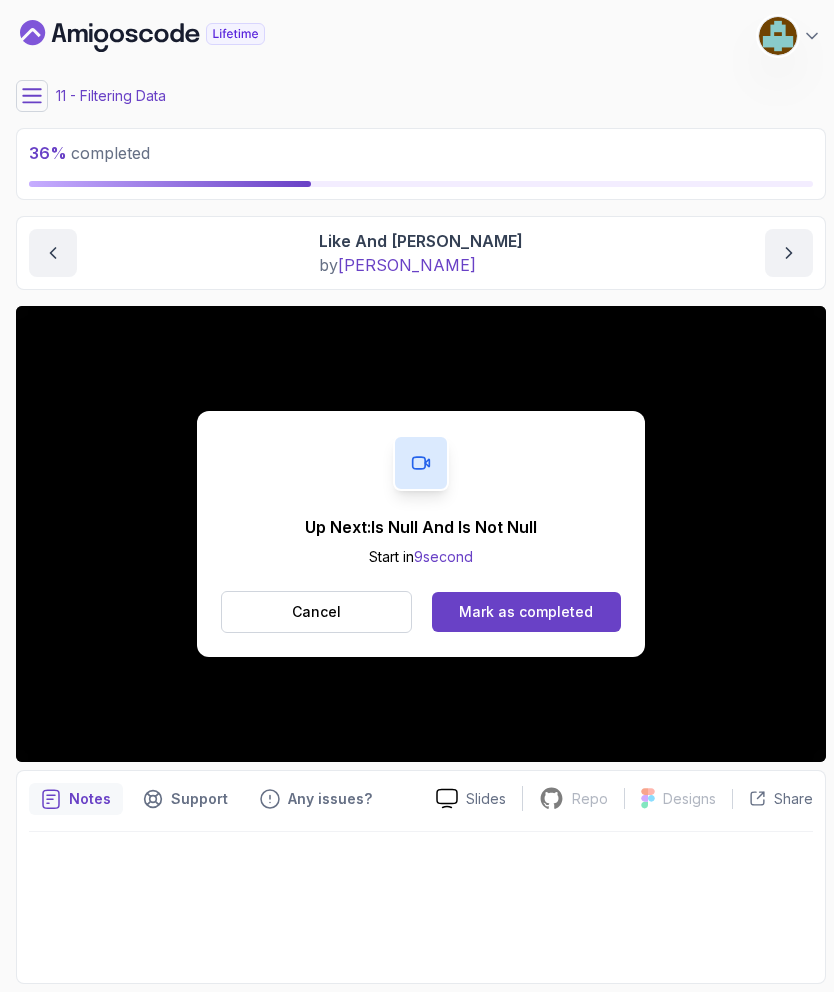 click on "Mark as completed" at bounding box center (526, 612) 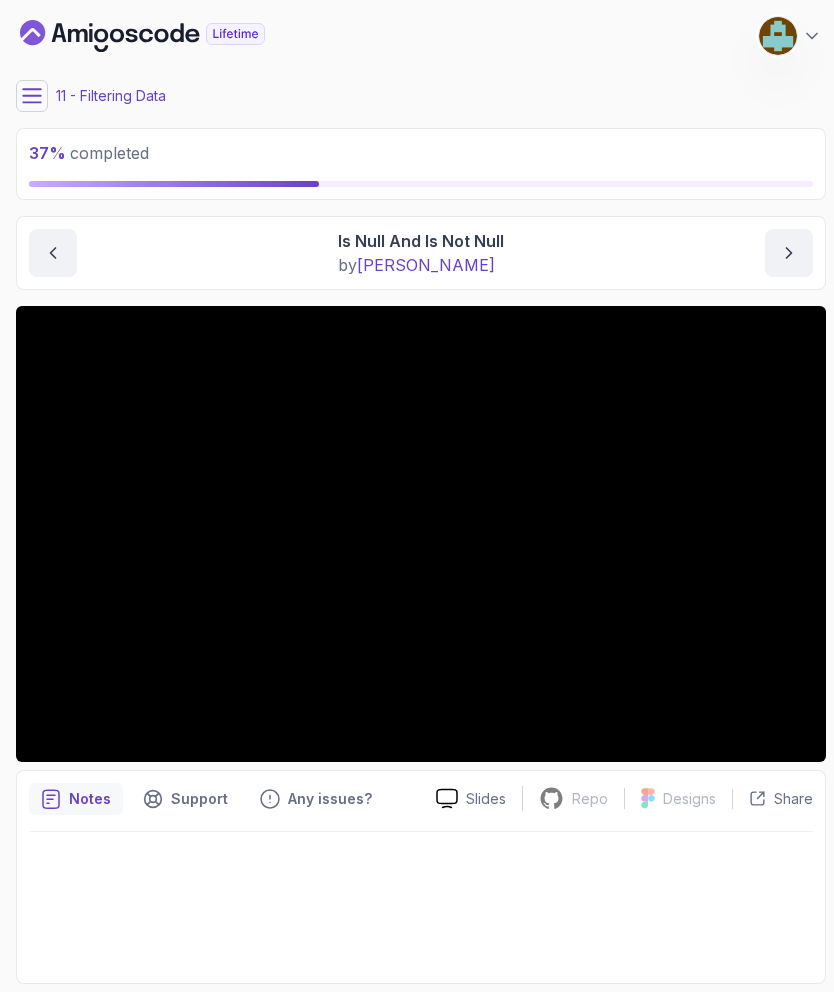 scroll, scrollTop: 0, scrollLeft: 0, axis: both 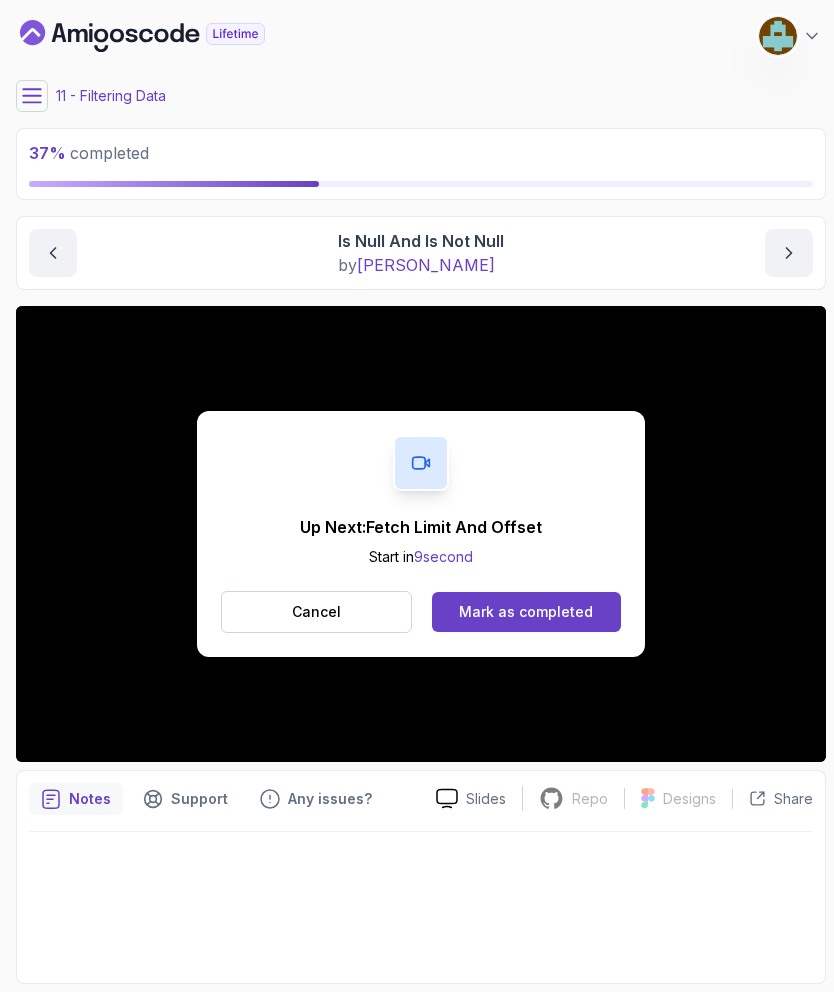 click on "Mark as completed" at bounding box center (526, 612) 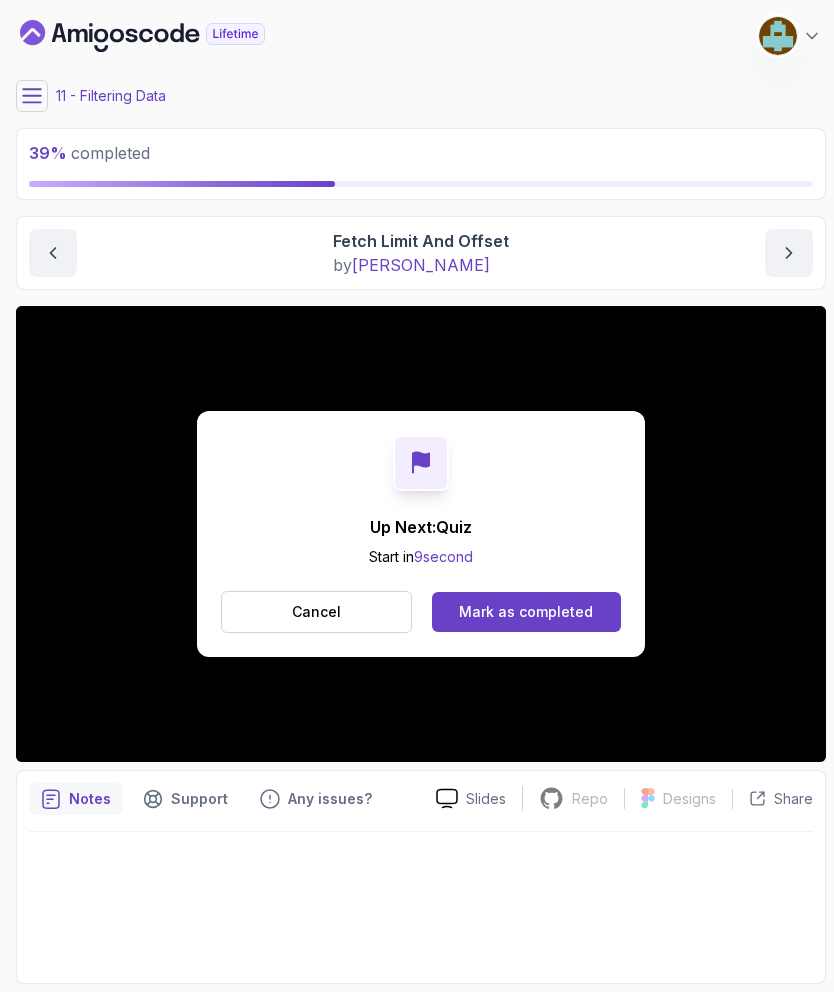 click on "Mark as completed" at bounding box center (526, 612) 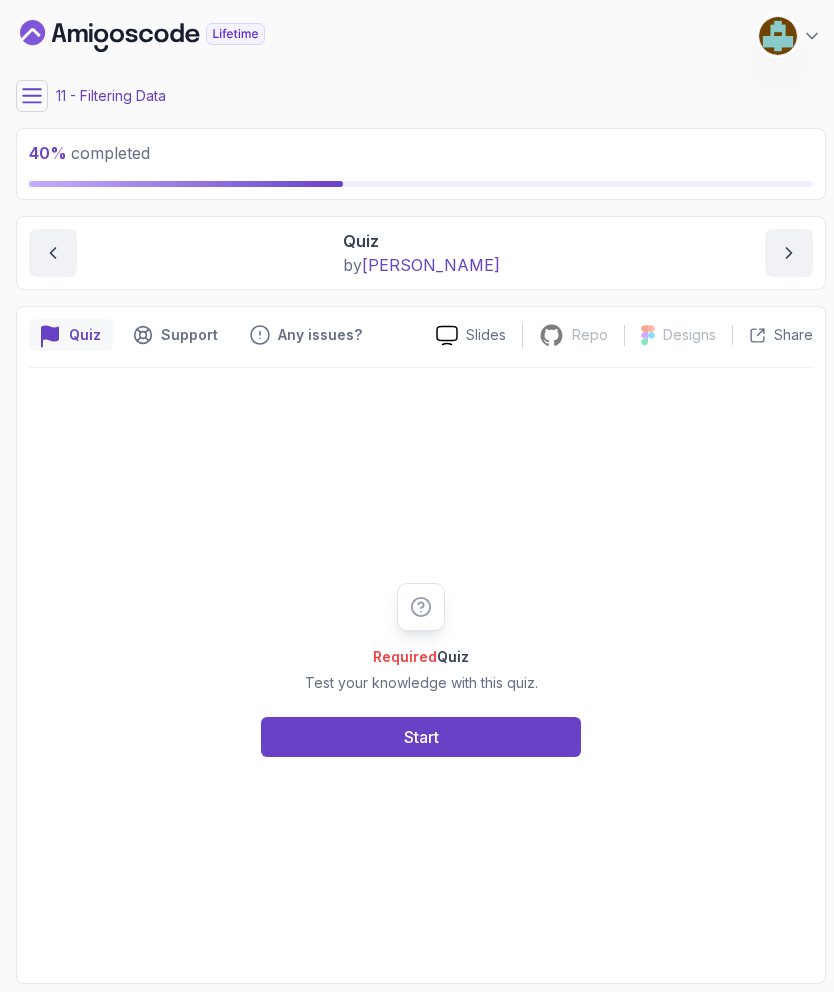 click on "Start" at bounding box center [421, 737] 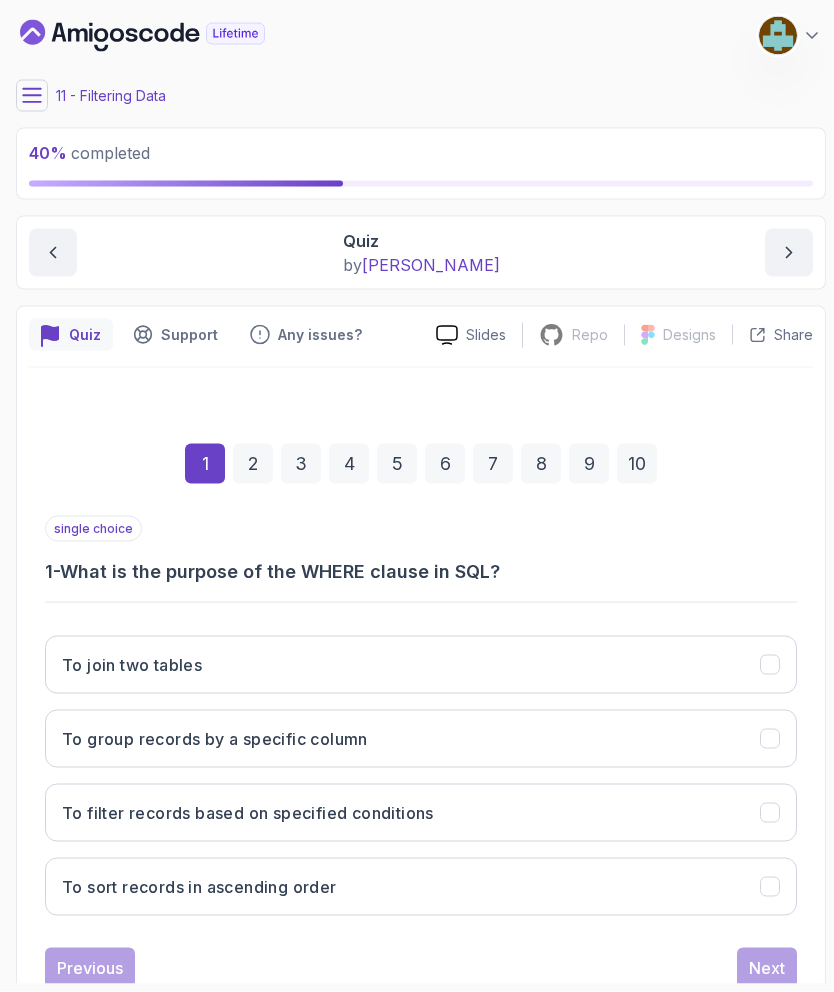scroll, scrollTop: 80, scrollLeft: 0, axis: vertical 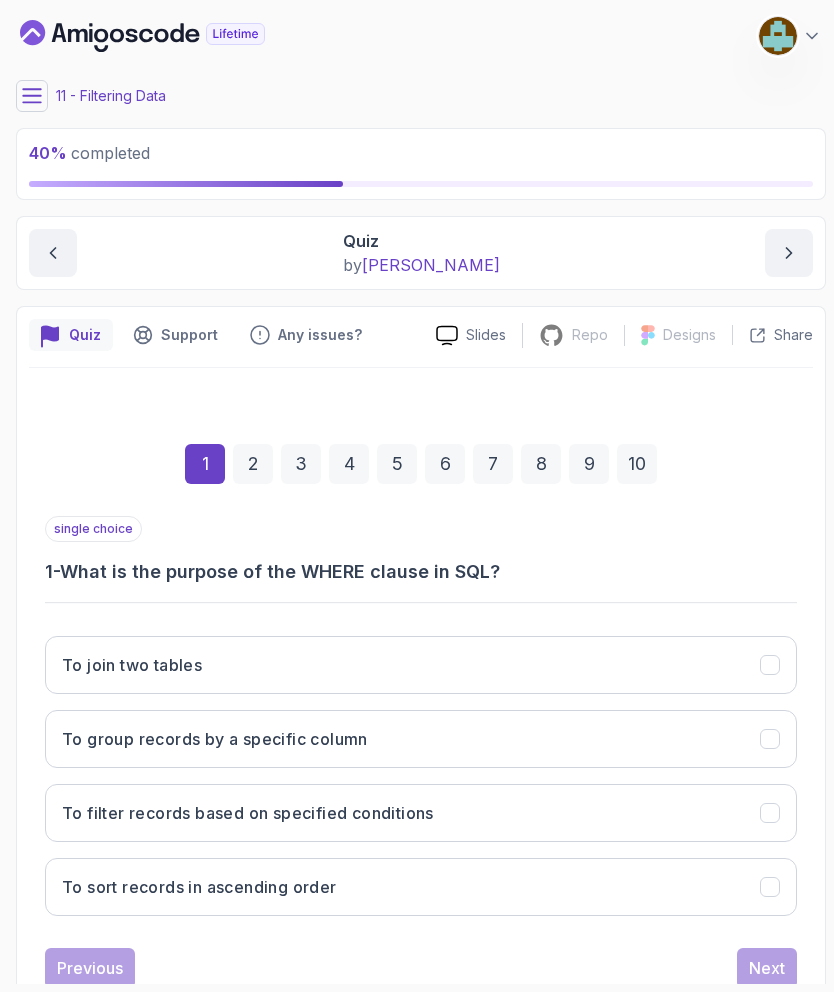 click on "To filter records based on specified conditions" at bounding box center (421, 813) 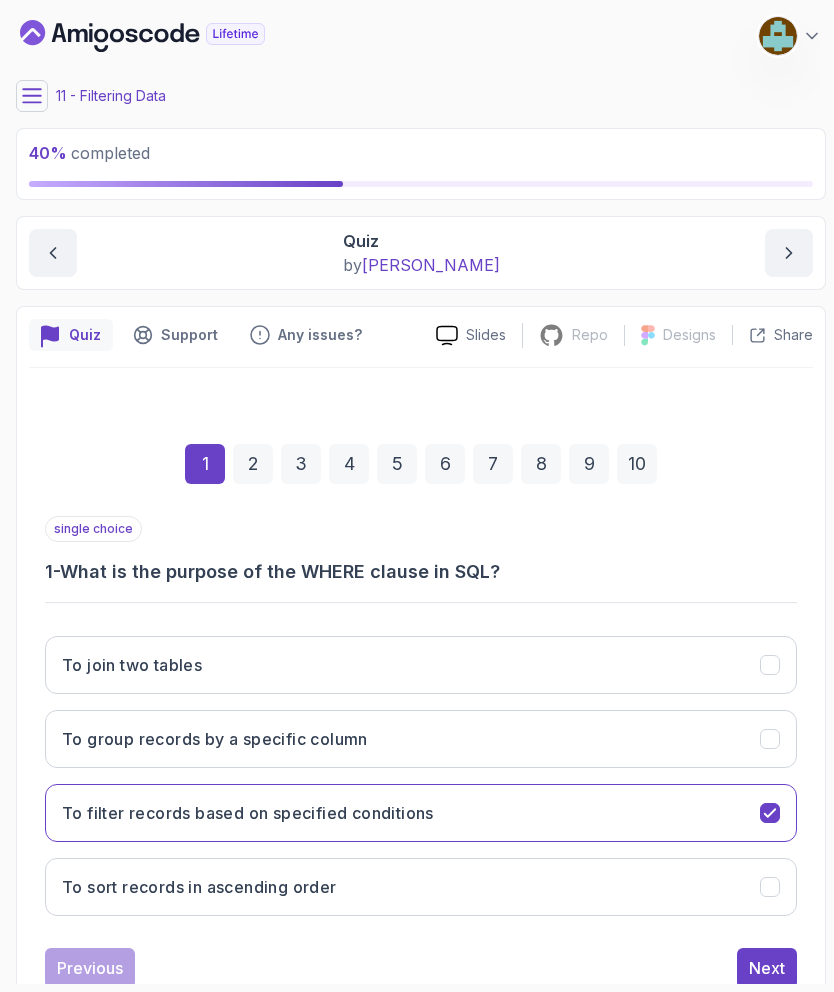 click on "Next" at bounding box center (767, 968) 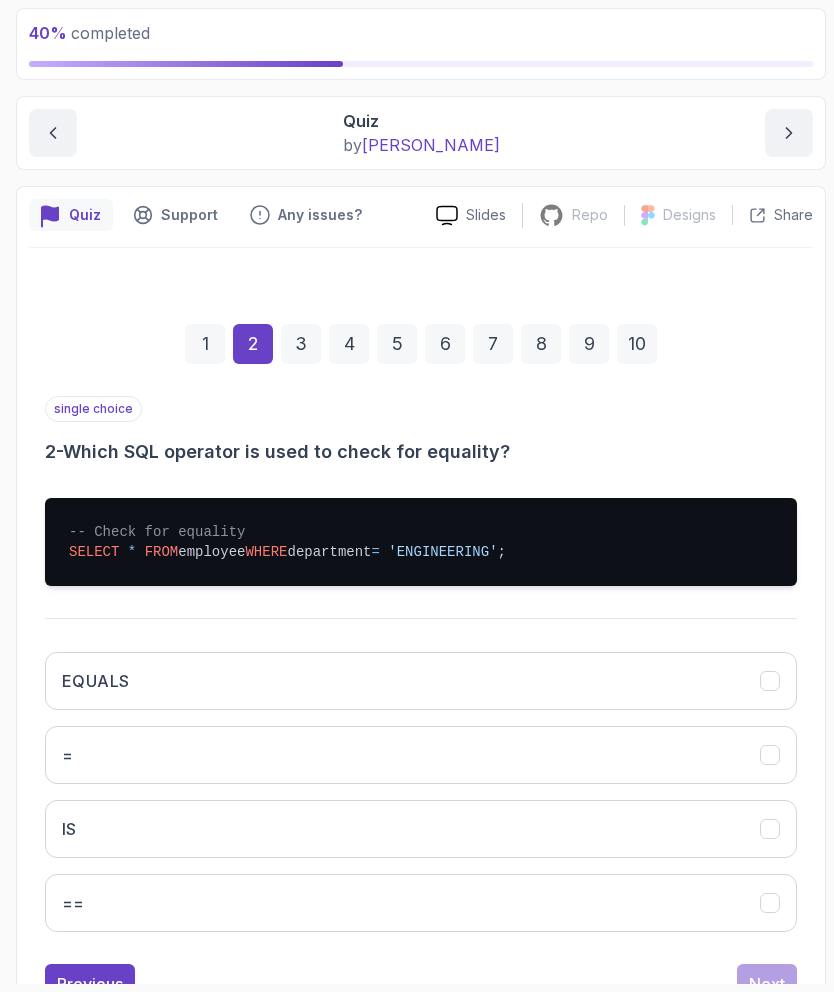 scroll, scrollTop: 117, scrollLeft: 0, axis: vertical 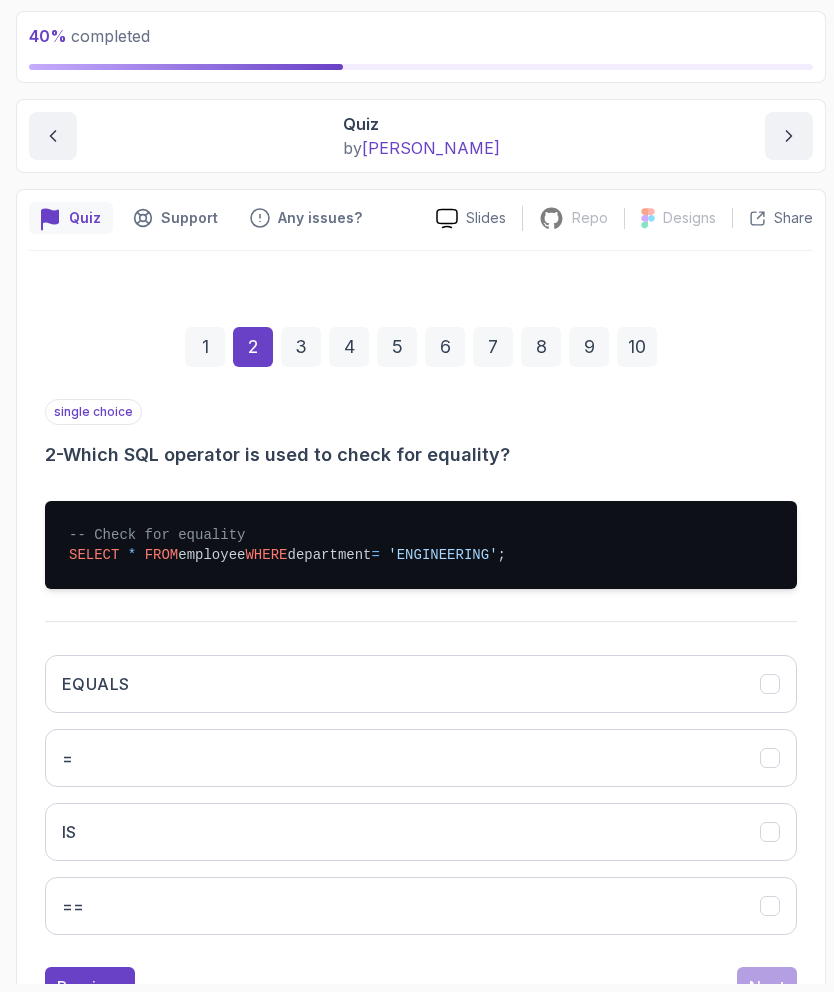 click on "=" at bounding box center (421, 758) 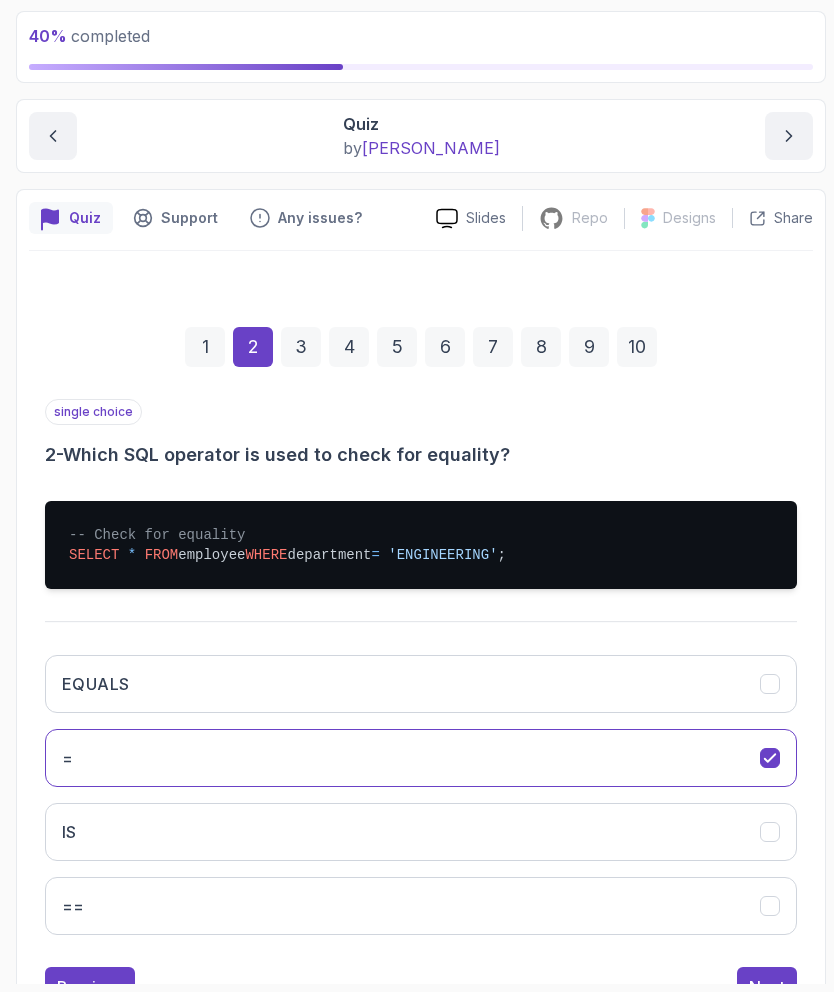 click on "Next" at bounding box center (767, 987) 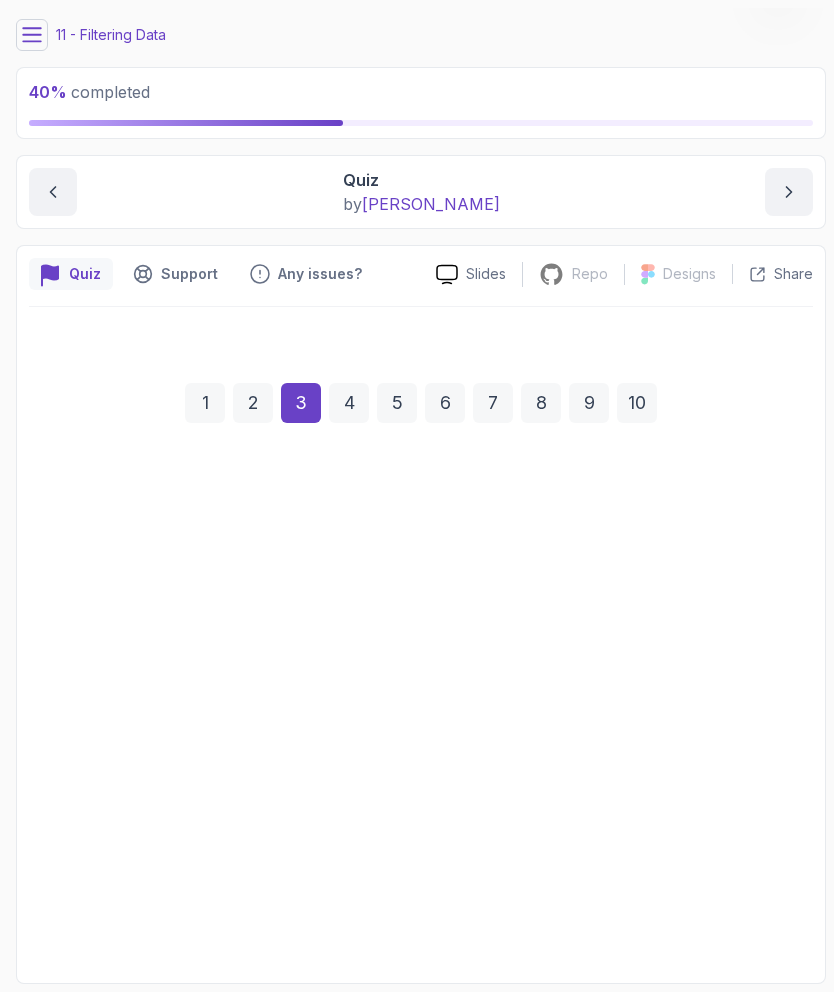 scroll, scrollTop: 0, scrollLeft: 0, axis: both 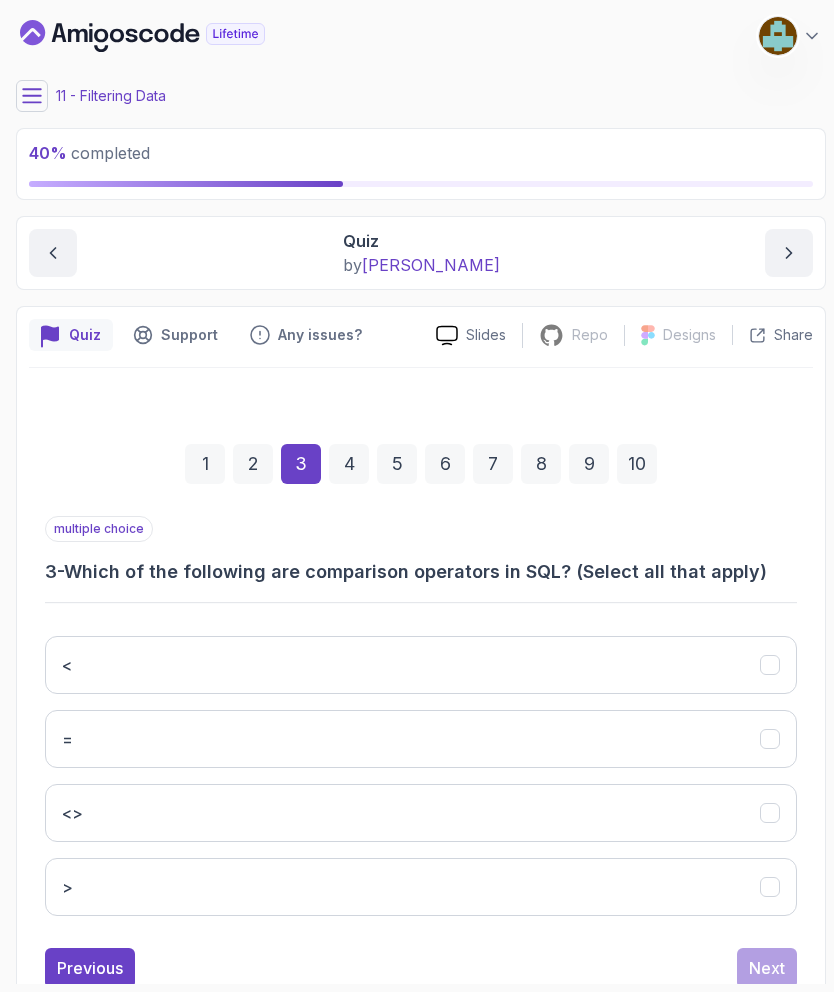 click on "Previous" at bounding box center [90, 968] 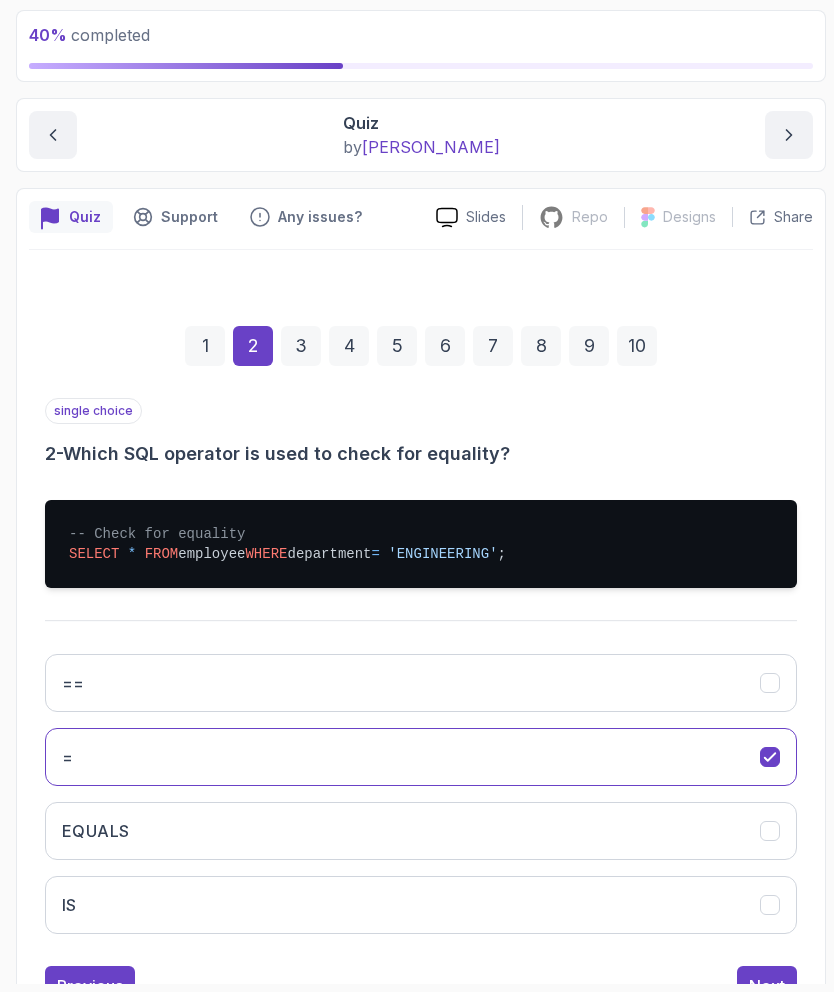 scroll, scrollTop: 117, scrollLeft: 0, axis: vertical 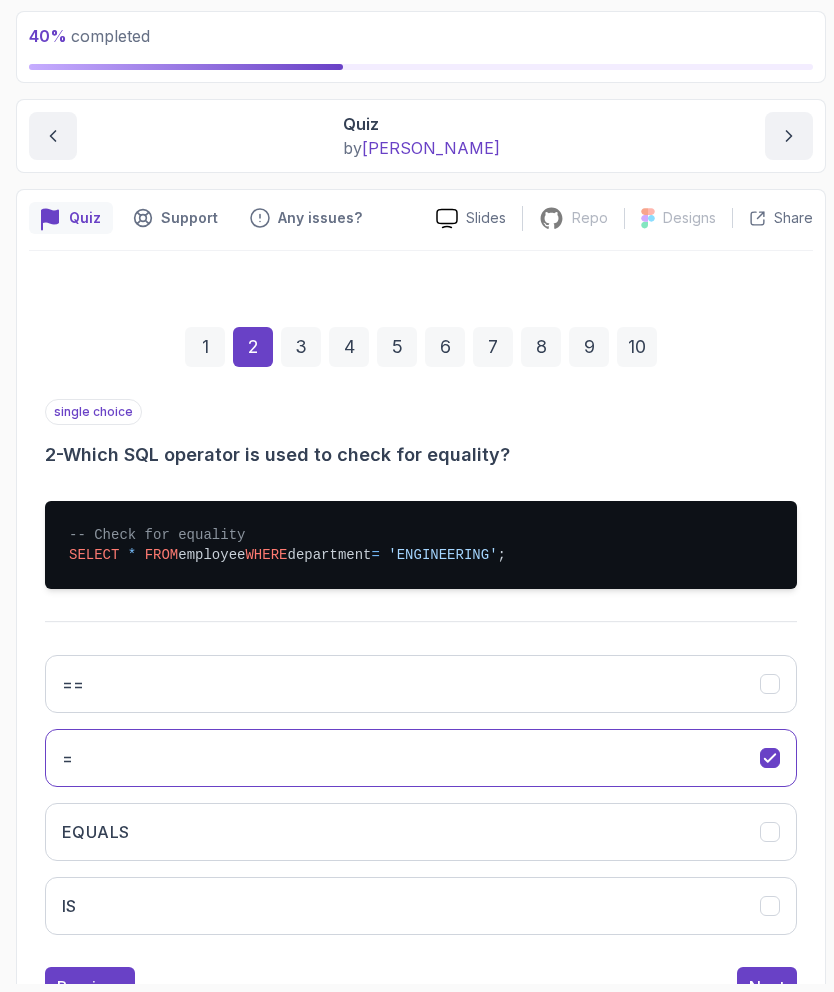 click on "Next" at bounding box center [767, 987] 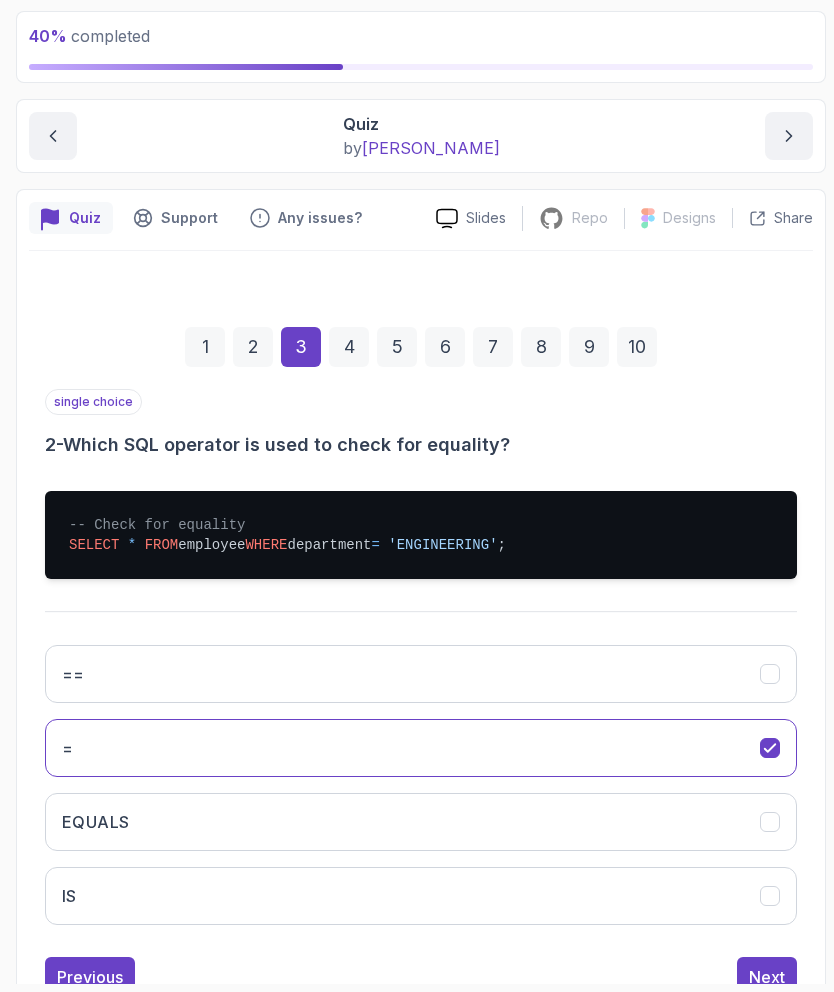 scroll, scrollTop: 0, scrollLeft: 0, axis: both 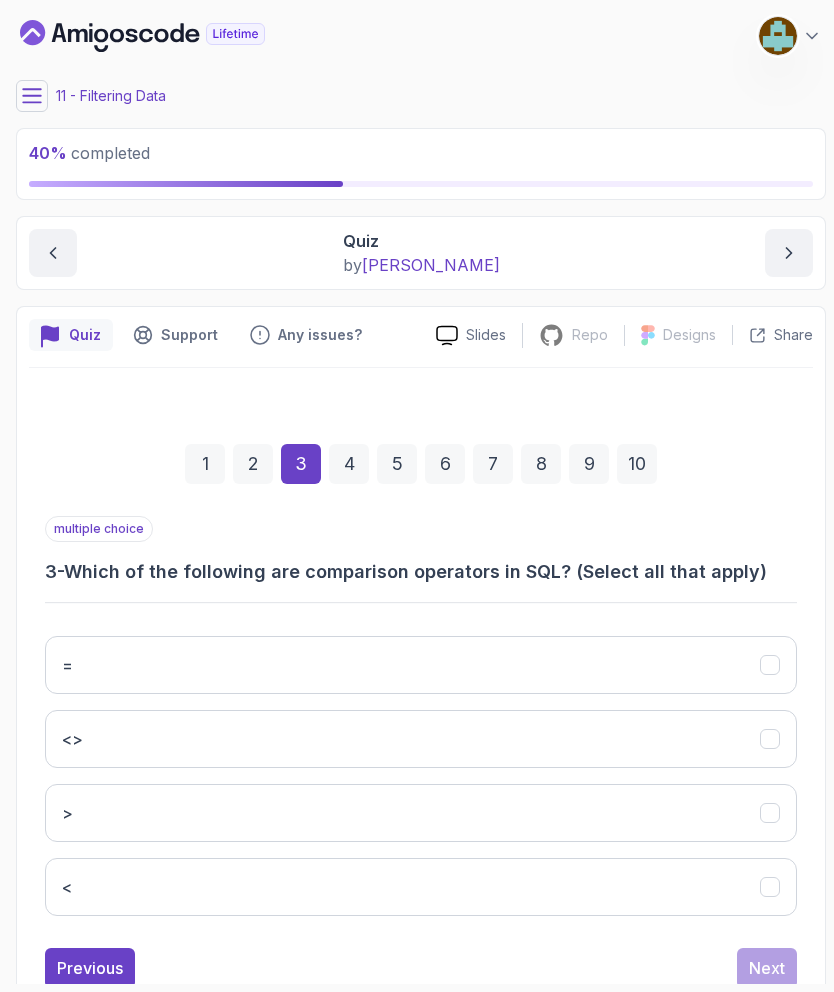 click on "=" at bounding box center (421, 665) 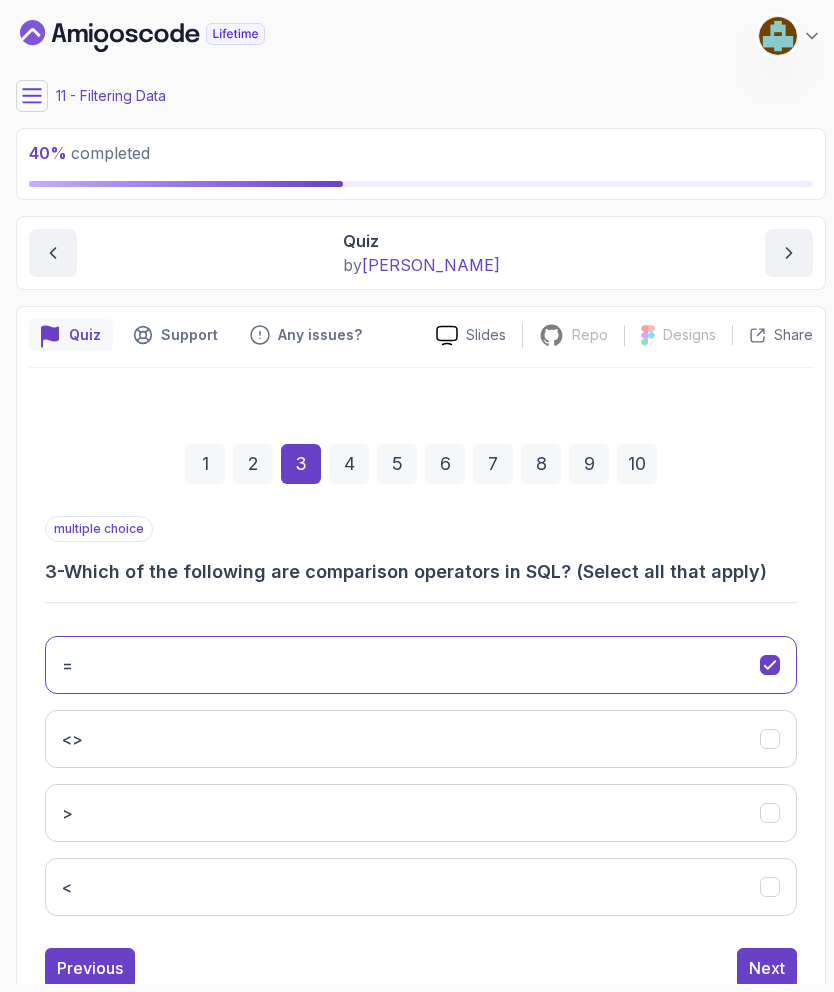 click at bounding box center (770, 739) 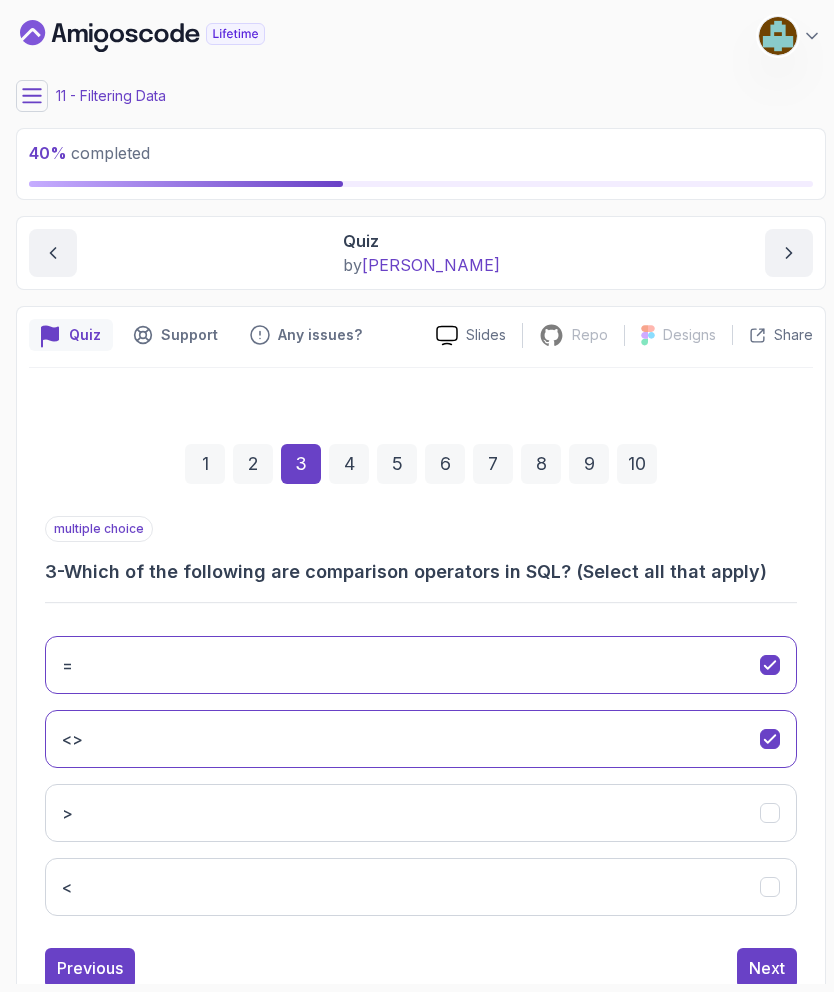 click on "Next" at bounding box center (767, 968) 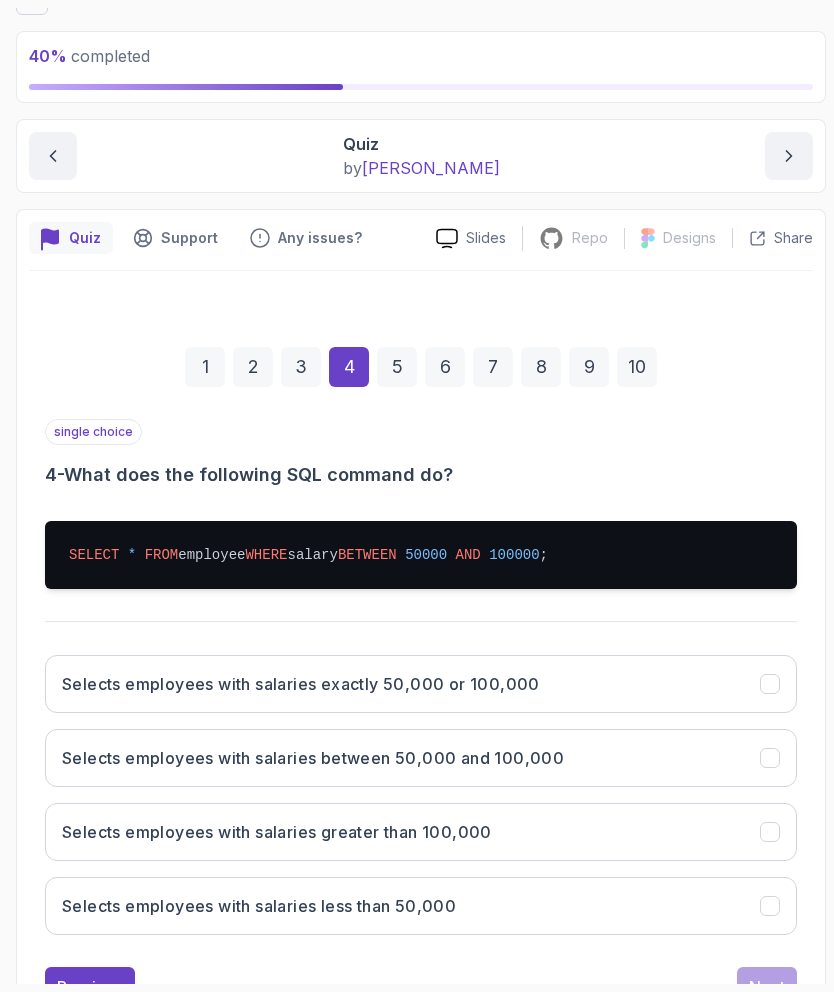 scroll, scrollTop: 97, scrollLeft: 0, axis: vertical 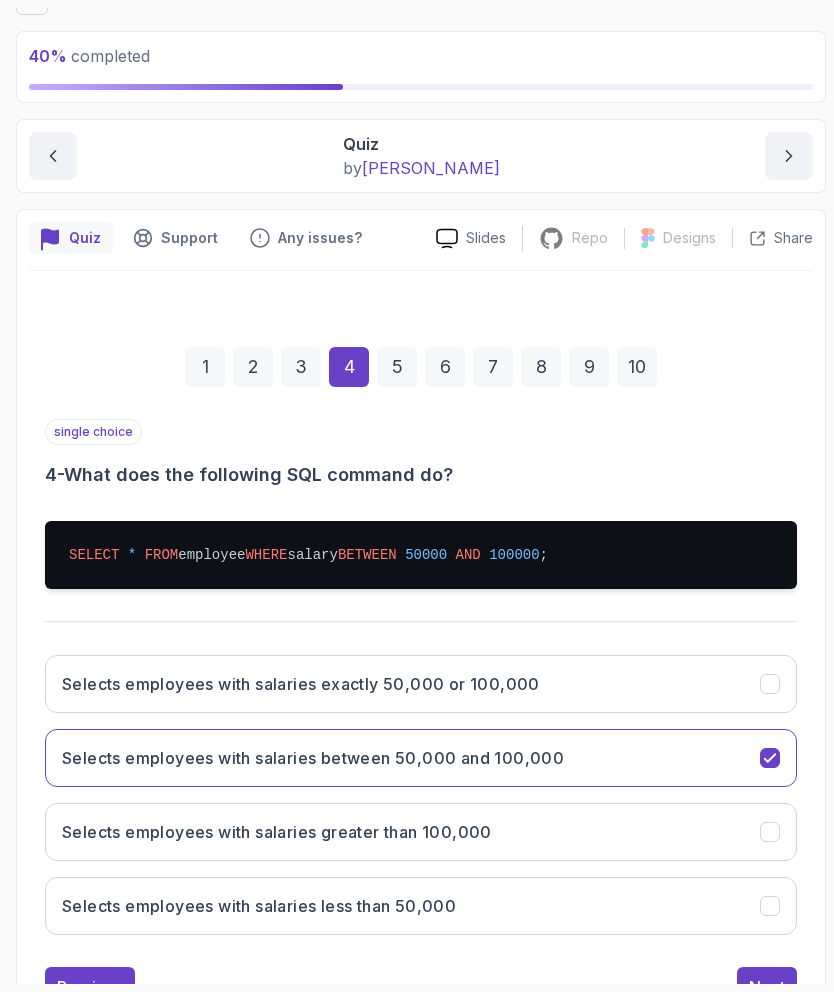 click on "Next" at bounding box center [767, 987] 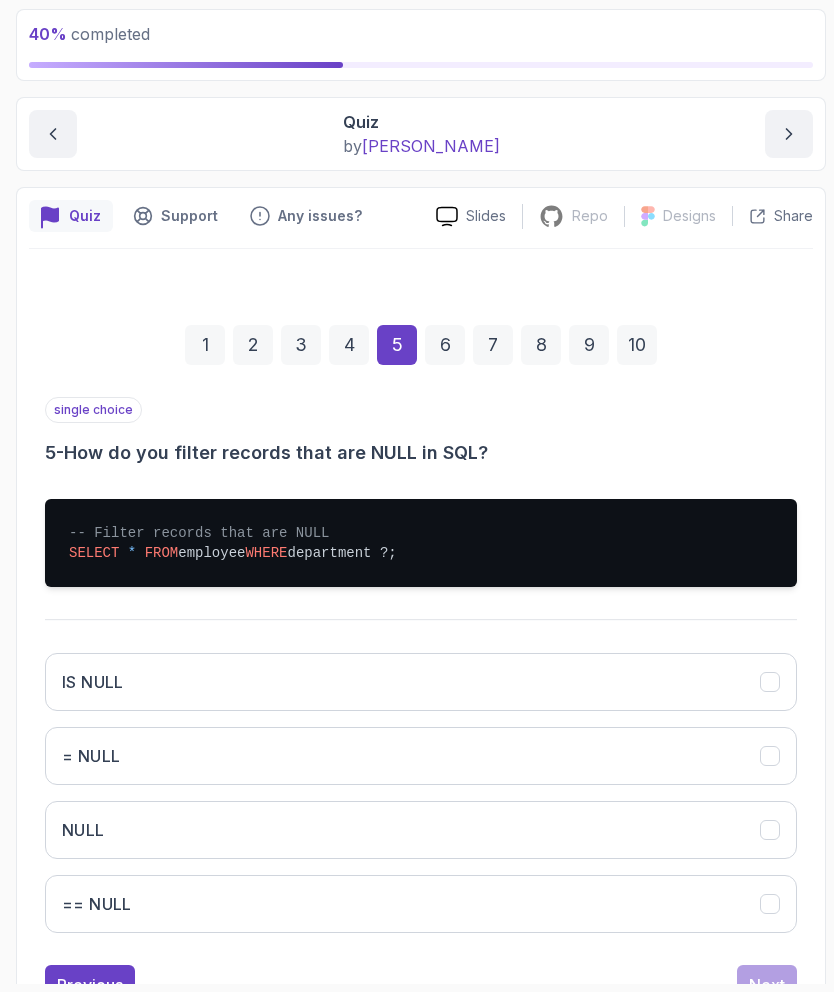 scroll, scrollTop: 117, scrollLeft: 0, axis: vertical 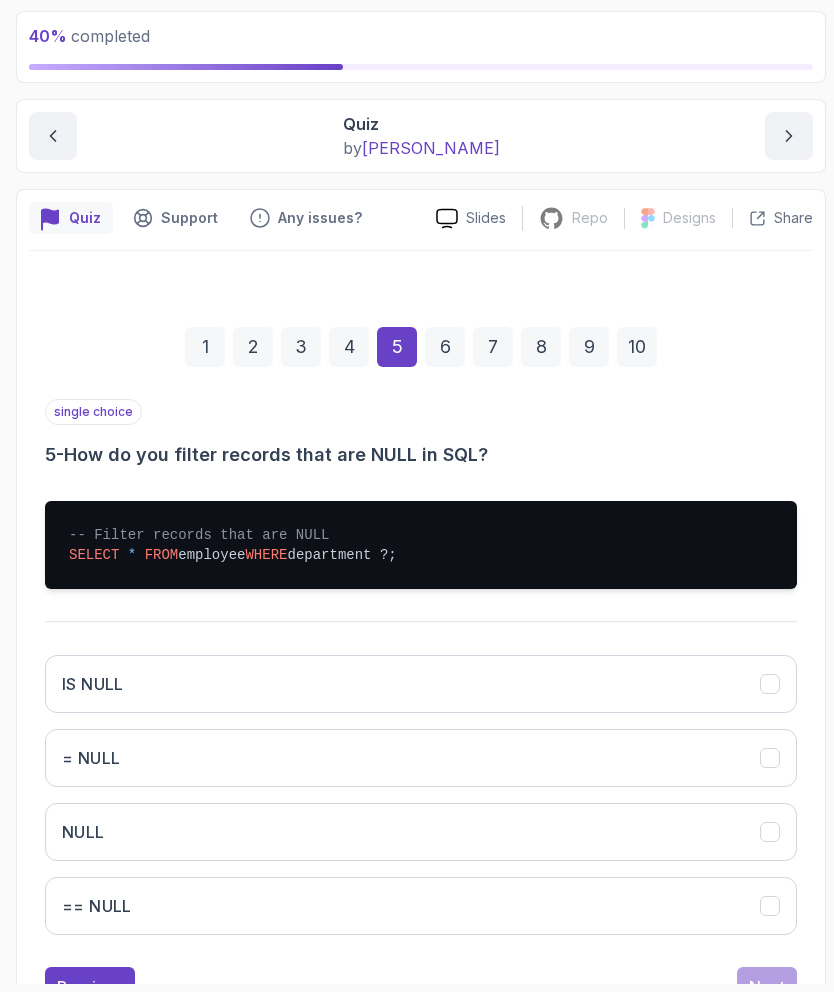 click at bounding box center [770, 684] 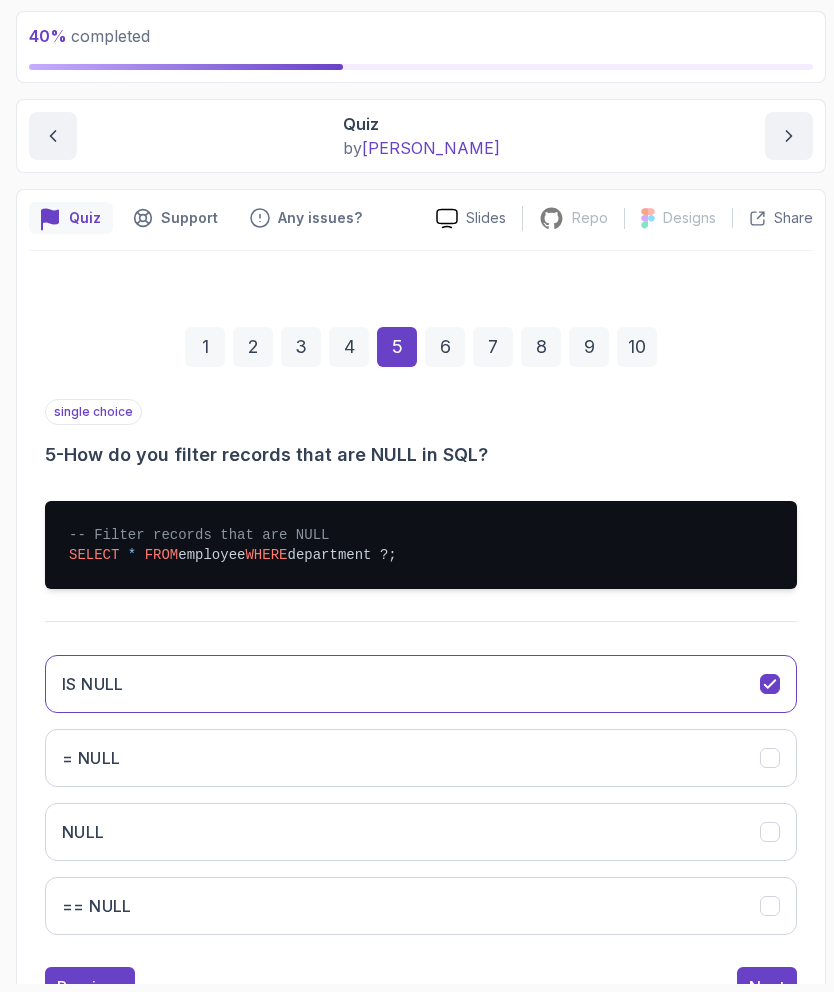 click on "Next" at bounding box center (767, 987) 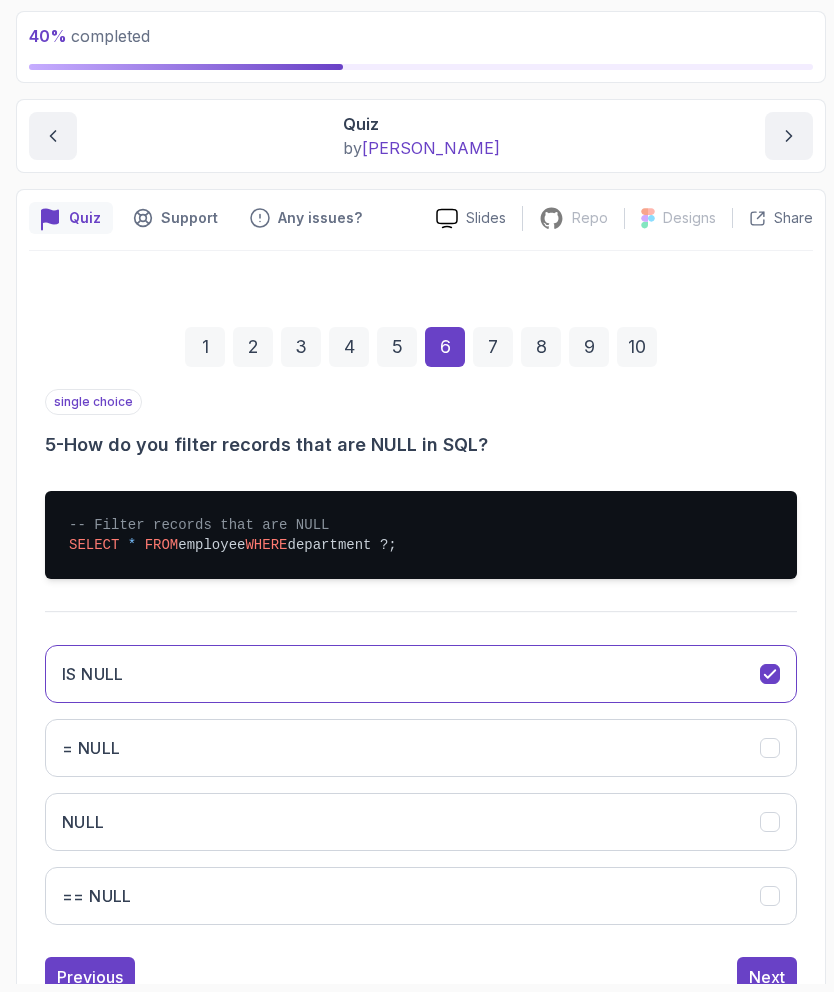 scroll, scrollTop: 0, scrollLeft: 0, axis: both 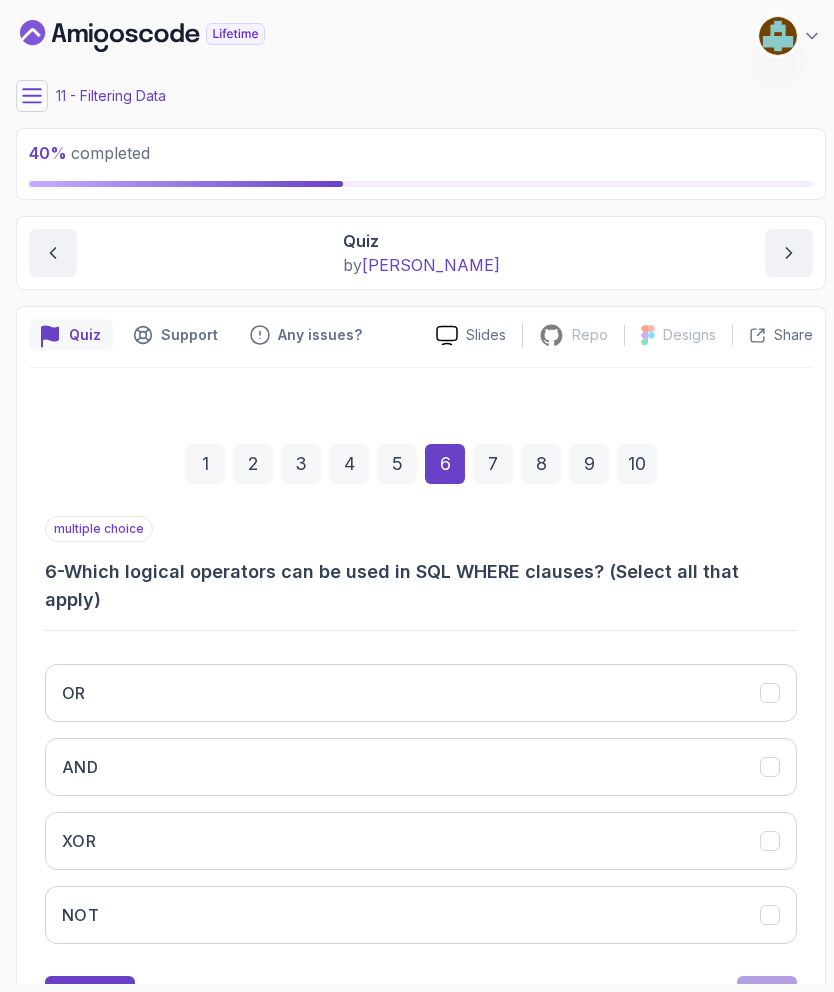 click at bounding box center (770, 693) 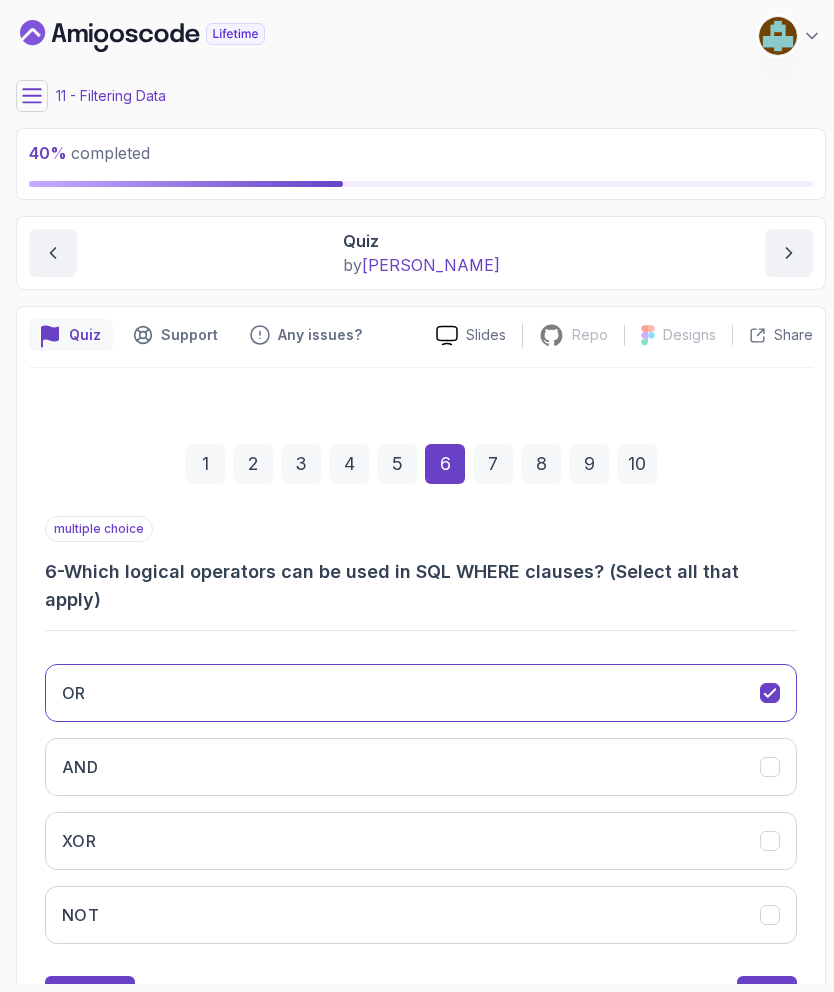 click at bounding box center [770, 767] 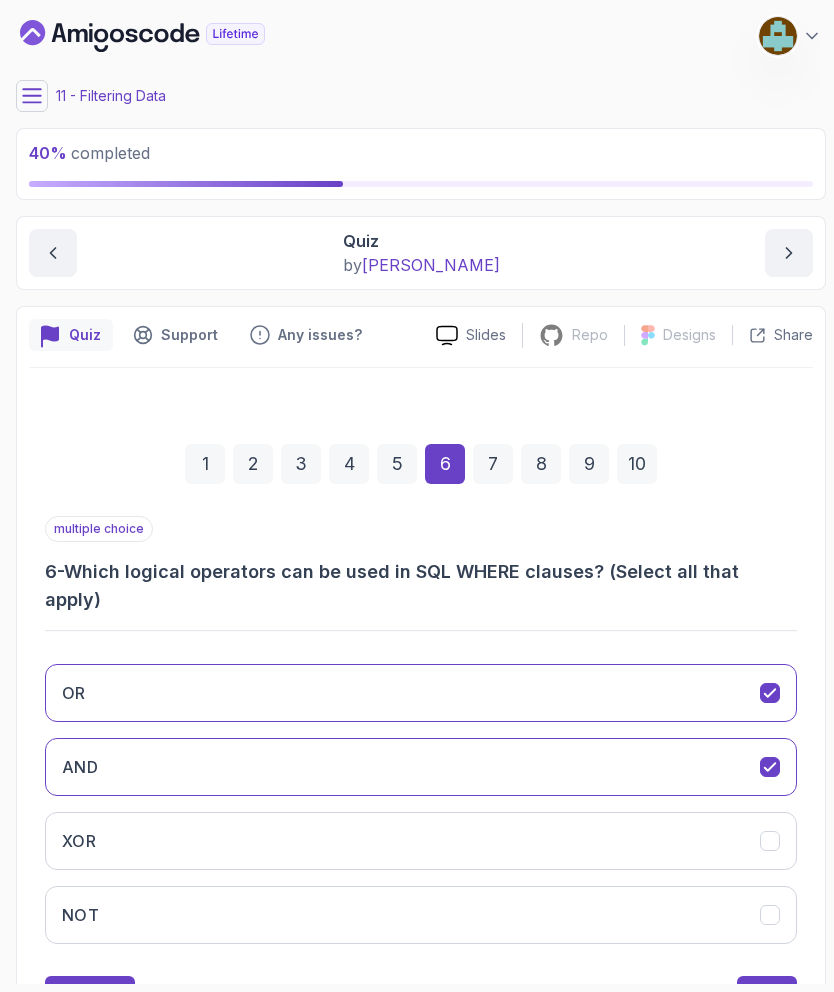 click on "NOT" at bounding box center (421, 915) 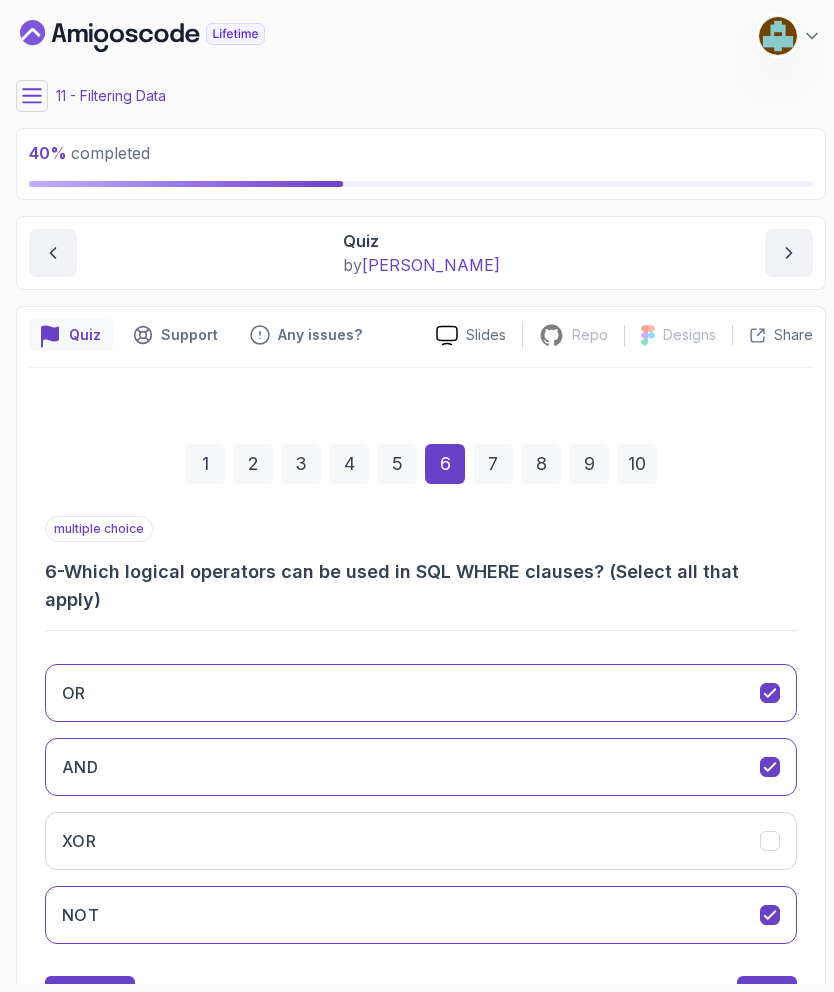 click on "NOT" at bounding box center (421, 915) 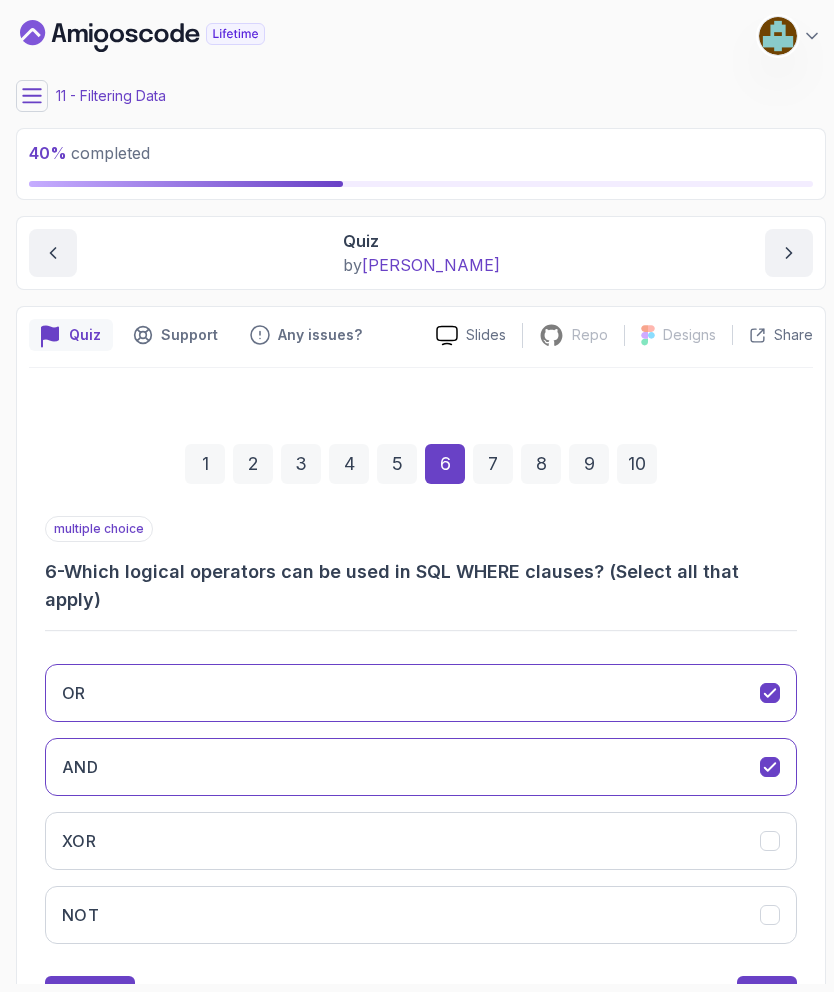click on "Next" at bounding box center (767, 996) 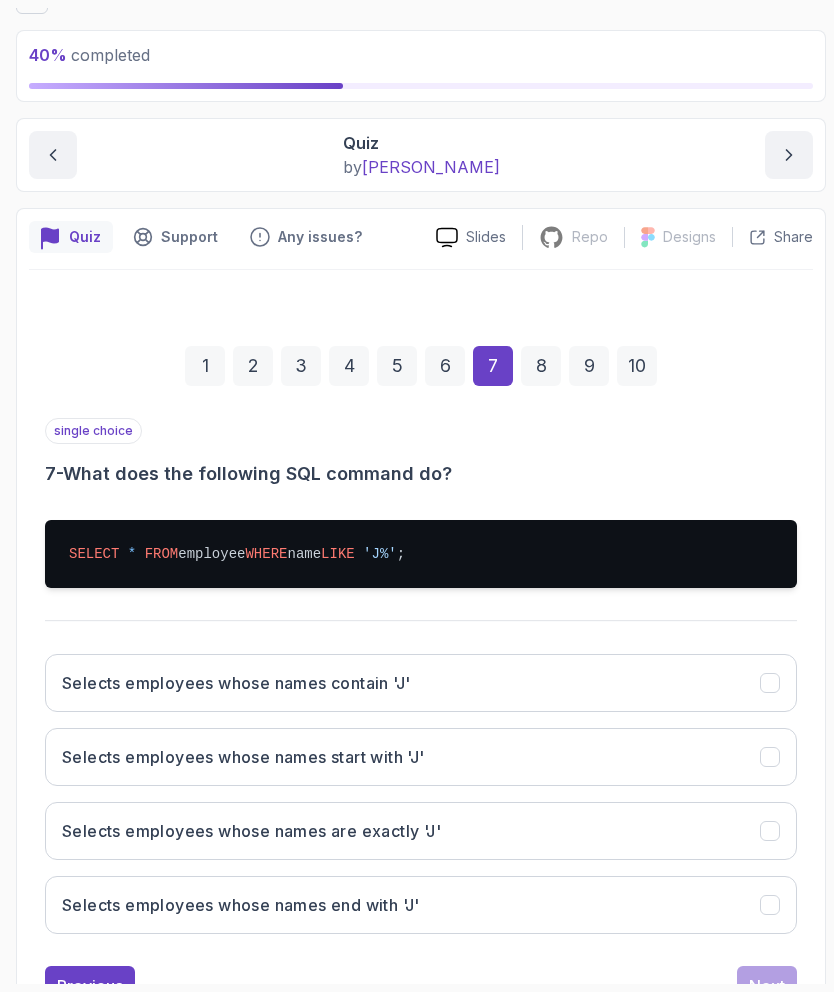 scroll, scrollTop: 97, scrollLeft: 0, axis: vertical 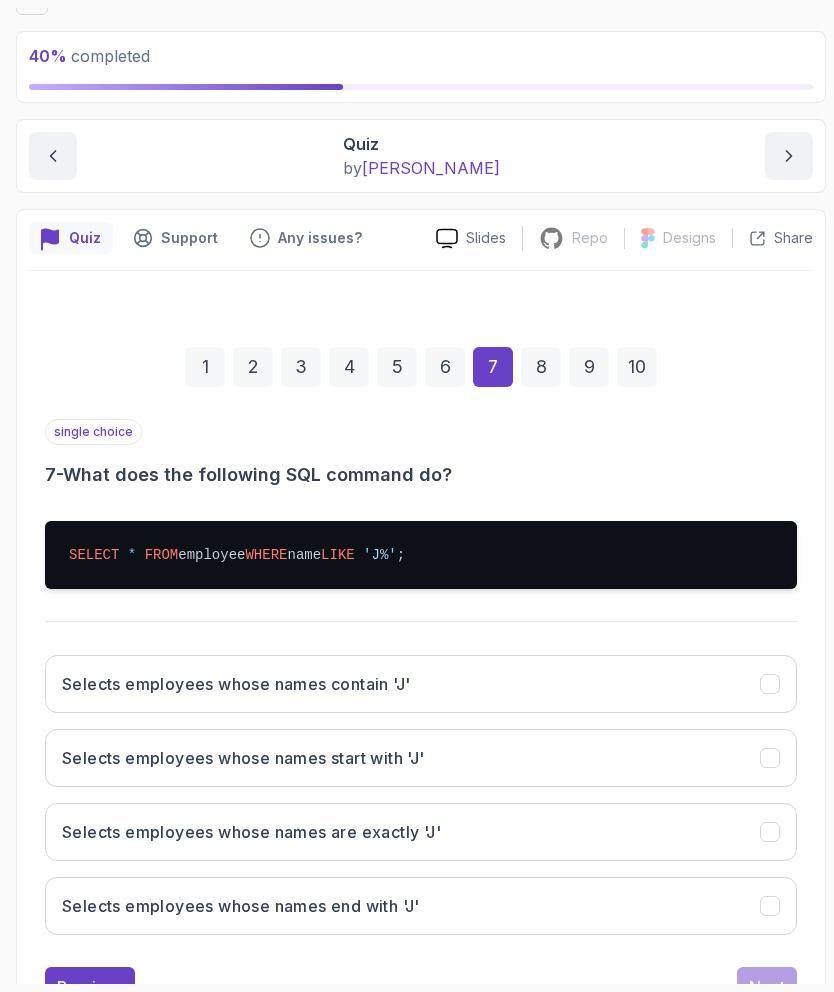 click at bounding box center [770, 758] 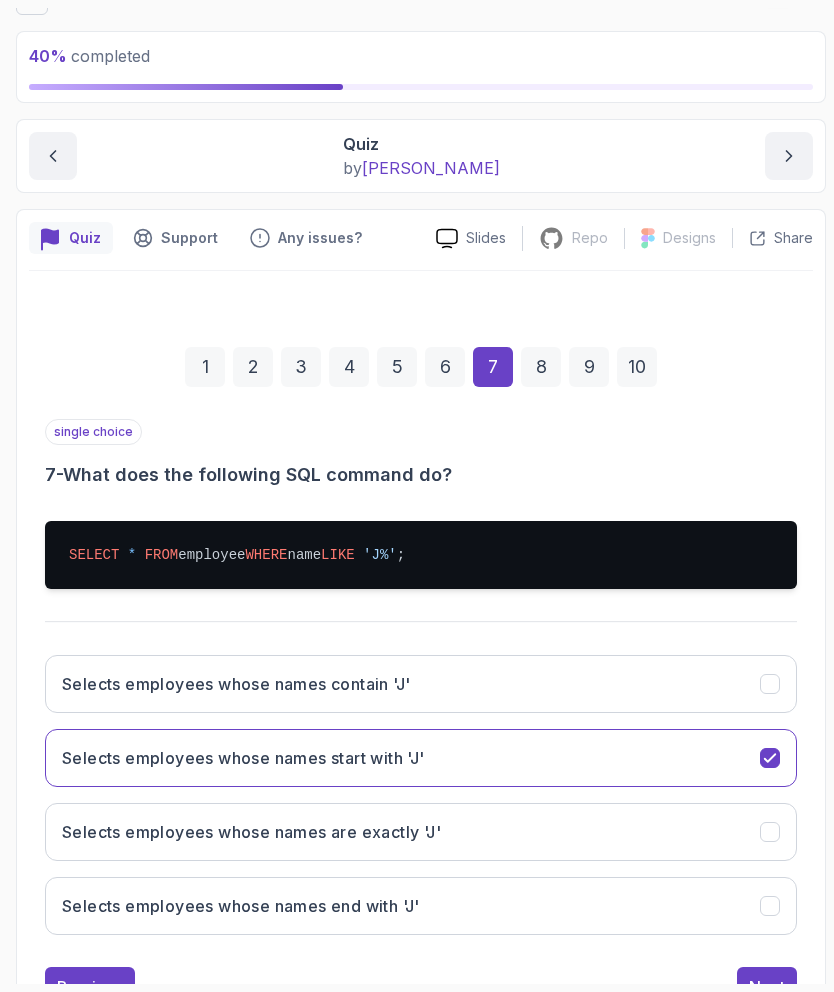click on "Next" at bounding box center (767, 987) 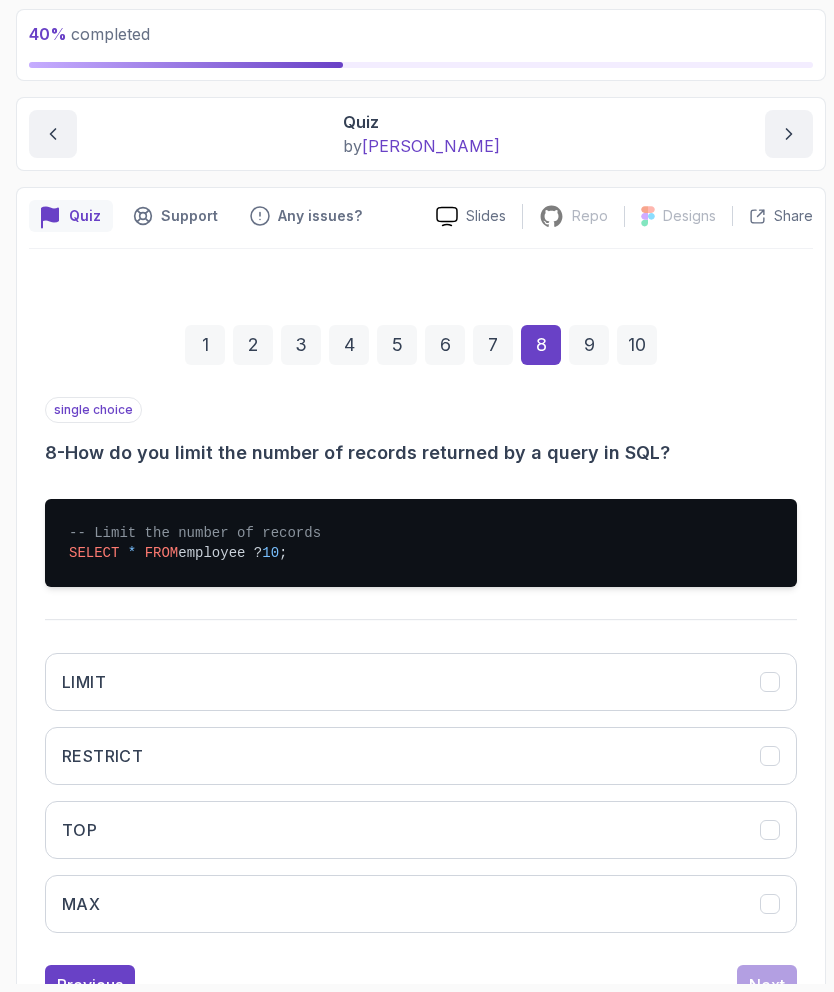 scroll, scrollTop: 117, scrollLeft: 0, axis: vertical 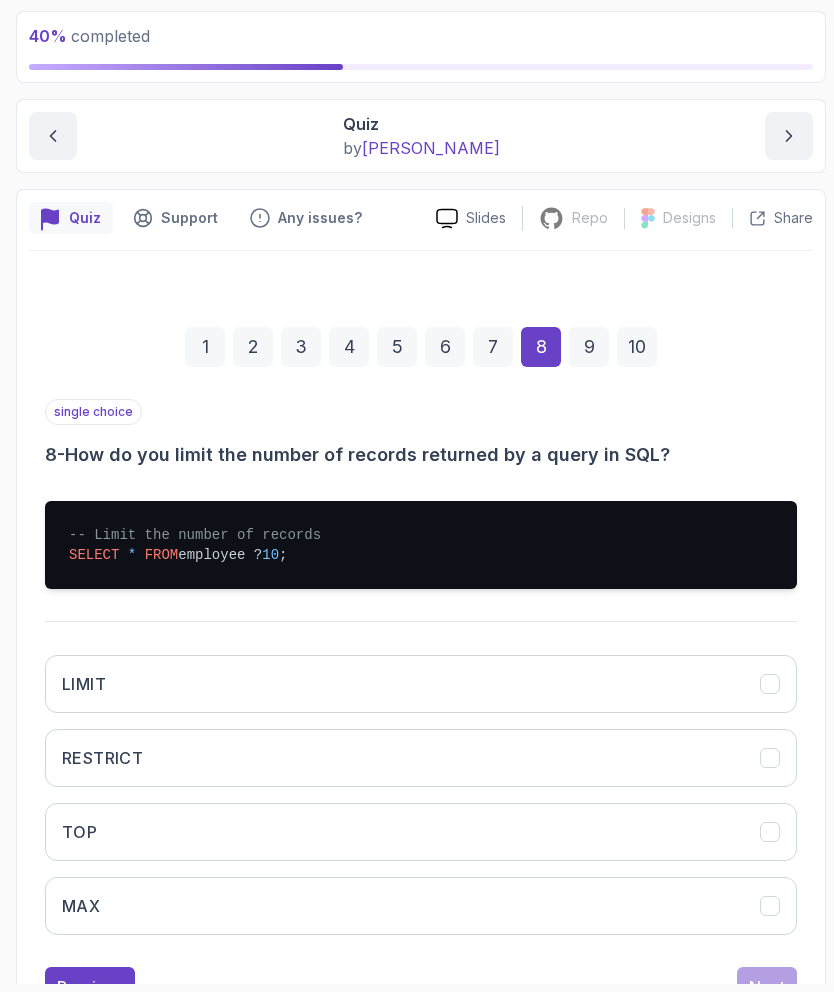click at bounding box center [770, 684] 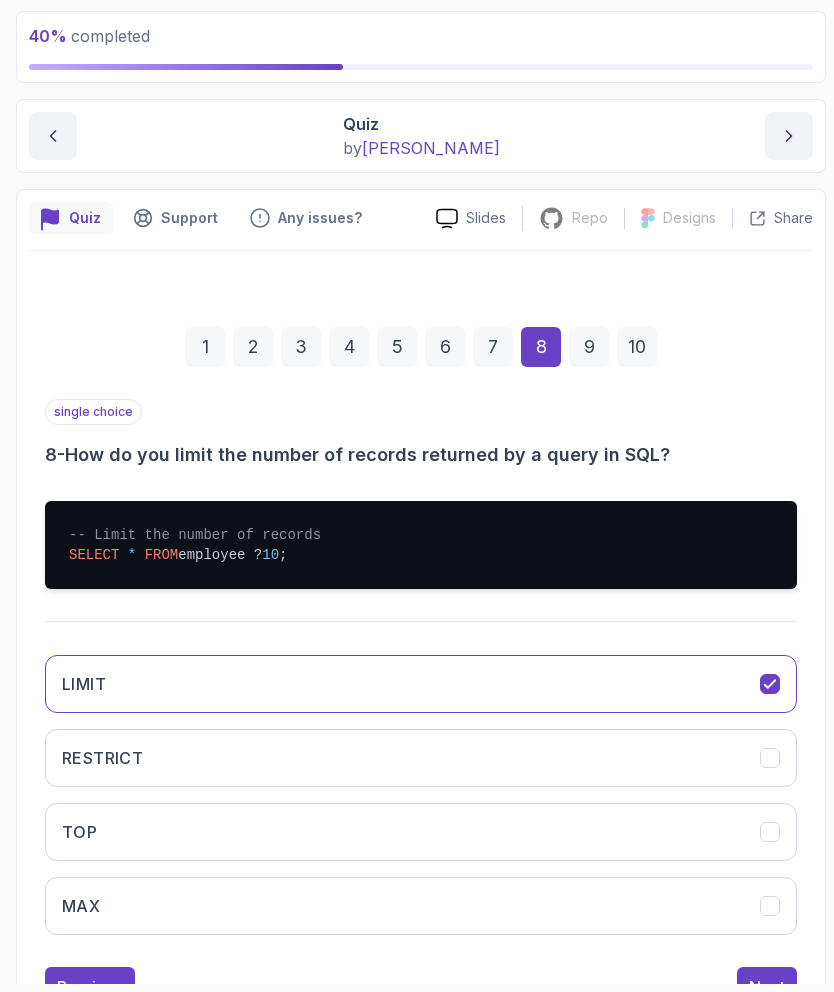 click on "Next" at bounding box center (767, 987) 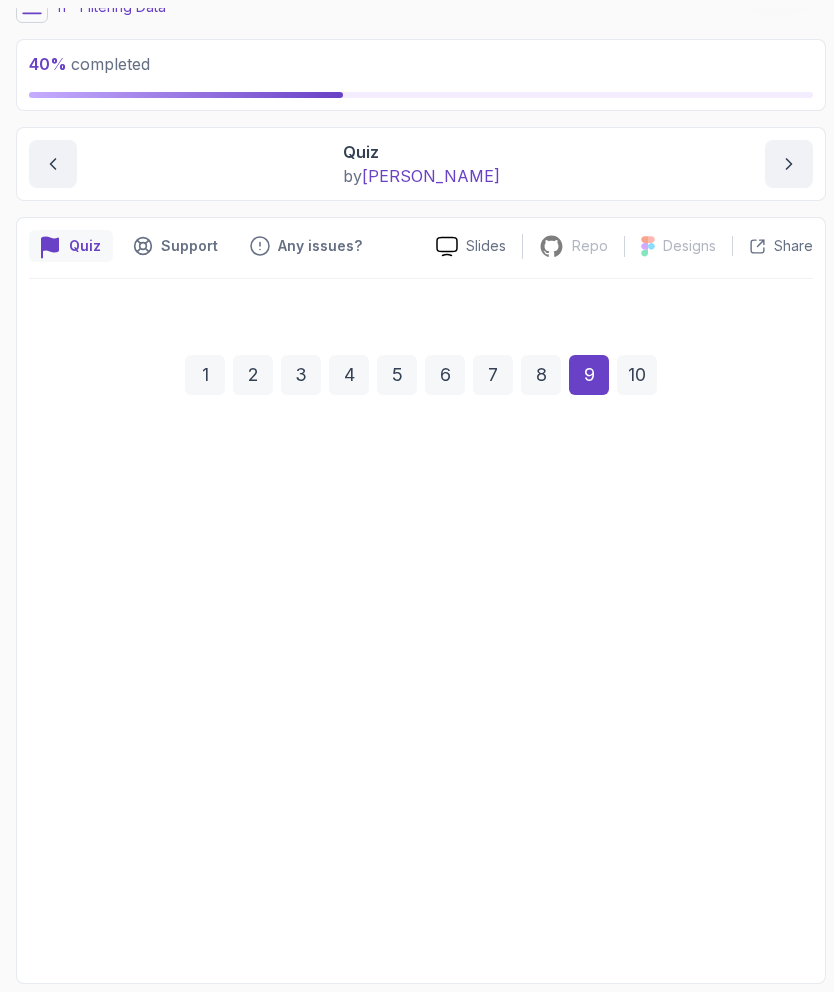 scroll, scrollTop: 9, scrollLeft: 0, axis: vertical 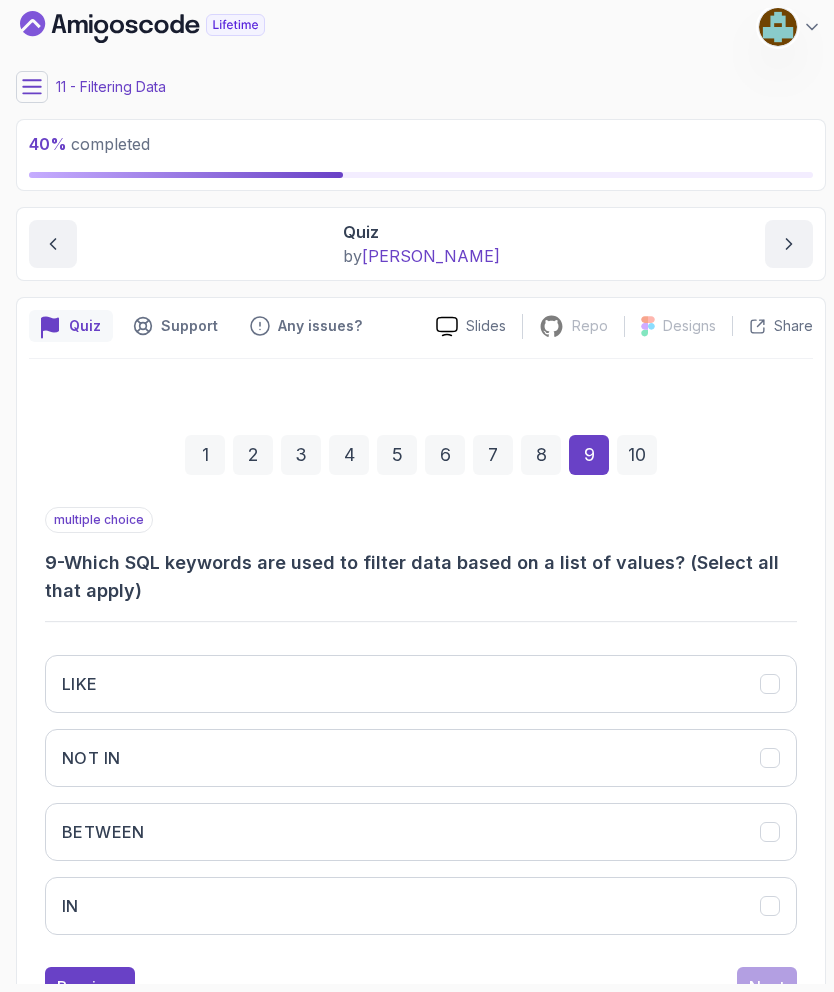 click on "LIKE" at bounding box center (421, 684) 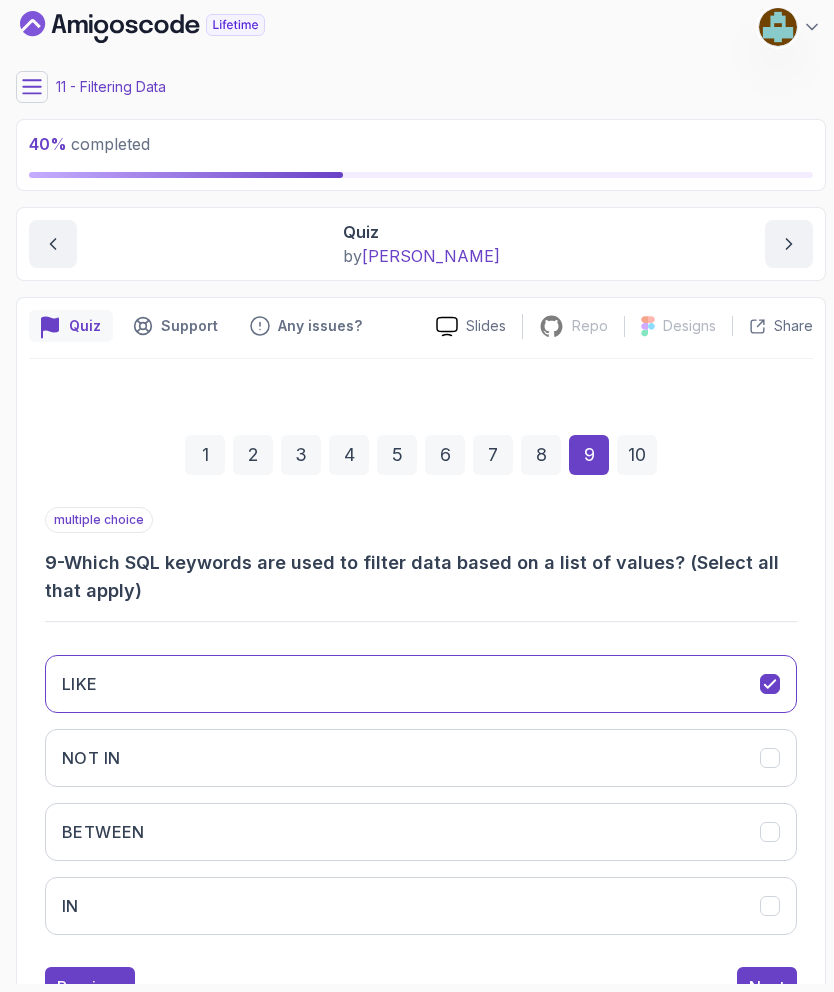 click at bounding box center (770, 758) 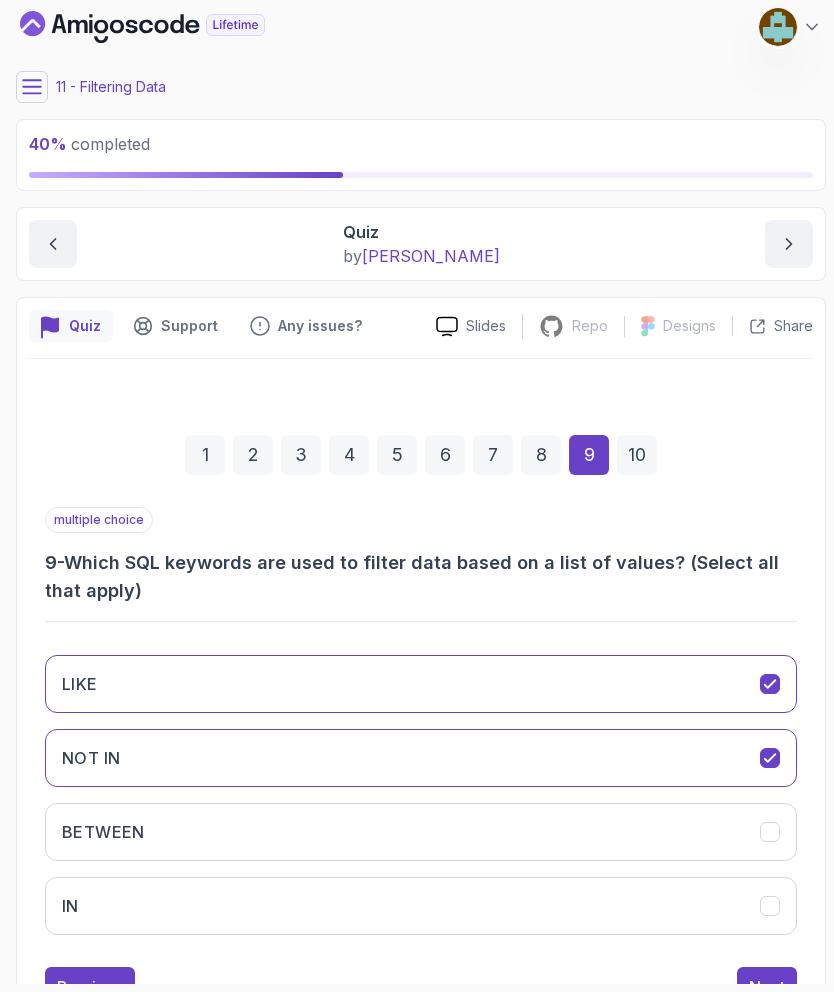 click at bounding box center (770, 832) 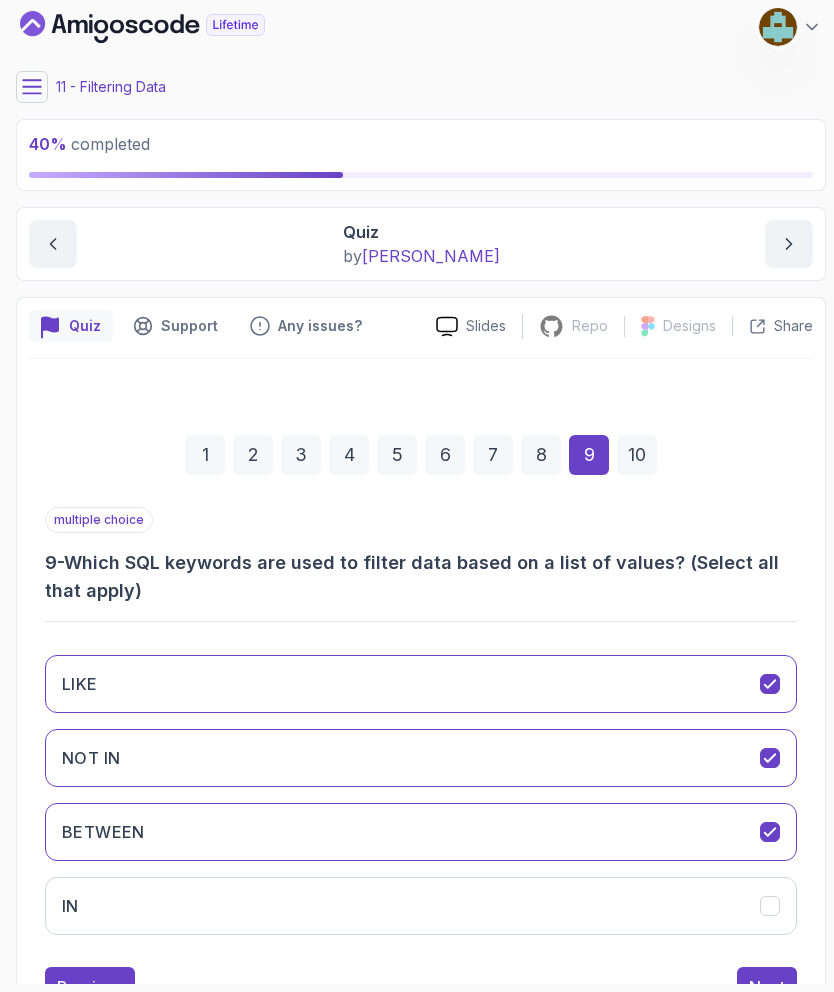 click at bounding box center (770, 906) 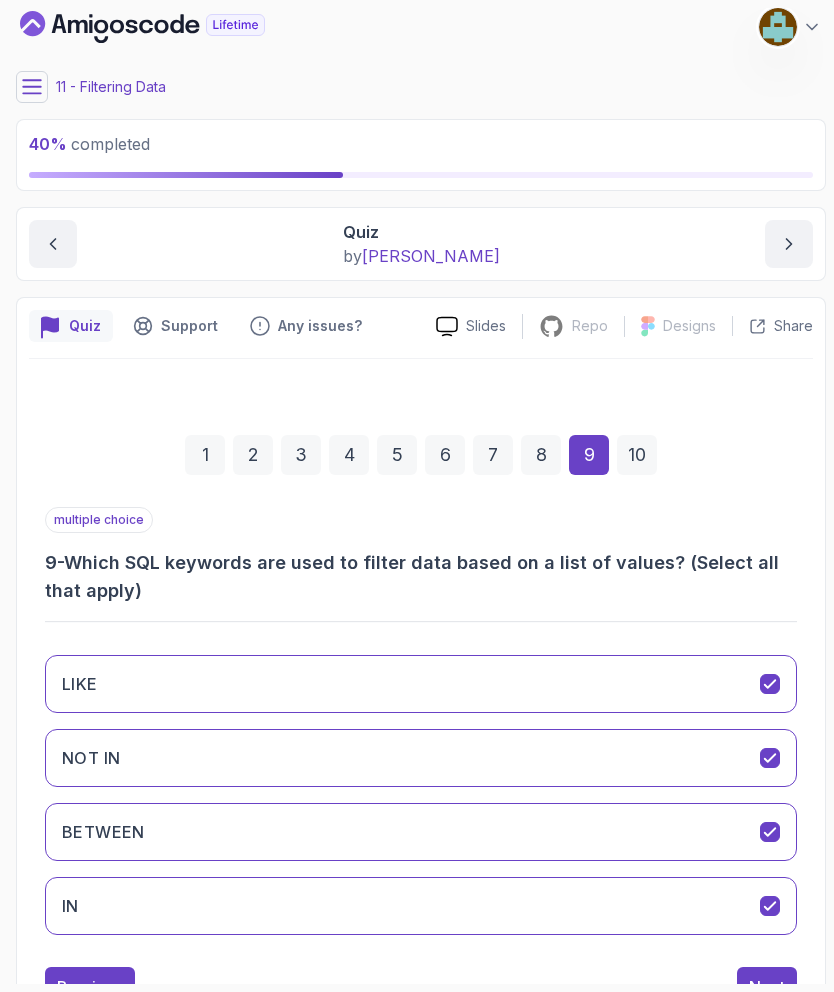 click at bounding box center [770, 906] 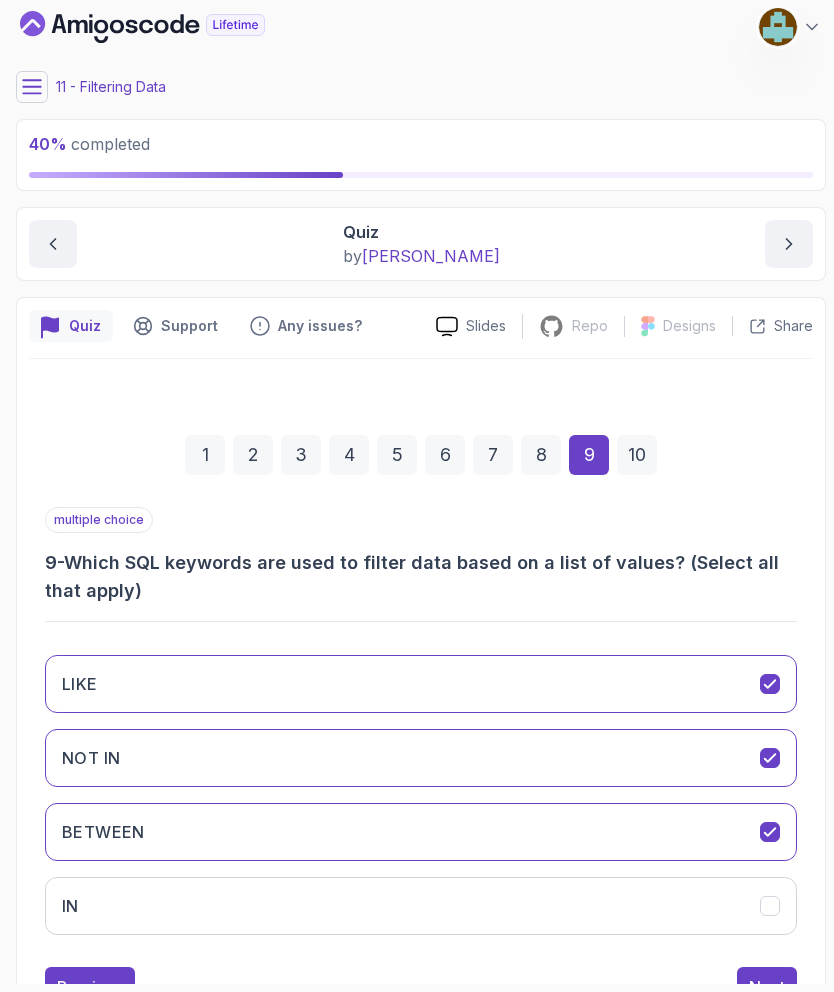 click at bounding box center (770, 758) 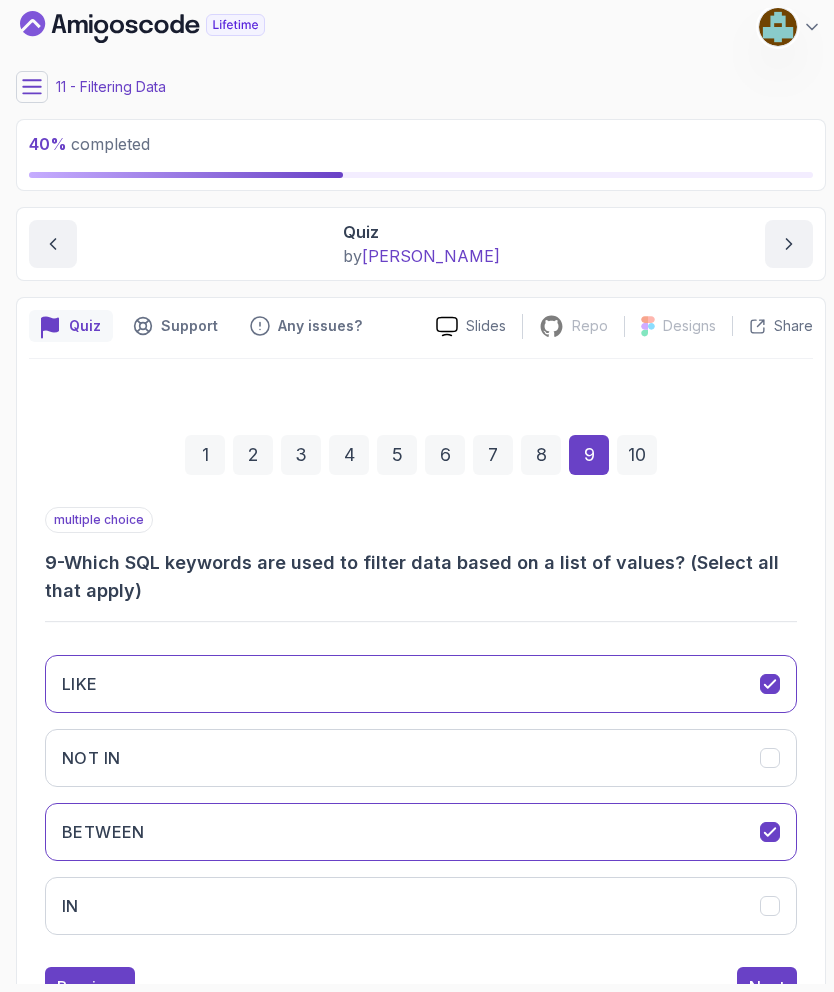 click on "Next" at bounding box center [767, 987] 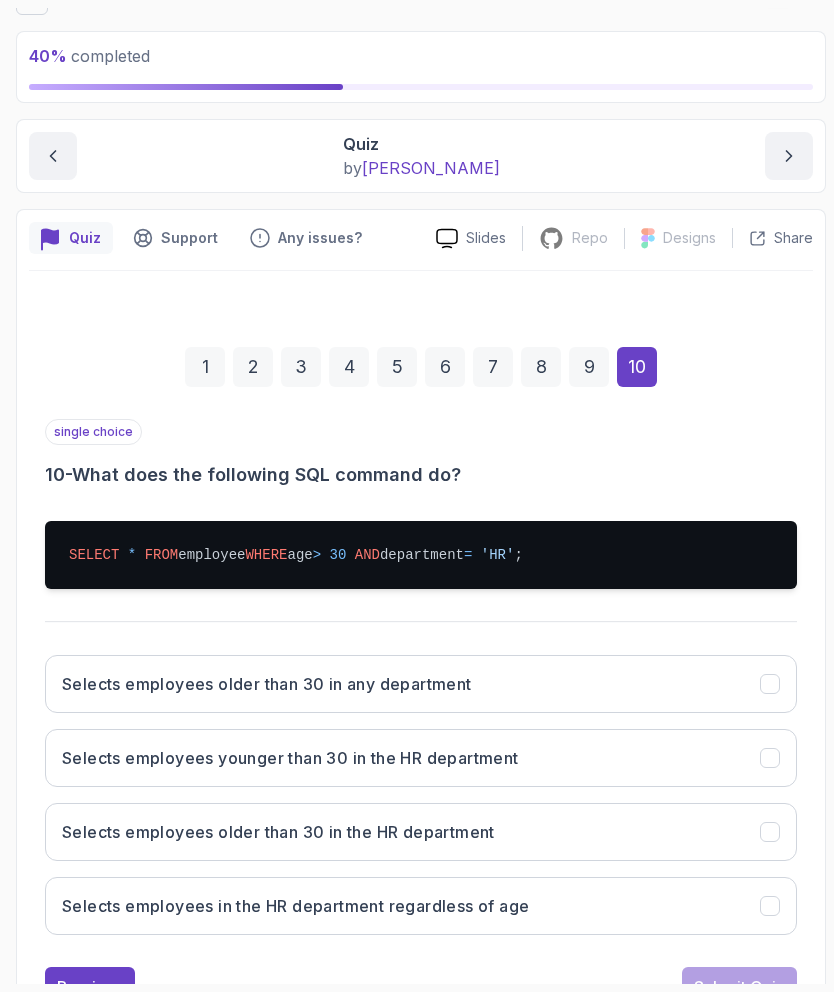 scroll, scrollTop: 97, scrollLeft: 0, axis: vertical 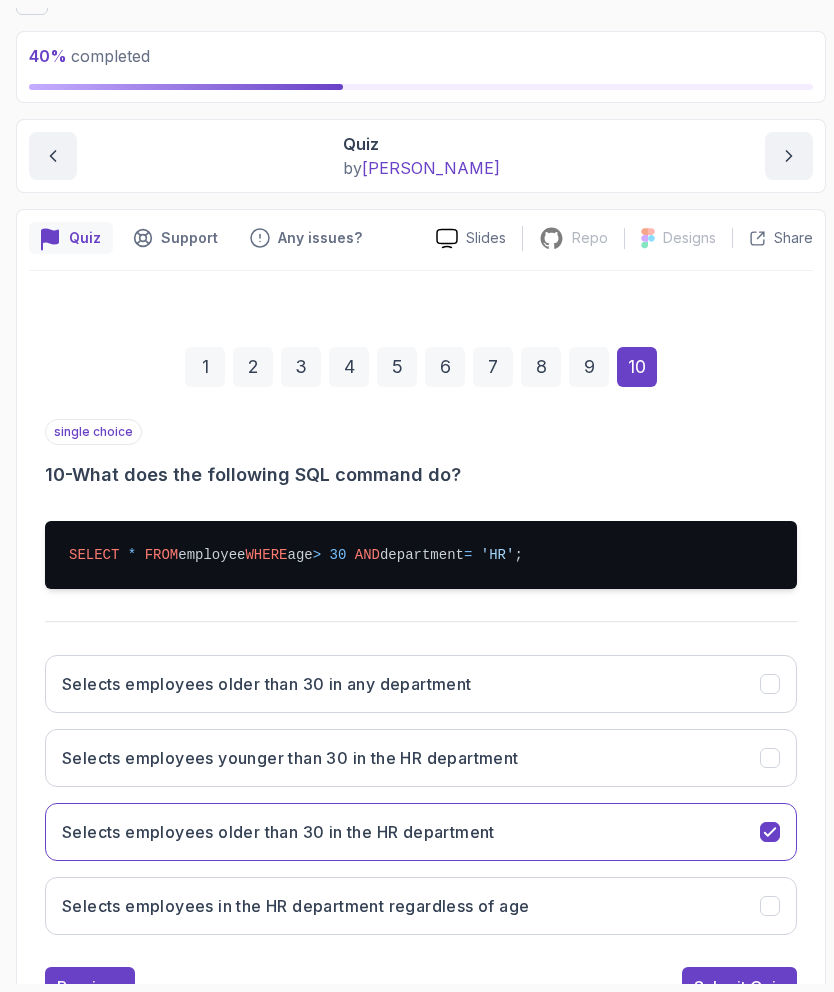 click on "Submit Quiz" at bounding box center [739, 987] 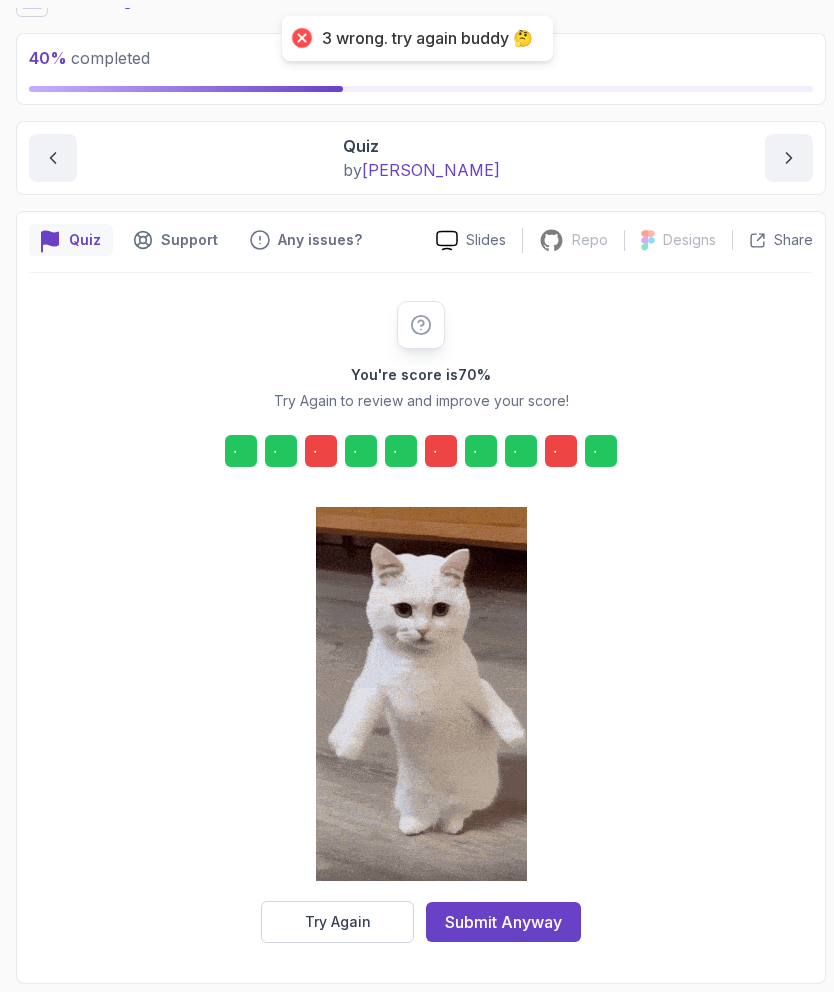 scroll, scrollTop: 15, scrollLeft: 0, axis: vertical 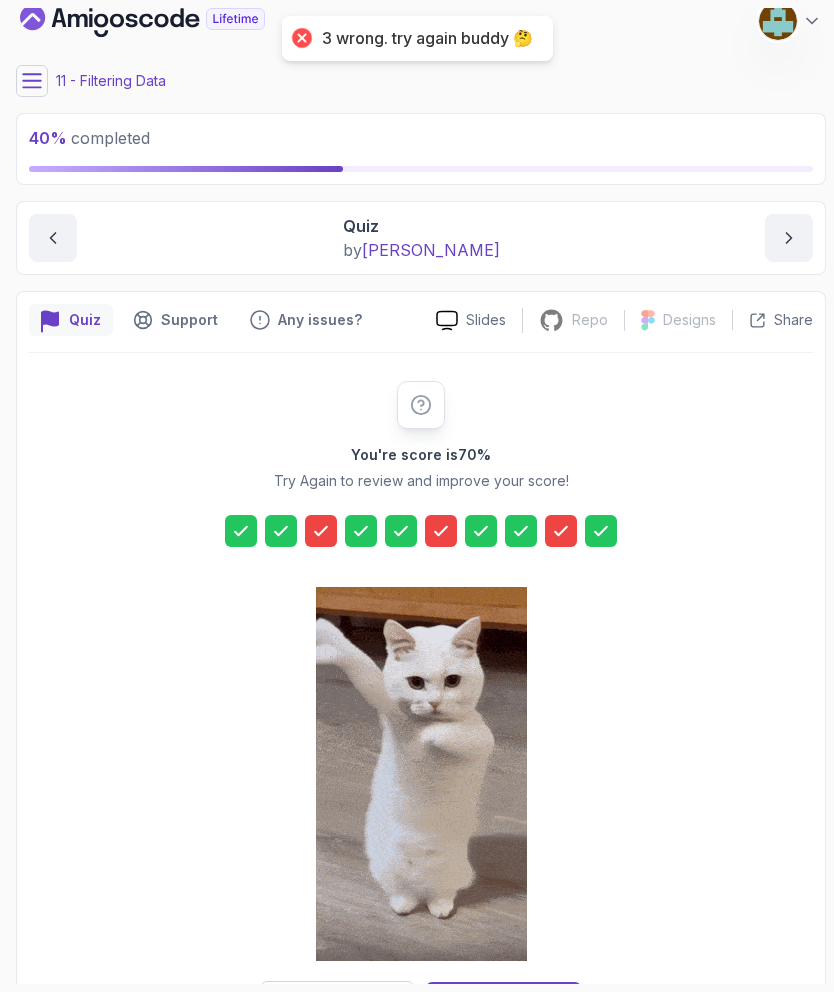 click on "Try Again" at bounding box center (338, 1002) 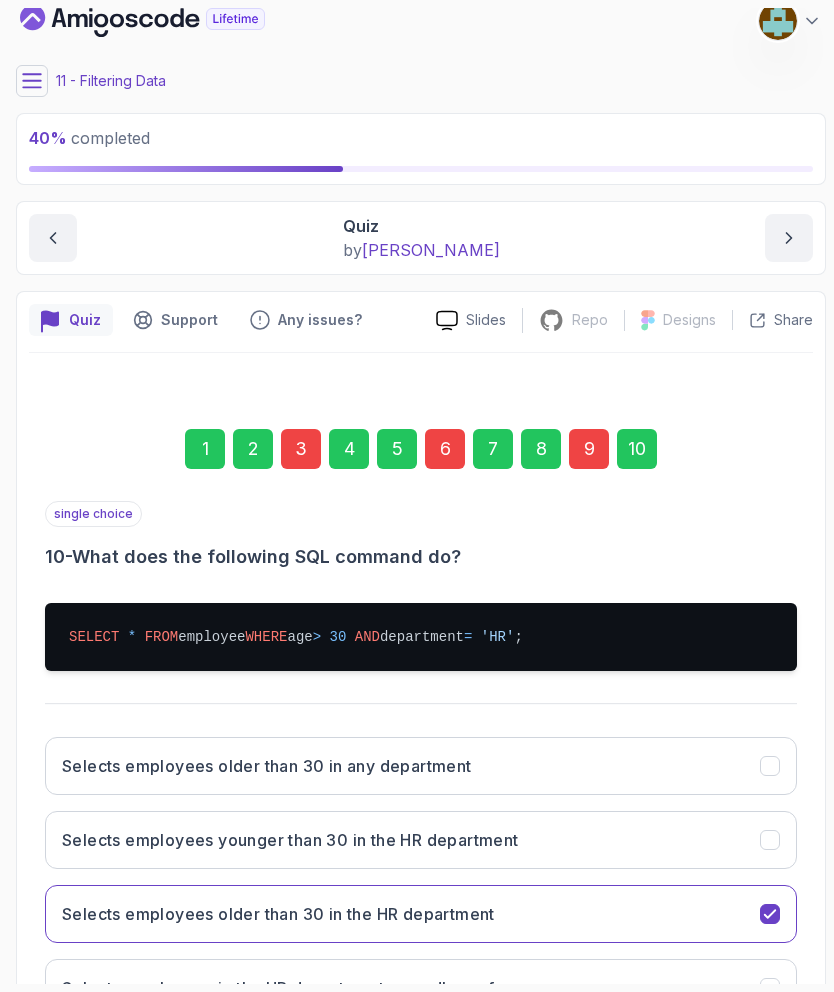 click on "9" at bounding box center (589, 449) 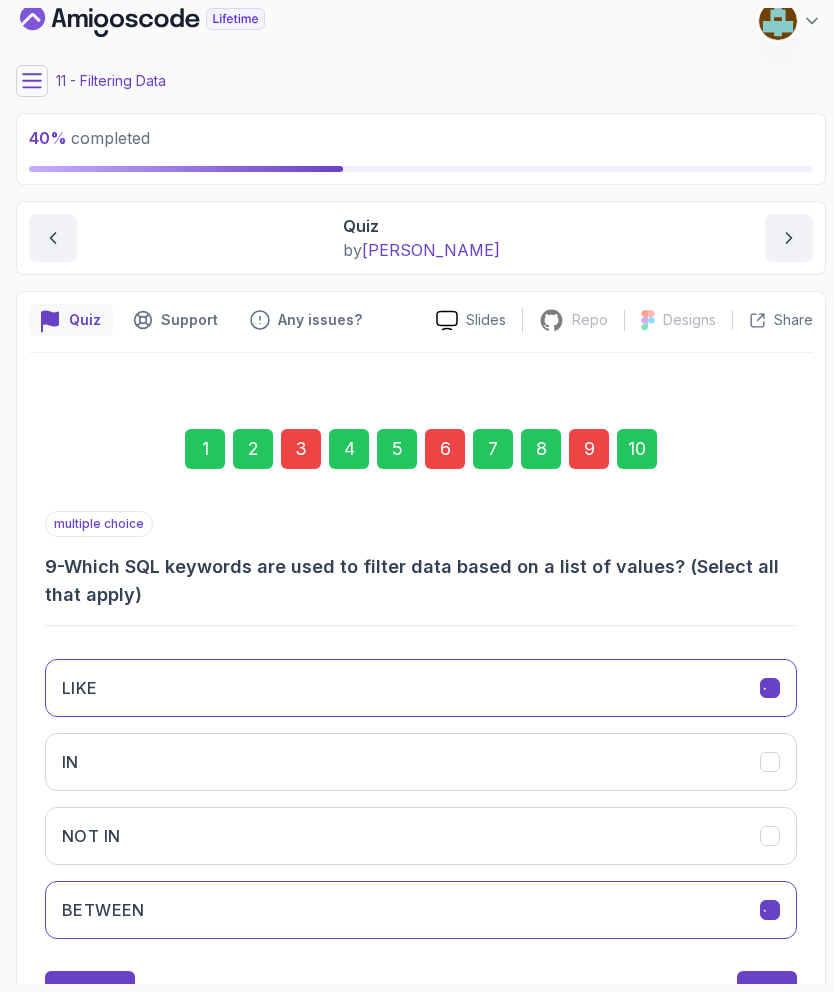 scroll, scrollTop: 9, scrollLeft: 0, axis: vertical 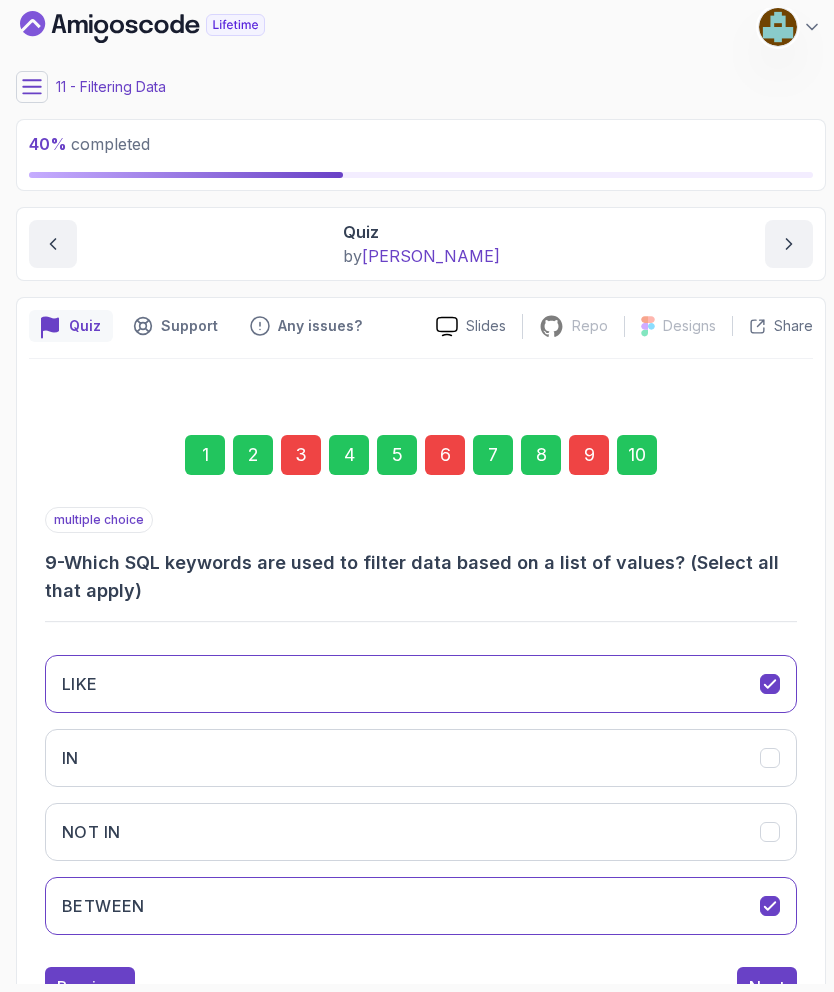 click at bounding box center (770, 758) 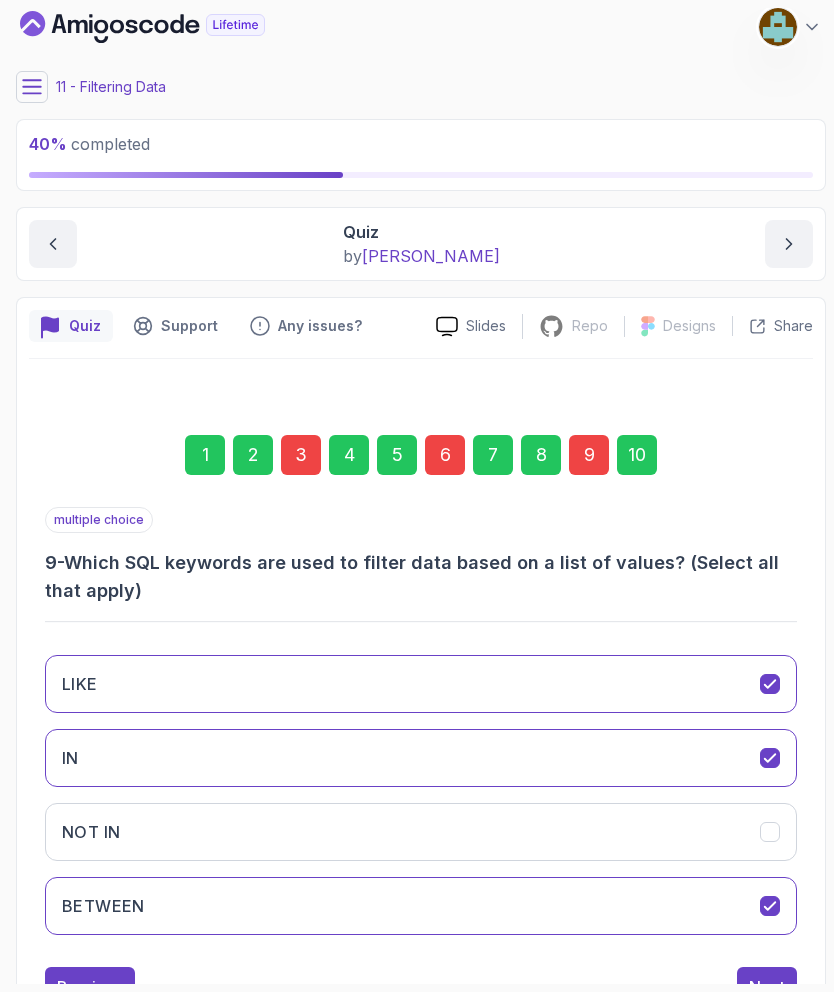 click on "NOT IN" at bounding box center [421, 832] 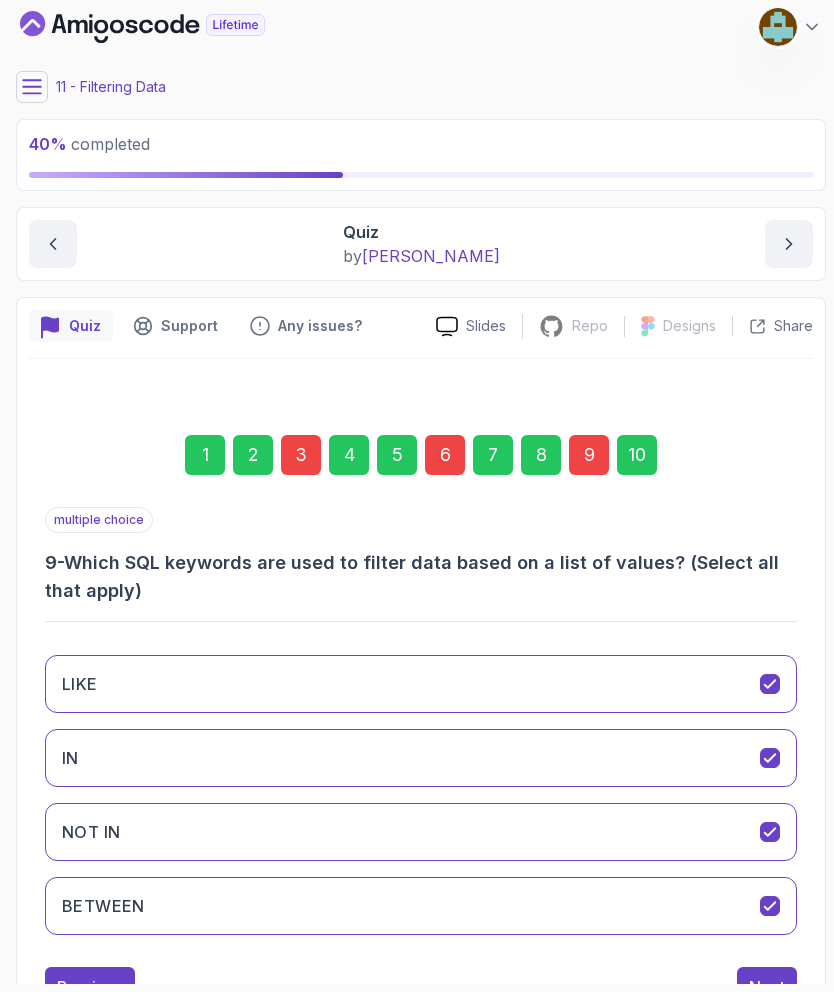 click on "6" at bounding box center [445, 455] 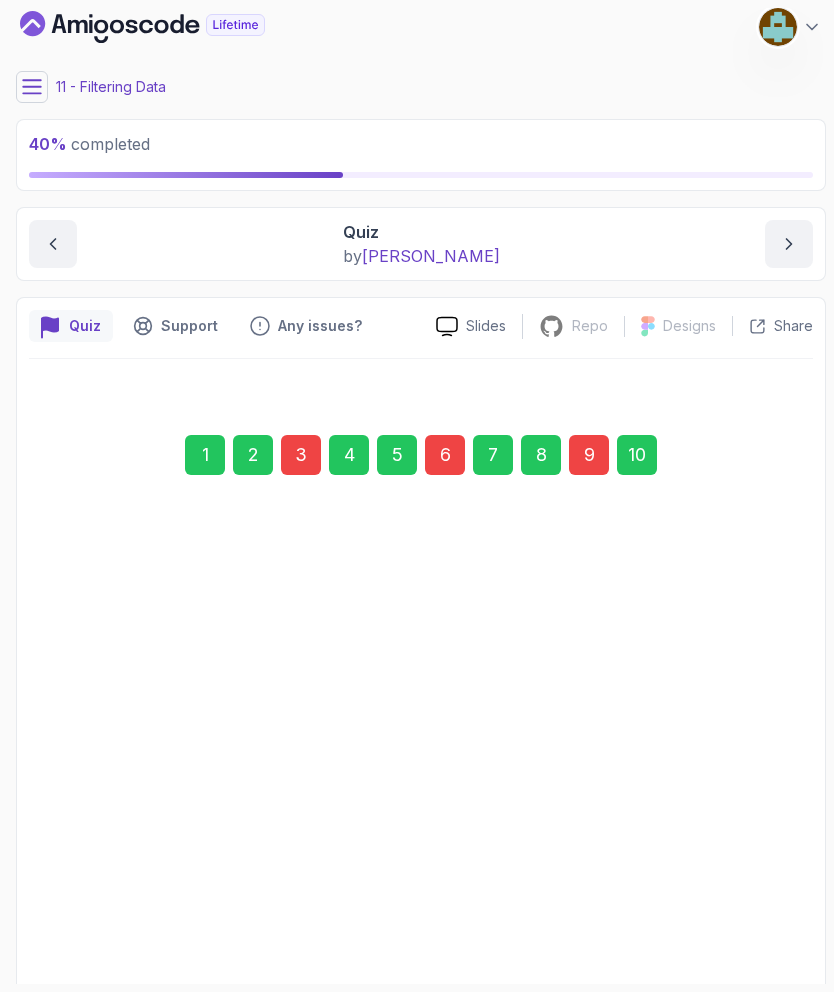 scroll, scrollTop: 0, scrollLeft: 0, axis: both 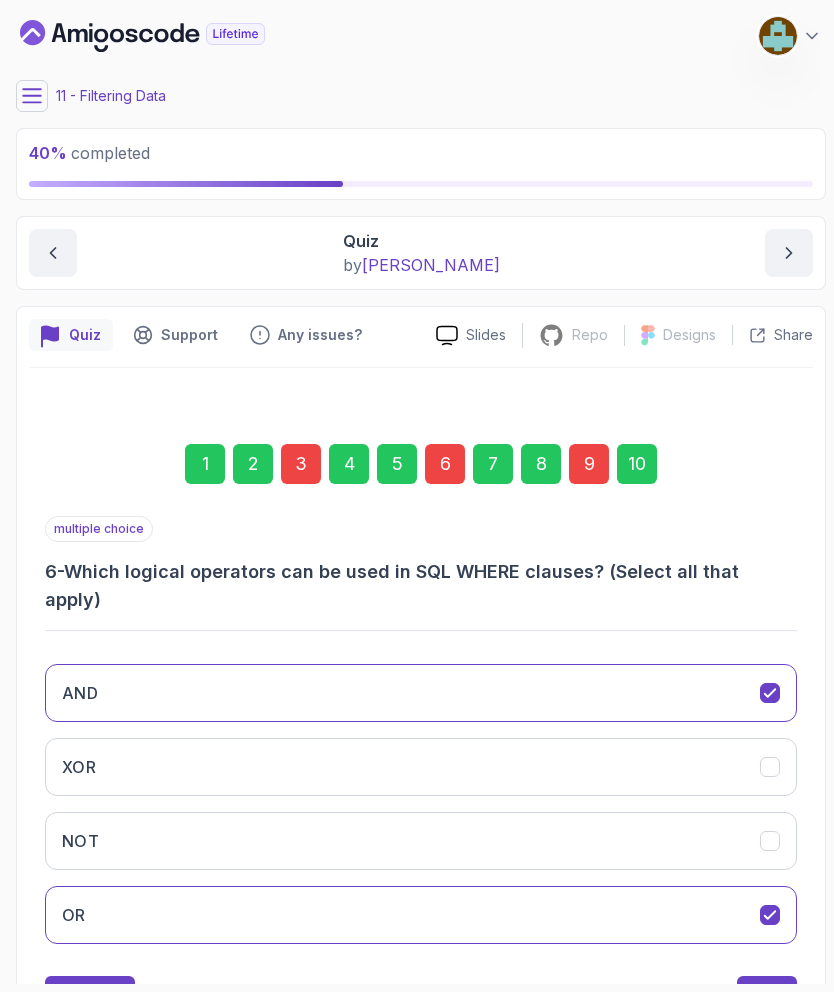 click at bounding box center (770, 767) 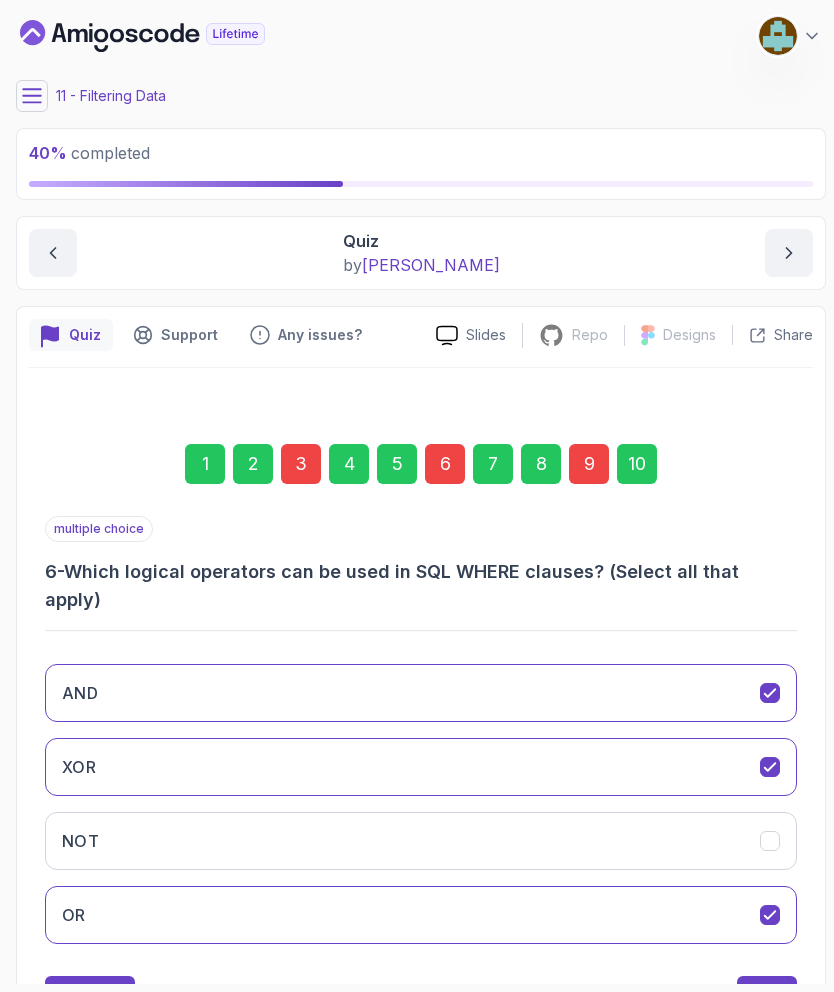 click at bounding box center [770, 841] 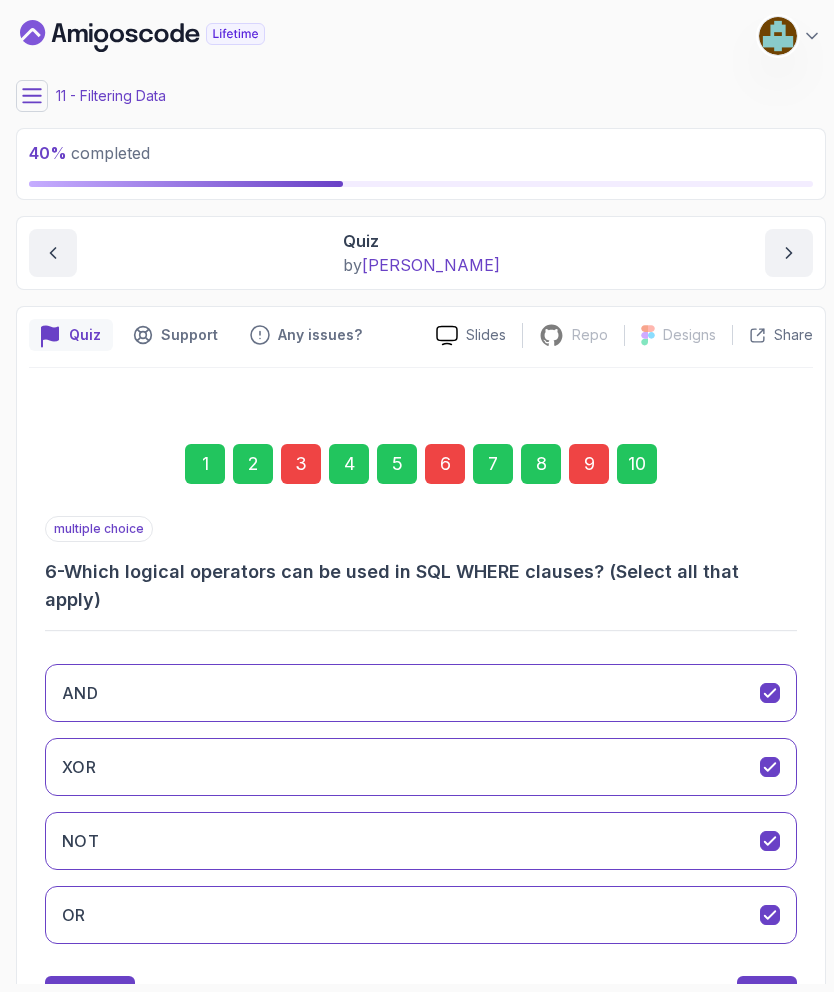 click at bounding box center [770, 767] 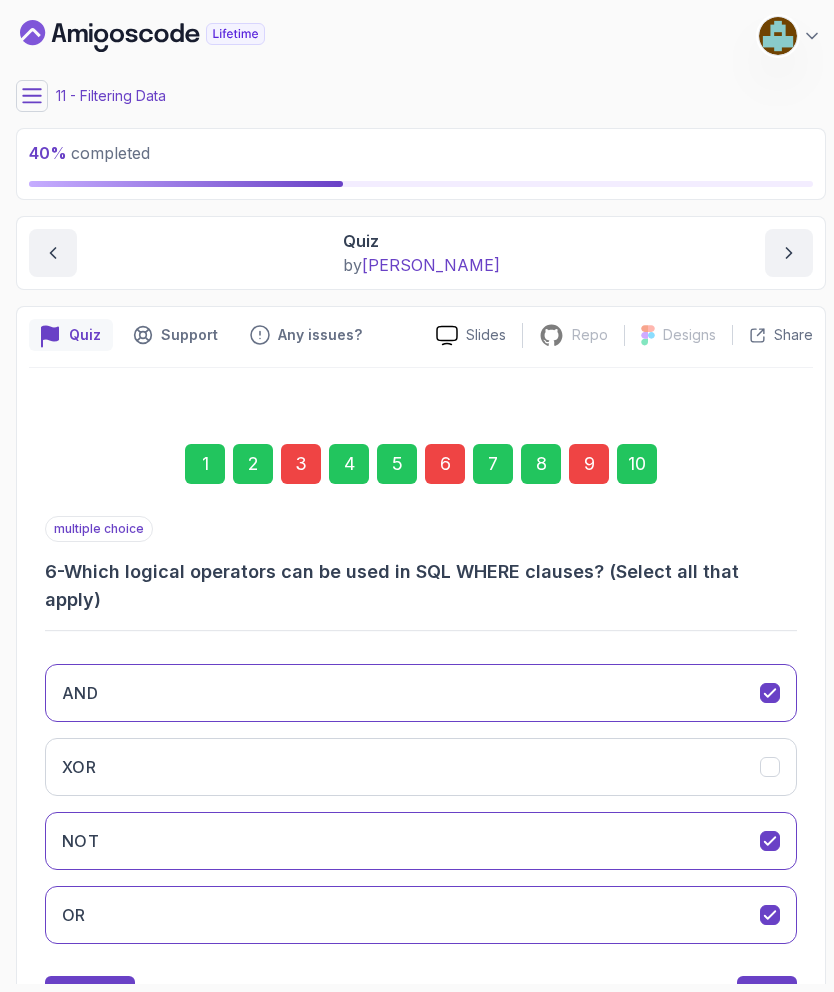 click on "3" at bounding box center [301, 464] 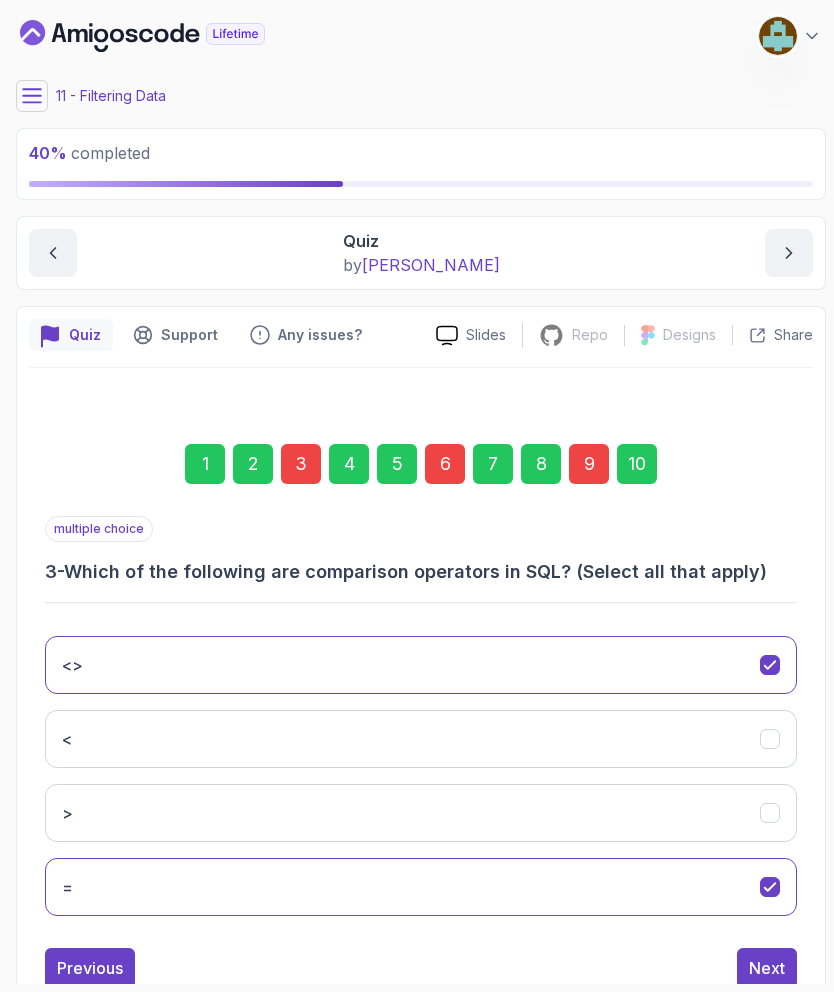 click at bounding box center [770, 665] 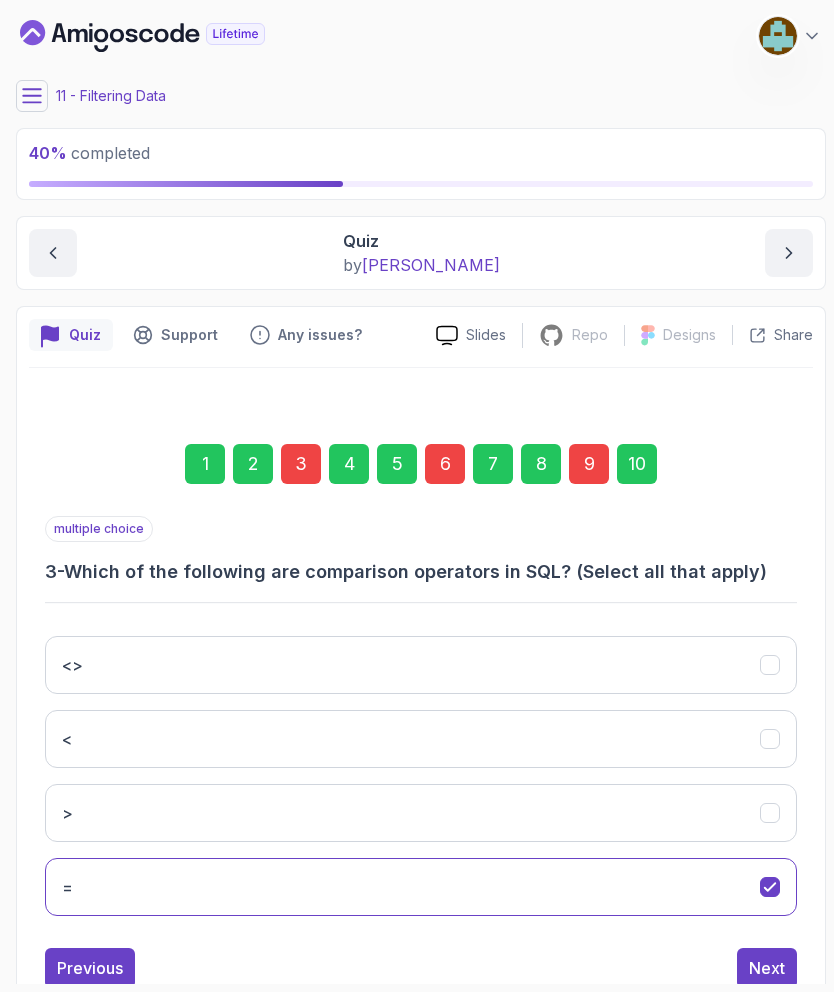 click on "Next" at bounding box center (767, 968) 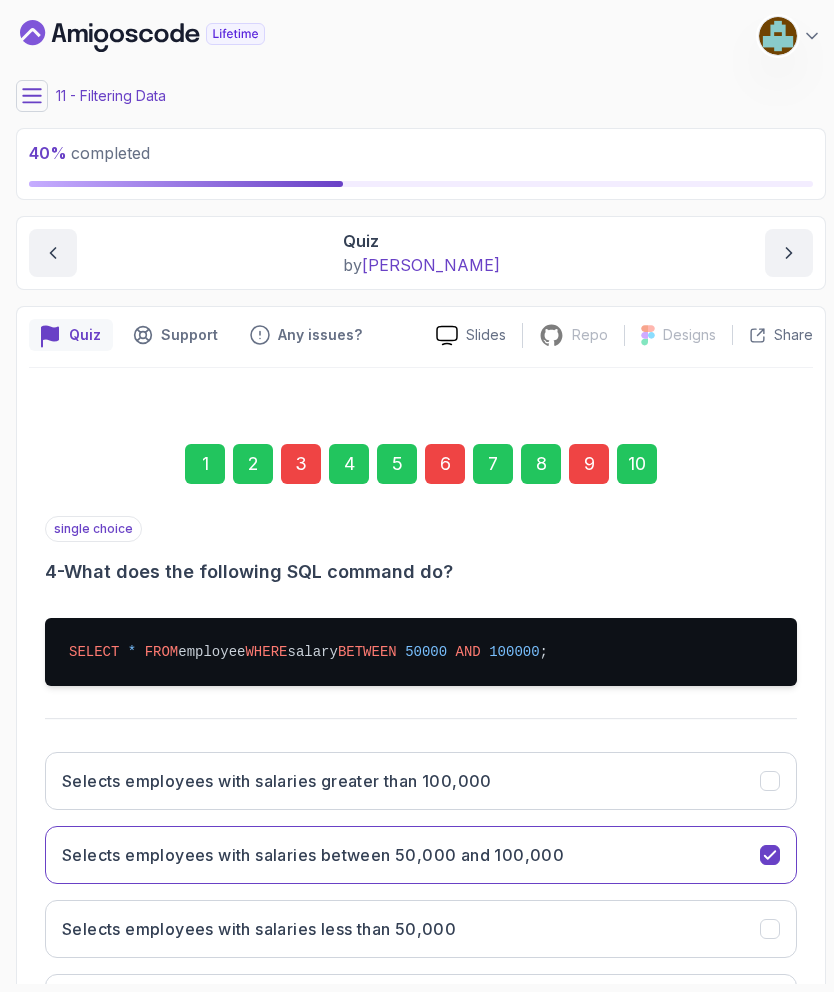 click on "10" at bounding box center [637, 464] 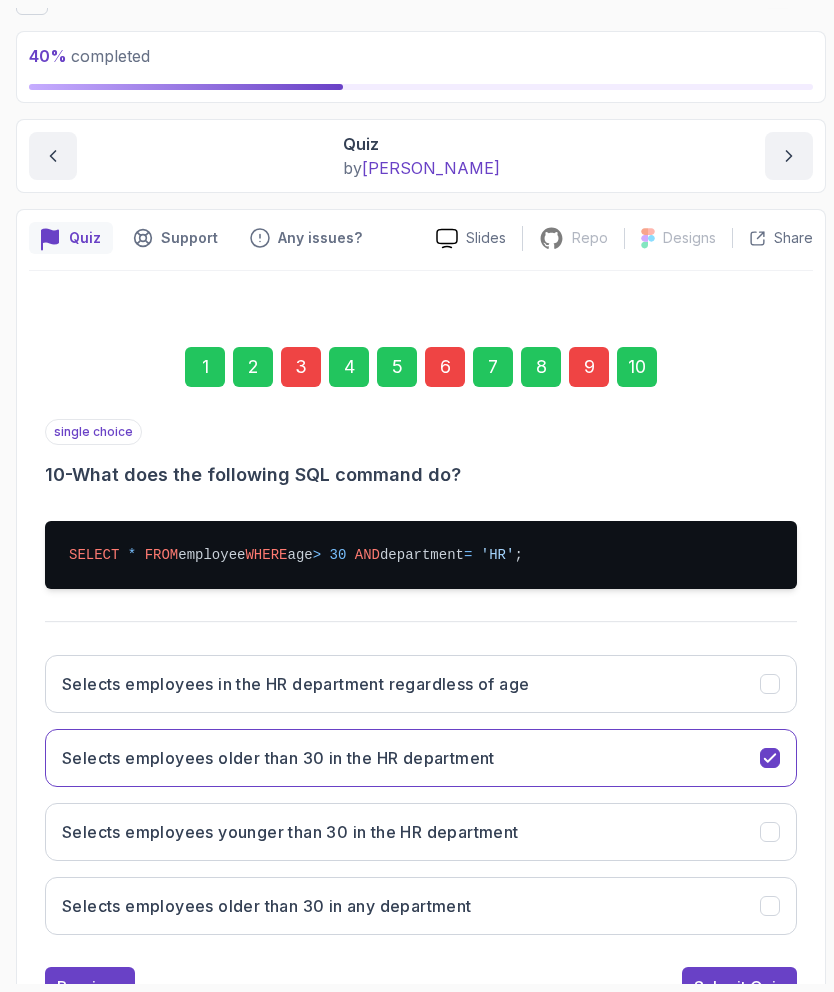click on "Submit Quiz" at bounding box center [739, 987] 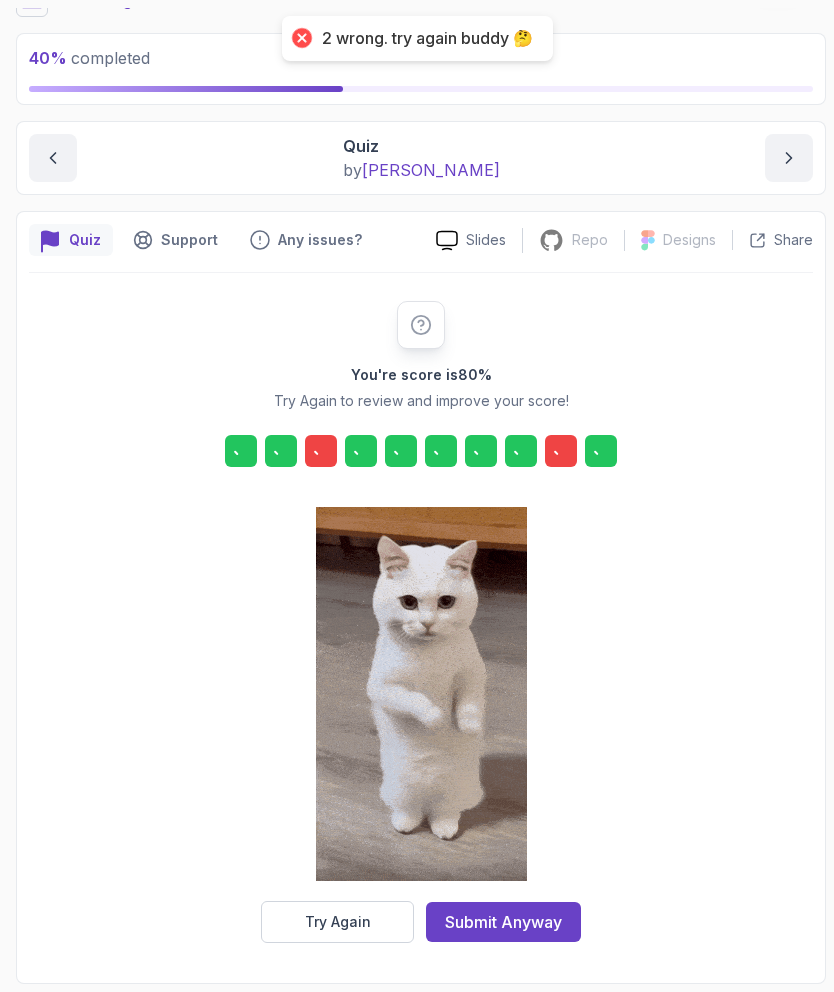 scroll, scrollTop: 15, scrollLeft: 0, axis: vertical 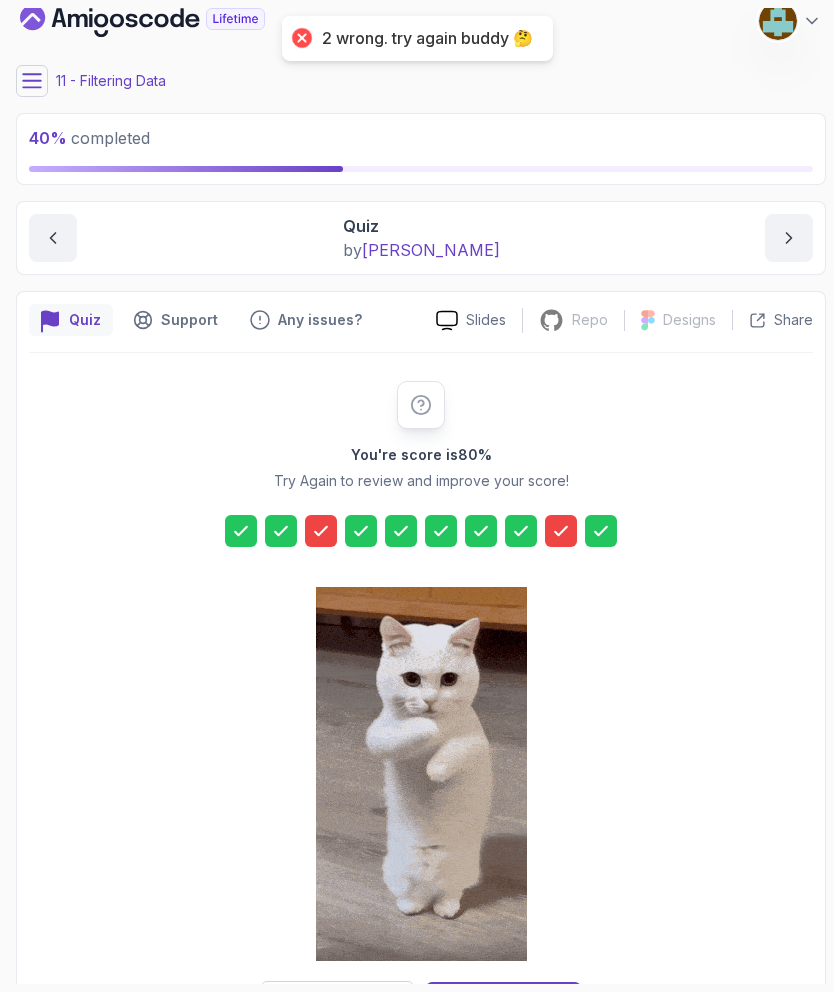 click on "Try Again" at bounding box center (338, 1002) 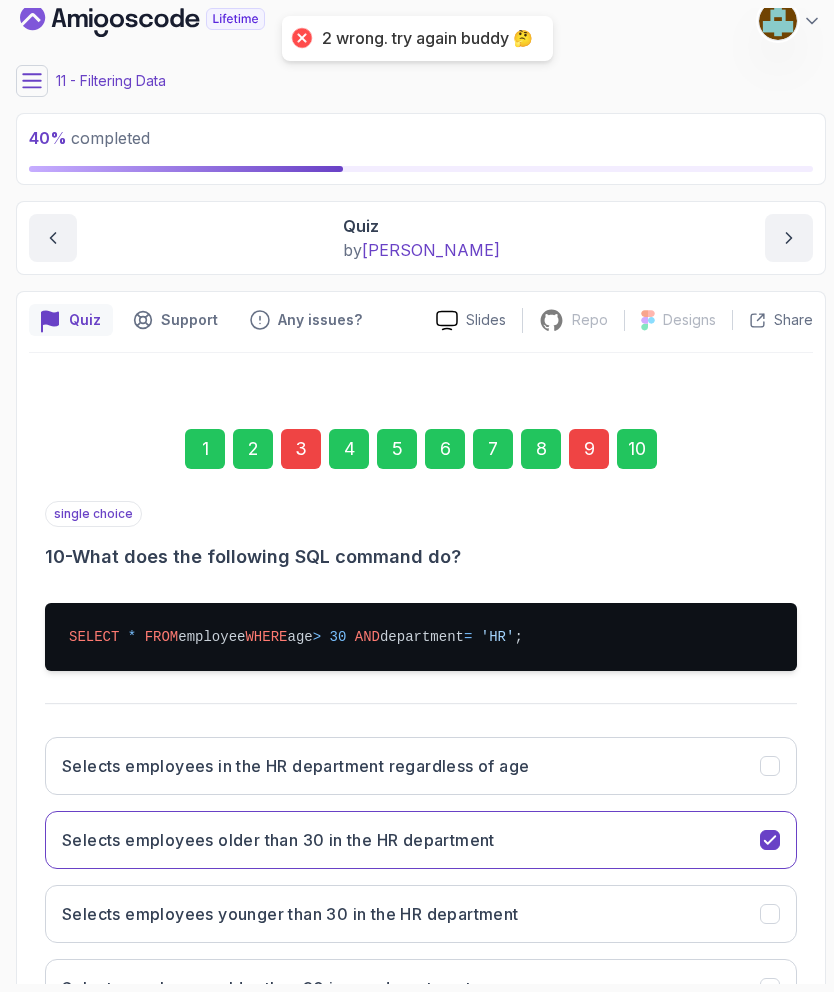 click on "9" at bounding box center [589, 449] 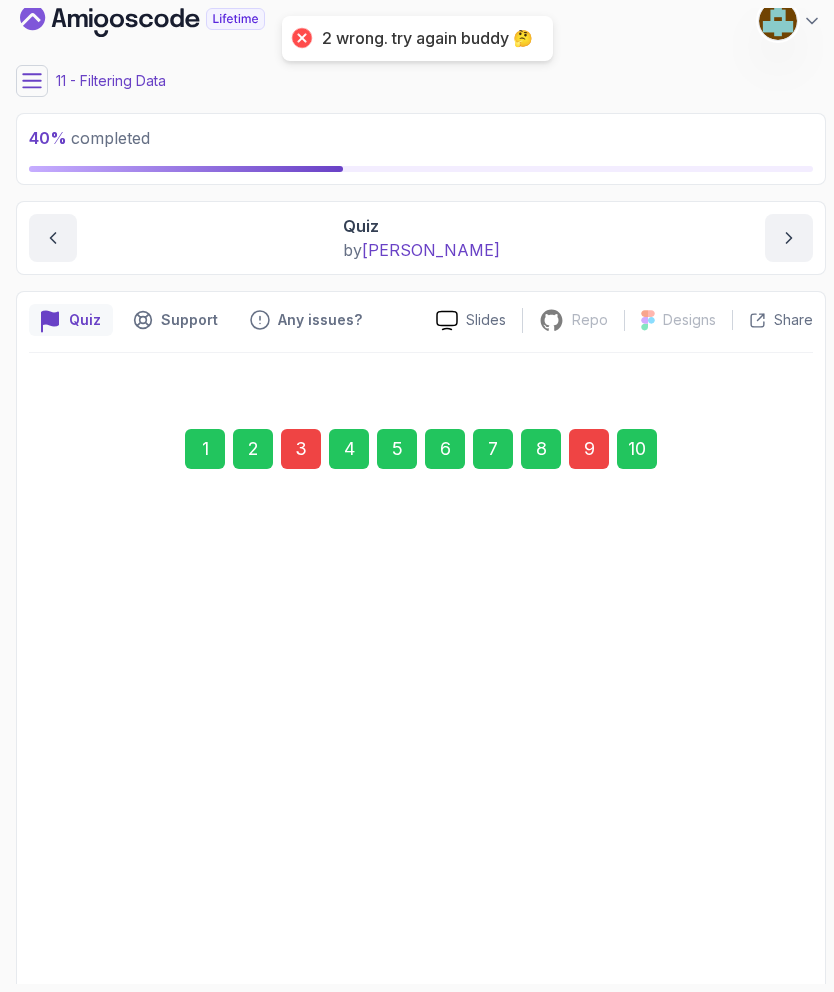 scroll, scrollTop: 9, scrollLeft: 0, axis: vertical 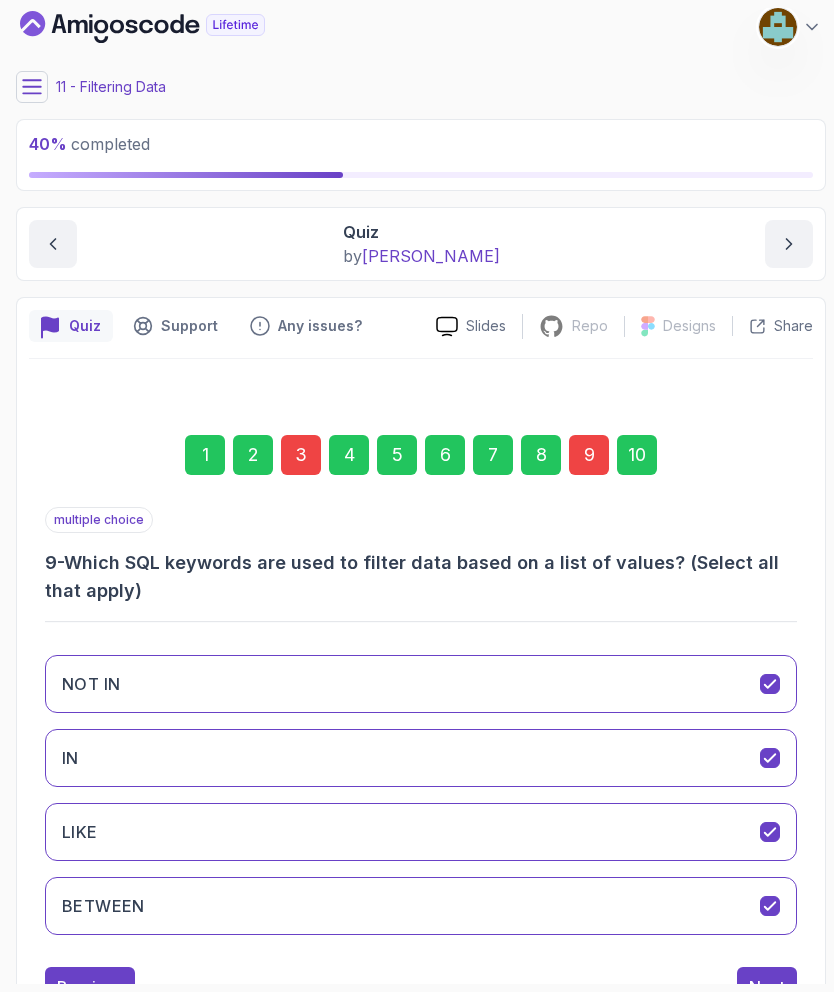 click on "IN" at bounding box center (421, 758) 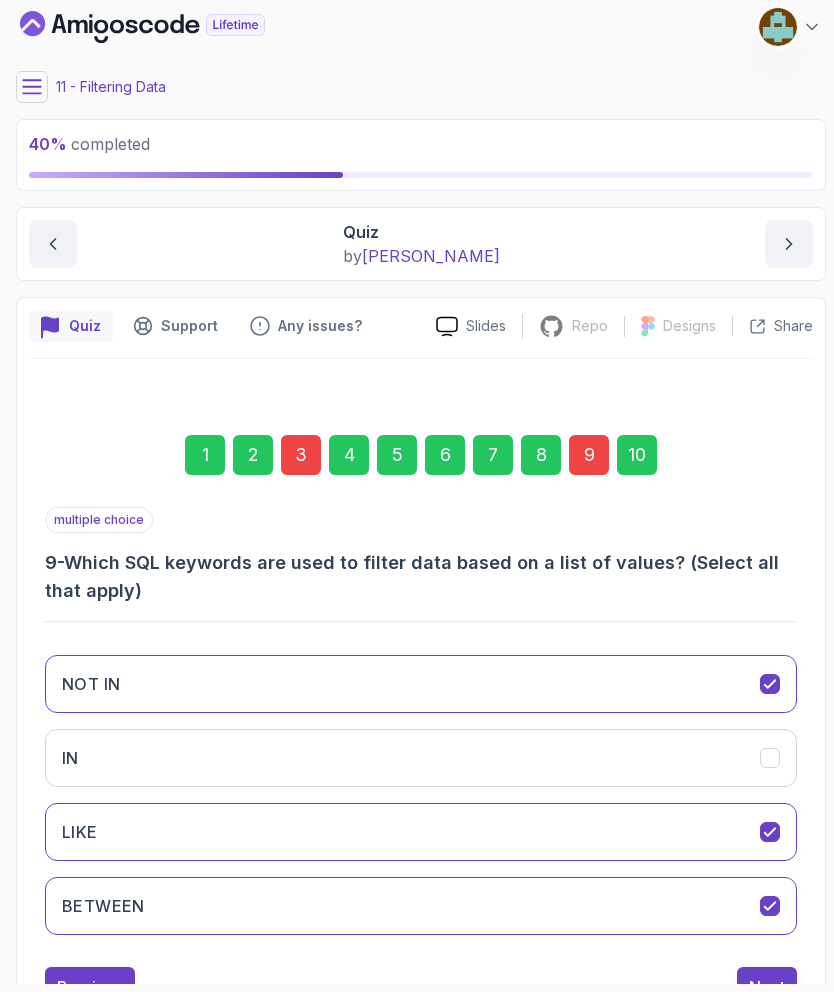 click at bounding box center (770, 684) 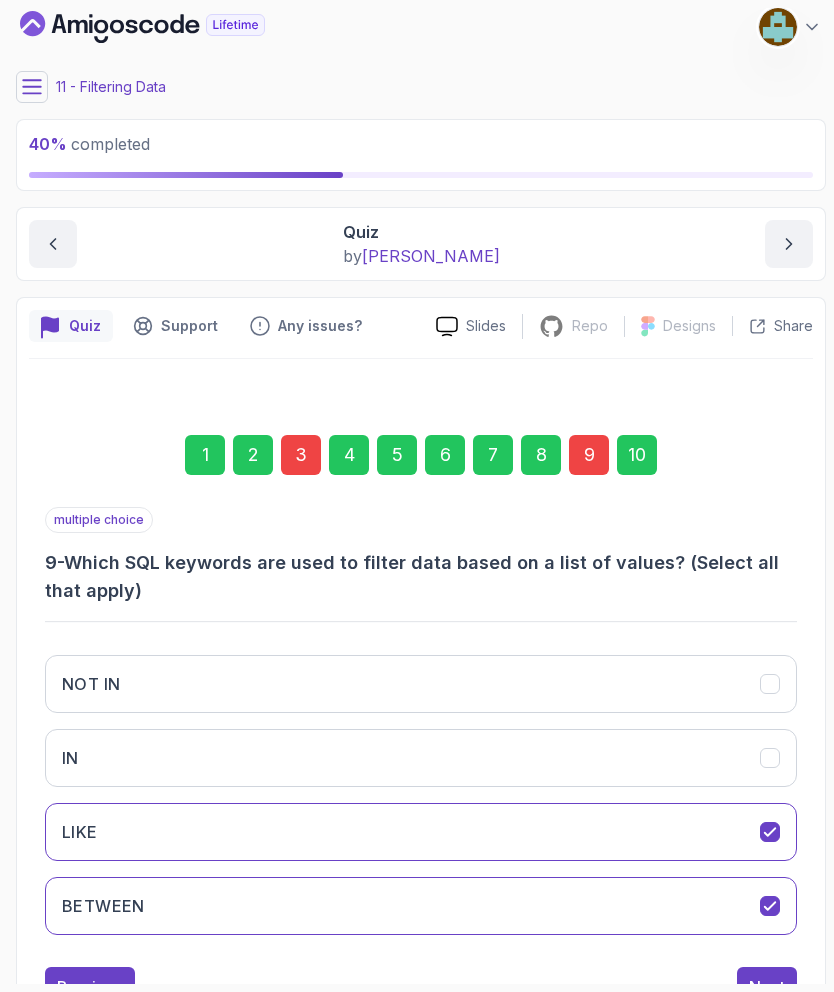 click on "3" at bounding box center [301, 455] 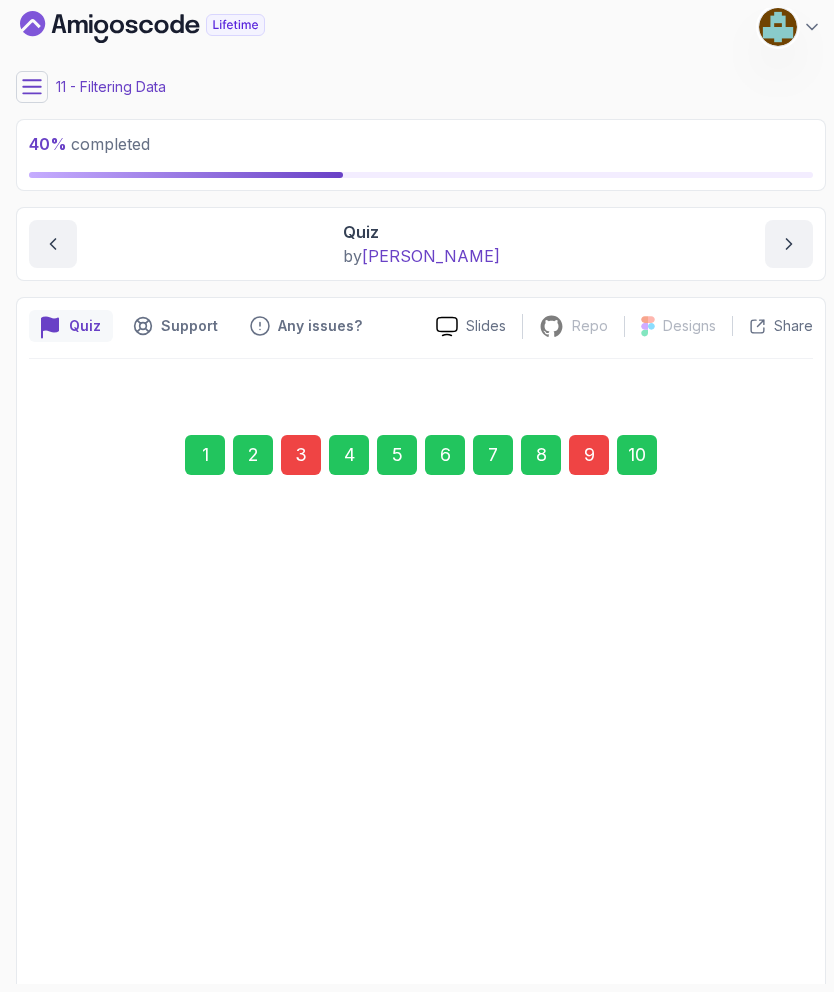 scroll, scrollTop: 0, scrollLeft: 0, axis: both 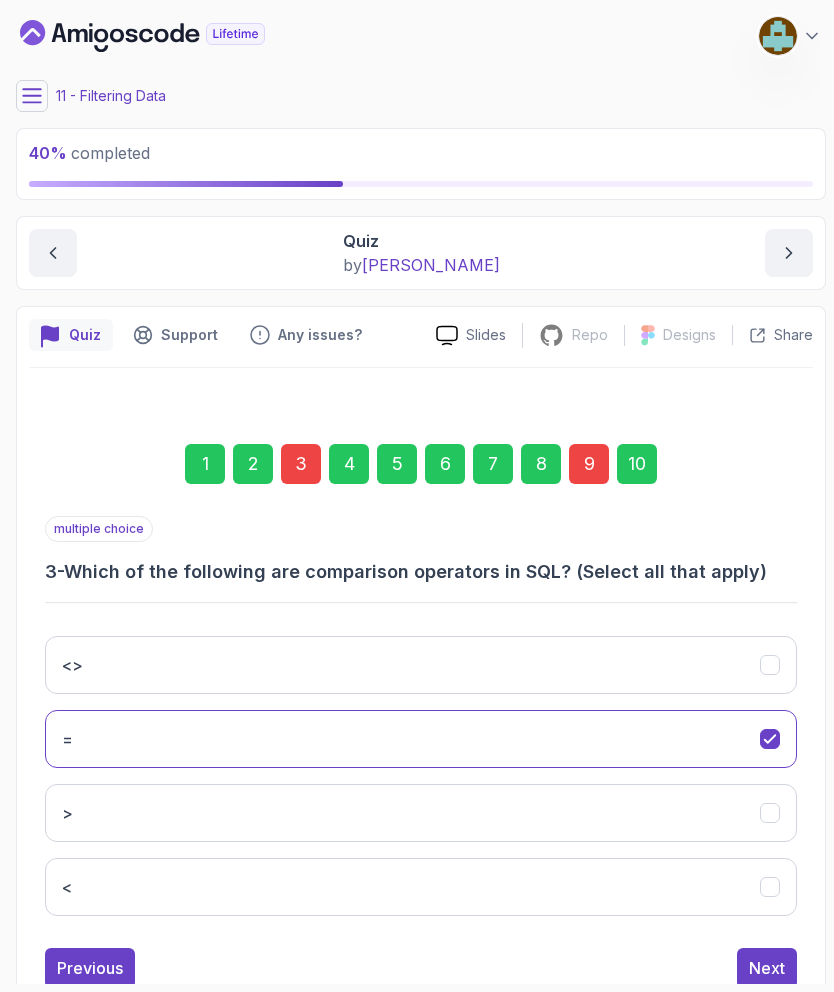 click at bounding box center (770, 665) 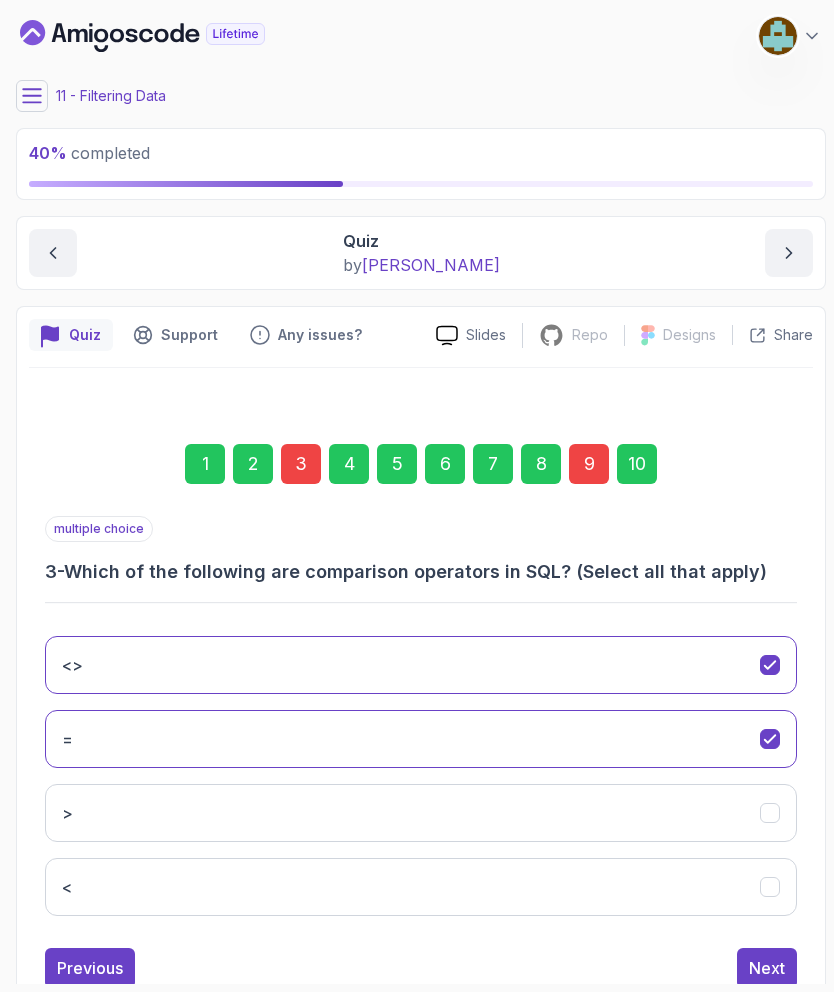 click at bounding box center (770, 813) 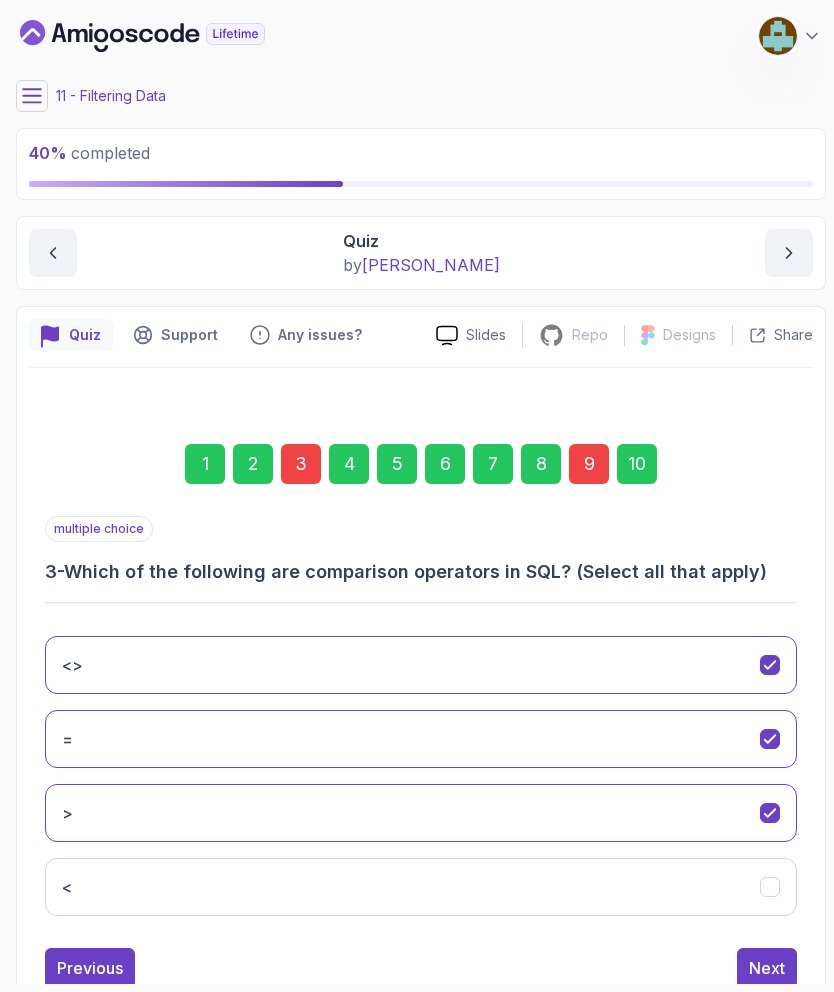 click on "<" at bounding box center [421, 887] 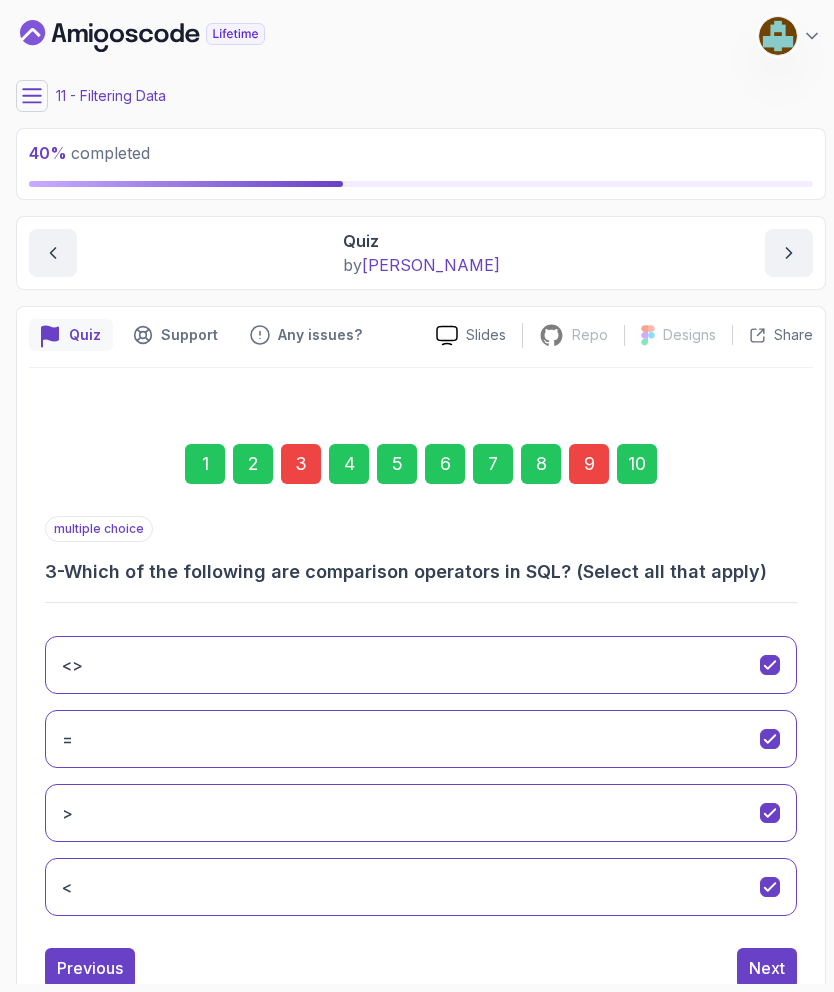 click on "10" at bounding box center (637, 464) 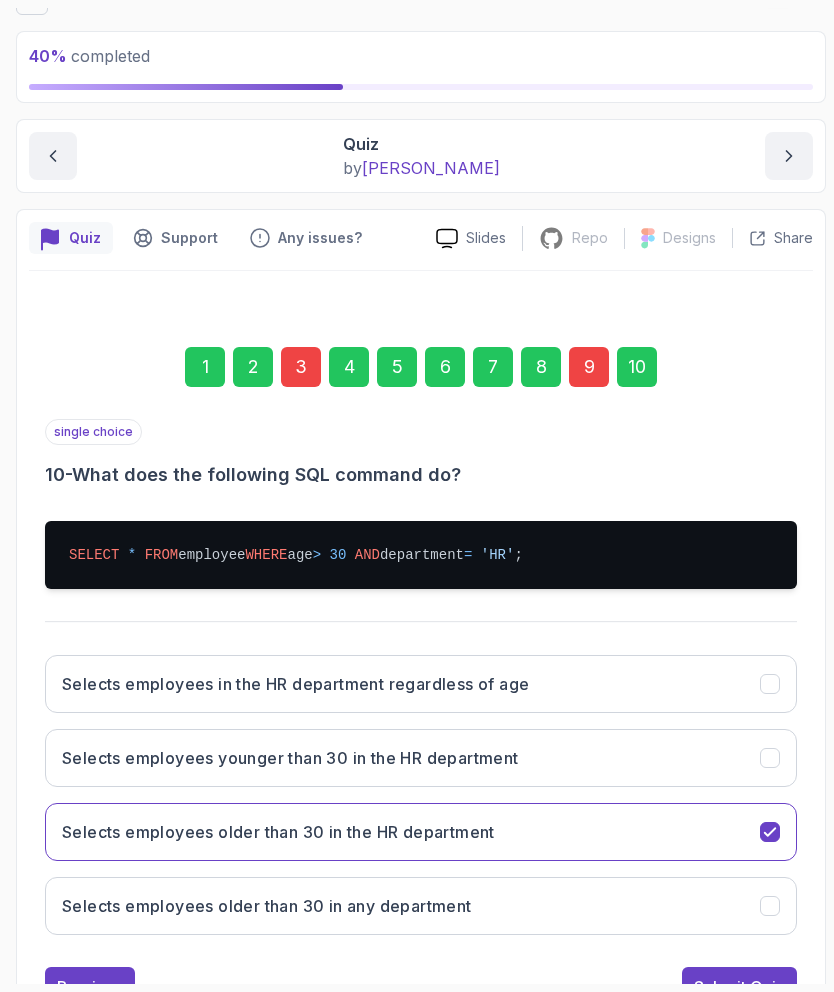 click on "Submit Quiz" at bounding box center (739, 987) 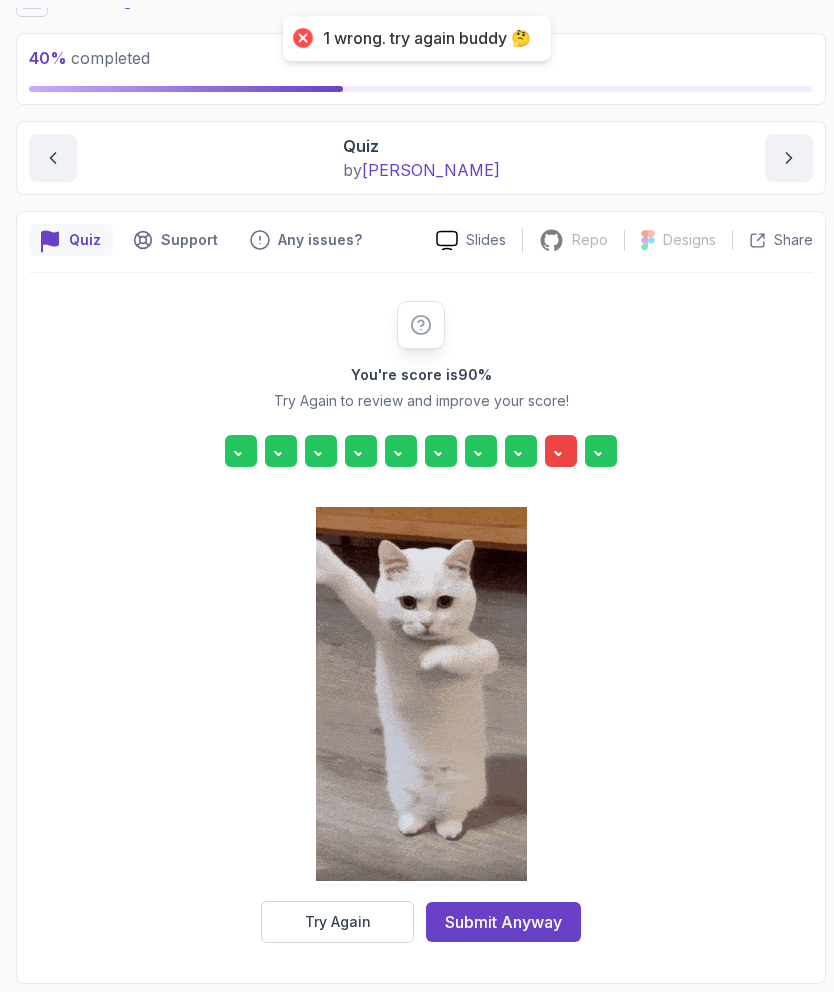 scroll, scrollTop: 15, scrollLeft: 0, axis: vertical 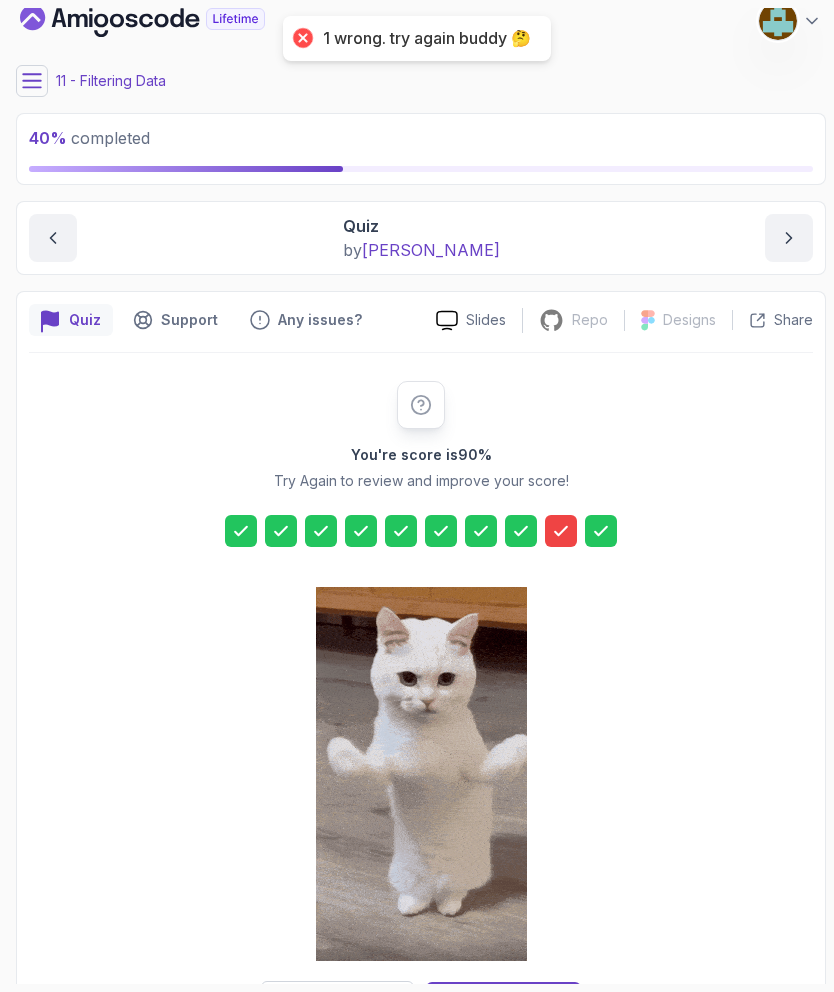 click on "Try Again" at bounding box center [338, 1002] 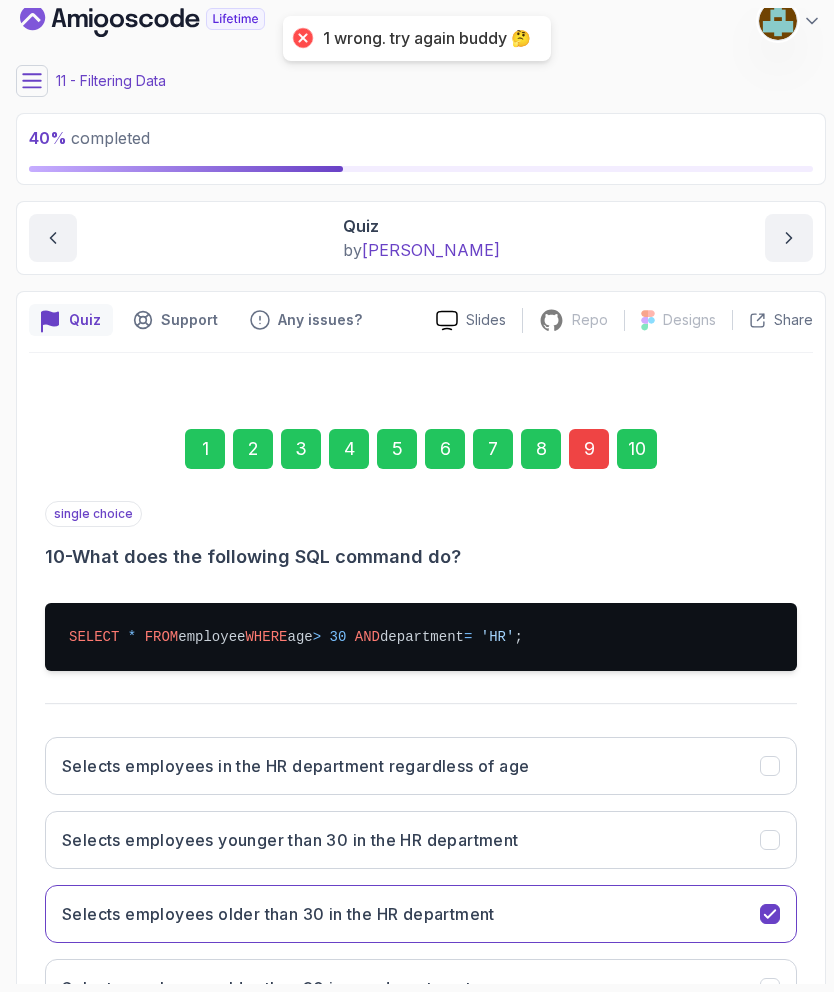 click on "9" at bounding box center [589, 449] 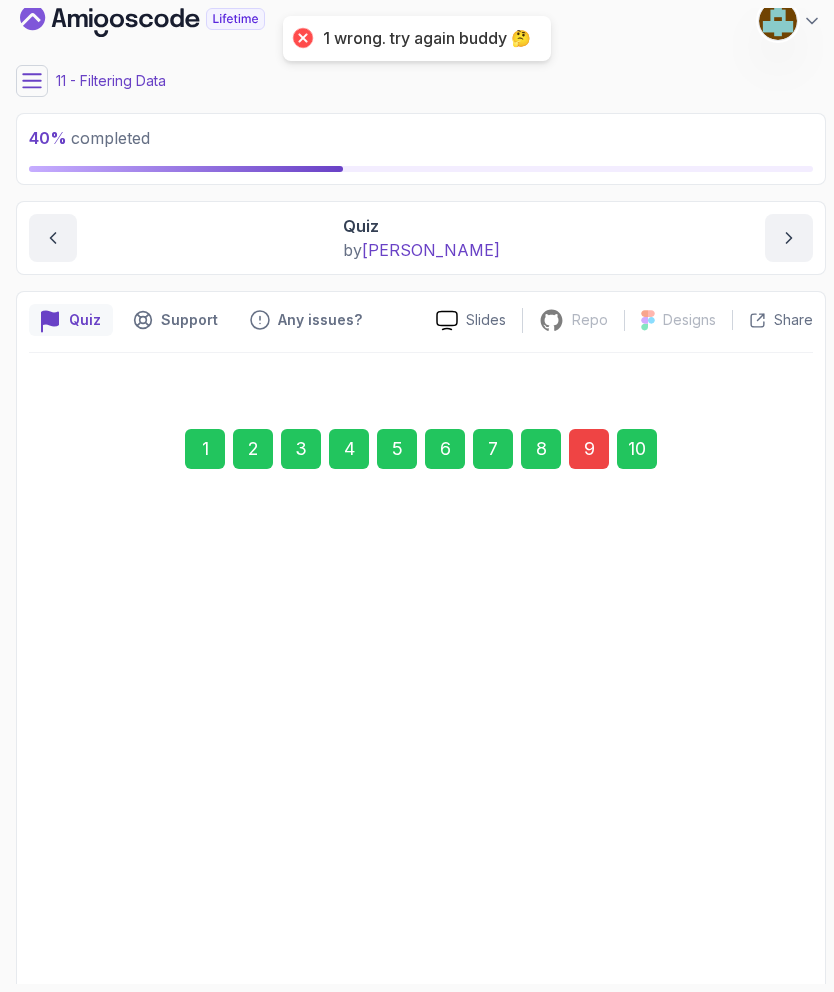 scroll, scrollTop: 9, scrollLeft: 0, axis: vertical 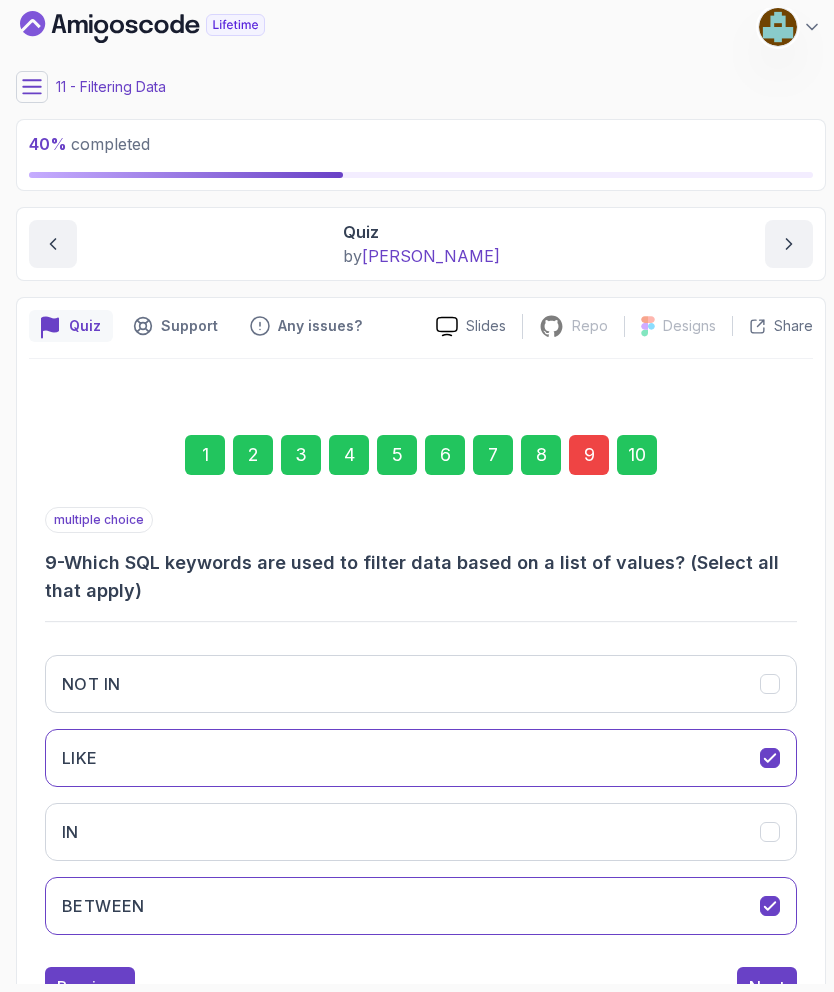 click on "IN" at bounding box center [421, 832] 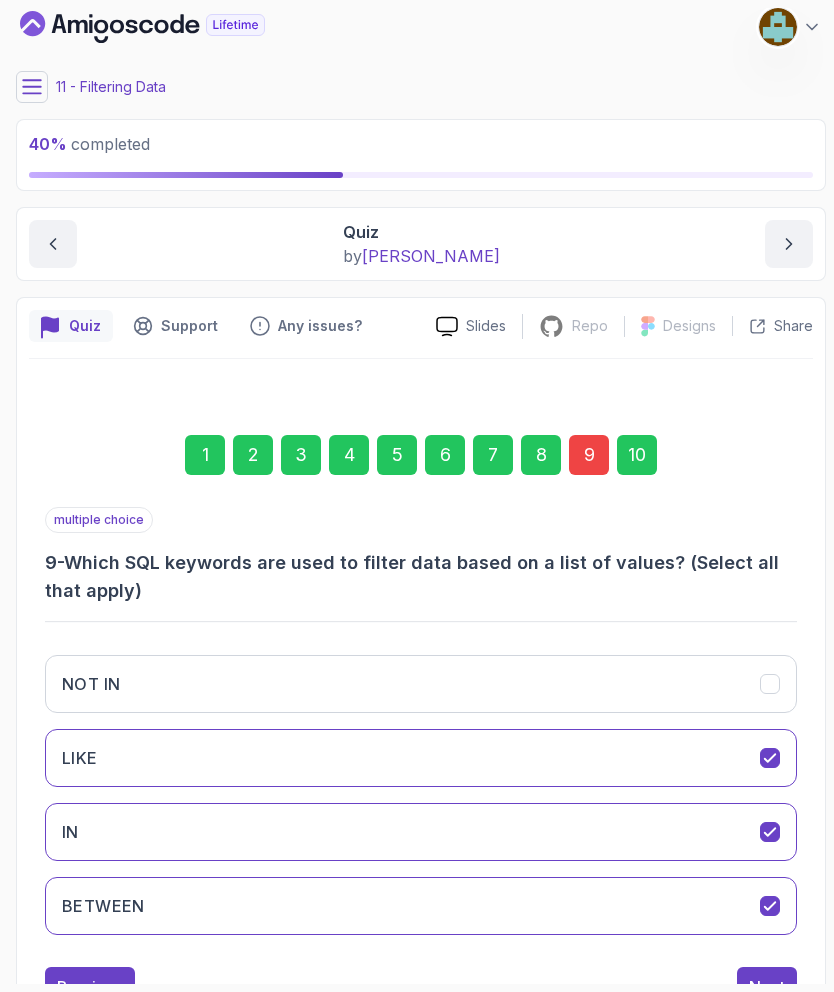 click on "NOT IN" at bounding box center (421, 684) 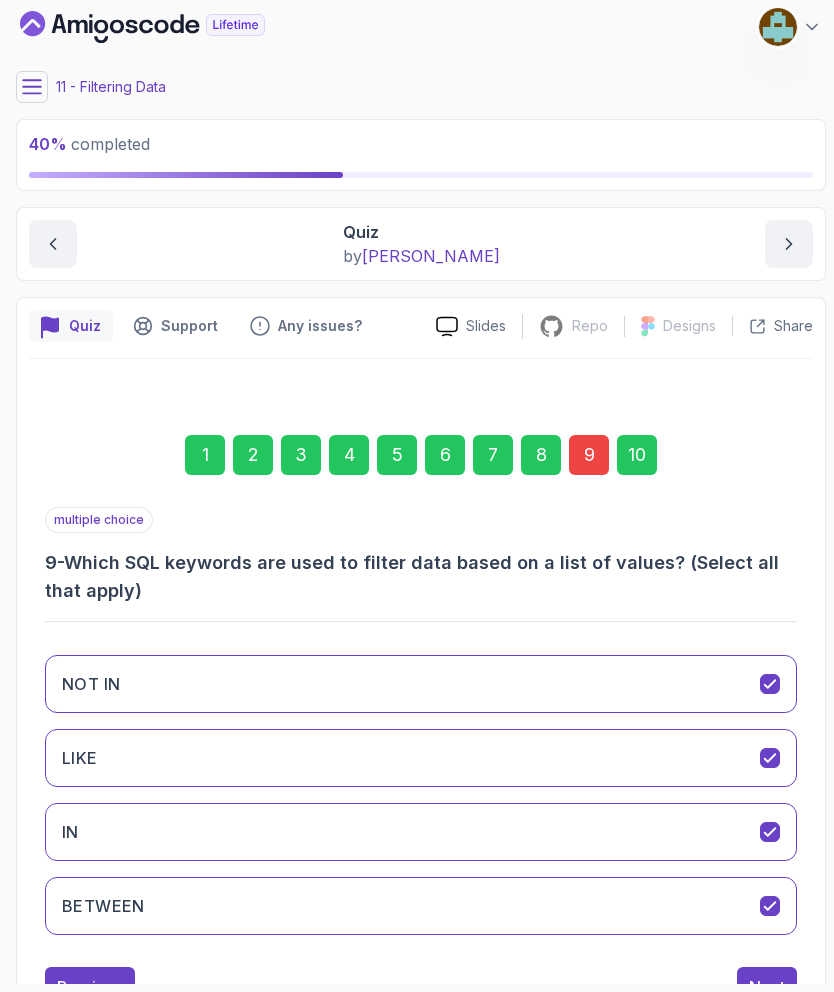 click on "Next" at bounding box center [767, 987] 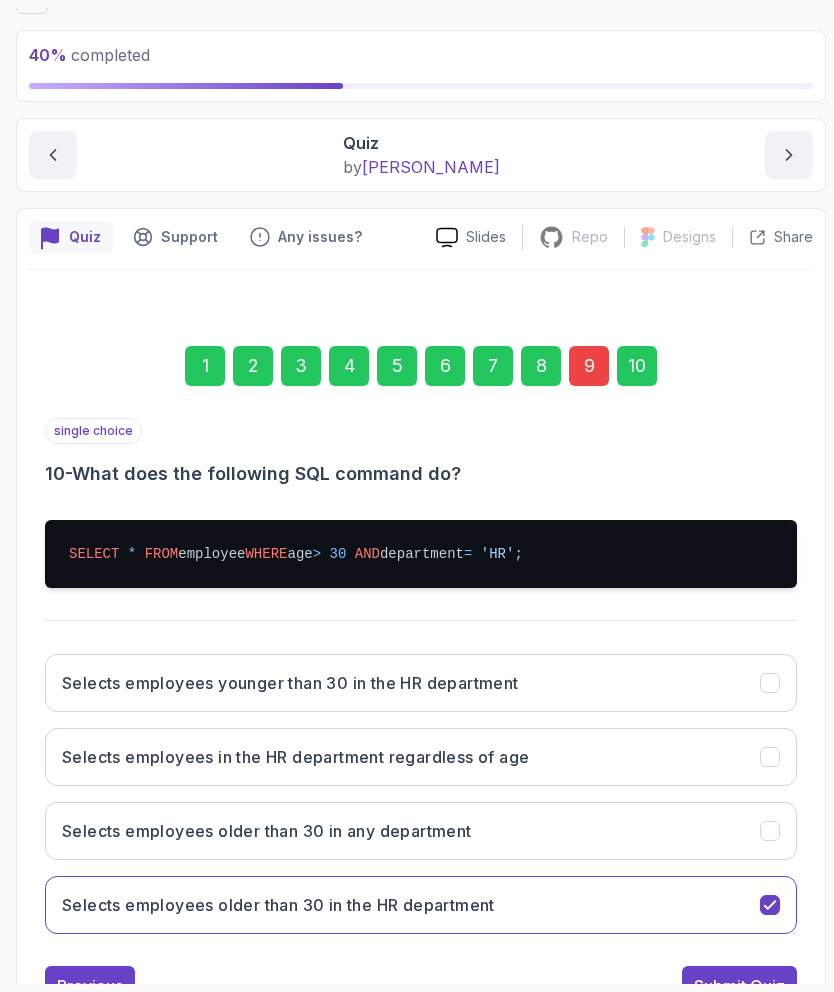 click on "Submit Quiz" at bounding box center [739, 986] 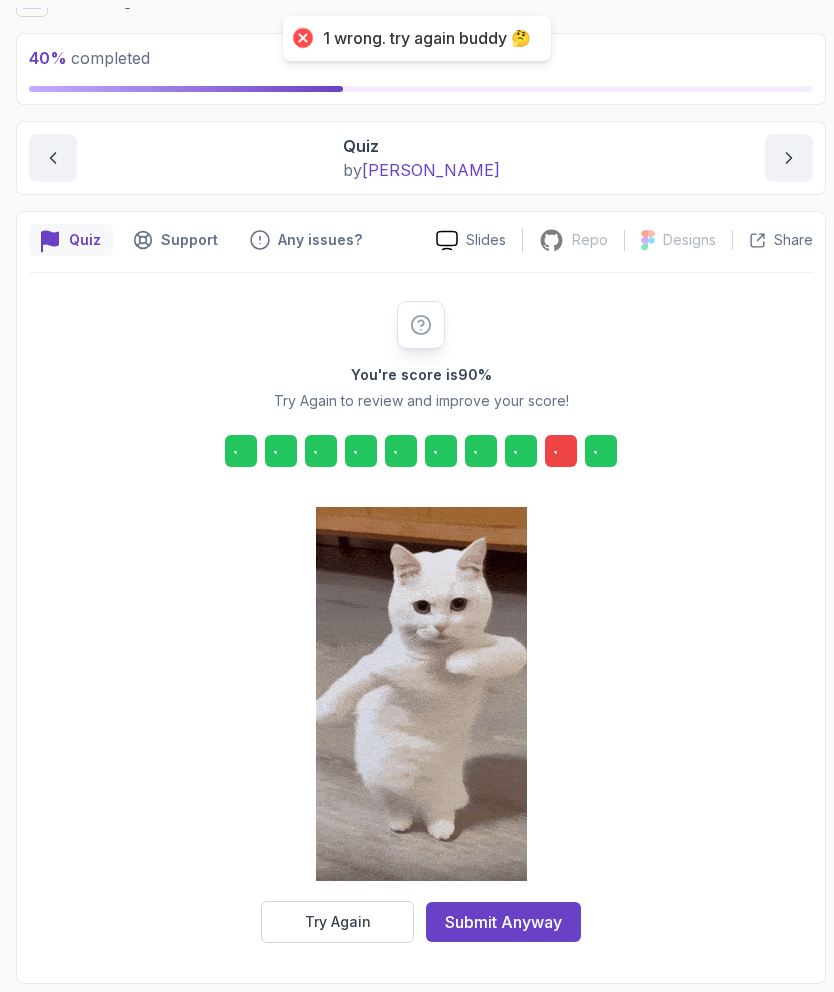 scroll, scrollTop: 15, scrollLeft: 0, axis: vertical 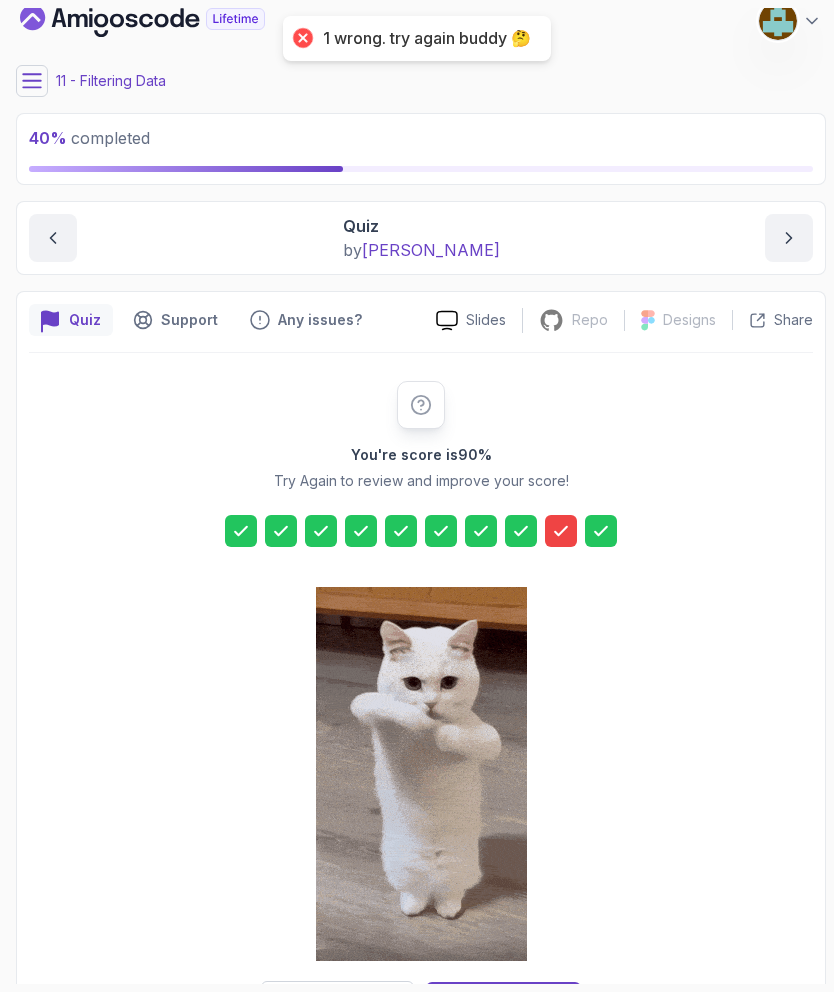 click 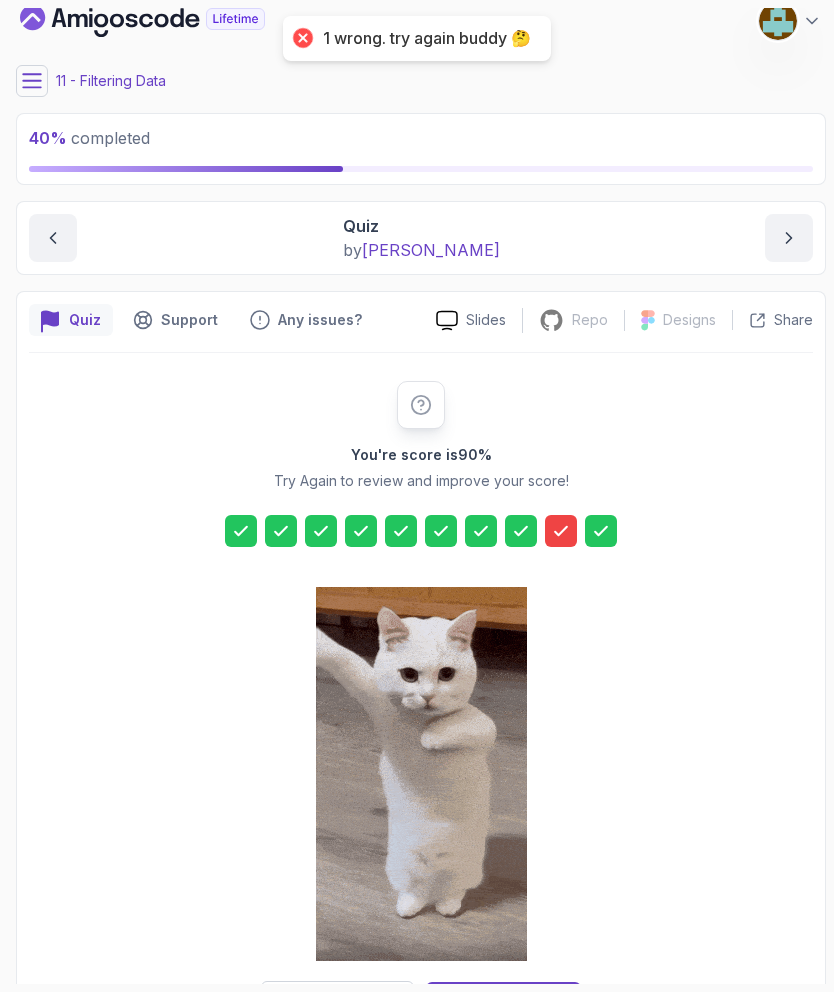click on "Try Again" at bounding box center (338, 1002) 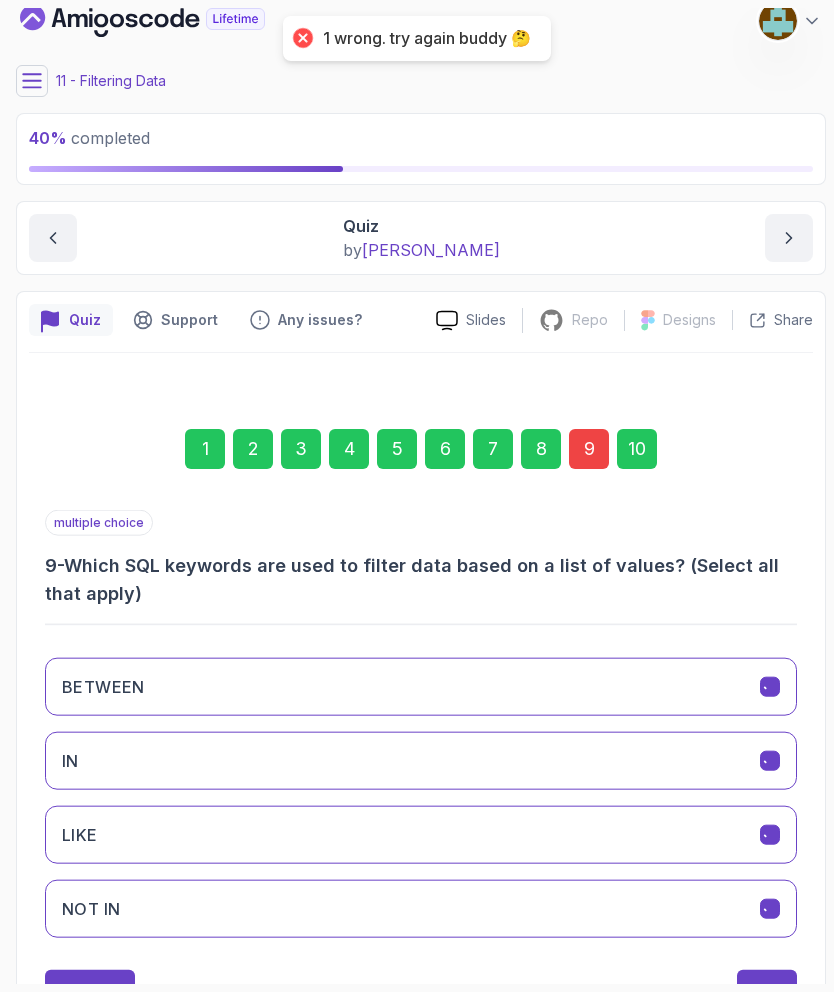 scroll, scrollTop: 9, scrollLeft: 0, axis: vertical 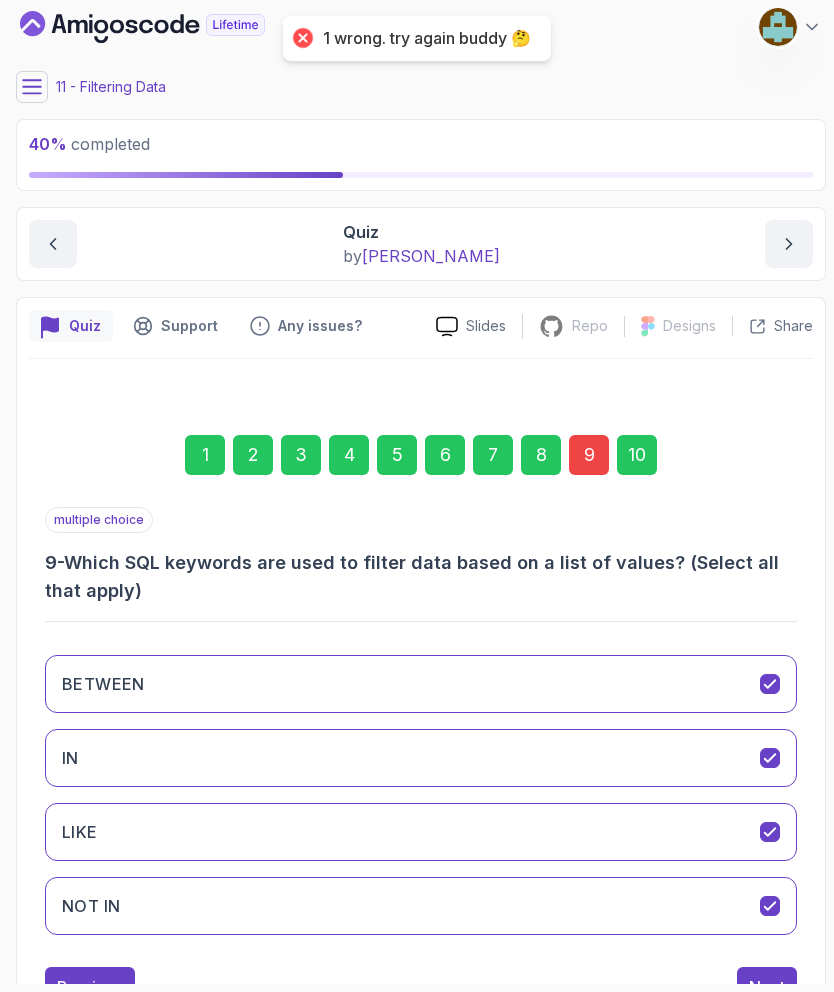 click on "9" at bounding box center (589, 455) 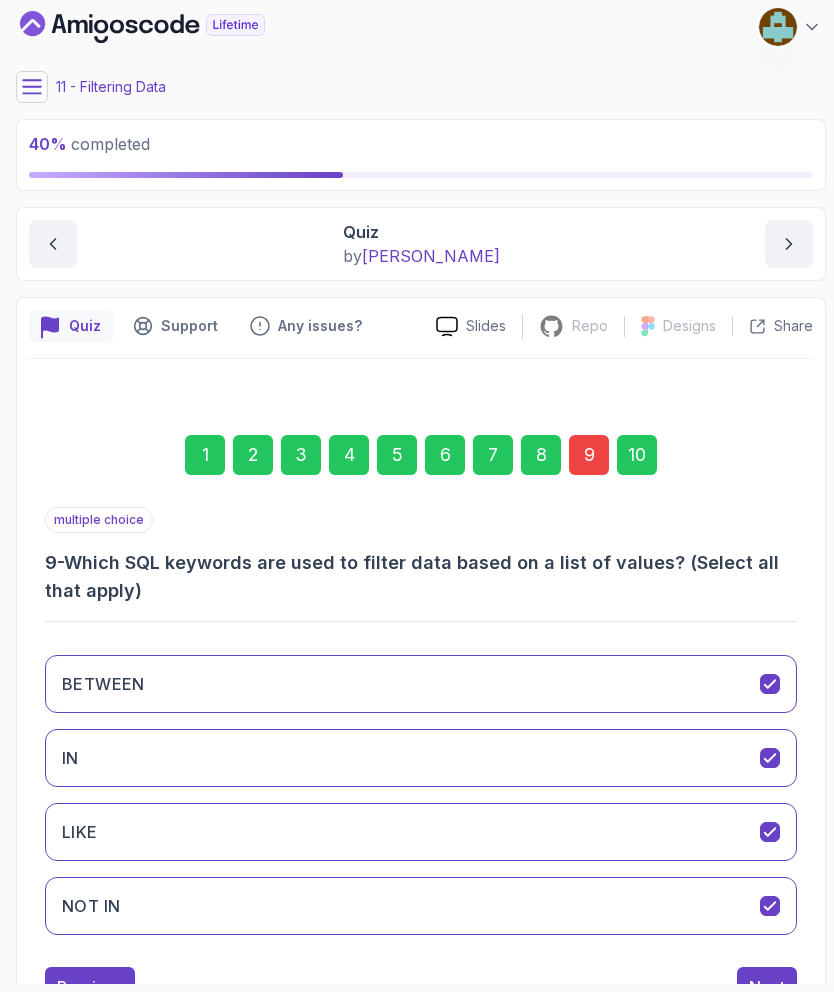 click at bounding box center [770, 758] 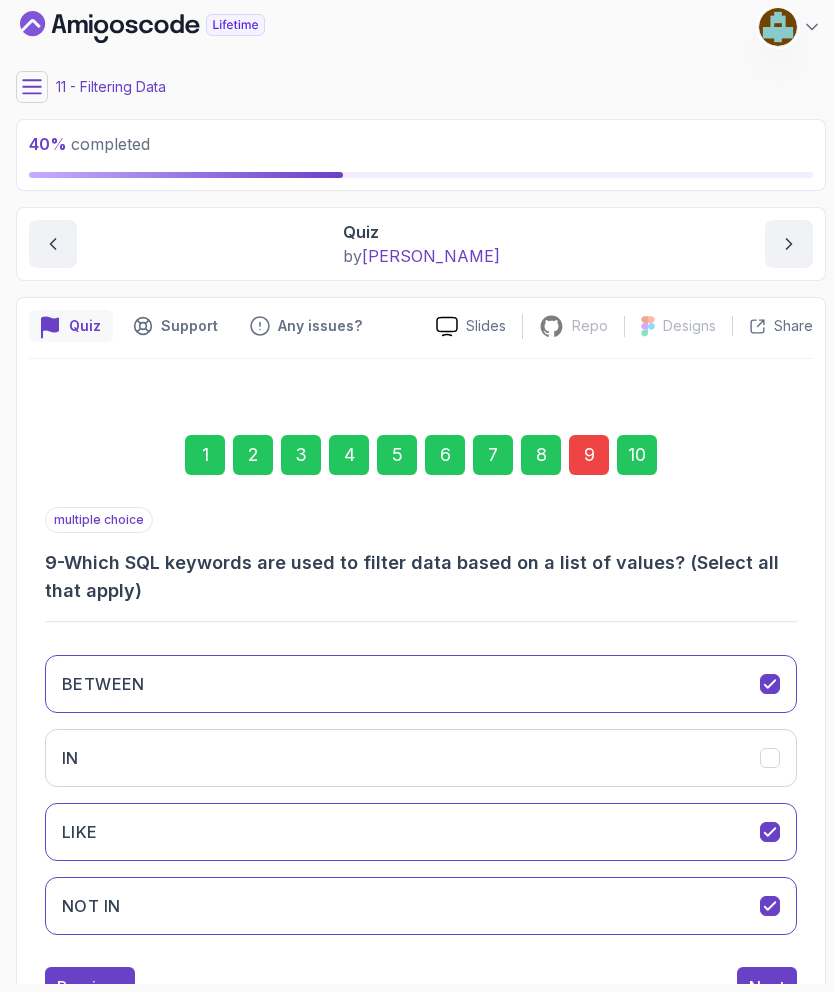 click on "NOT IN" at bounding box center [421, 906] 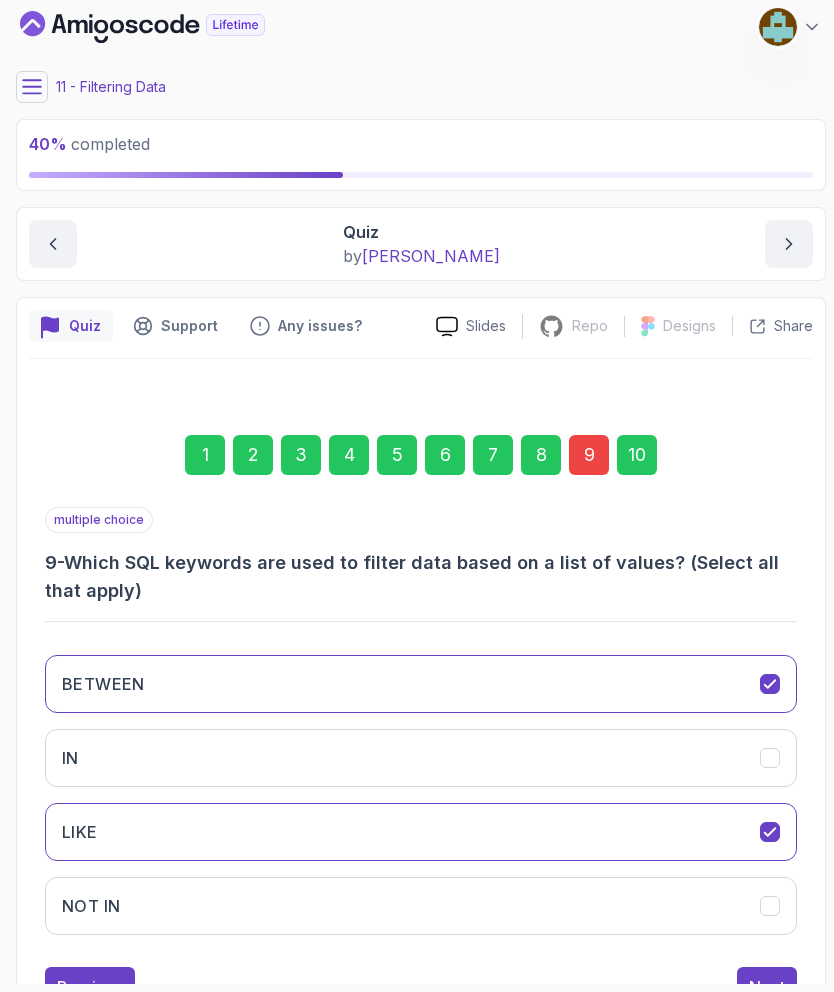 click on "LIKE" at bounding box center (421, 832) 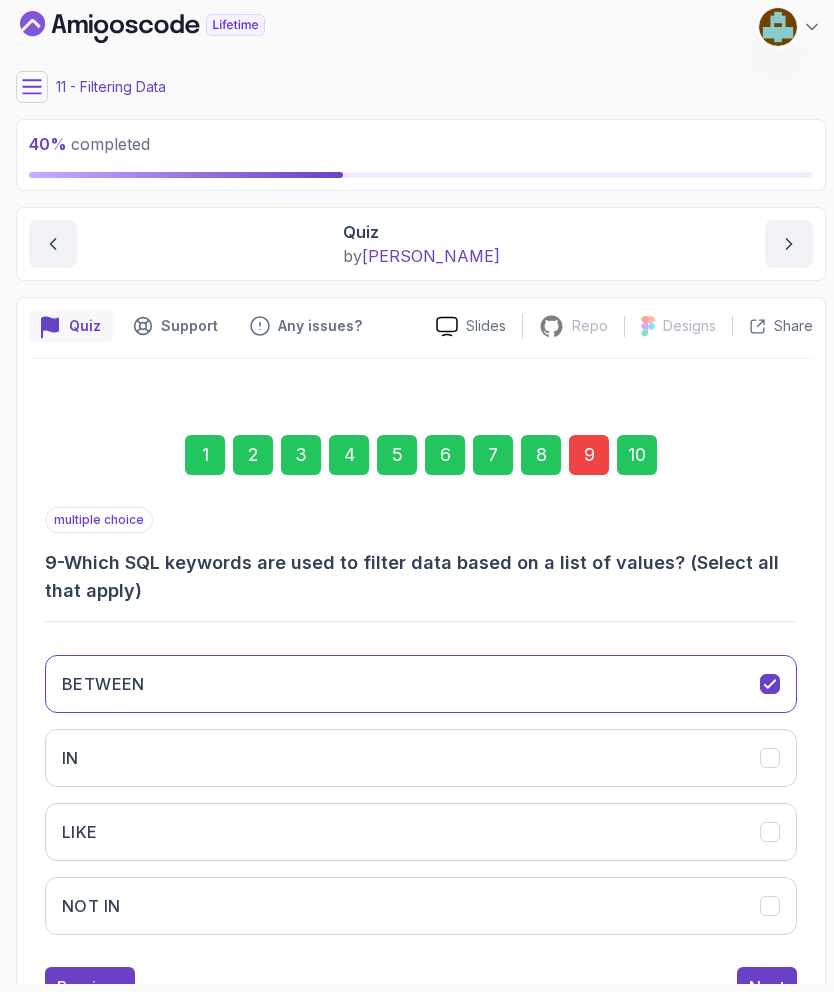 click at bounding box center (770, 758) 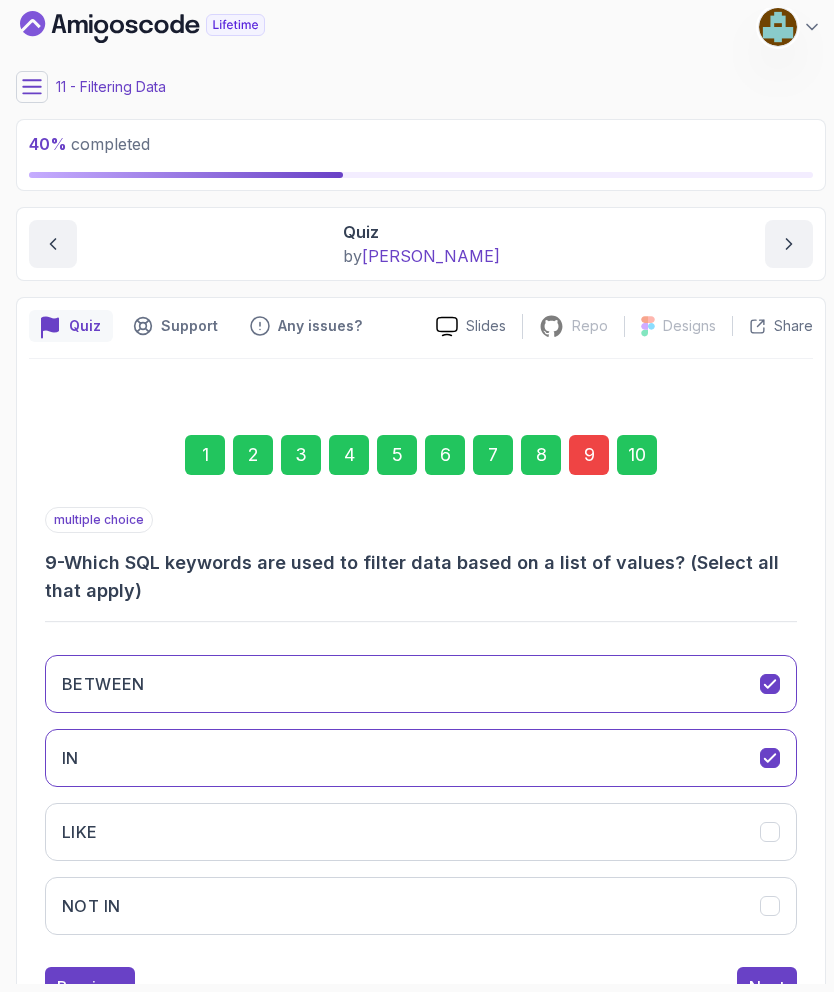 click on "Next" at bounding box center (767, 987) 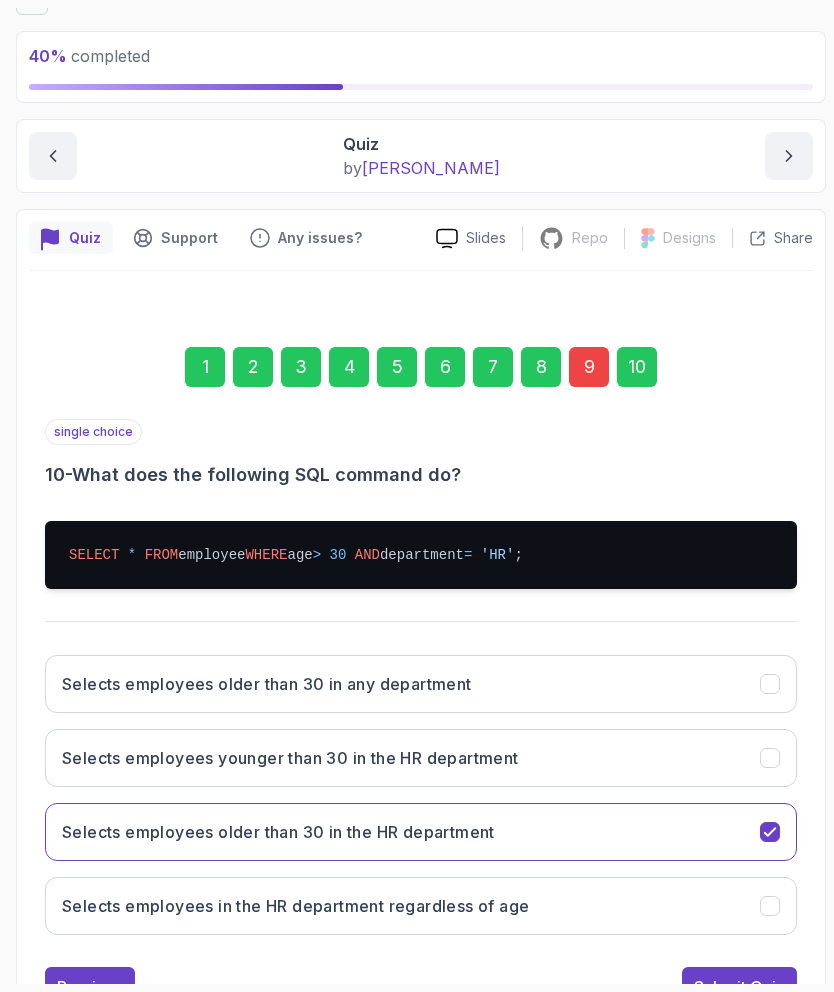 click on "Submit Quiz" at bounding box center (739, 987) 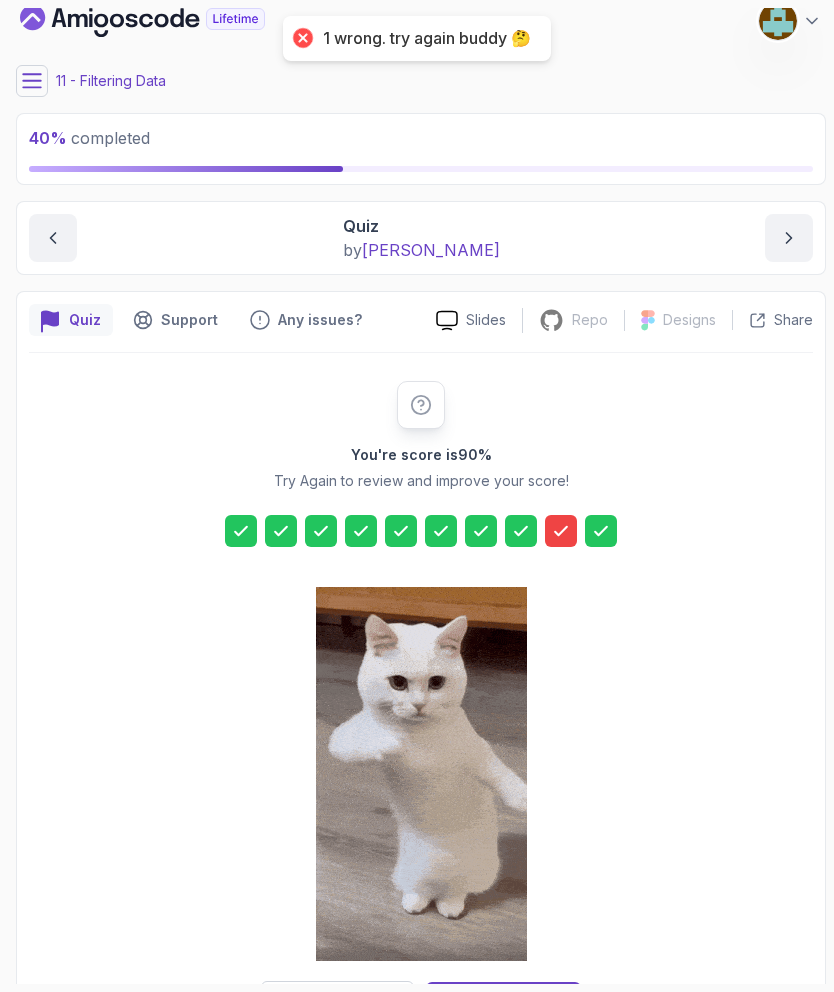 click on "Try Again" at bounding box center [338, 1002] 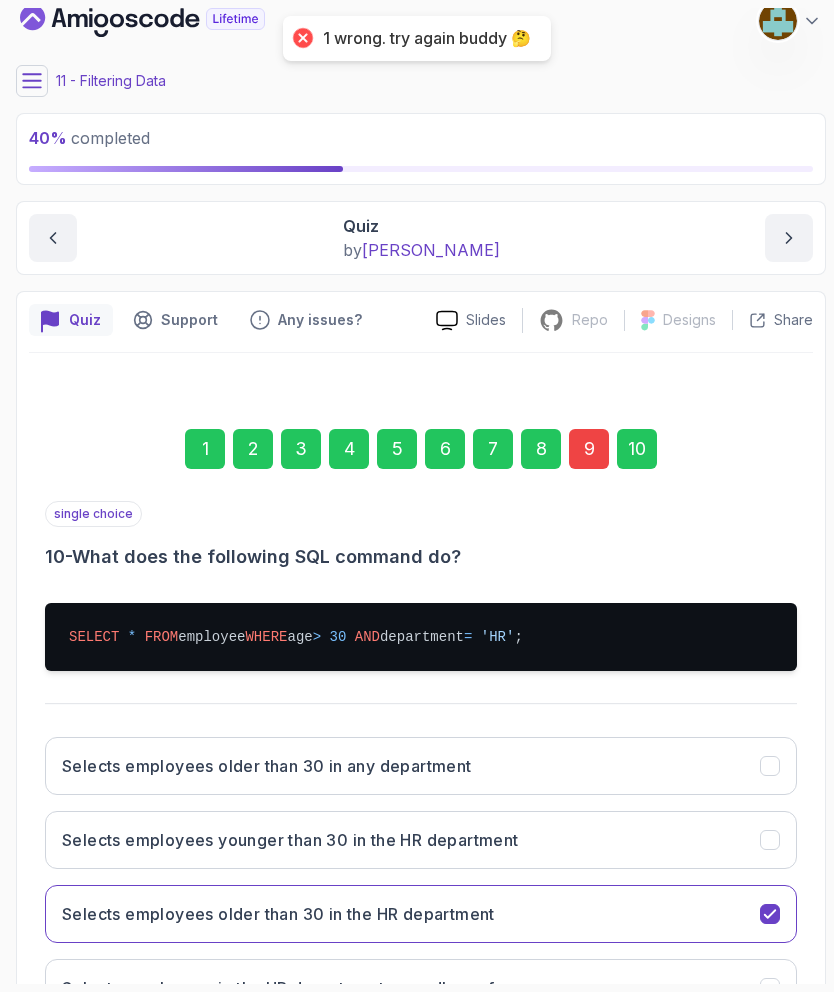click on "9" at bounding box center (589, 449) 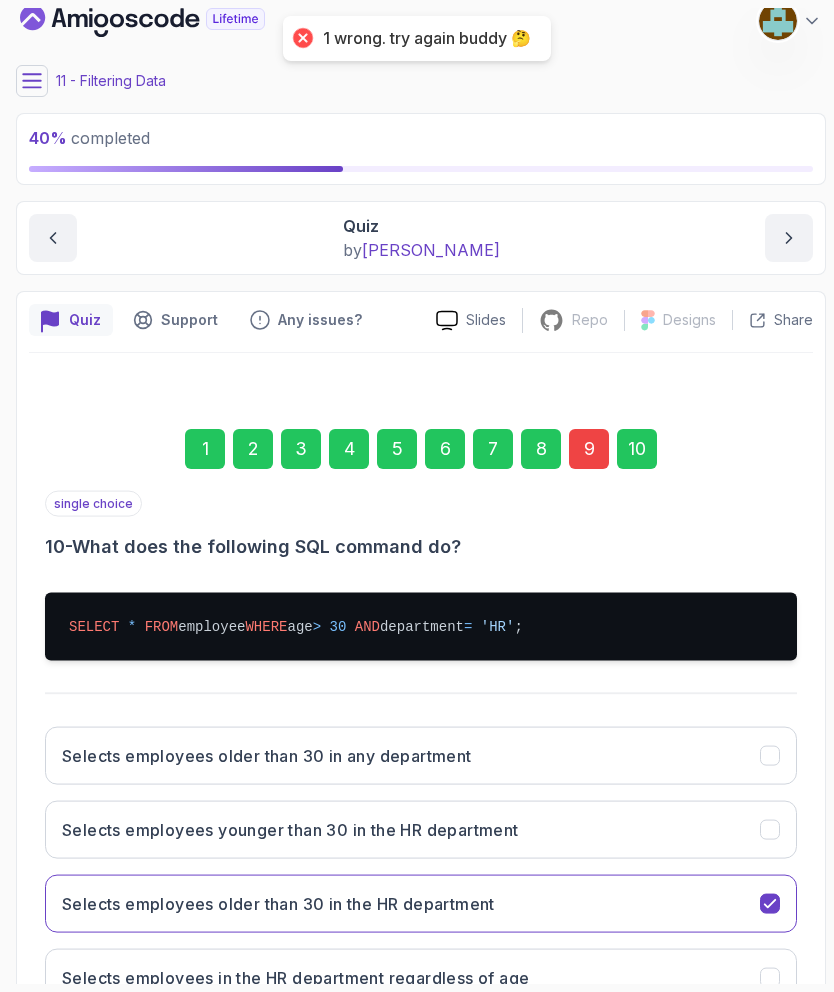 scroll, scrollTop: 9, scrollLeft: 0, axis: vertical 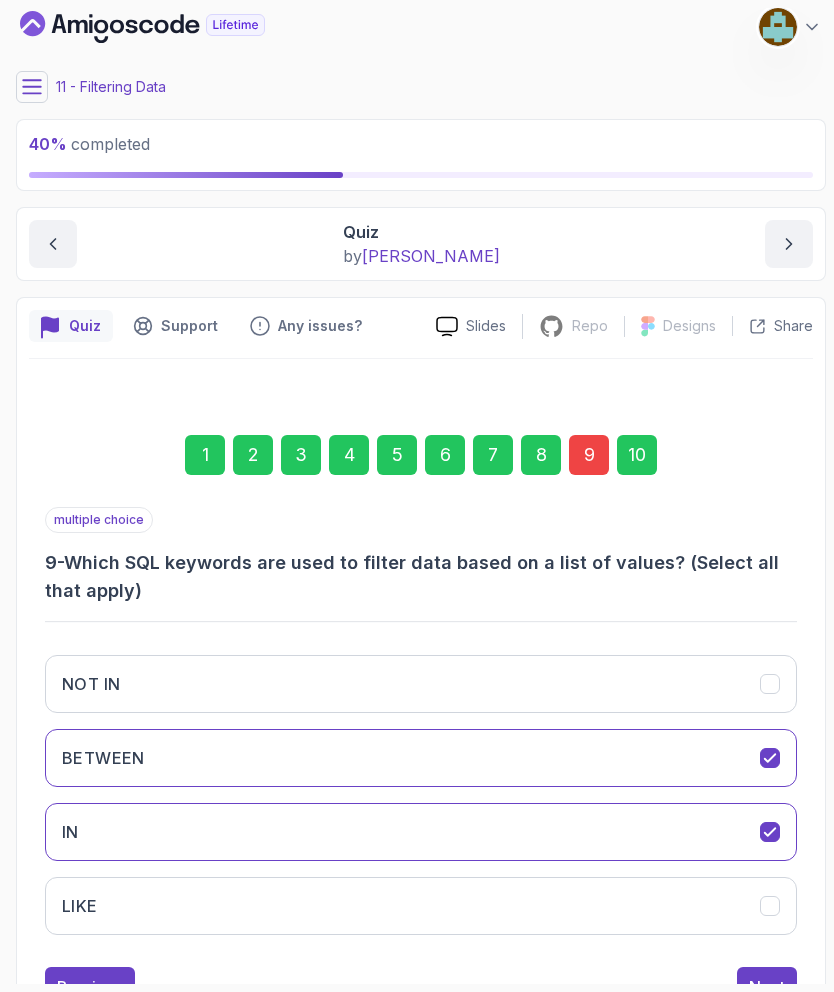 click at bounding box center (770, 906) 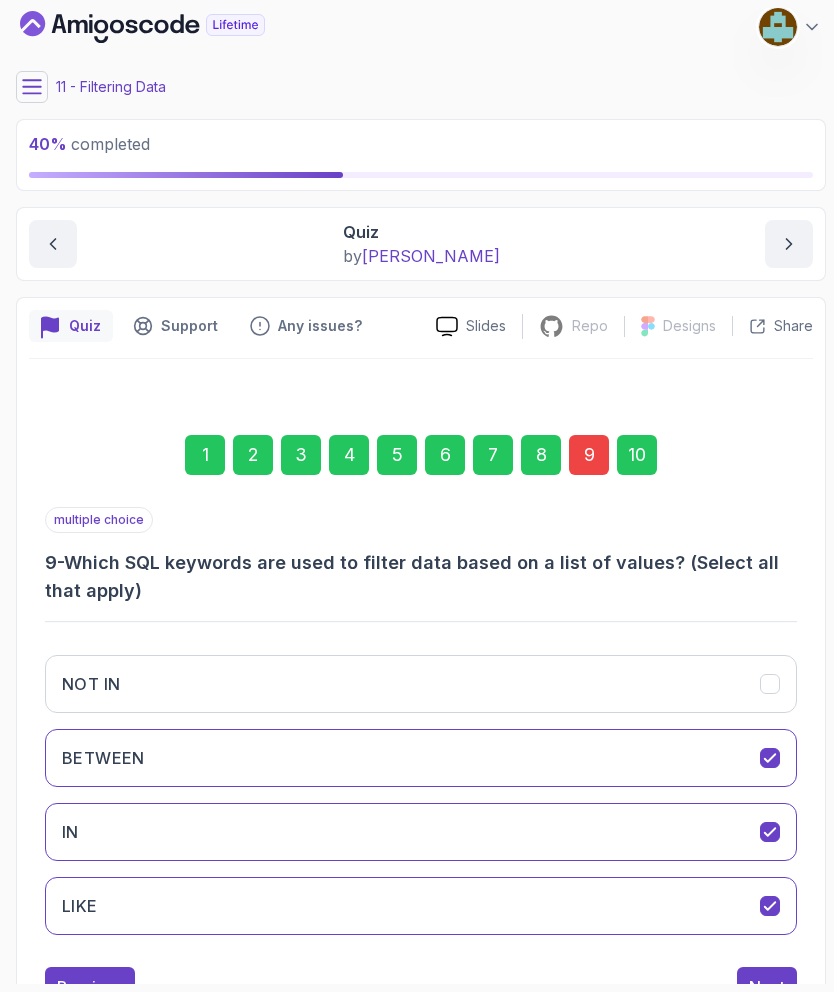 click on "IN" at bounding box center [421, 832] 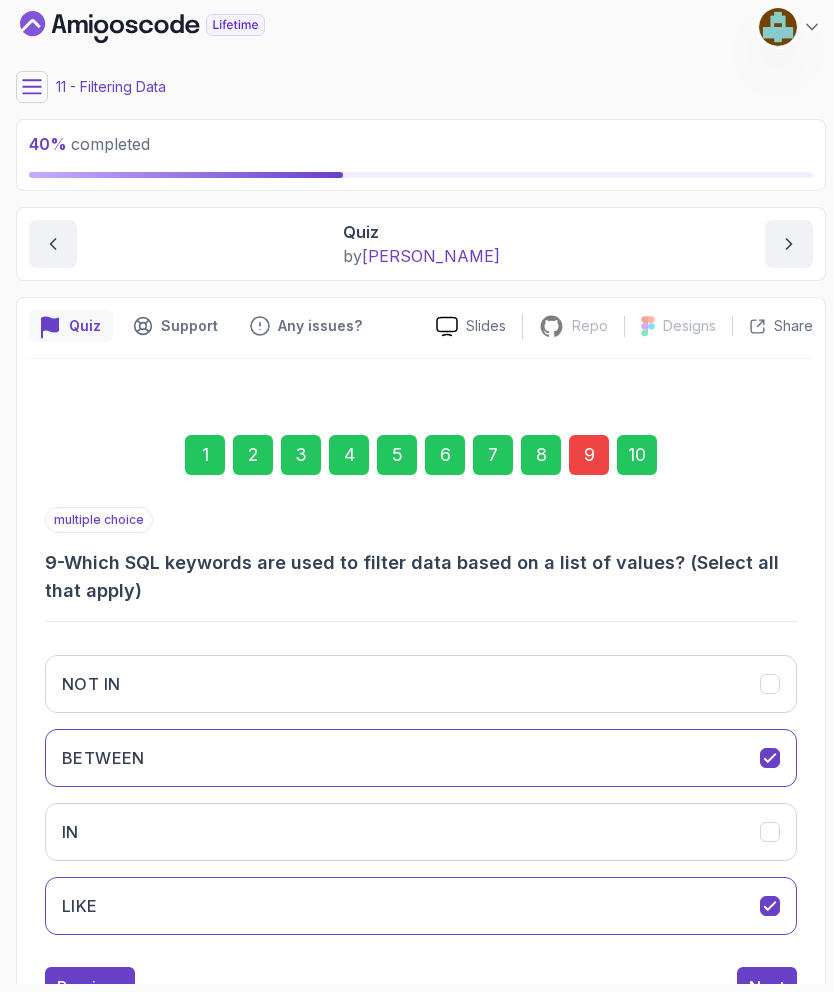 click on "Next" at bounding box center [767, 987] 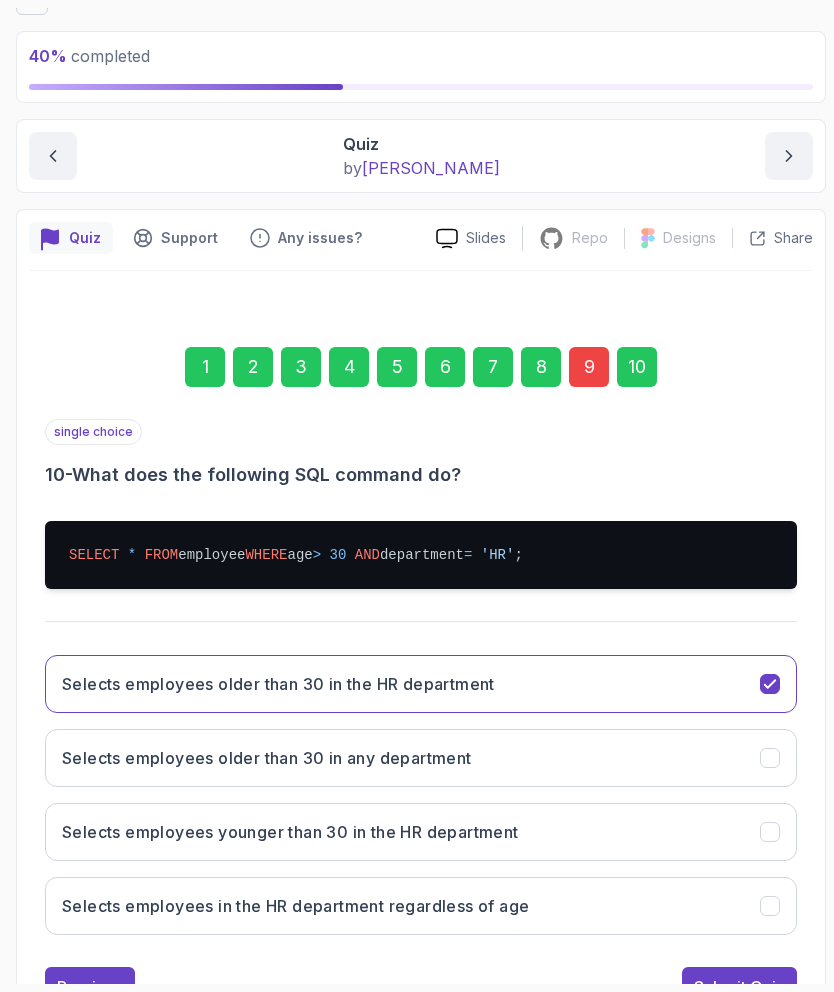 click on "Submit Quiz" at bounding box center [739, 987] 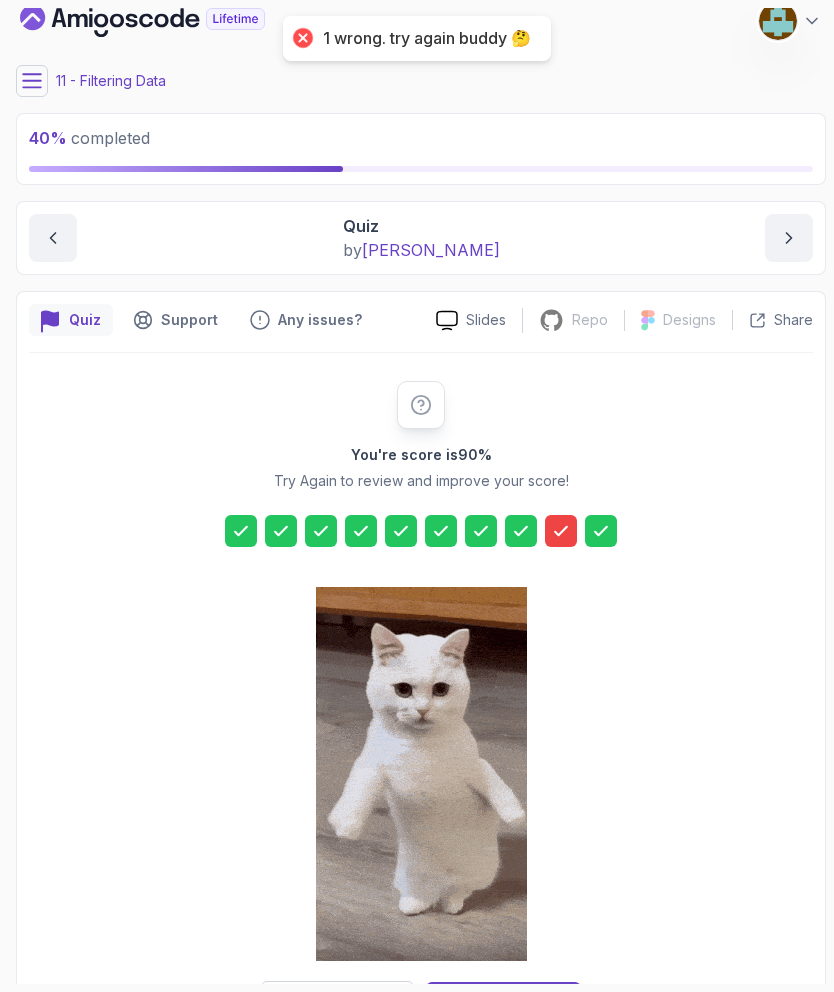 click on "Try Again" at bounding box center (337, 1002) 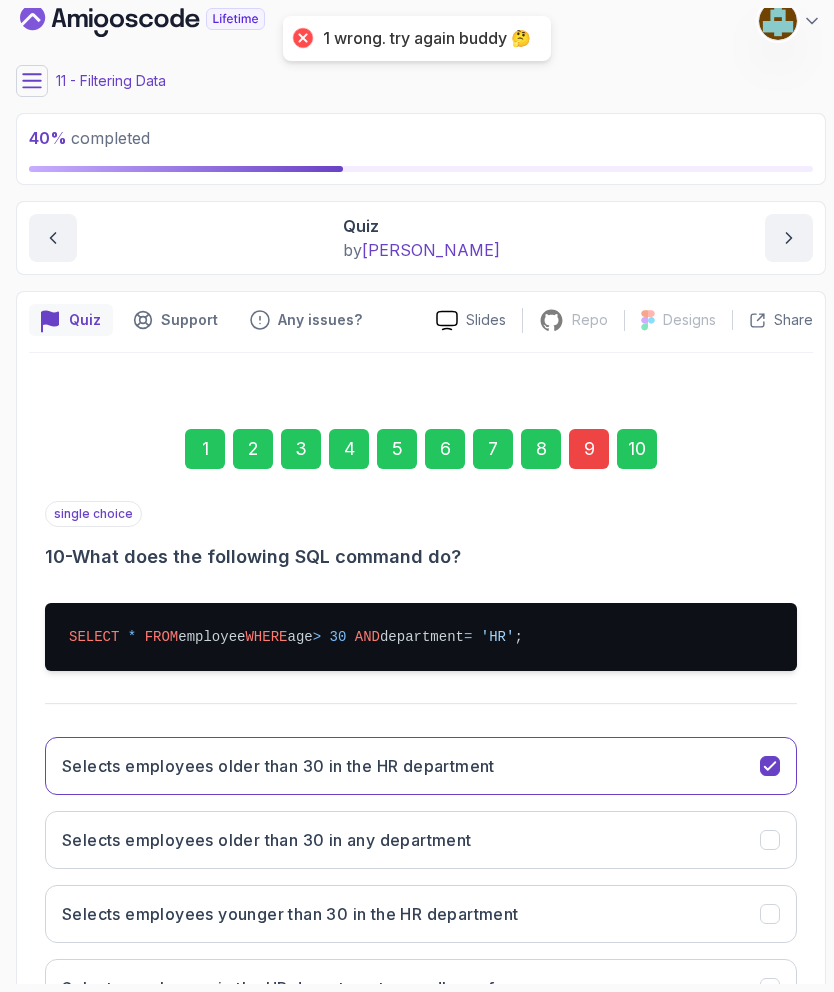 click on "1 2 3 4 5 6 7 8 9 10" at bounding box center [421, 449] 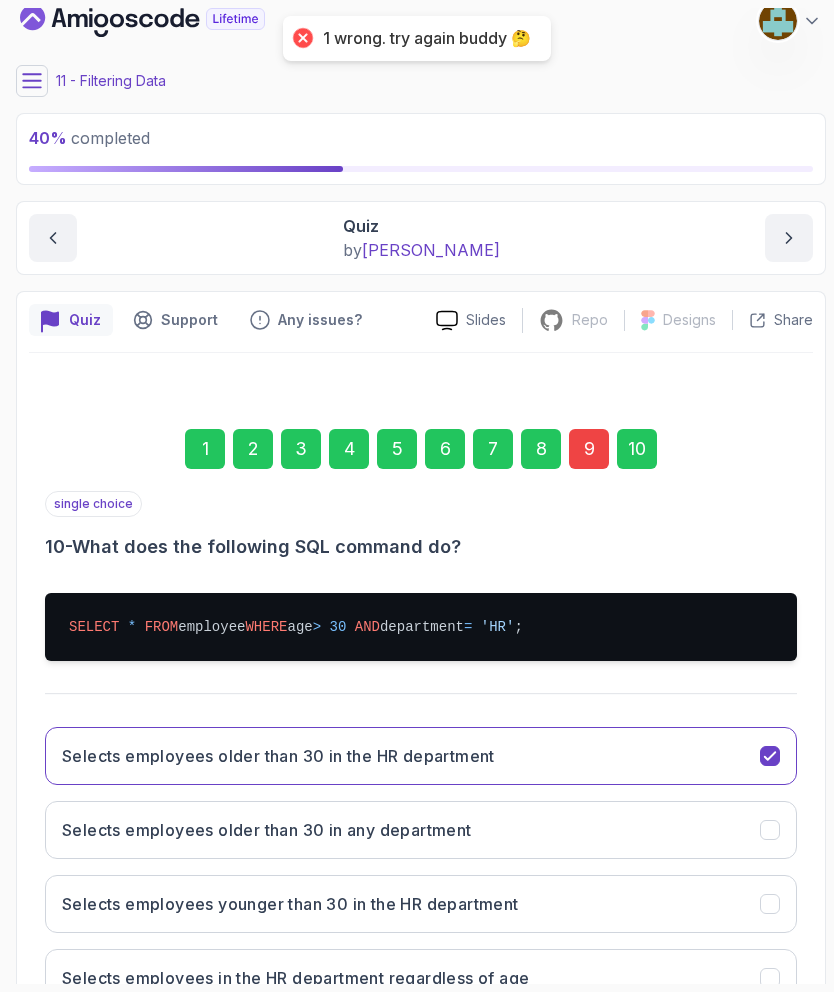 scroll, scrollTop: 9, scrollLeft: 0, axis: vertical 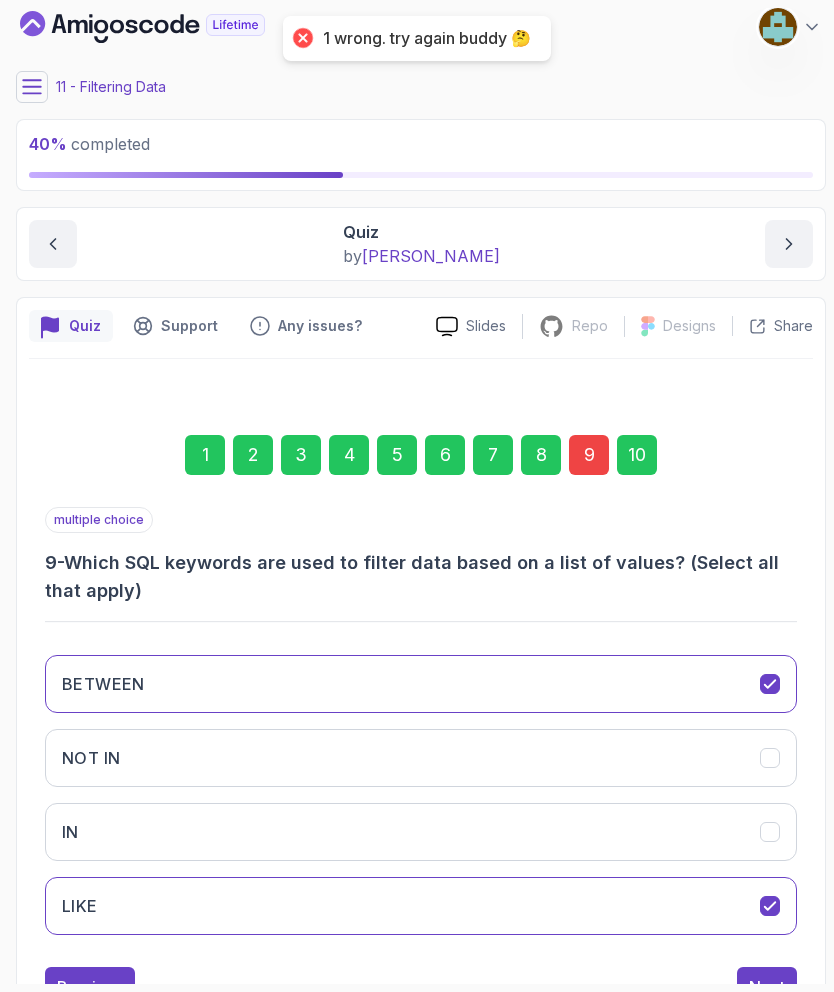 click at bounding box center (770, 758) 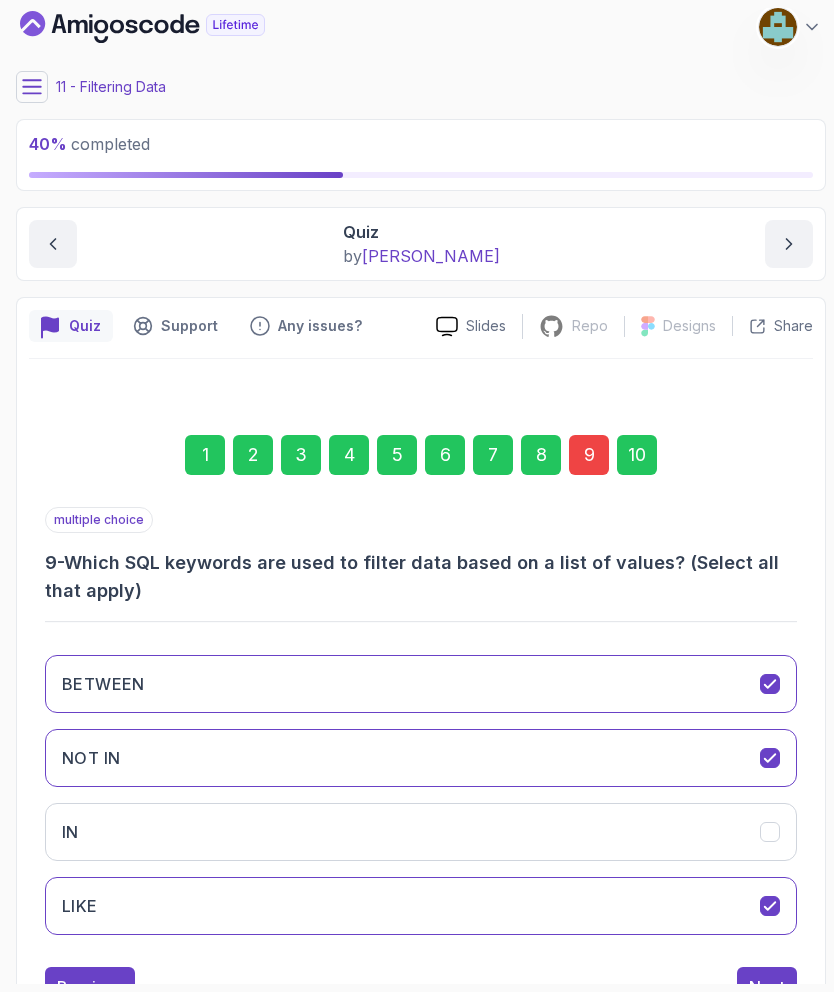 click on "Next" at bounding box center [767, 987] 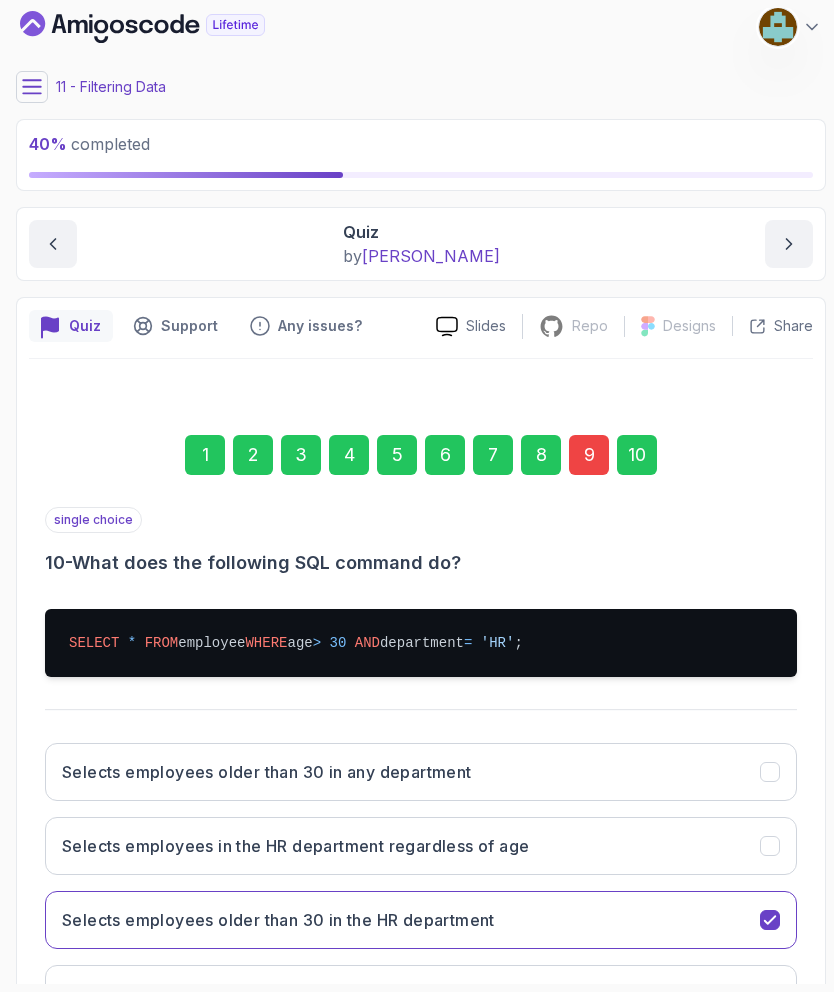 click on "Submit Quiz" at bounding box center (739, 1075) 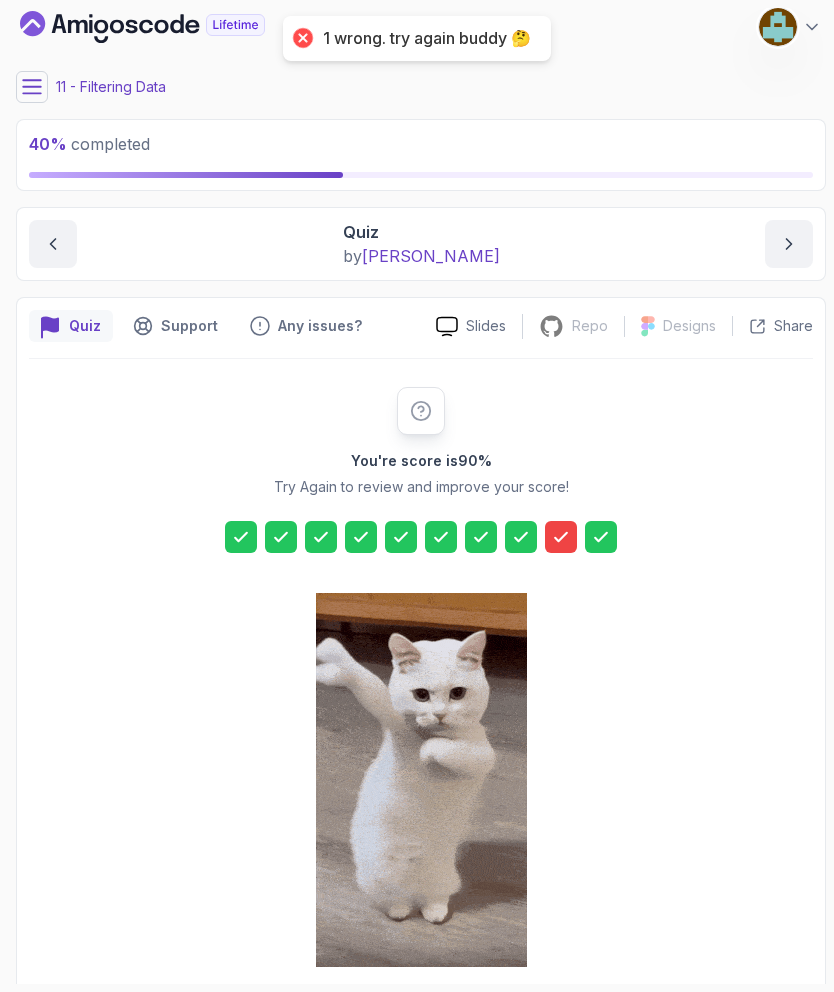 click on "Try Again" at bounding box center (337, 1008) 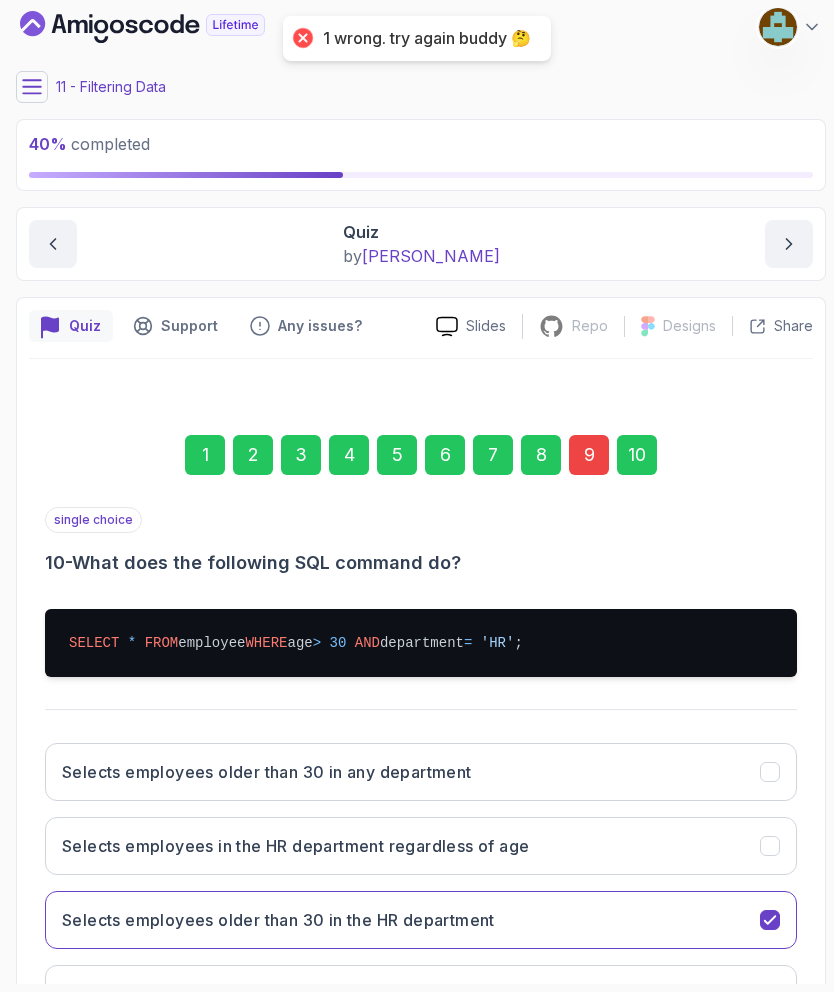 click on "9" at bounding box center [589, 455] 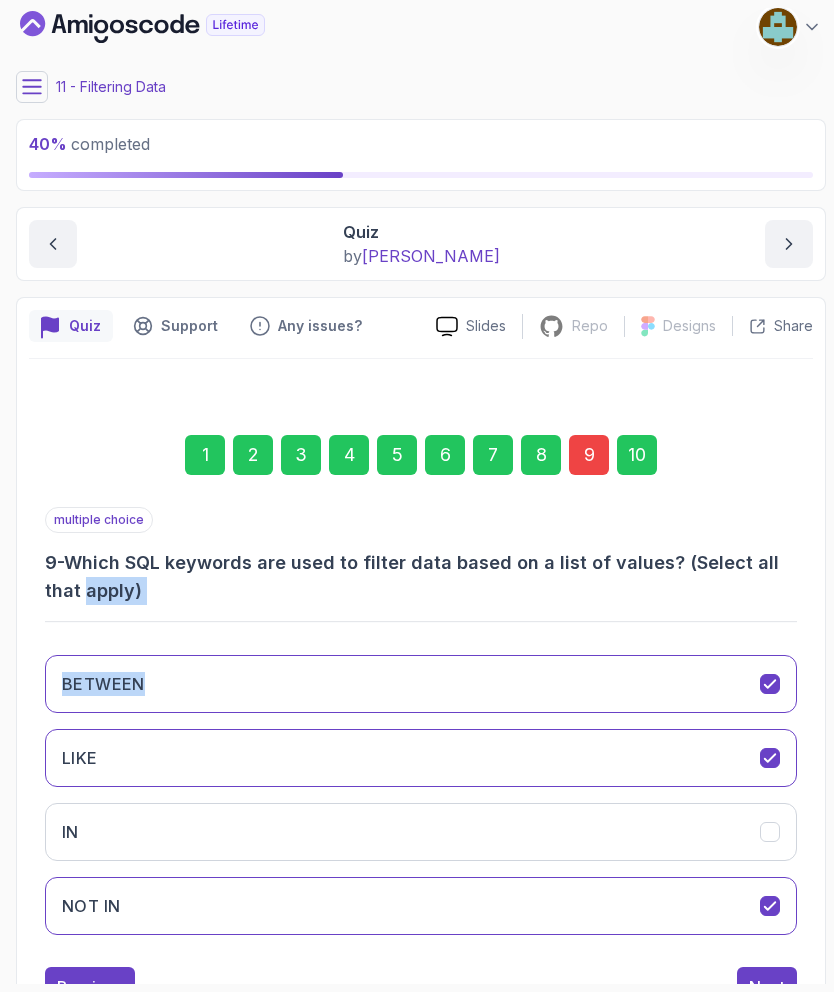 click at bounding box center [770, 832] 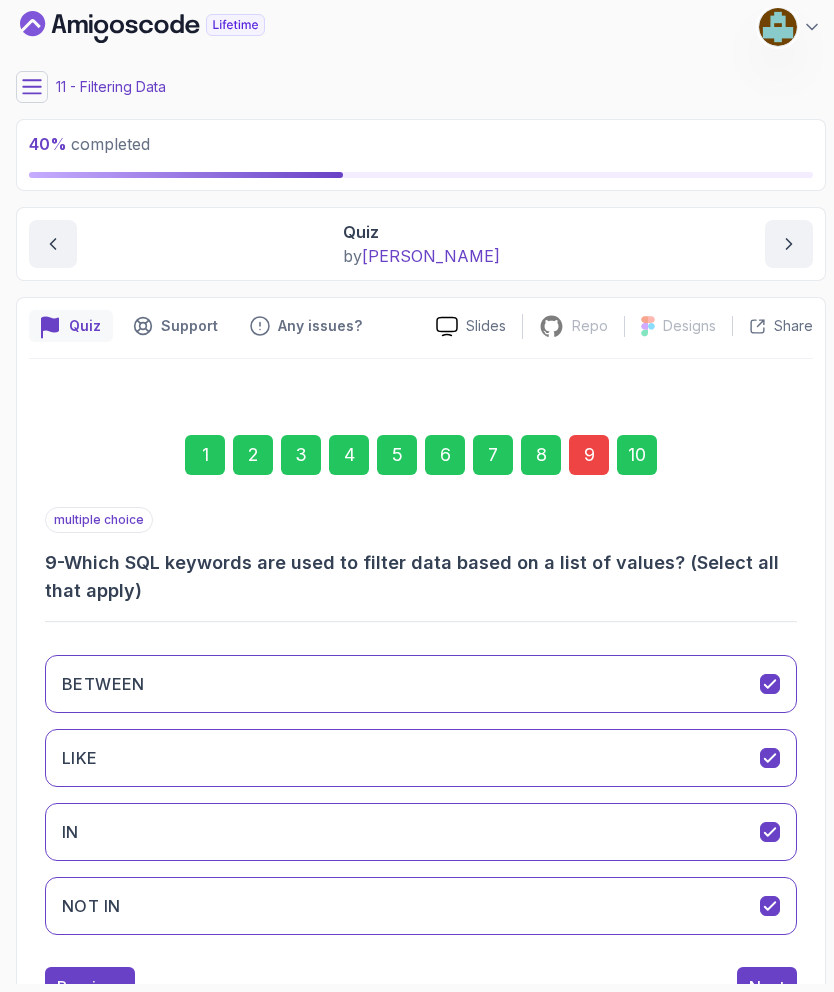click at bounding box center [770, 906] 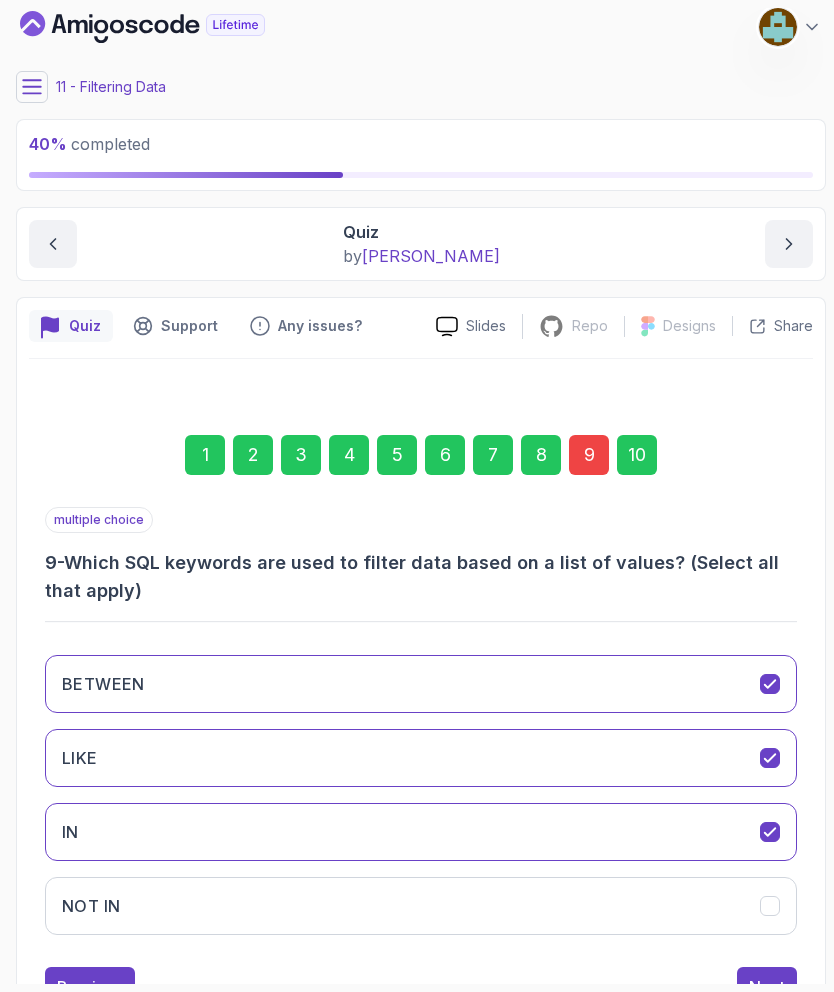 click on "Next" at bounding box center [767, 987] 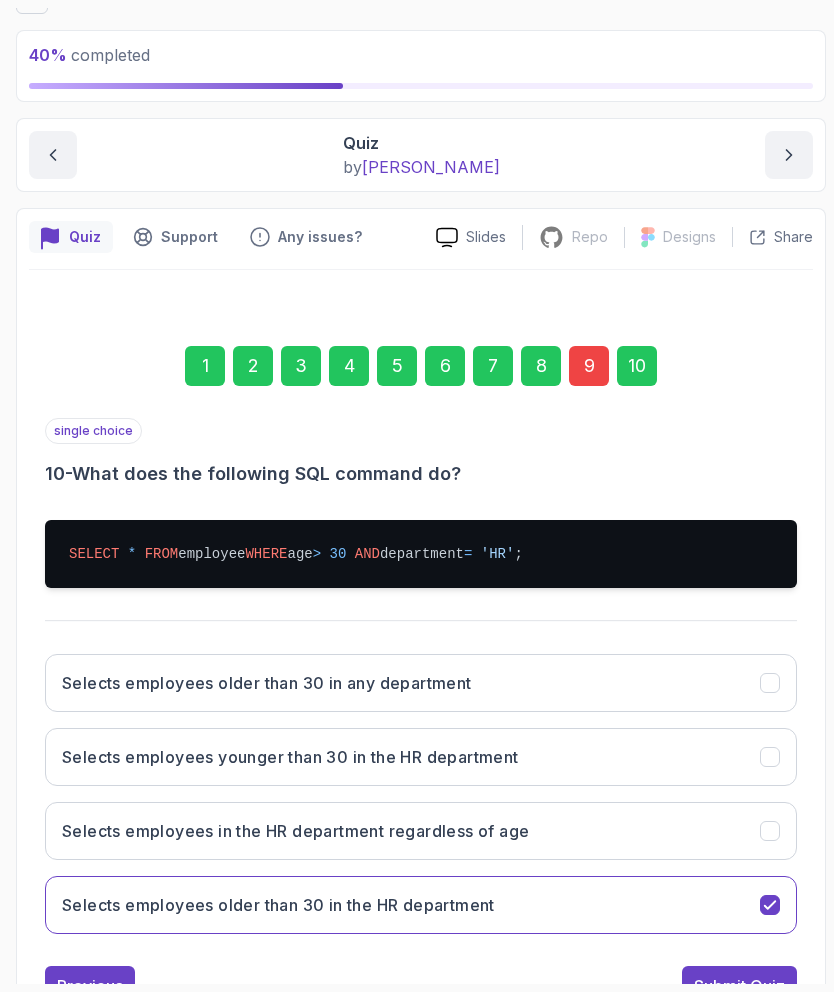 click on "Submit Quiz" at bounding box center (739, 986) 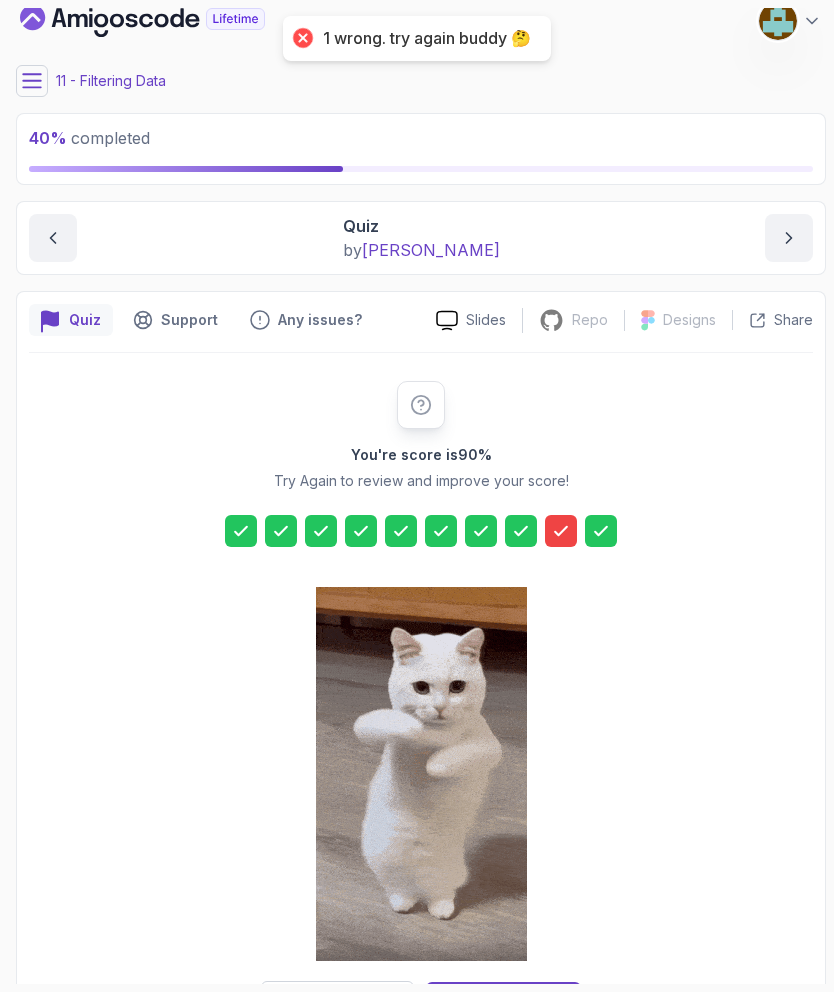 click on "Try Again" at bounding box center (337, 1002) 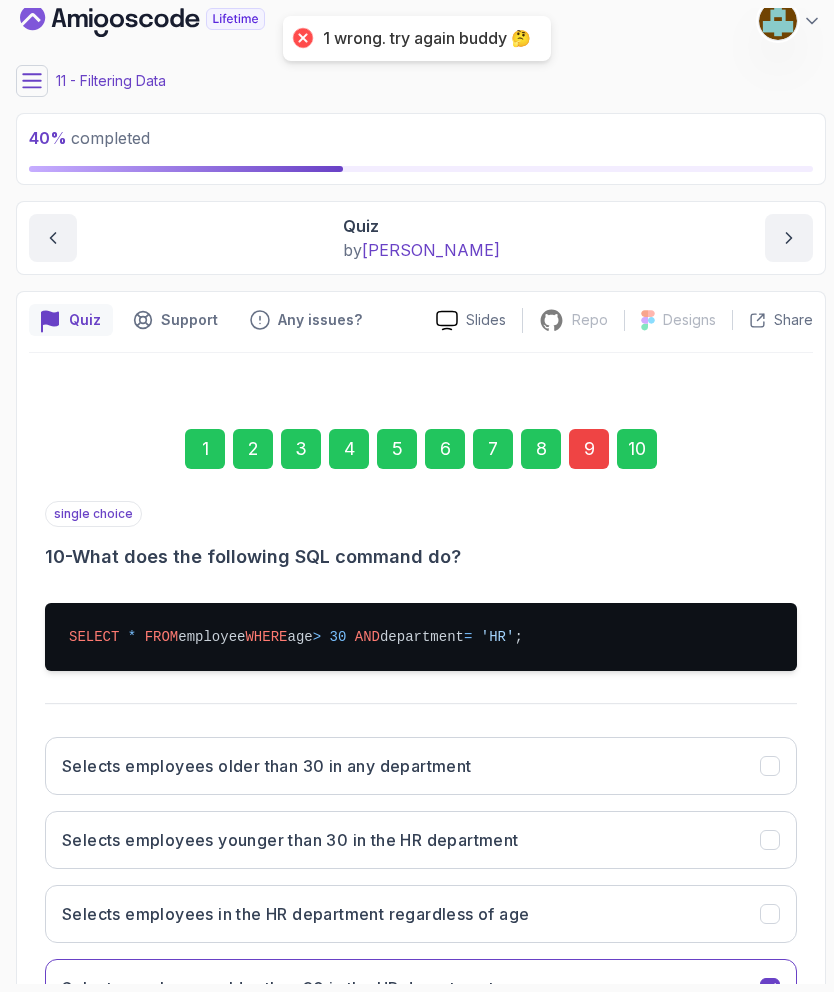 click on "9" at bounding box center (589, 449) 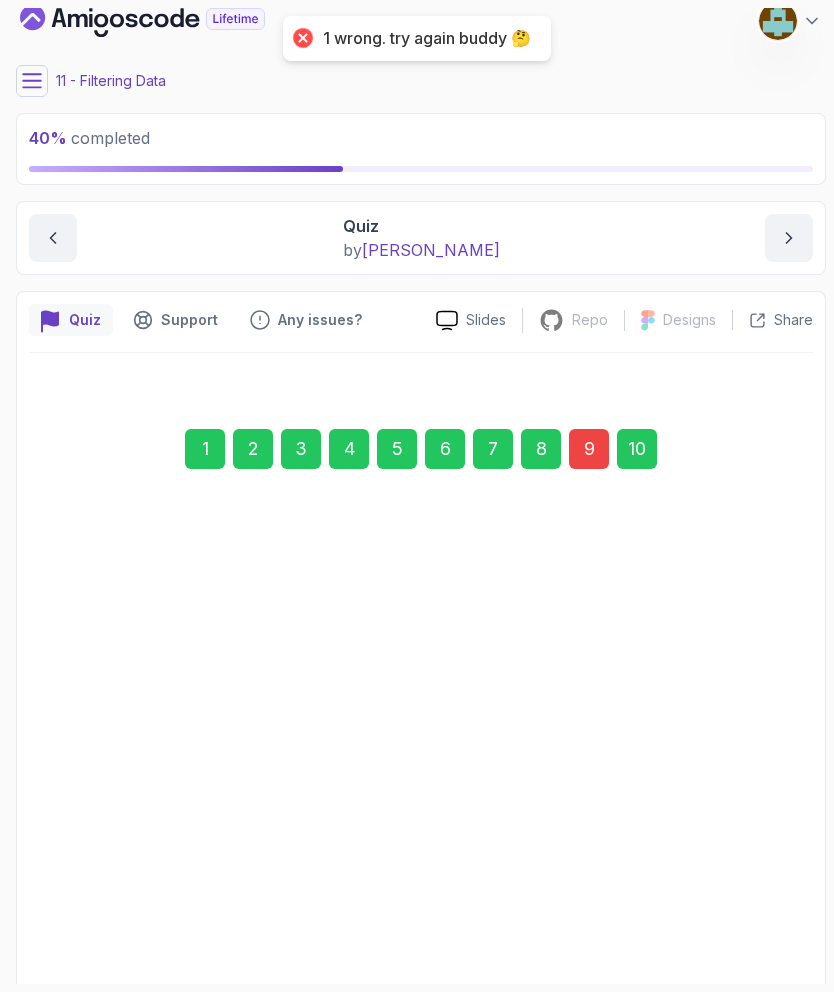 scroll, scrollTop: 9, scrollLeft: 0, axis: vertical 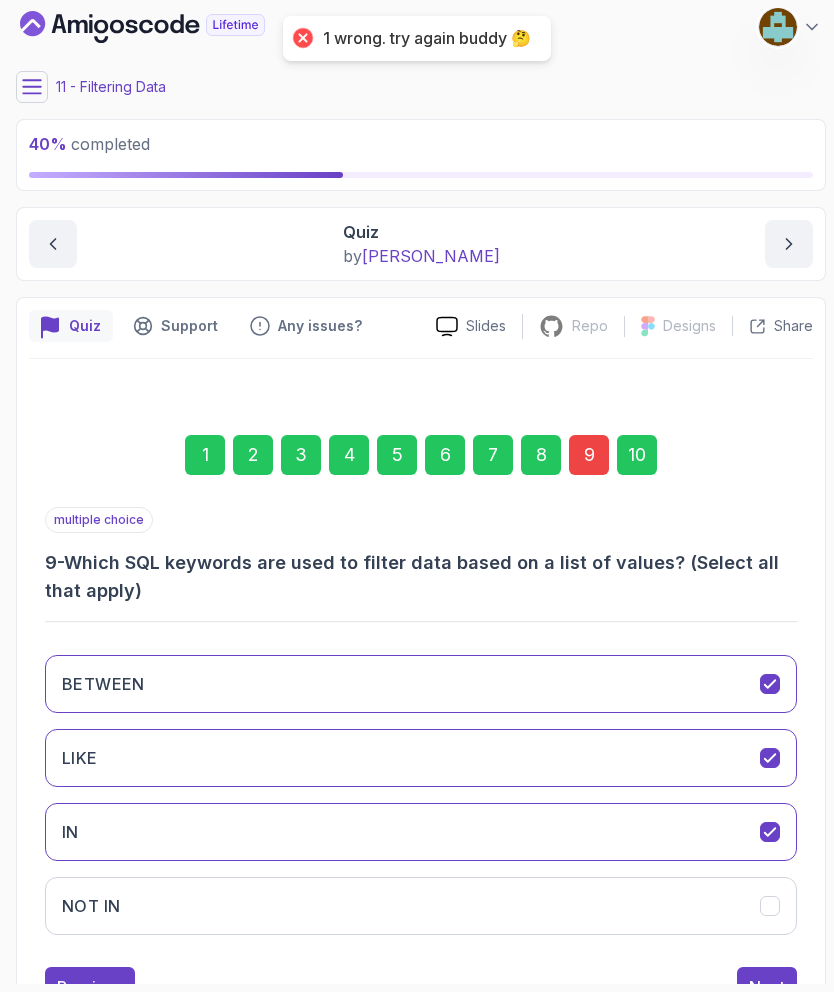 click on "NOT IN" at bounding box center [421, 906] 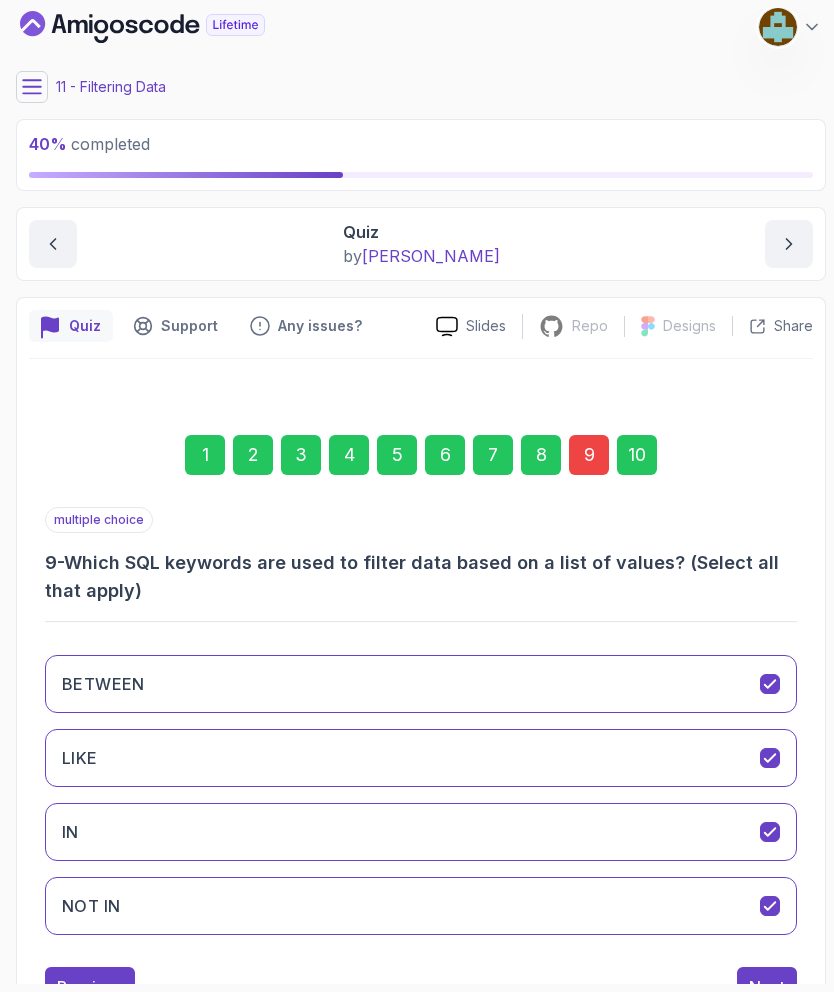 click on "Next" at bounding box center (767, 987) 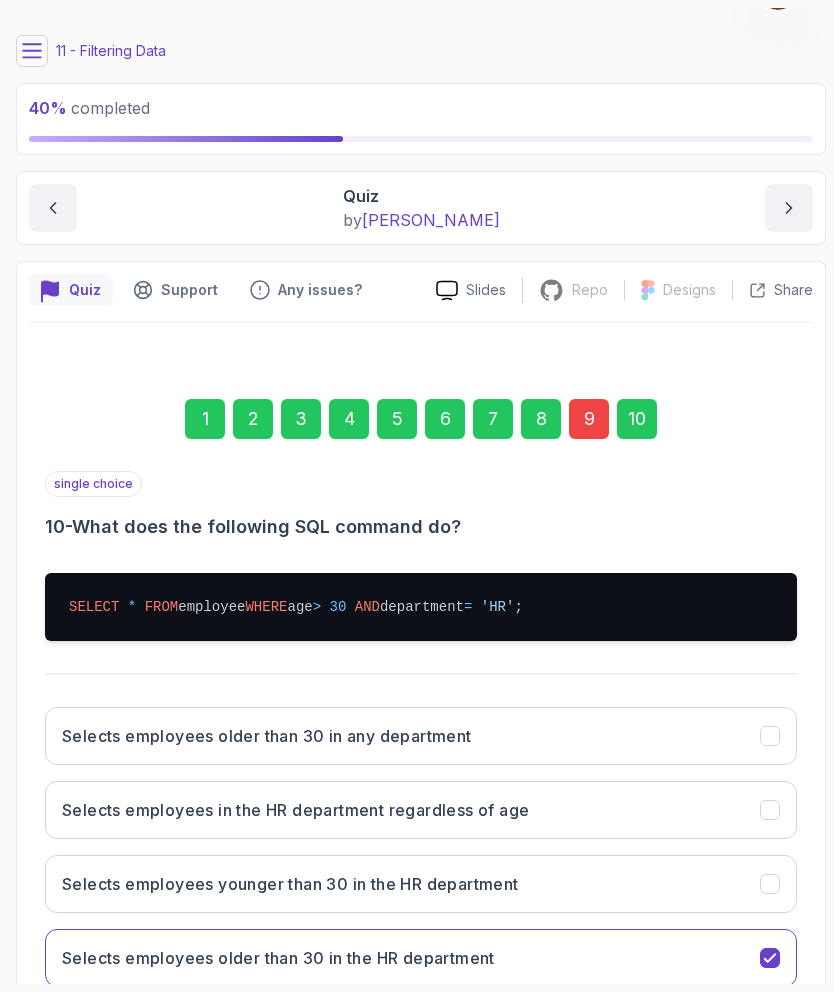 click on "Submit Quiz" at bounding box center [739, 1039] 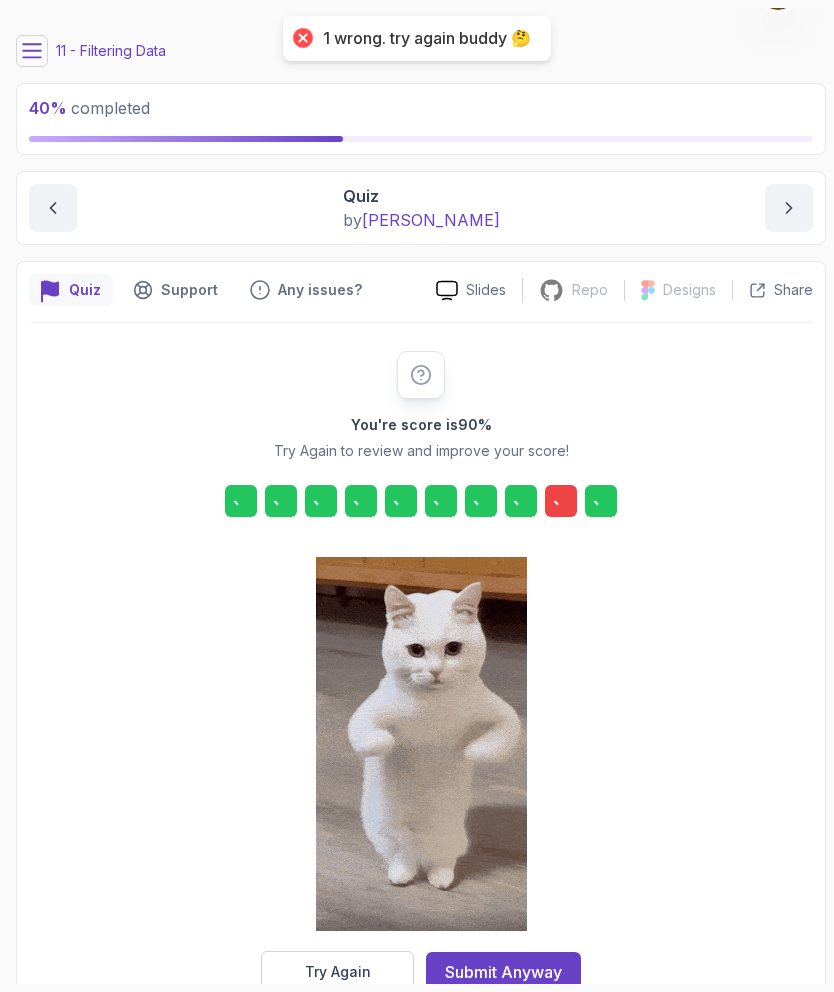 scroll, scrollTop: 15, scrollLeft: 0, axis: vertical 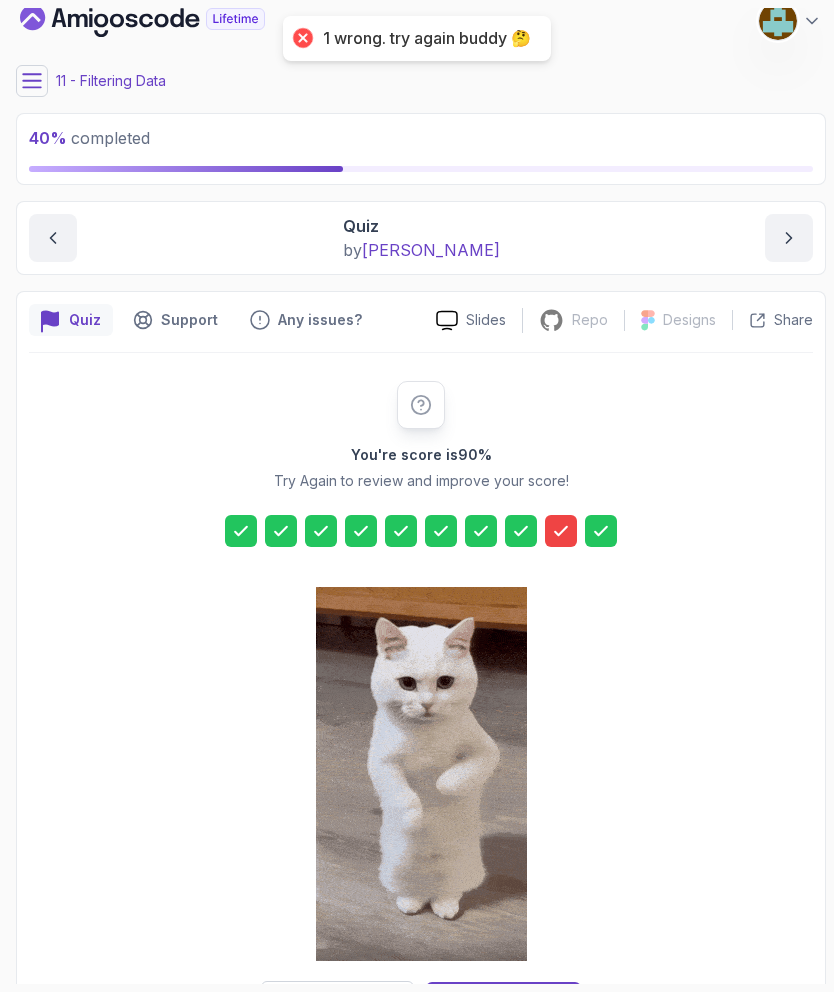 click on "Try Again" at bounding box center (337, 1002) 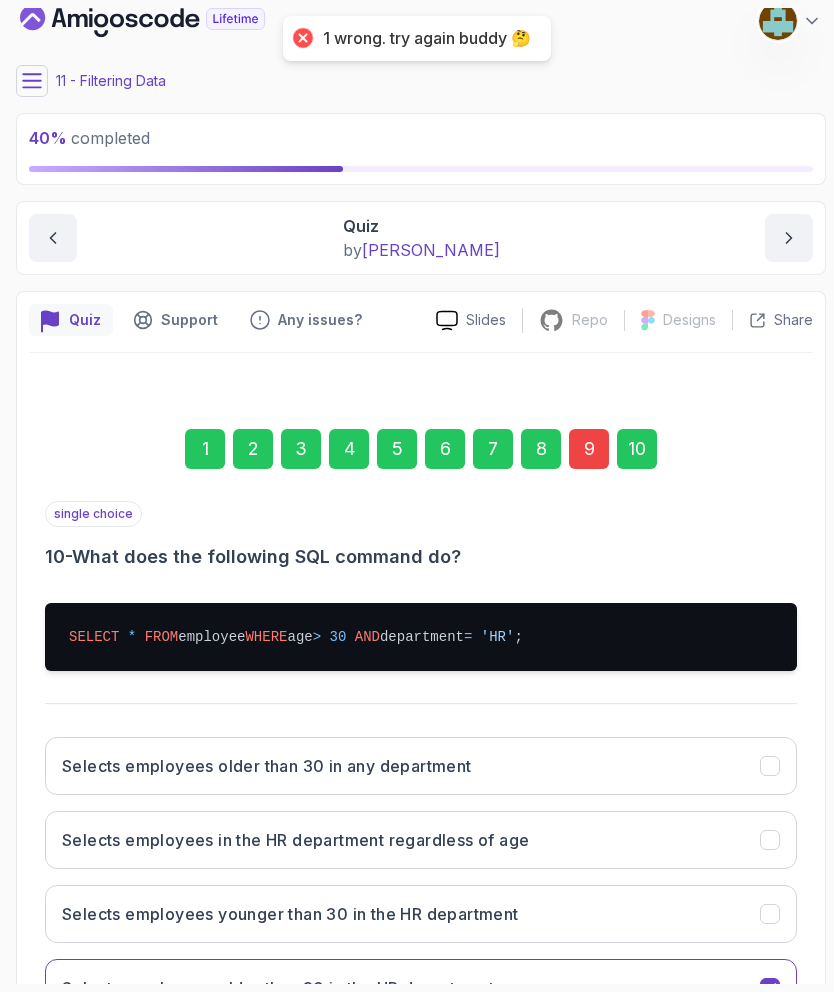 click on "1 2 3 4 5 6 7 8 9 10" at bounding box center [421, 449] 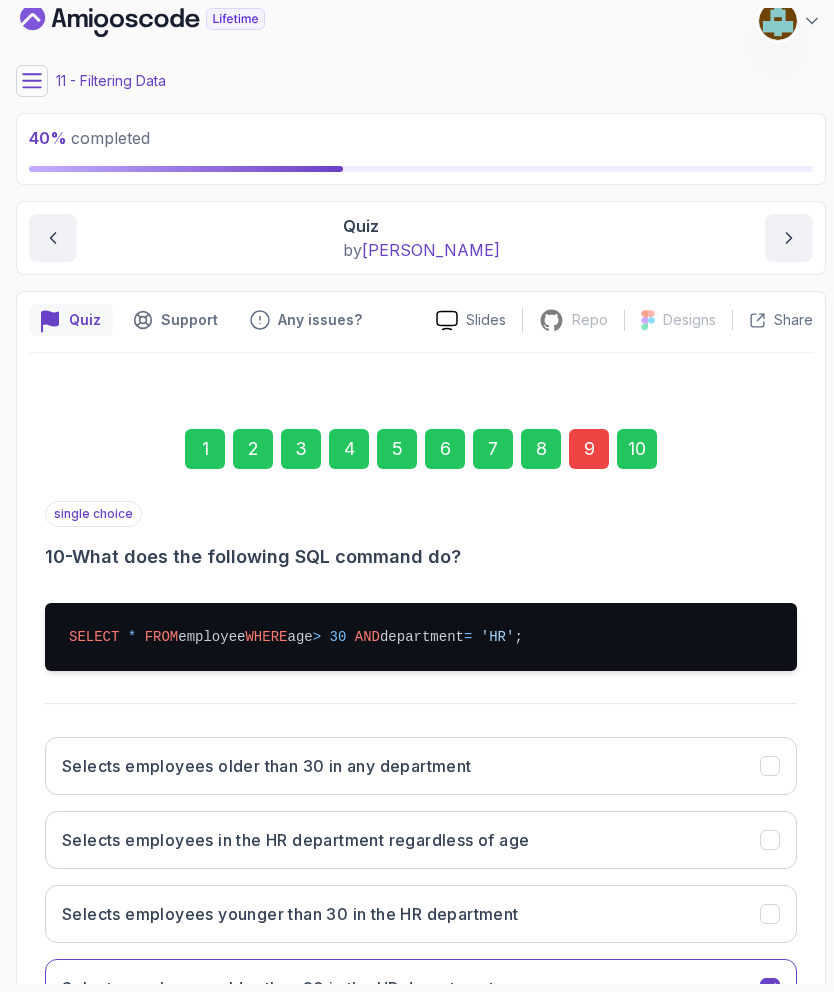 click on "1 2 3 4 5 6 7 8 9 10" at bounding box center (421, 449) 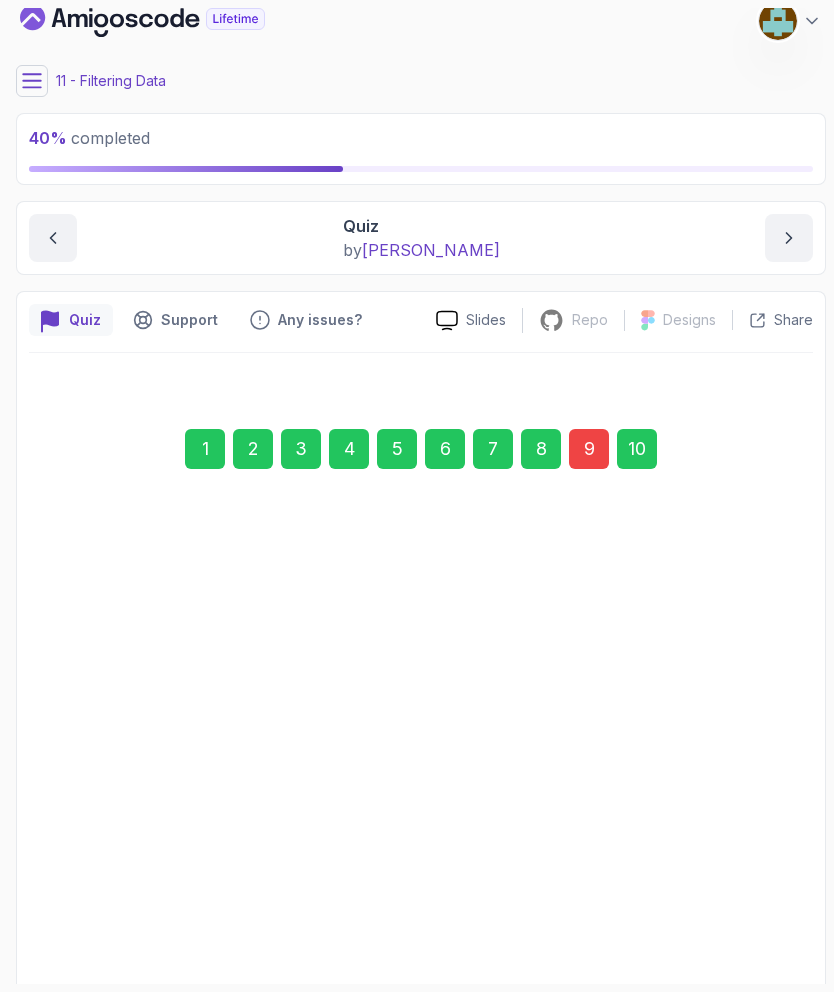 scroll, scrollTop: 9, scrollLeft: 0, axis: vertical 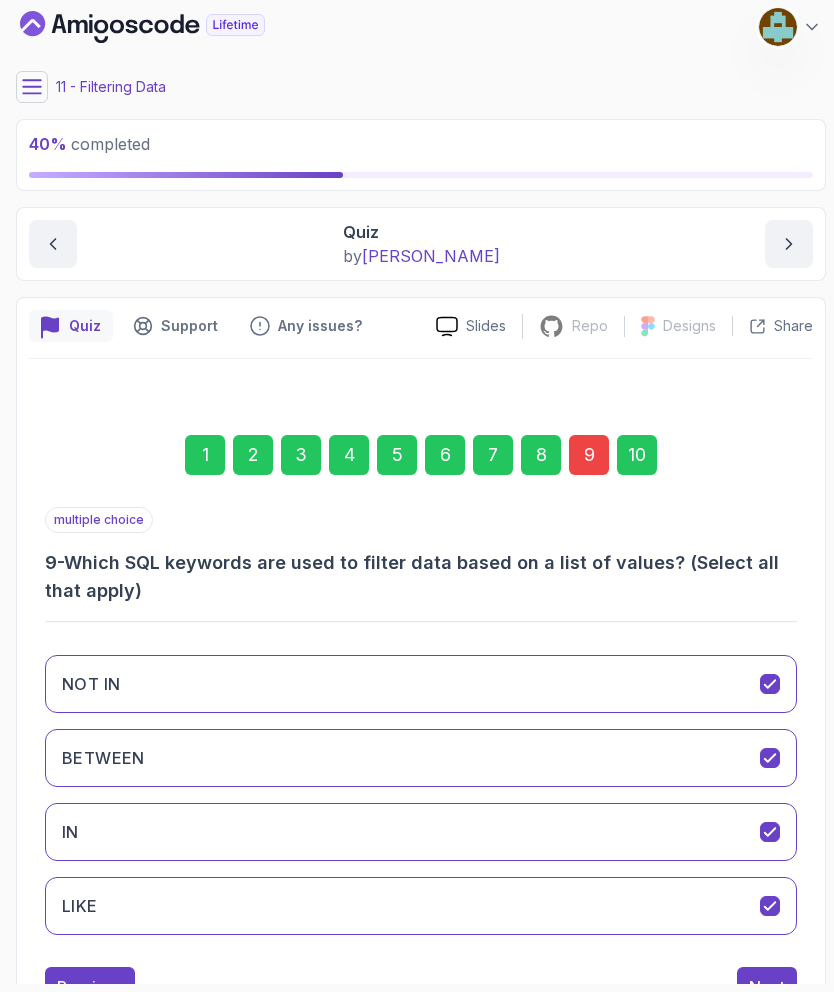 click at bounding box center [770, 758] 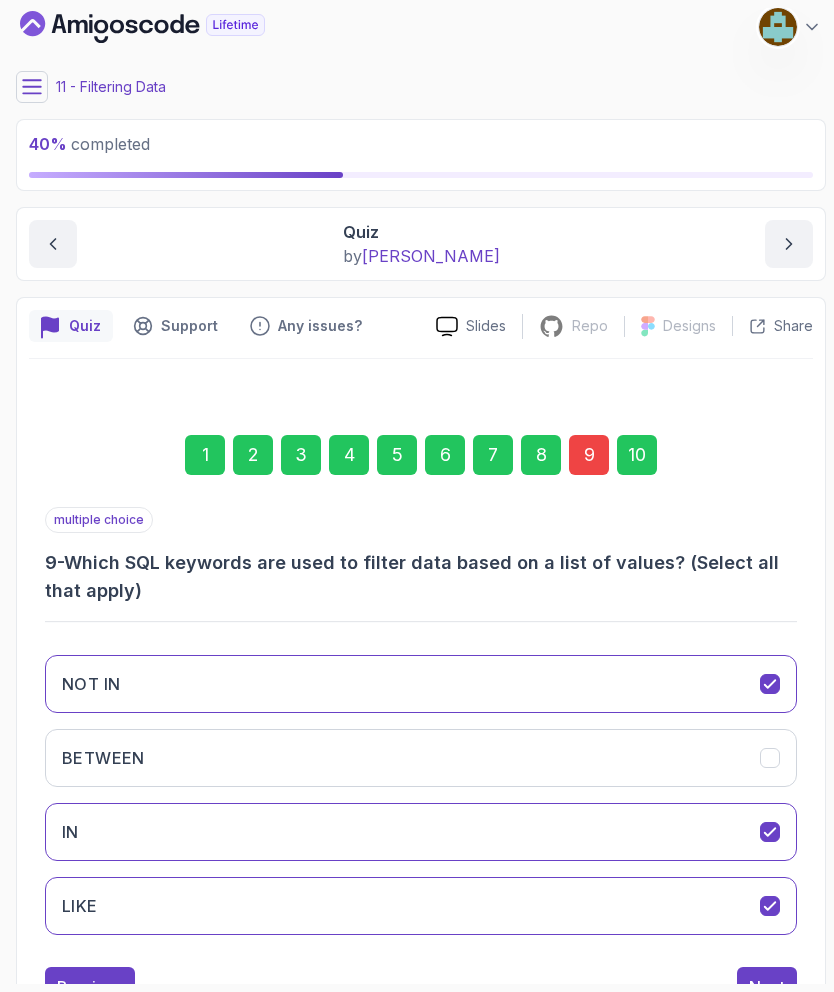 click at bounding box center (770, 906) 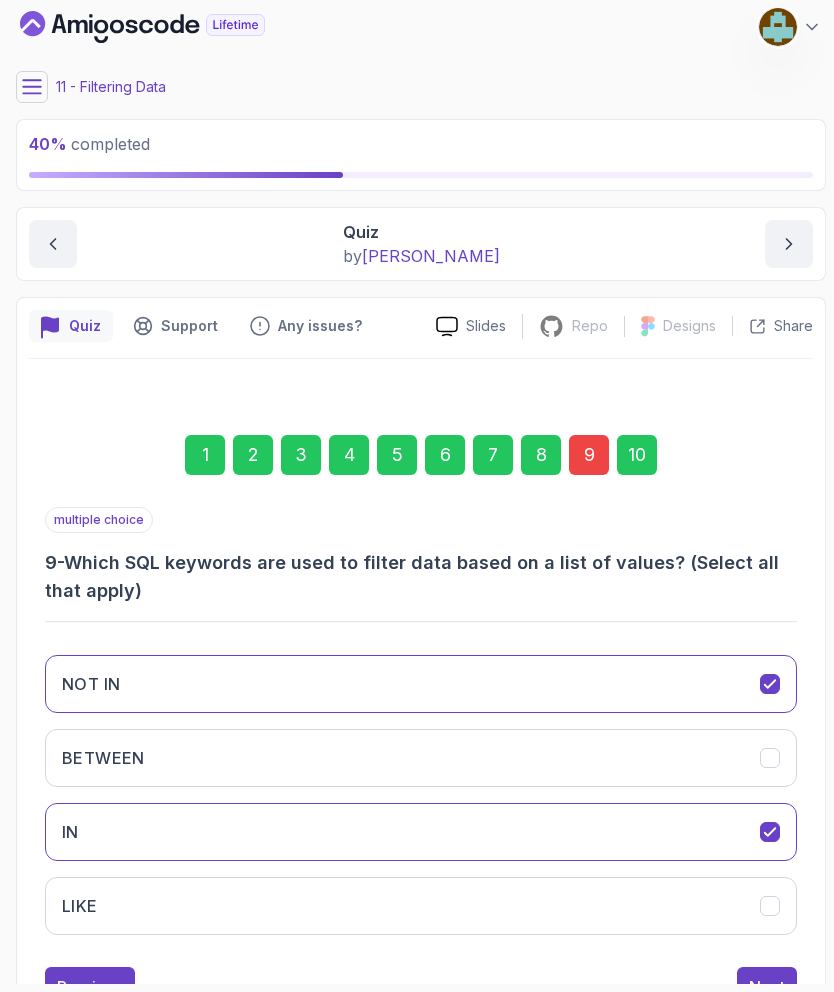 click on "Next" at bounding box center [767, 987] 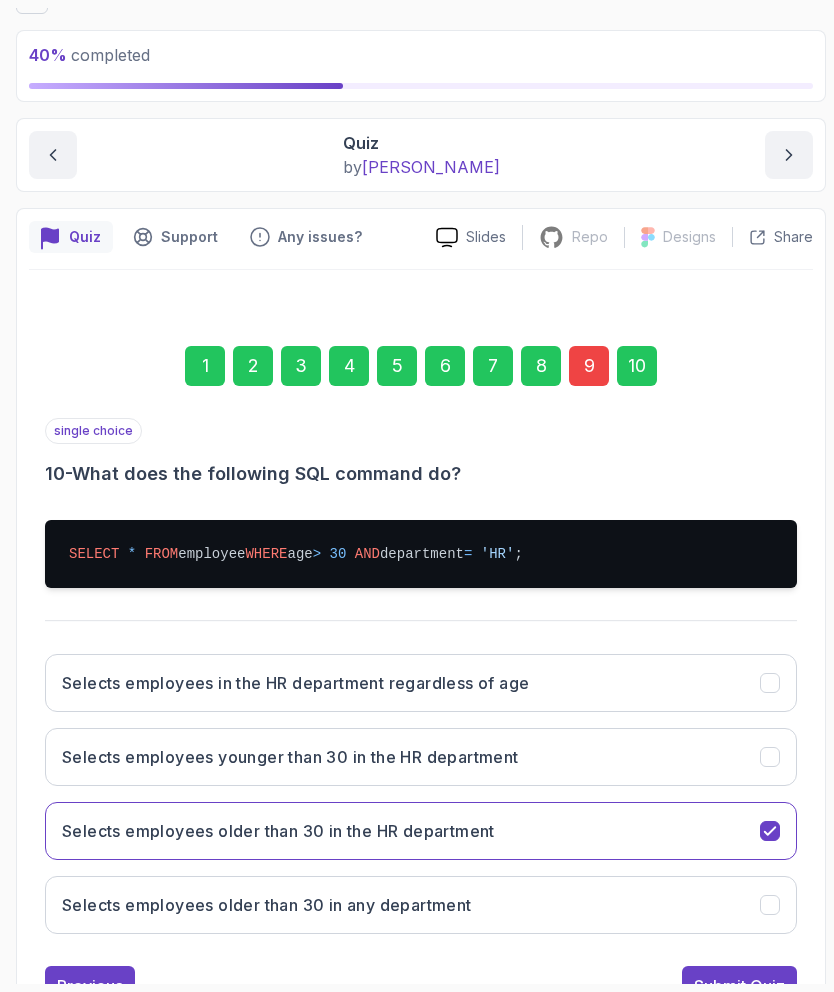 scroll, scrollTop: 15, scrollLeft: 0, axis: vertical 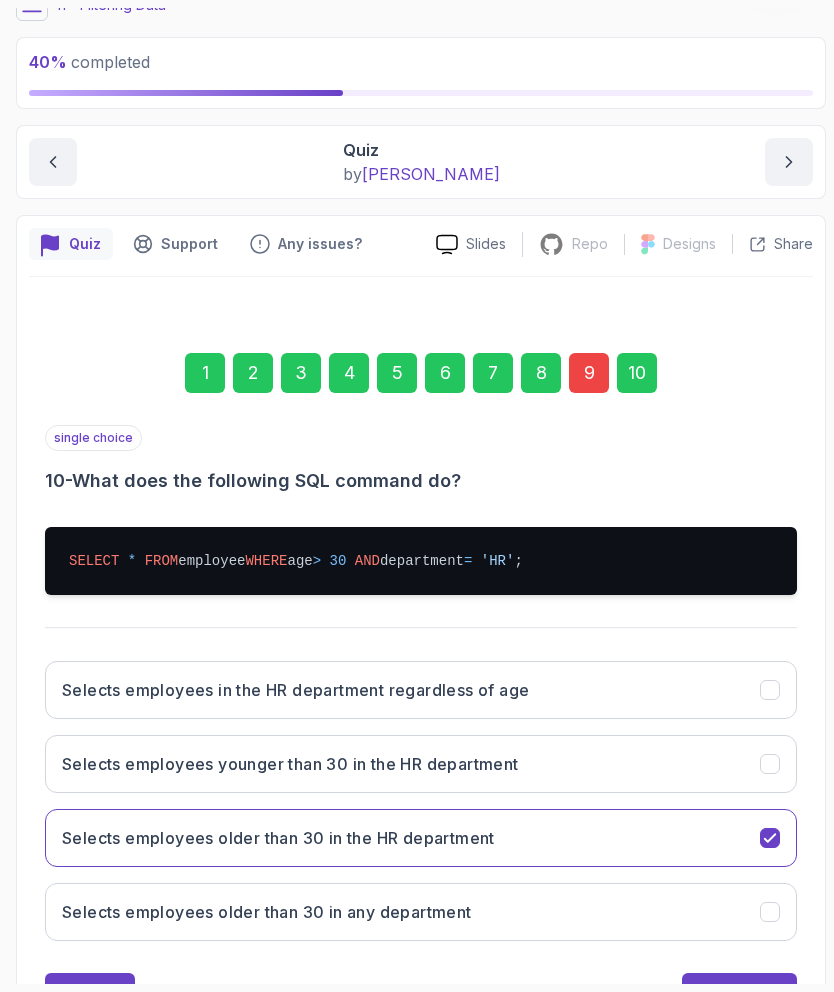 click on "Submit Quiz" at bounding box center [739, 993] 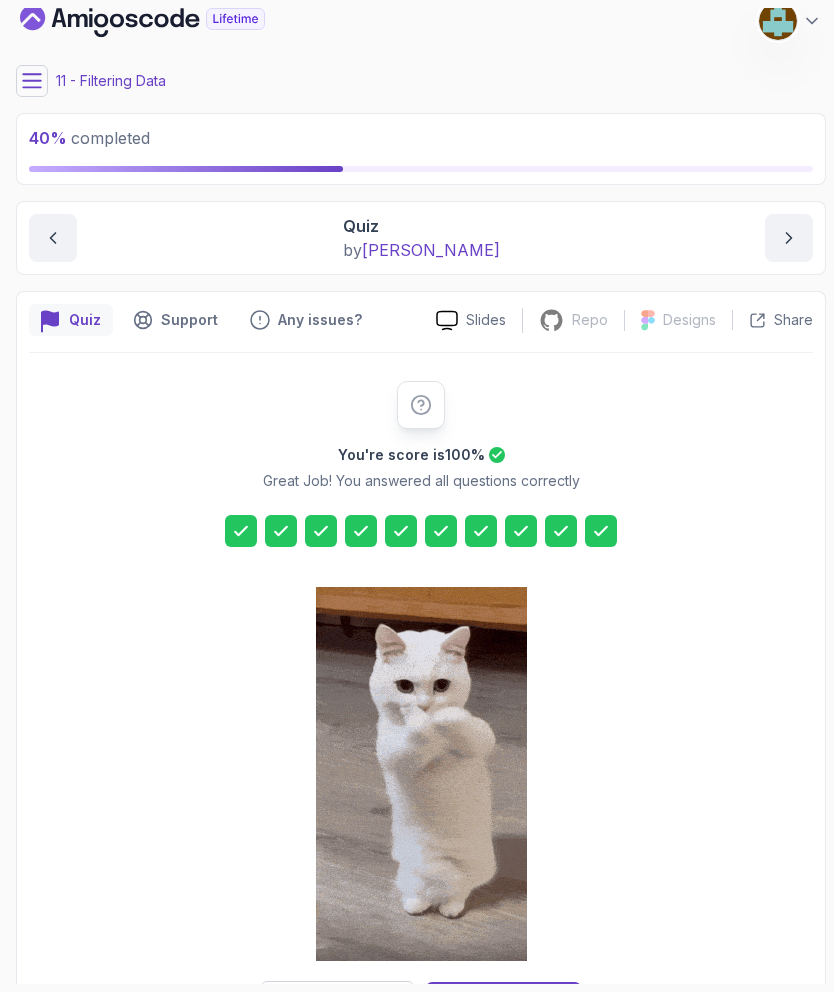 click on "Next Lecture" at bounding box center (504, 1002) 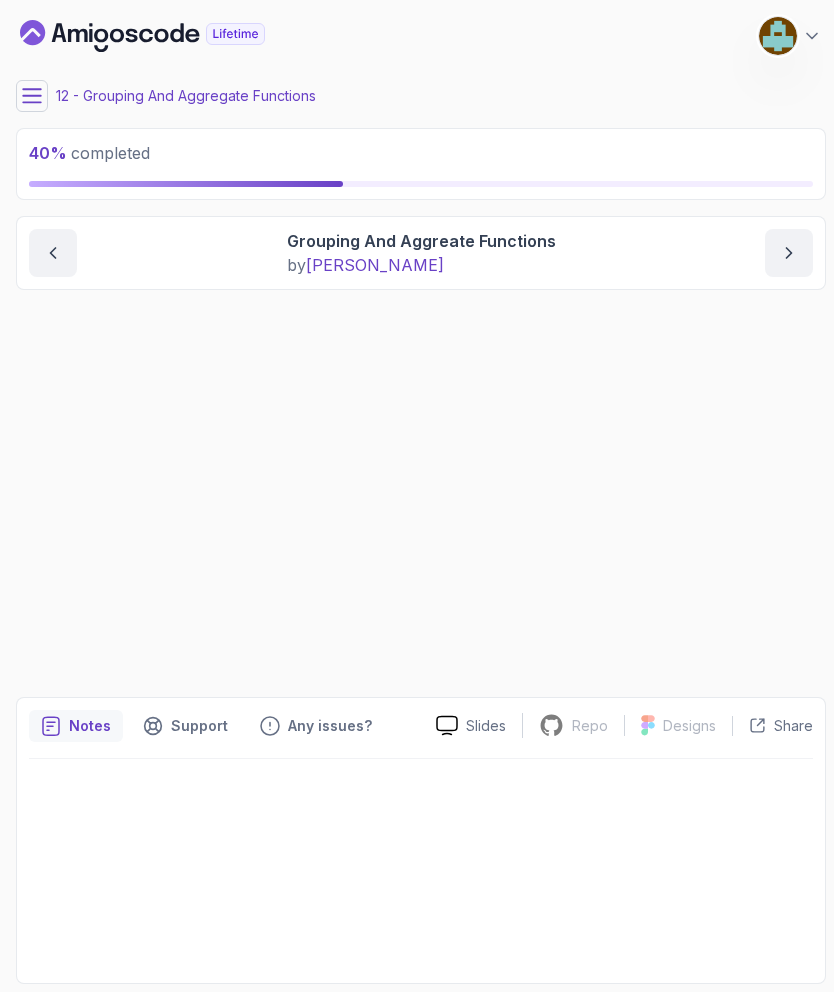 scroll, scrollTop: 0, scrollLeft: 0, axis: both 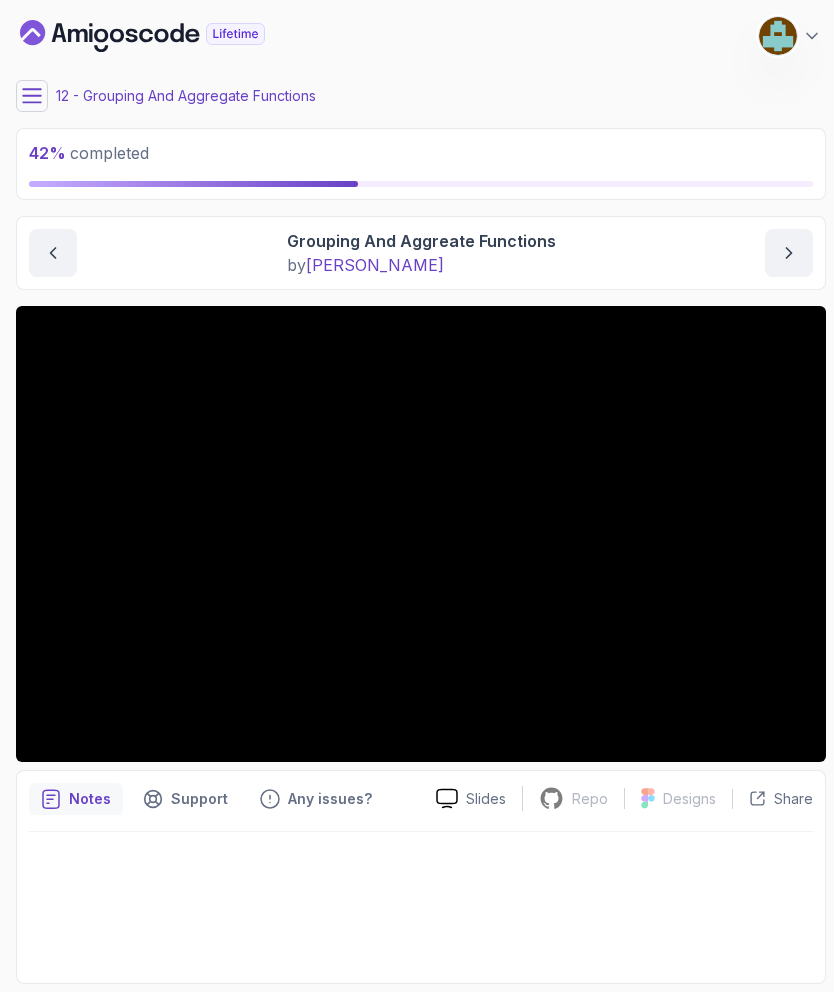click 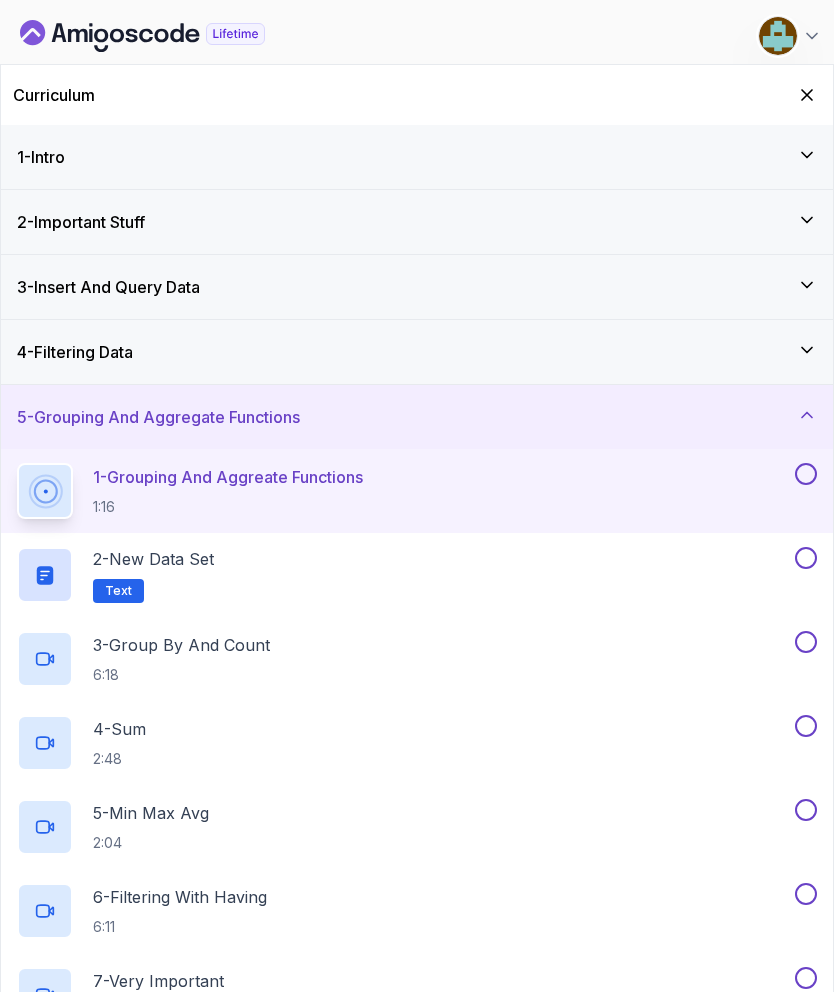 scroll, scrollTop: 0, scrollLeft: 0, axis: both 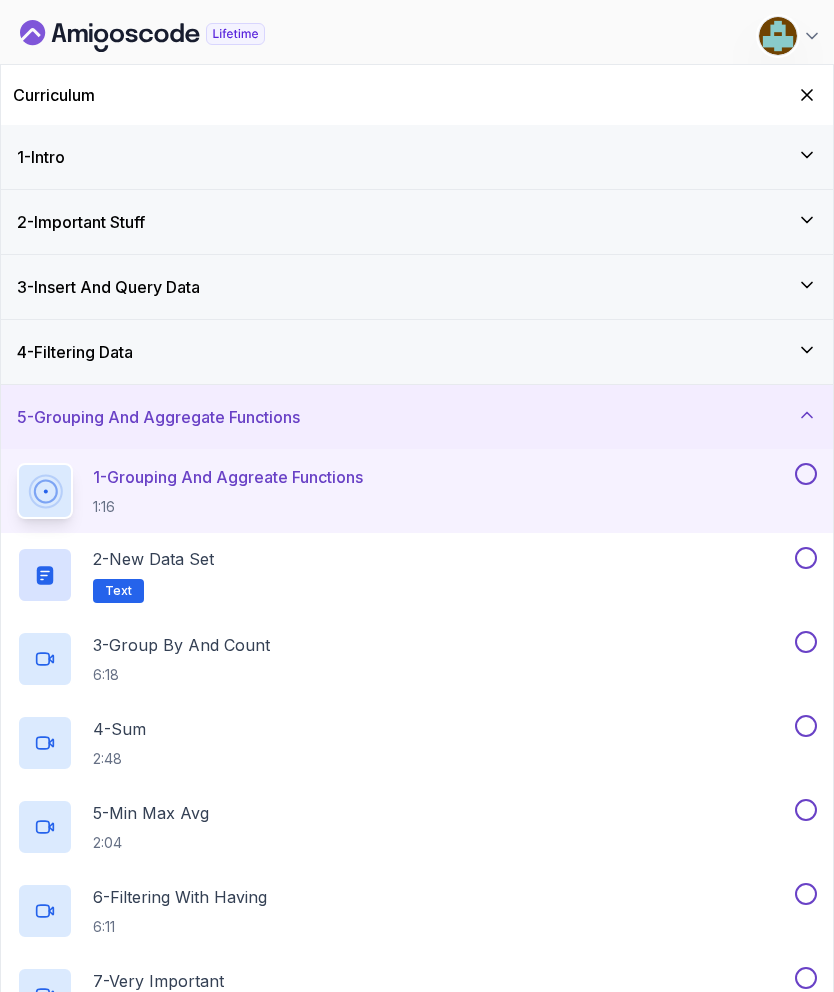 click 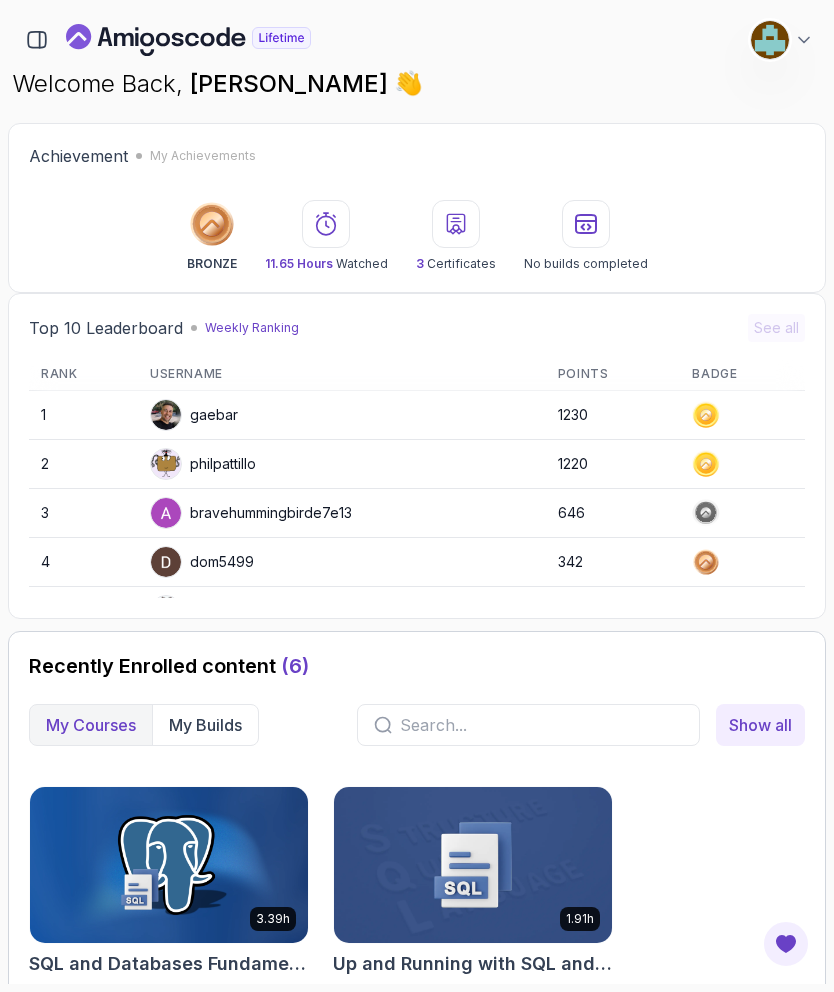 scroll, scrollTop: 484, scrollLeft: 0, axis: vertical 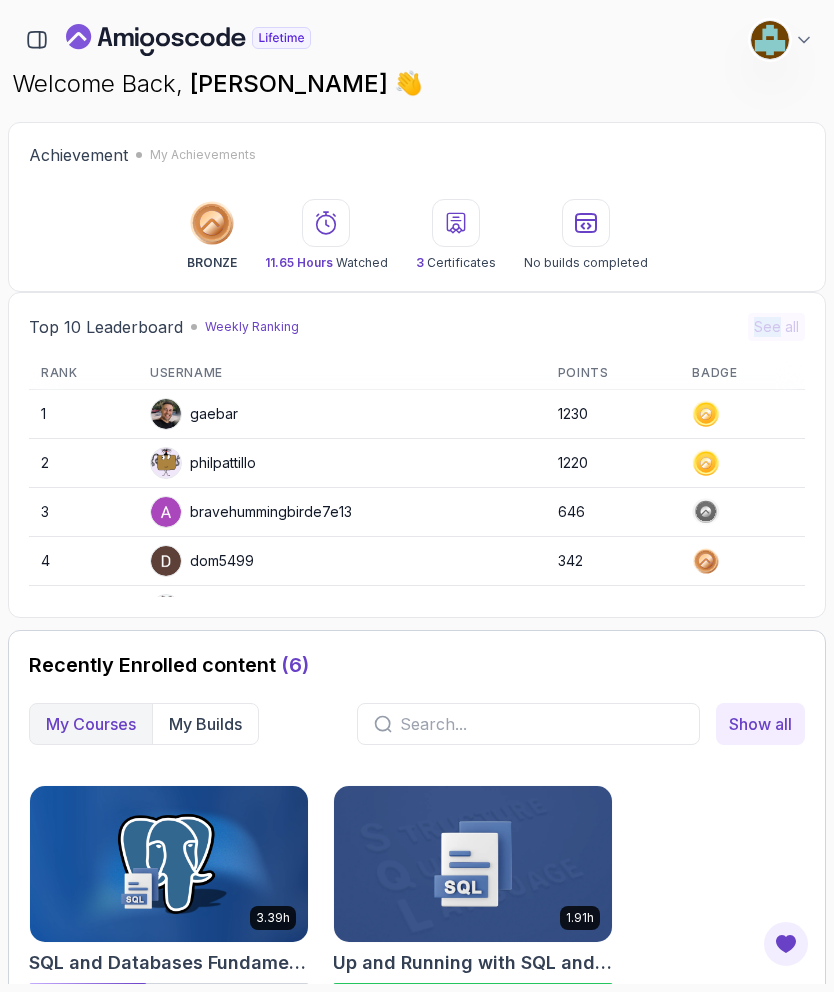 click on "Weekly Ranking" at bounding box center (252, 327) 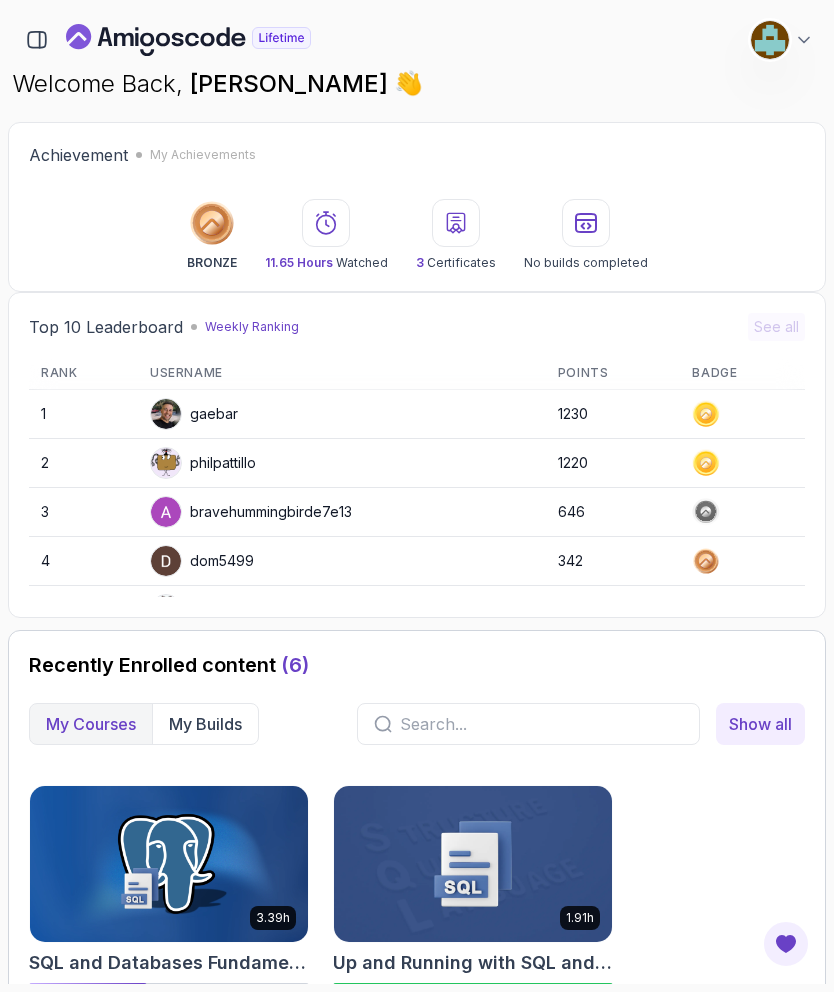 click on "Weekly Ranking" at bounding box center (252, 327) 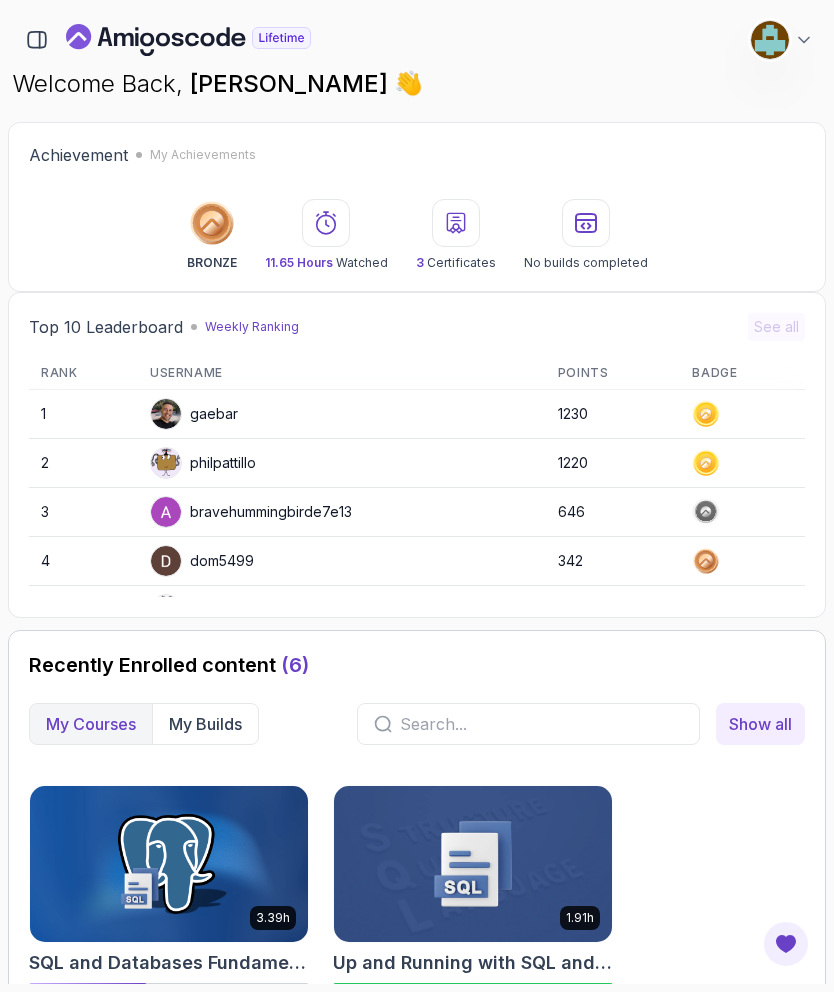 click on "Weekly Ranking" at bounding box center (252, 327) 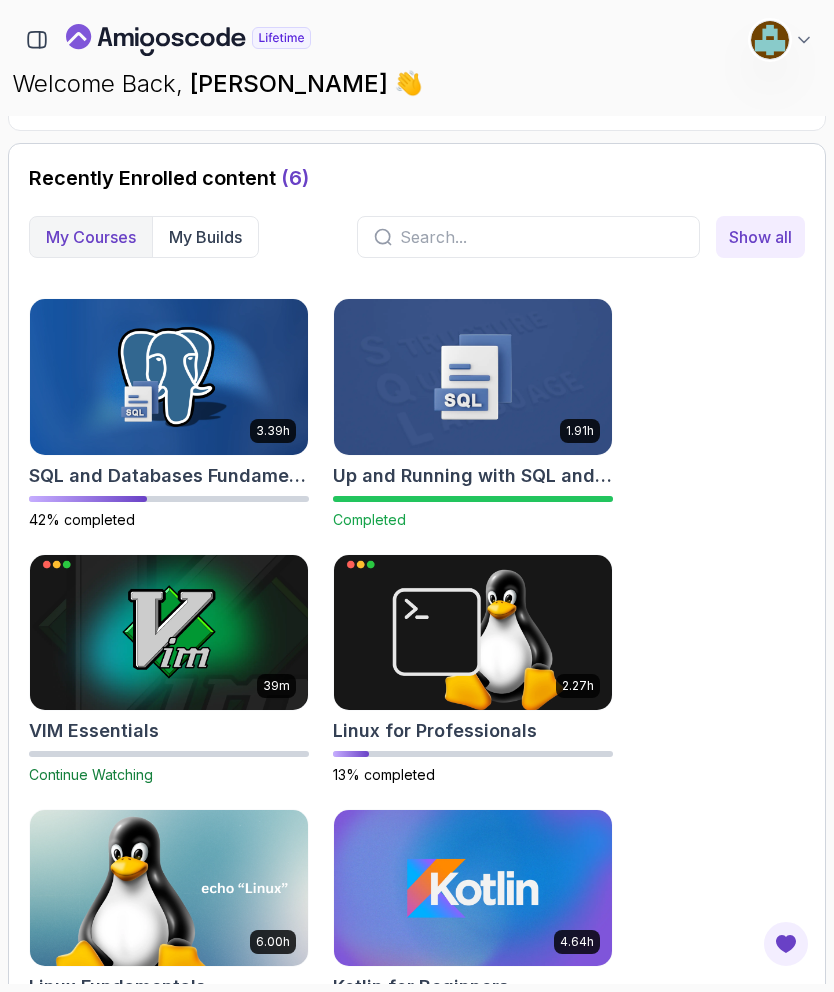 scroll, scrollTop: 969, scrollLeft: 0, axis: vertical 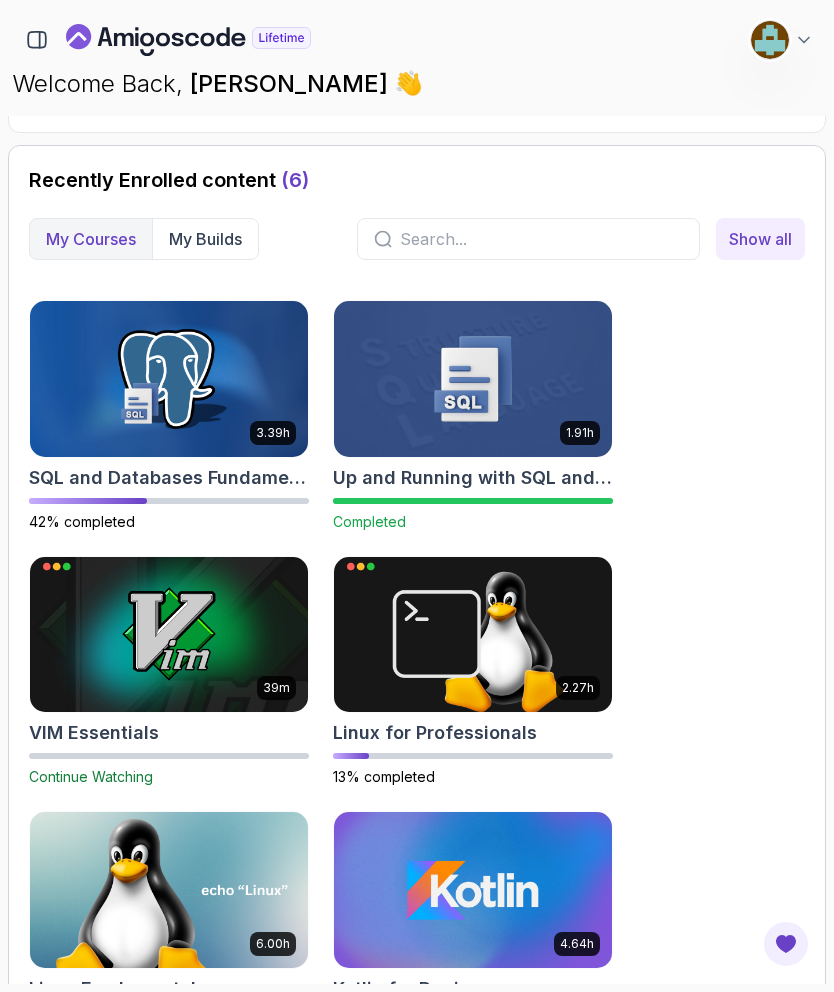 click on "Show all" at bounding box center (760, 239) 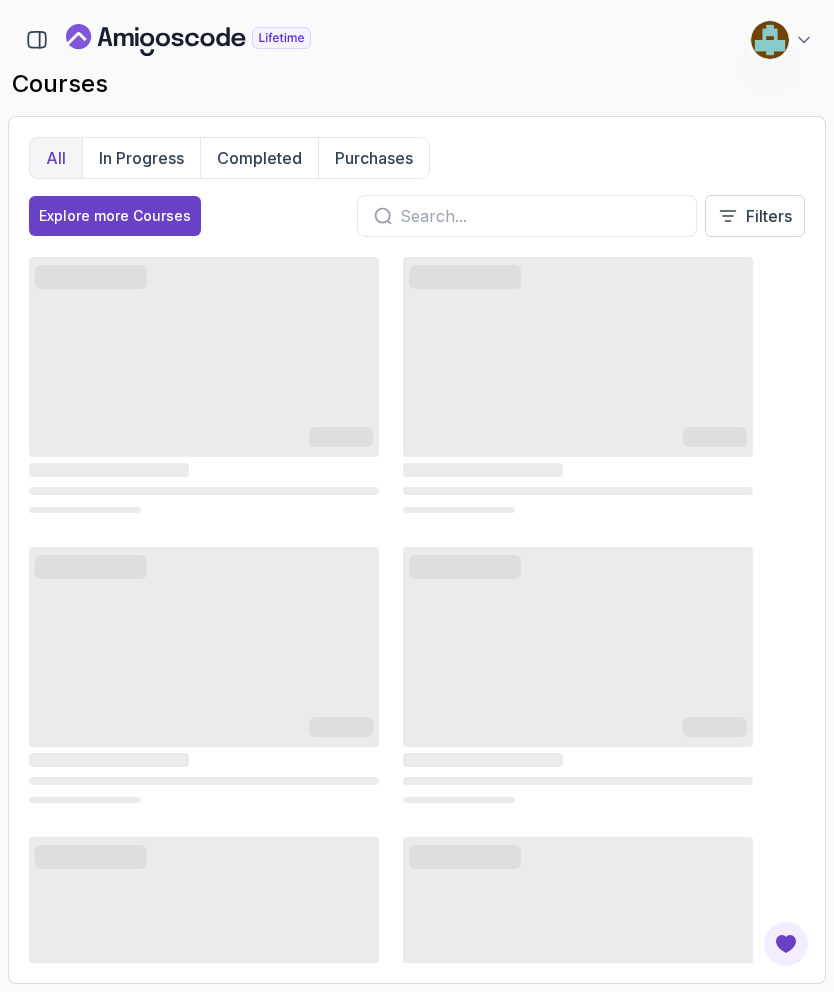 scroll, scrollTop: 0, scrollLeft: 0, axis: both 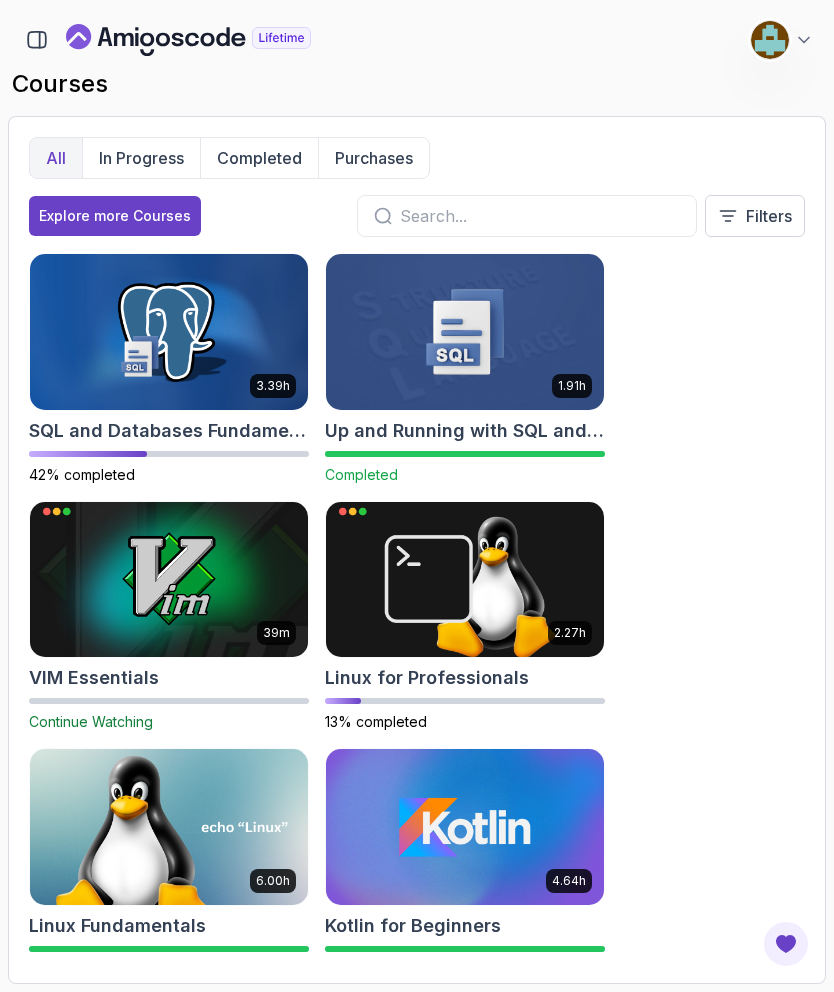 click on "3.39h SQL and Databases Fundamentals 42% completed 1.91h Up and Running with SQL and Databases Completed 39m VIM Essentials  Continue Watching  2.27h Linux for Professionals 13% completed 6.00h Linux Fundamentals Completed 4.64h Kotlin for Beginners Completed" at bounding box center (417, 608) 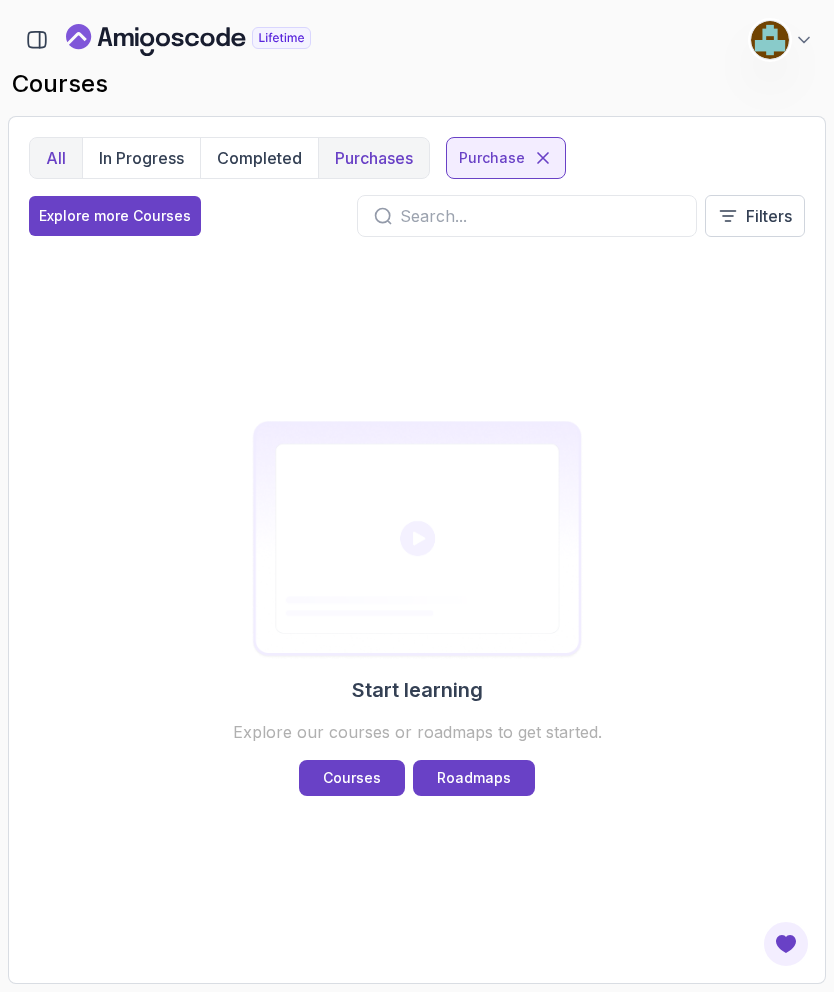 scroll, scrollTop: 80, scrollLeft: 0, axis: vertical 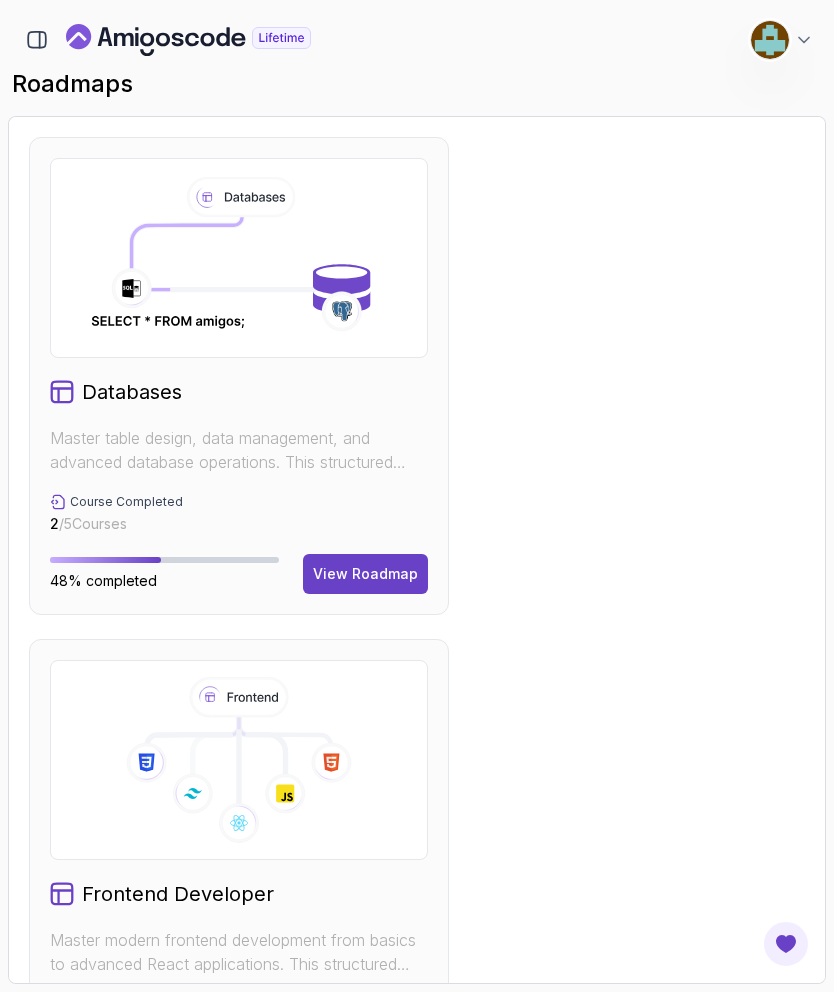 click at bounding box center (37, 40) 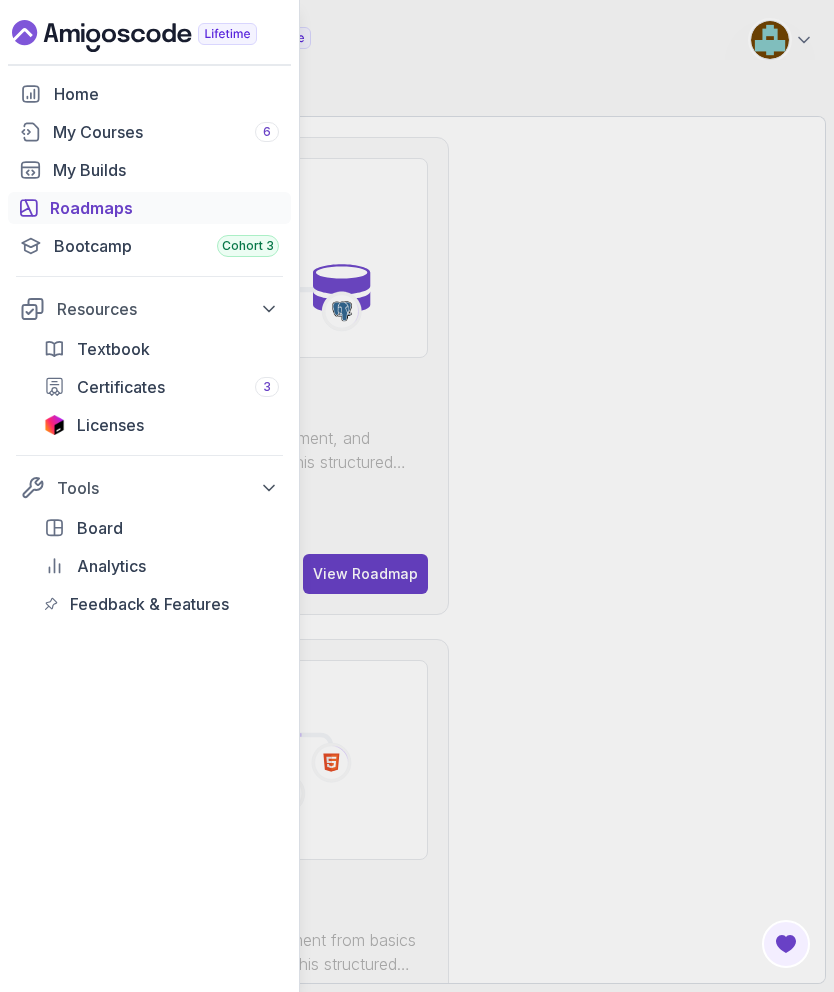 click on "Bootcamp Cohort 3" at bounding box center [166, 246] 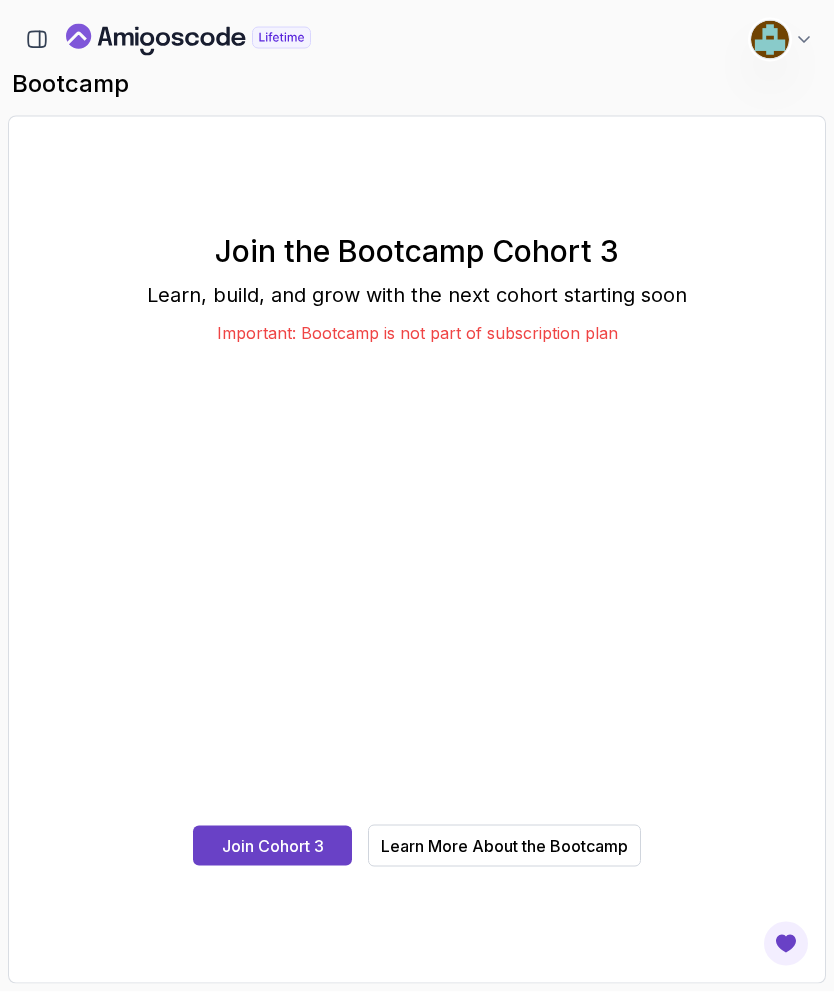 scroll, scrollTop: 0, scrollLeft: 0, axis: both 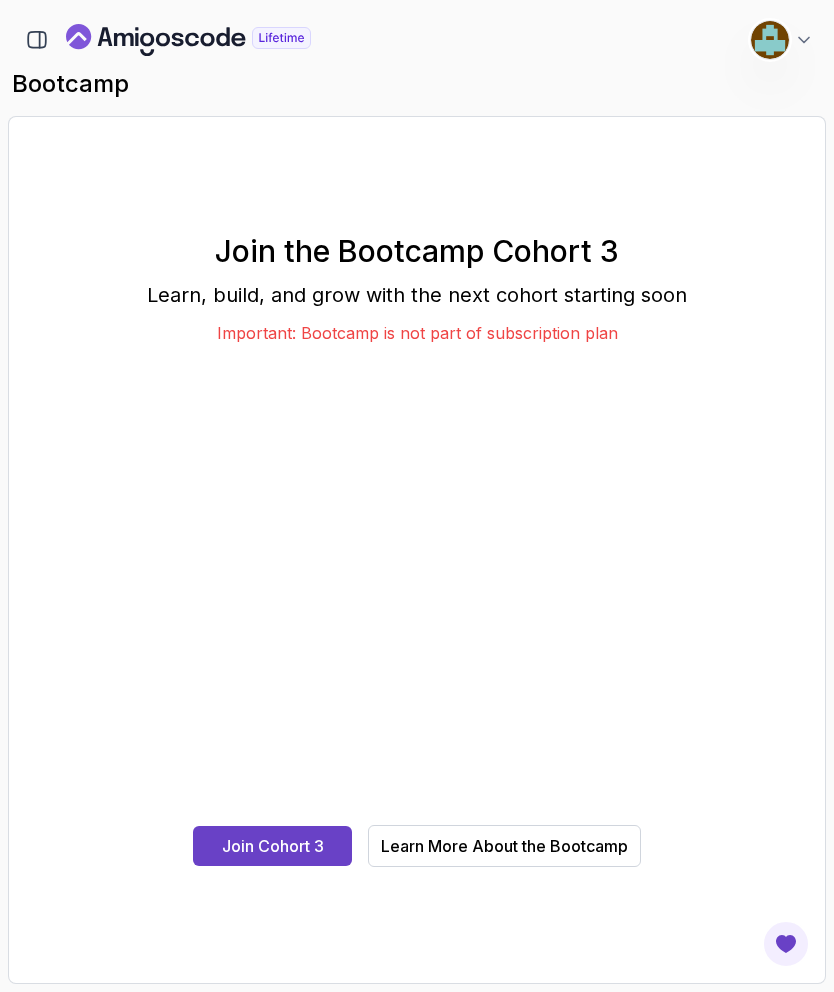 click 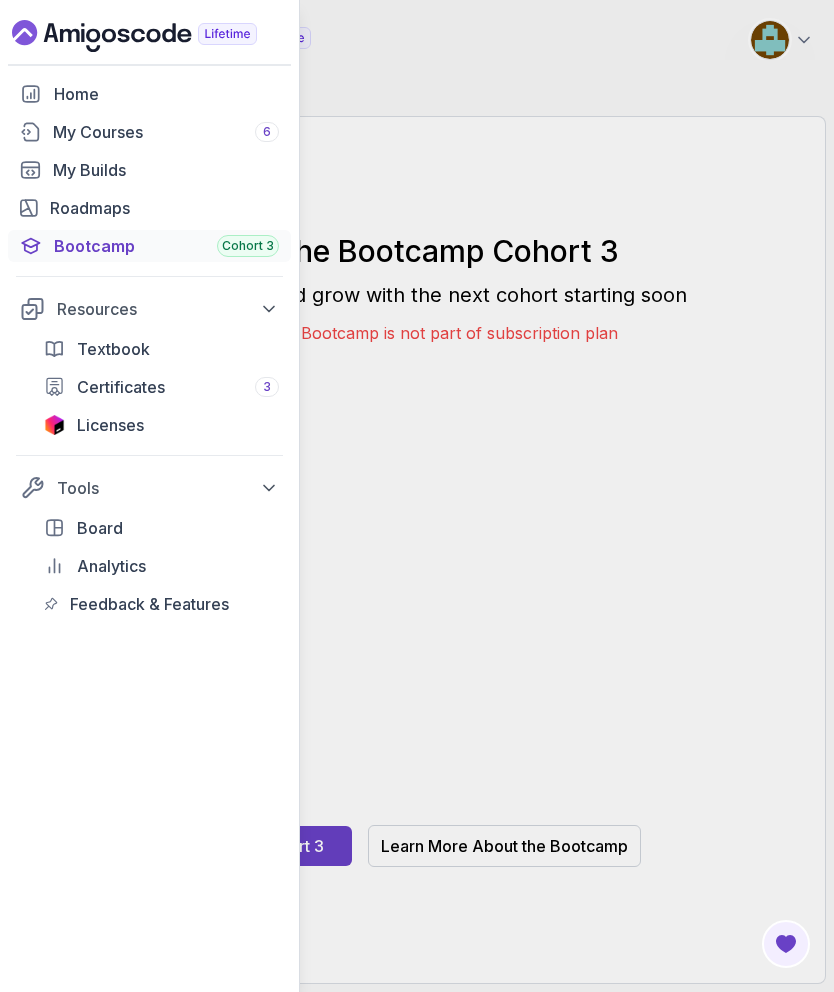click on "Board" at bounding box center (178, 528) 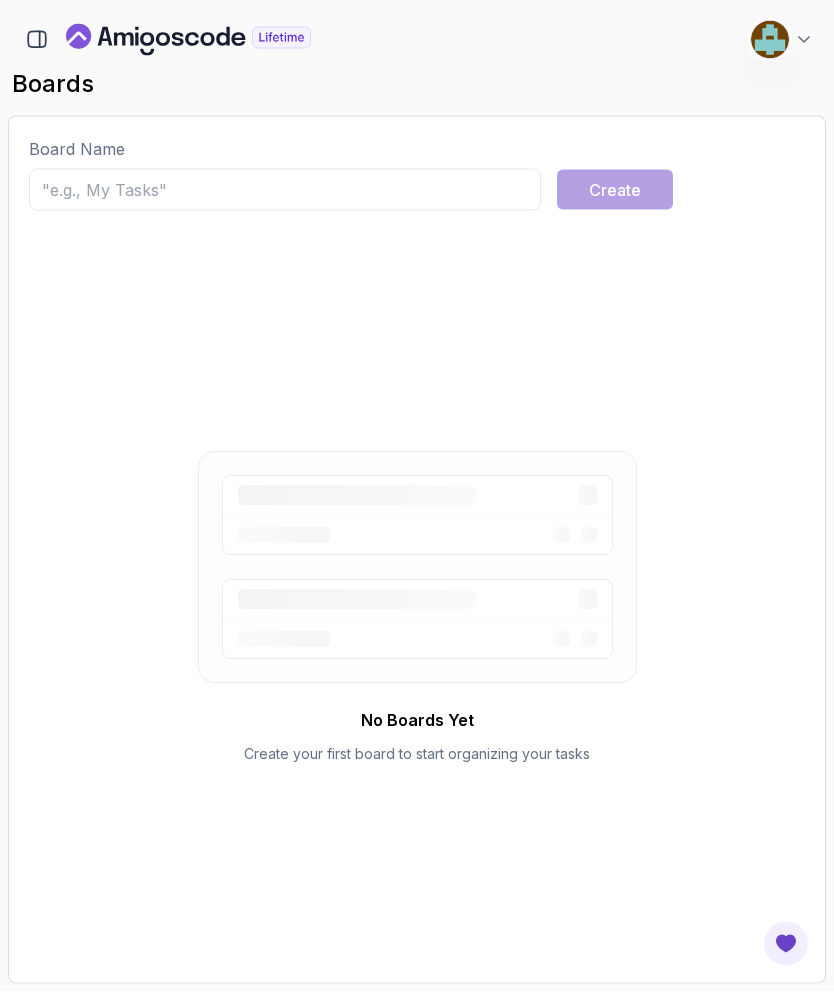 scroll, scrollTop: 0, scrollLeft: 0, axis: both 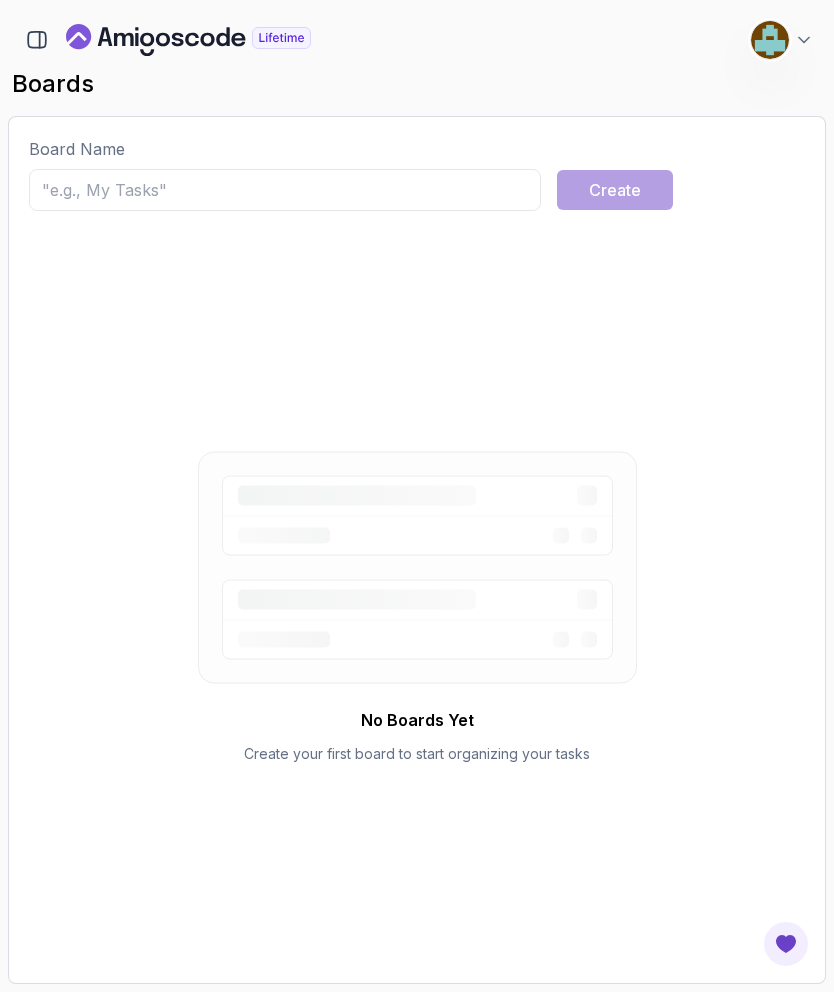 click at bounding box center (285, 190) 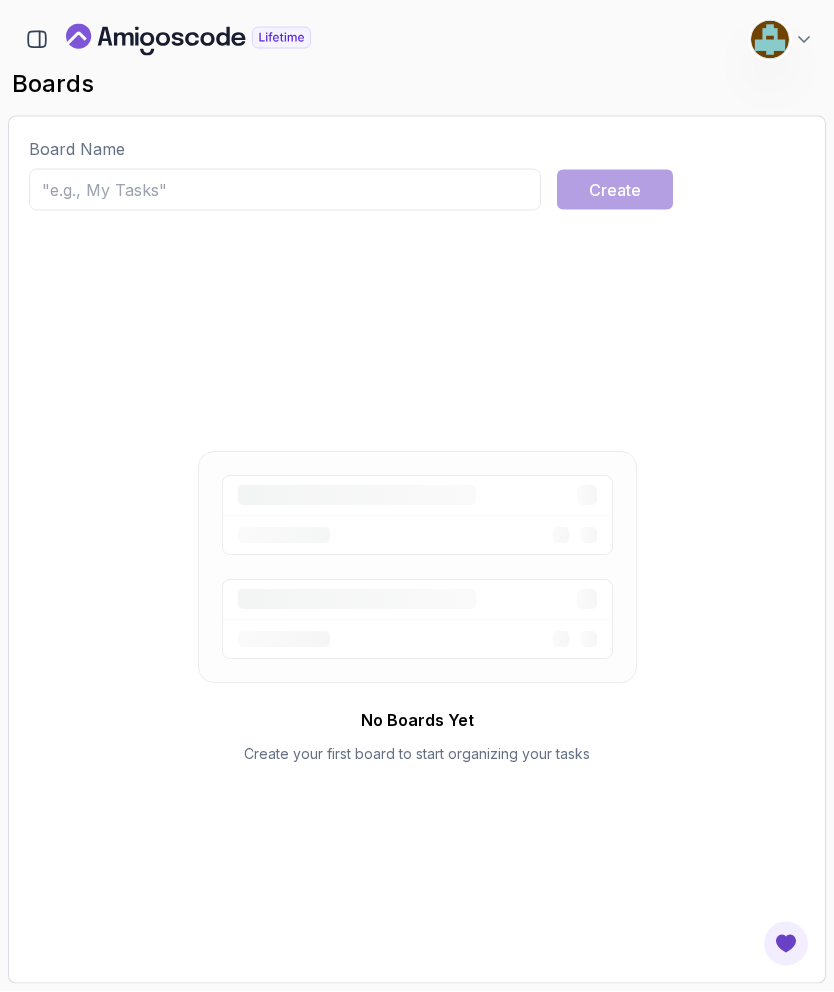 scroll, scrollTop: 0, scrollLeft: 0, axis: both 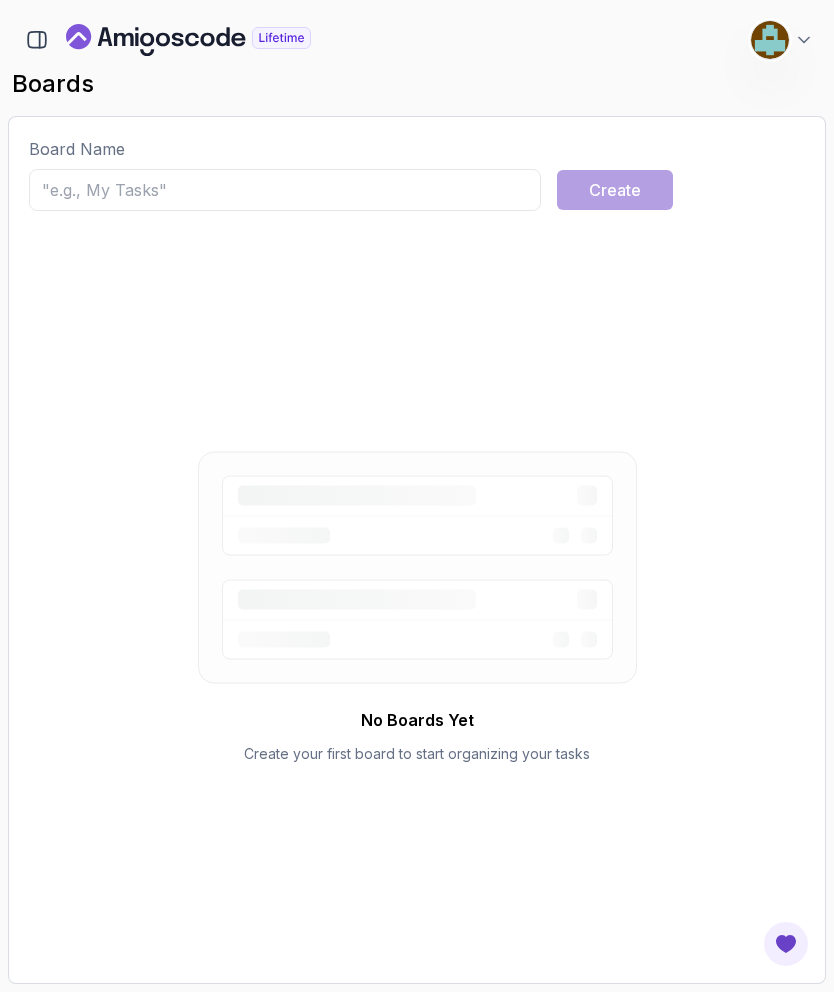 click 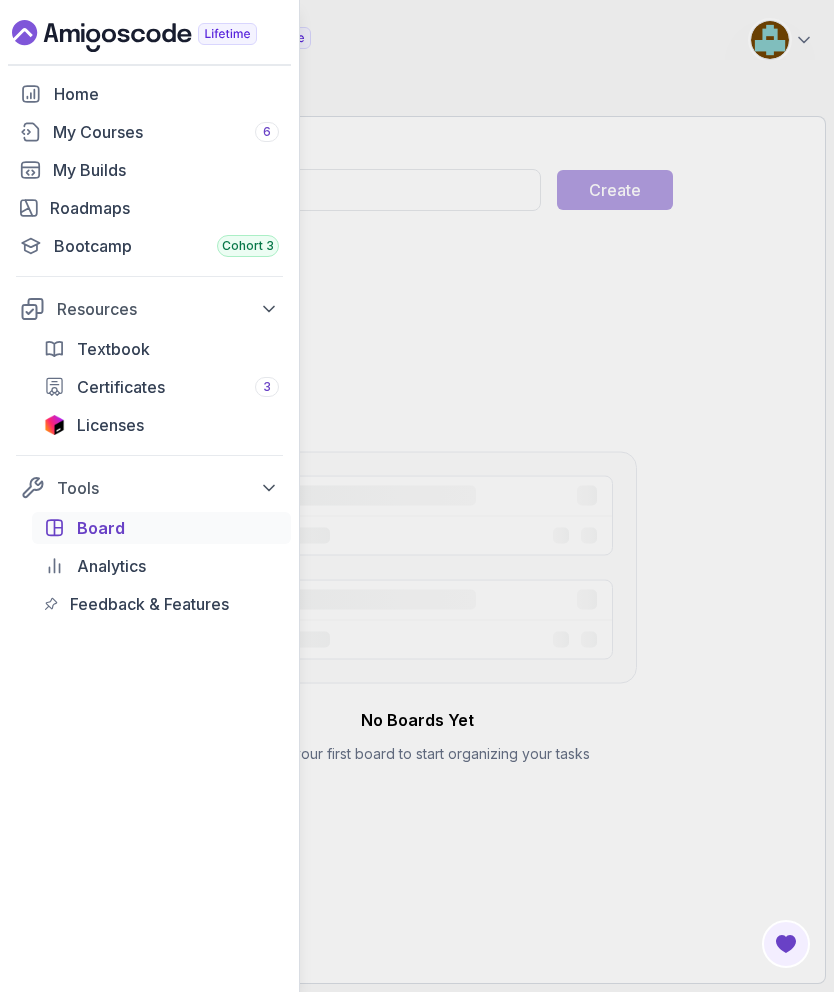click on "Analytics" at bounding box center (178, 566) 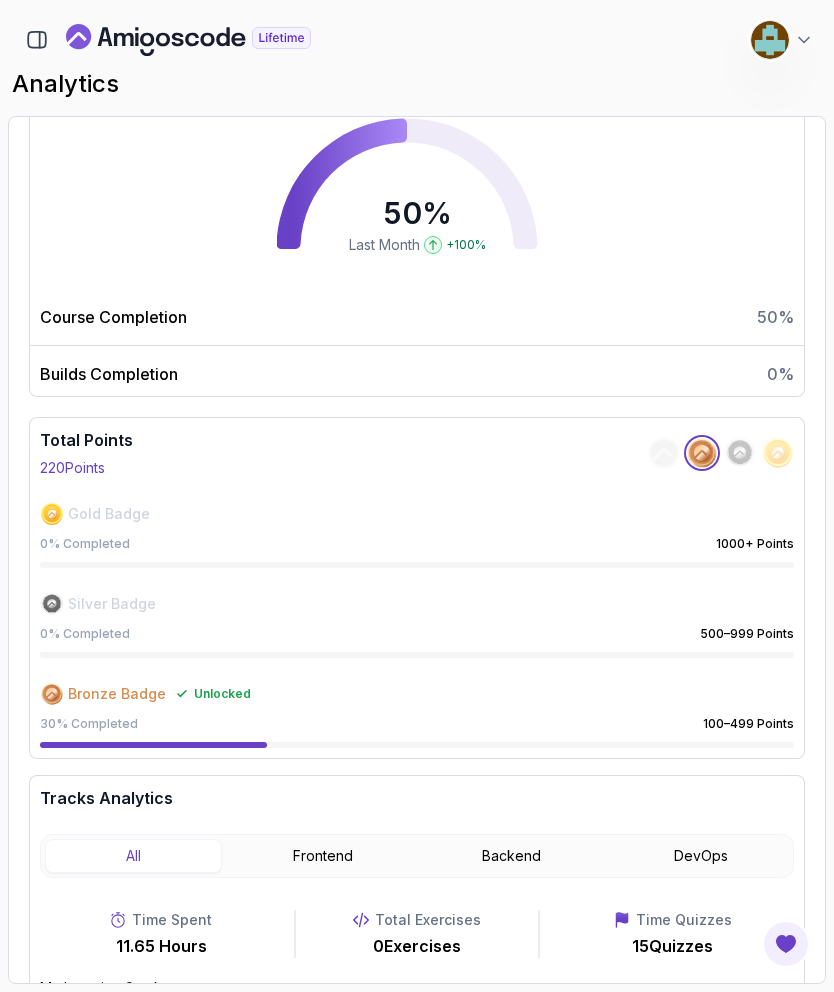 scroll, scrollTop: 869, scrollLeft: 0, axis: vertical 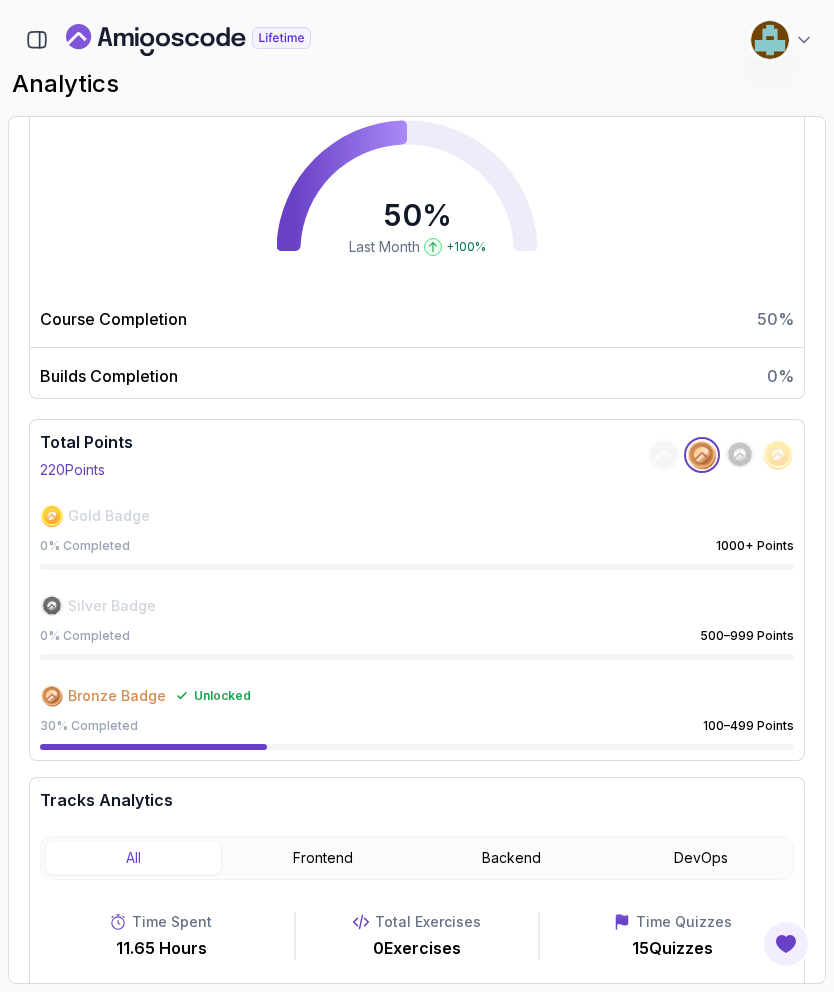 click on "Total Exercises" at bounding box center [428, 922] 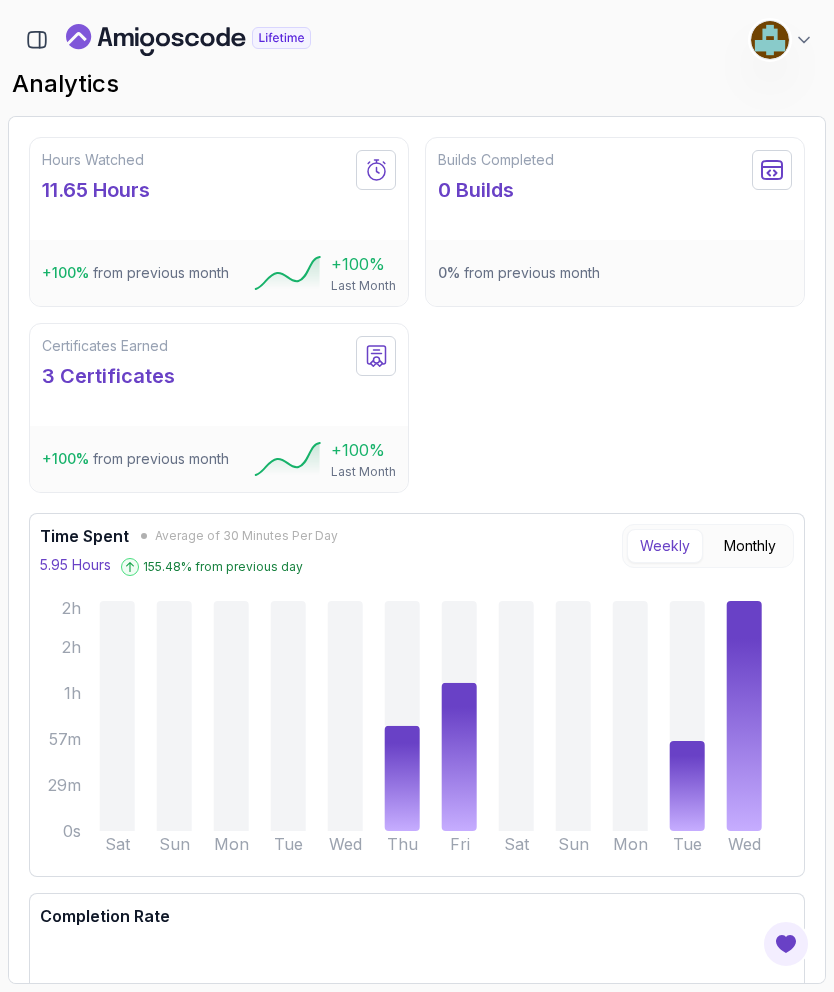 scroll, scrollTop: 0, scrollLeft: 0, axis: both 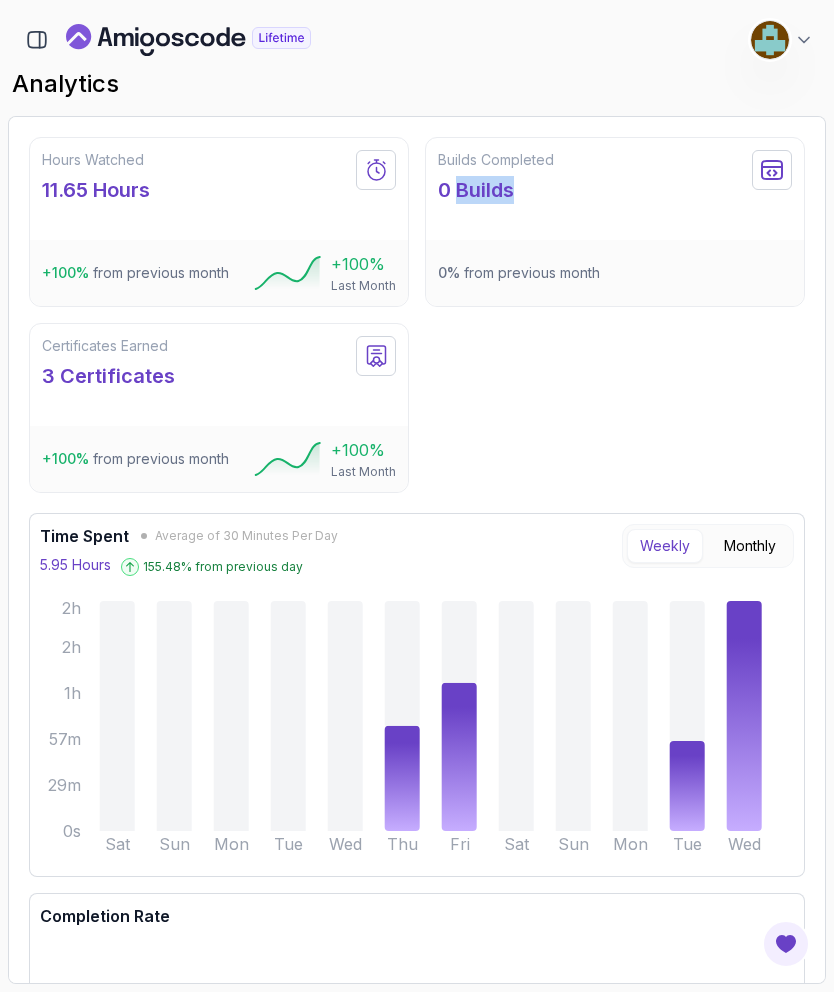 click 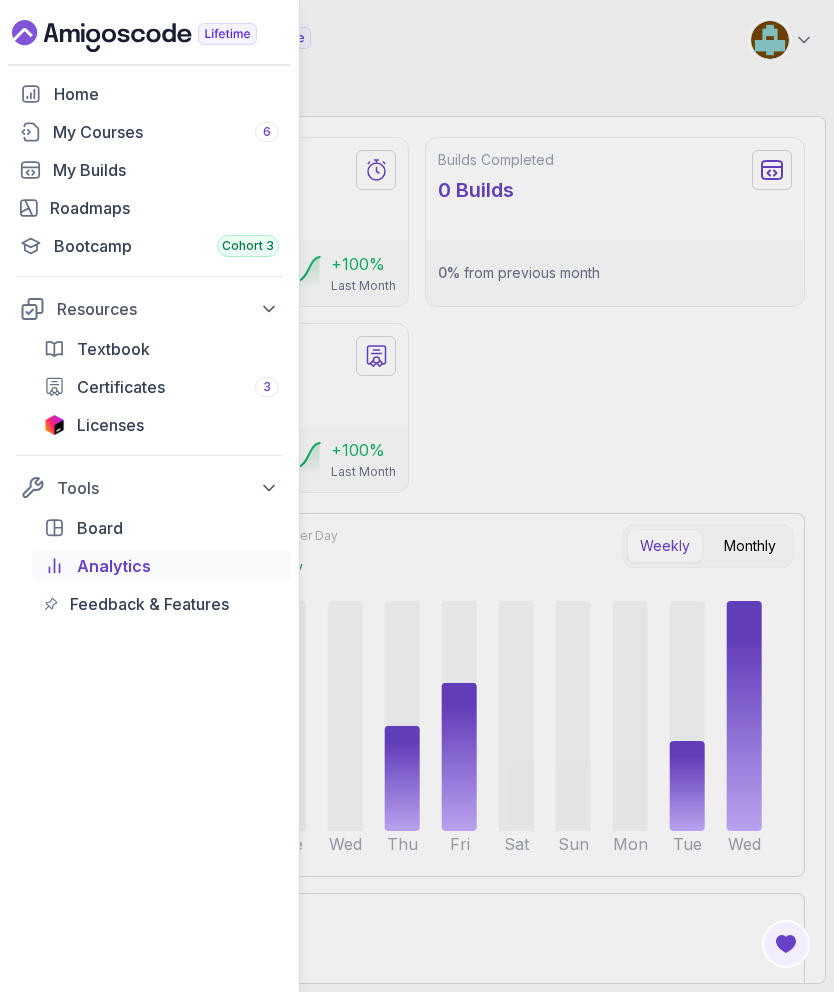 click on "My Builds" at bounding box center (166, 170) 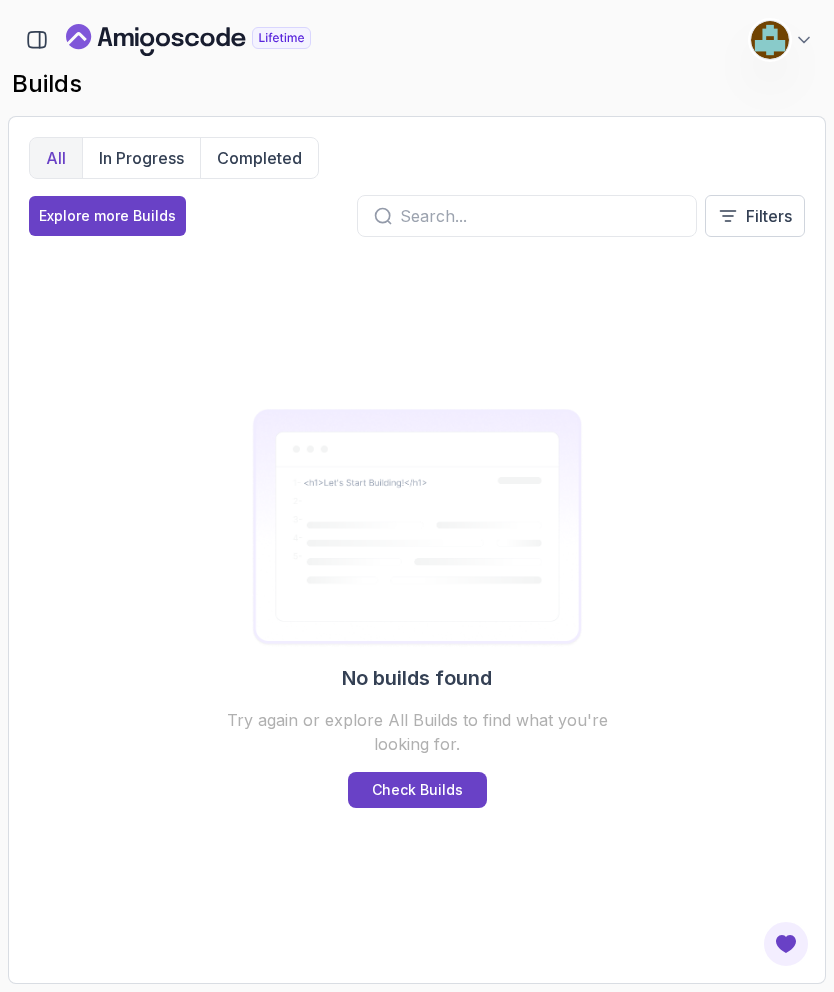 click on "Check Builds" at bounding box center [417, 790] 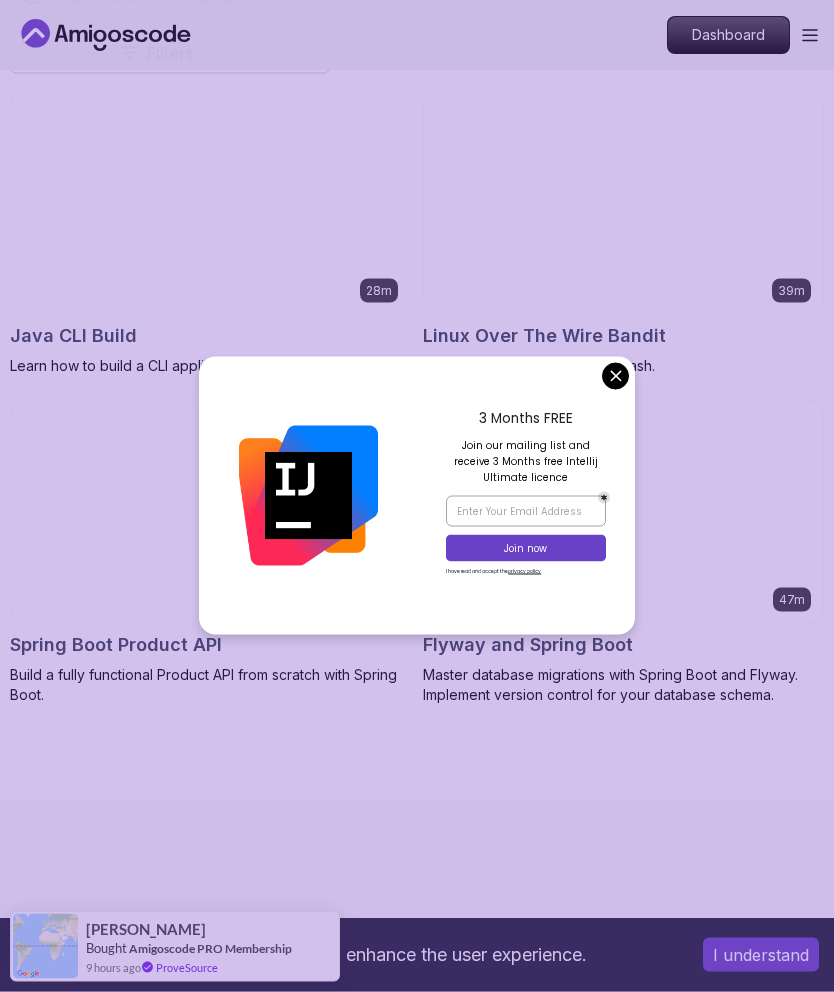 scroll, scrollTop: 607, scrollLeft: 0, axis: vertical 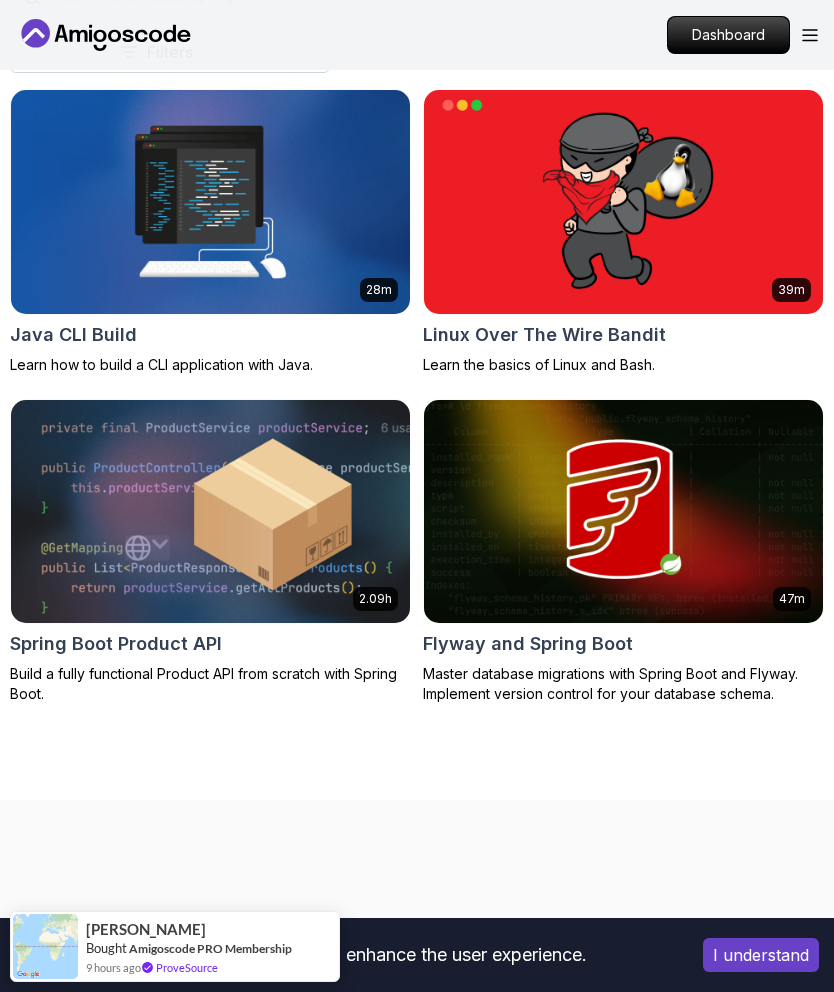 click at bounding box center (623, 512) 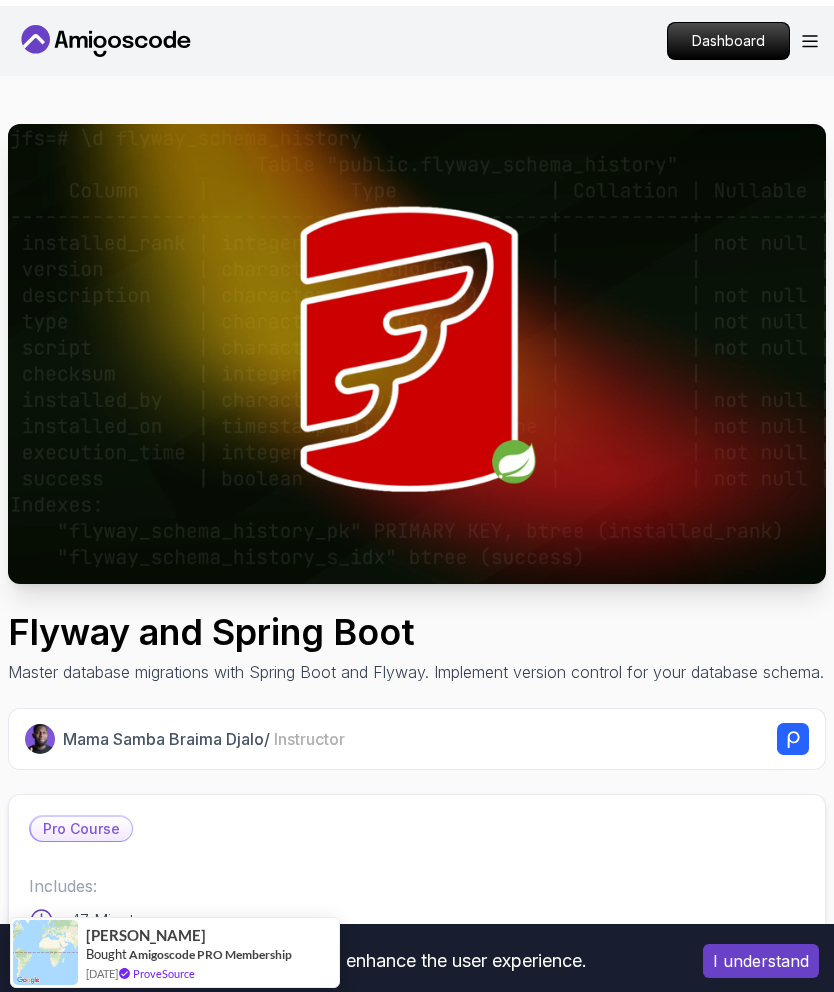 scroll, scrollTop: 6, scrollLeft: 0, axis: vertical 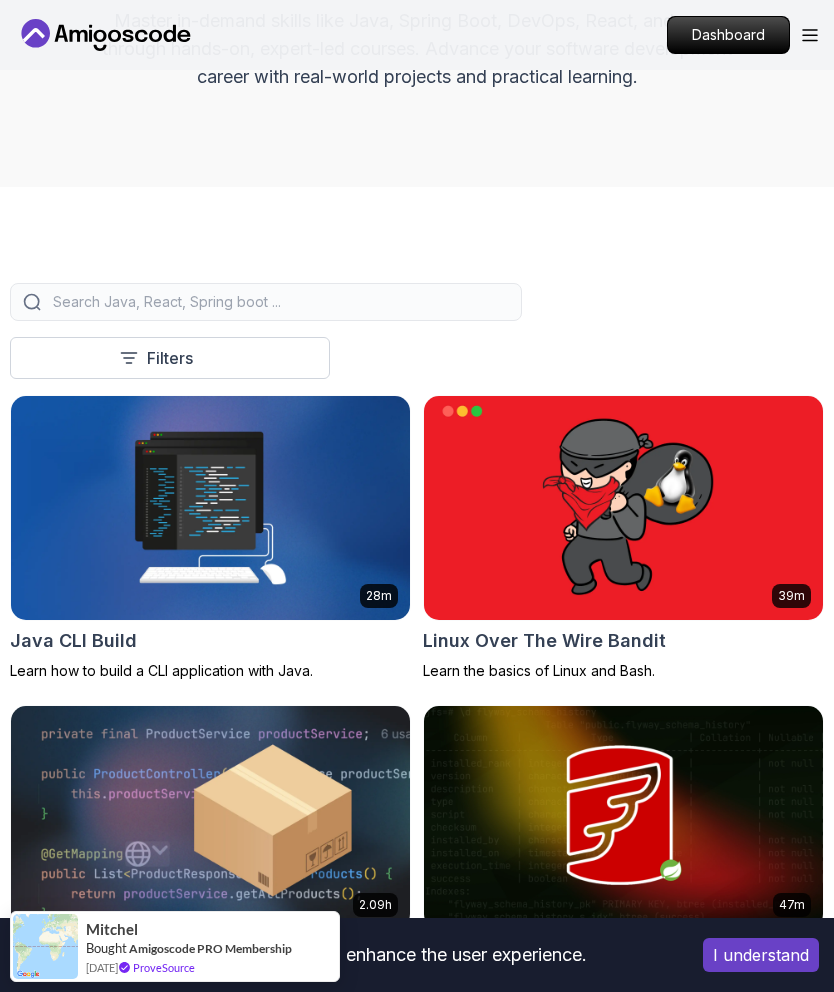 click on "Filters" at bounding box center [170, 358] 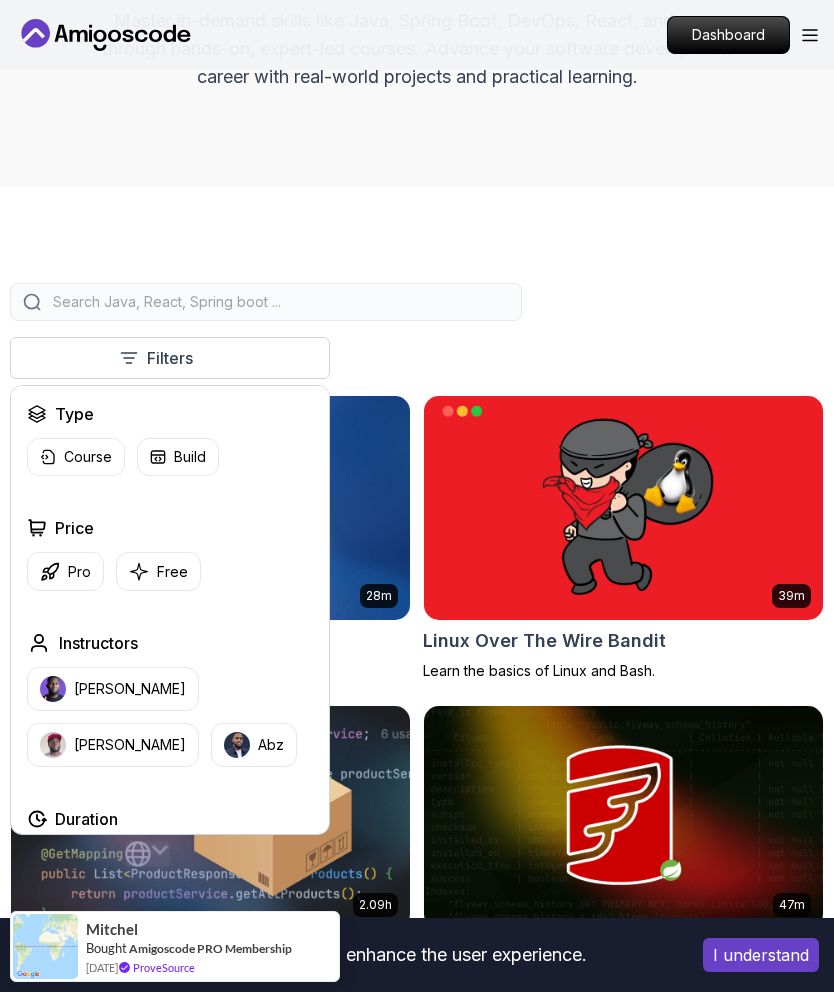 click on "Build" at bounding box center (190, 457) 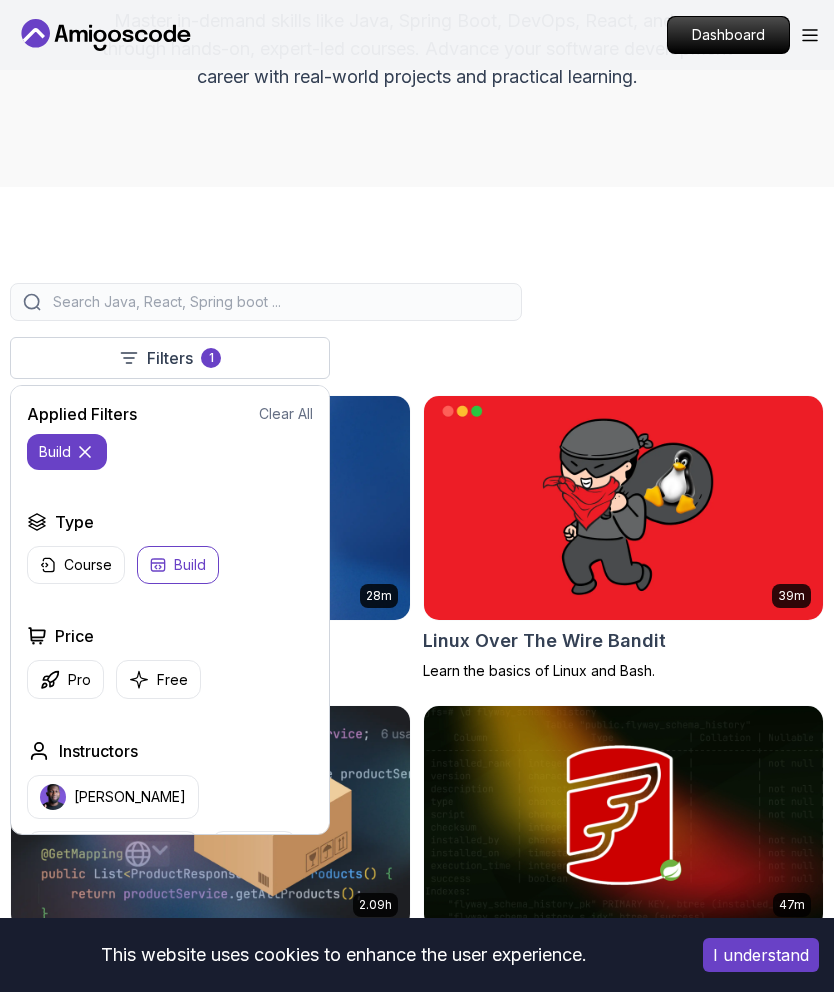 click on "Filters 1 Filters 1 Applied Filters Clear All build Type Course Build Price Pro Free Instructors [PERSON_NAME] [PERSON_NAME] Duration 0-1 Hour 1-3 Hours +3 Hours Track Front End Back End Dev Ops Full Stack Level Junior Mid-level Senior Applied Filters Clear All build Type Course Build Price Pro Free Instructors [PERSON_NAME] [PERSON_NAME] Duration 0-1 Hour 1-3 Hours +3 Hours Track Front End Back End Dev Ops Full Stack Level Junior Mid-level Senior 28m Java CLI Build Learn how to build a CLI application with Java. 39m Linux Over The Wire Bandit Learn the basics of Linux and Bash. 2.09h Spring Boot Product API Build a fully functional Product API from scratch with Spring Boot. 47m Flyway and Spring Boot Master database migrations with Spring Boot and Flyway. Implement version control for your database schema." at bounding box center [417, 646] 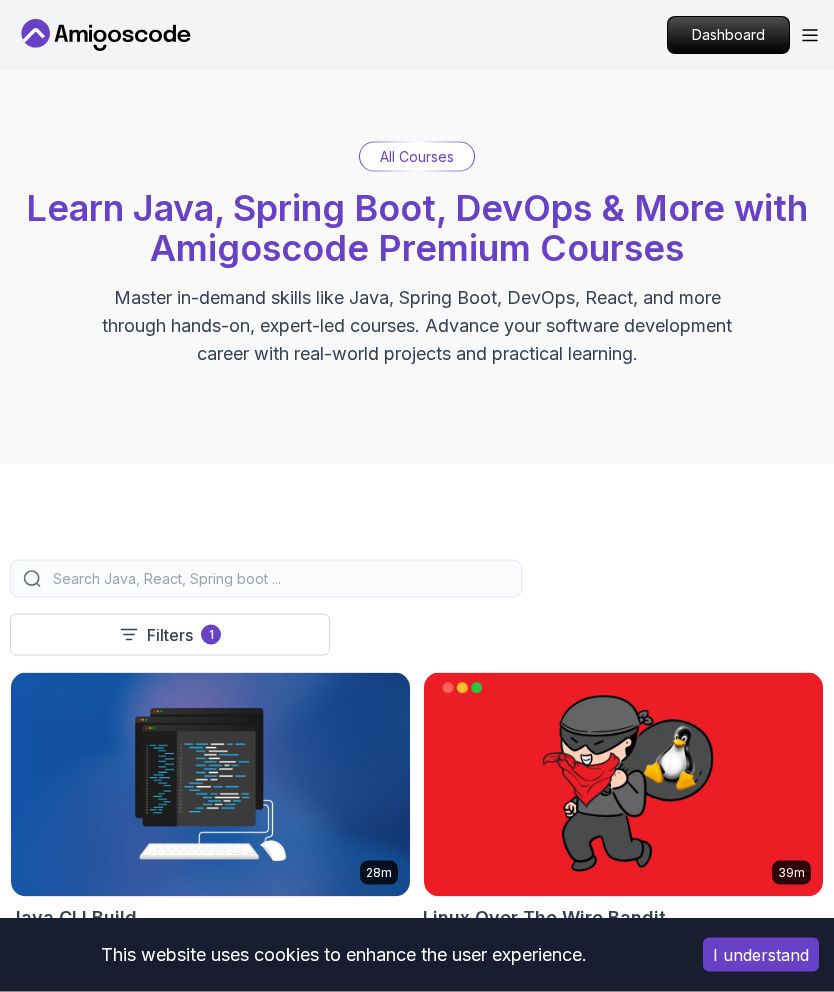 scroll, scrollTop: 0, scrollLeft: 0, axis: both 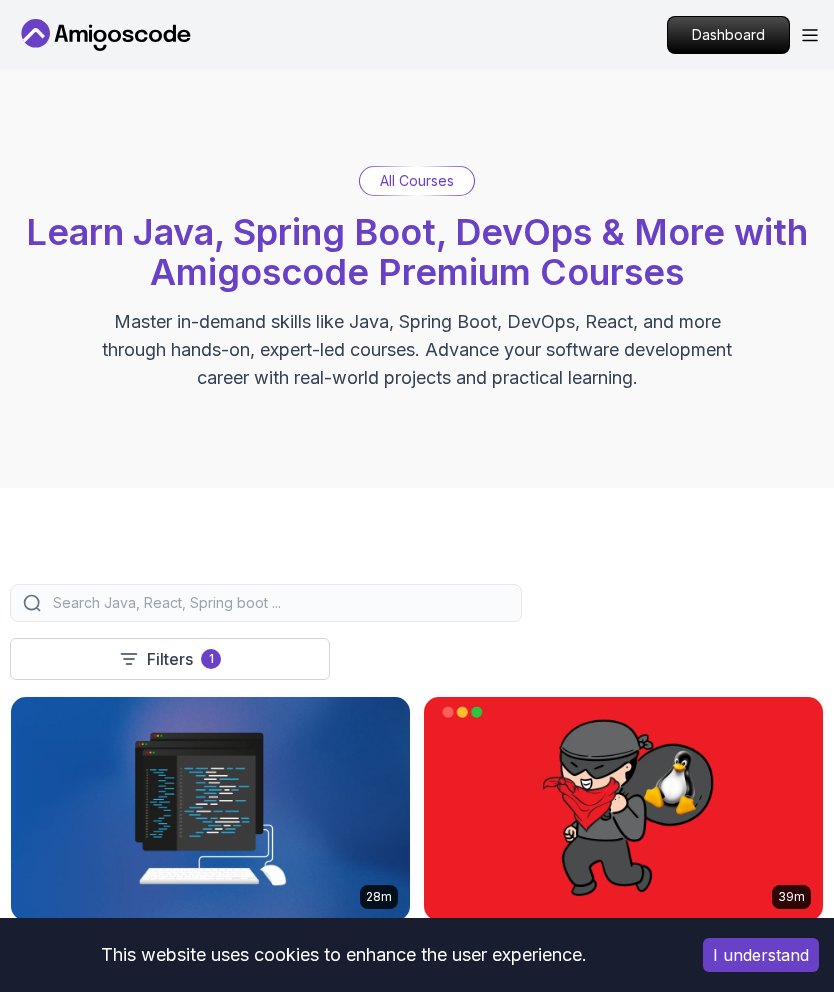 click on "Dashboard" at bounding box center (728, 35) 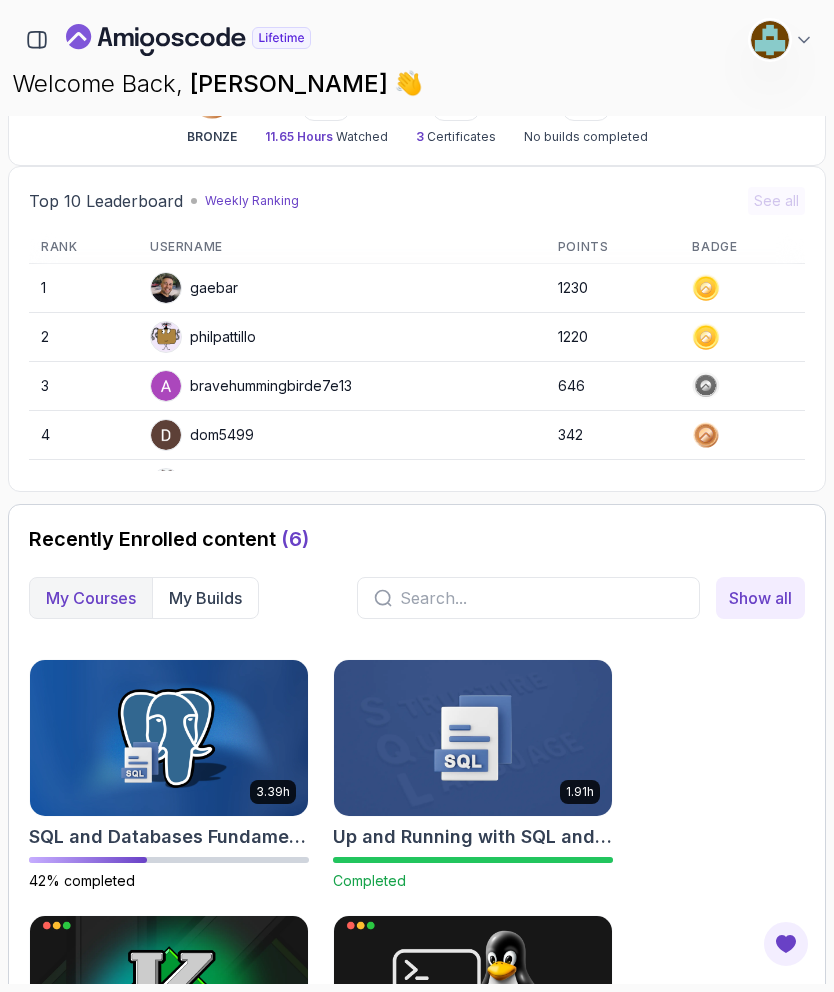 scroll, scrollTop: 614, scrollLeft: 0, axis: vertical 